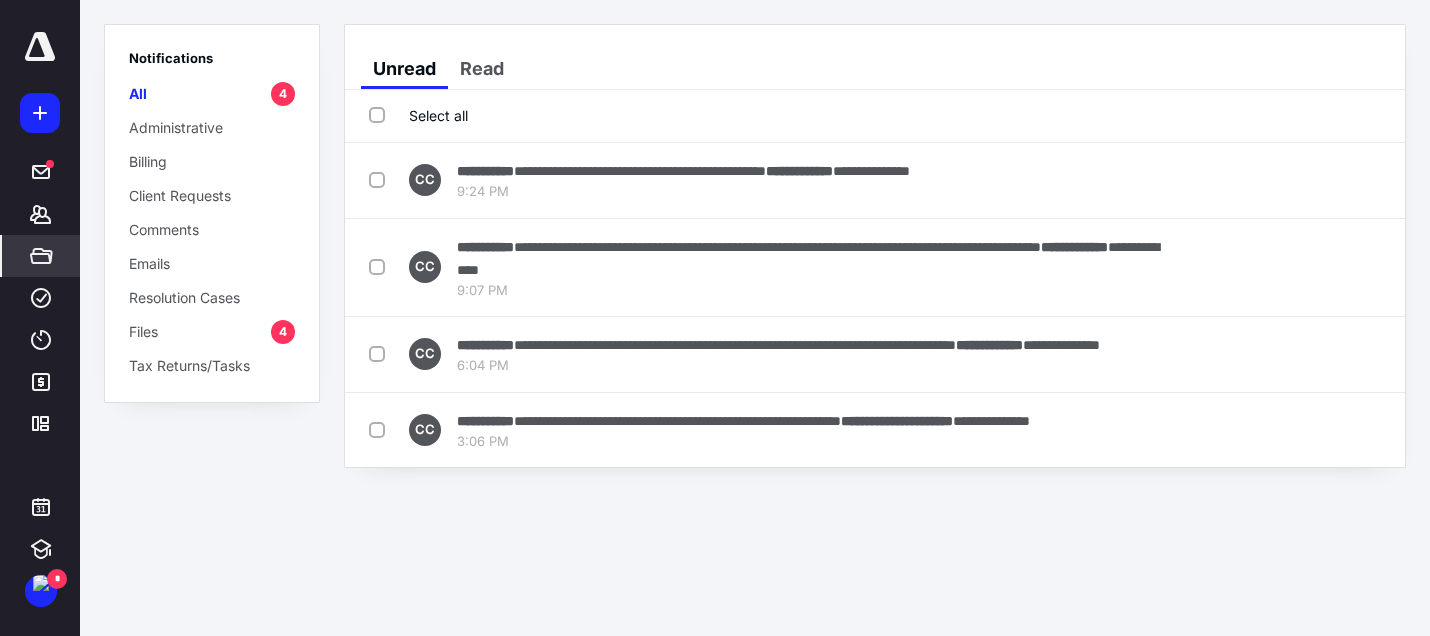 scroll, scrollTop: 0, scrollLeft: 0, axis: both 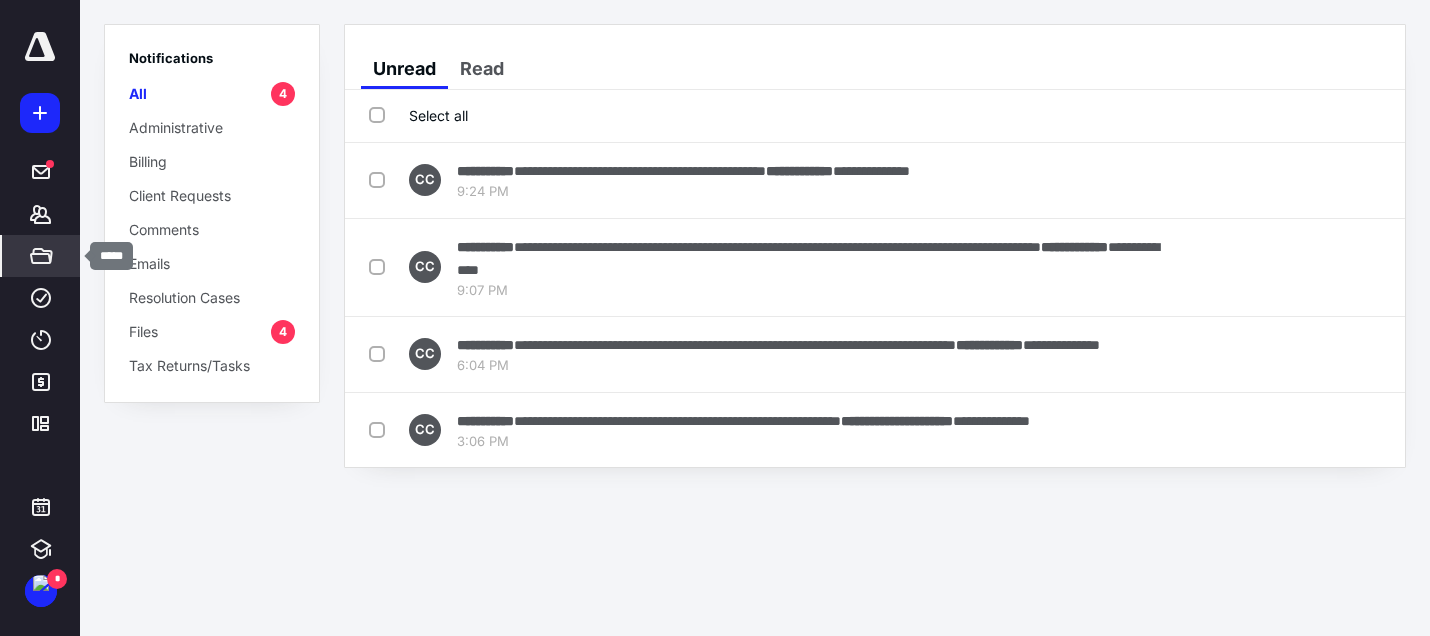 click 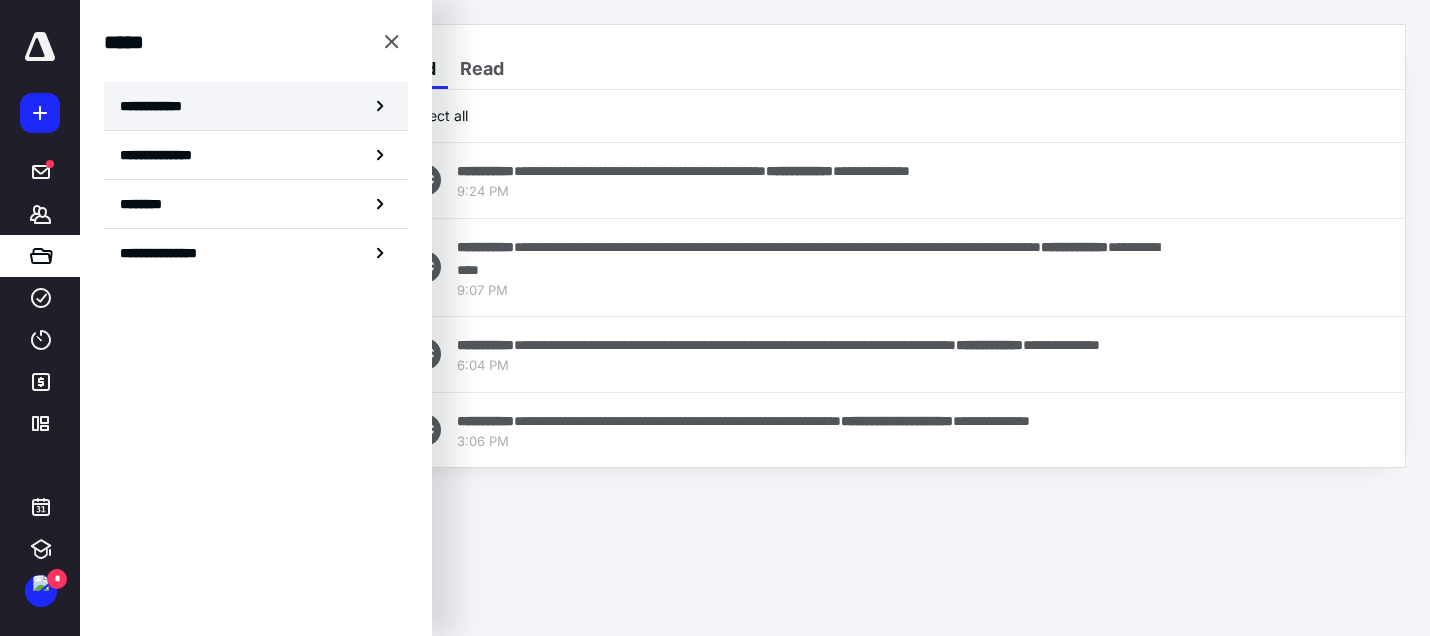 click on "**********" at bounding box center [157, 106] 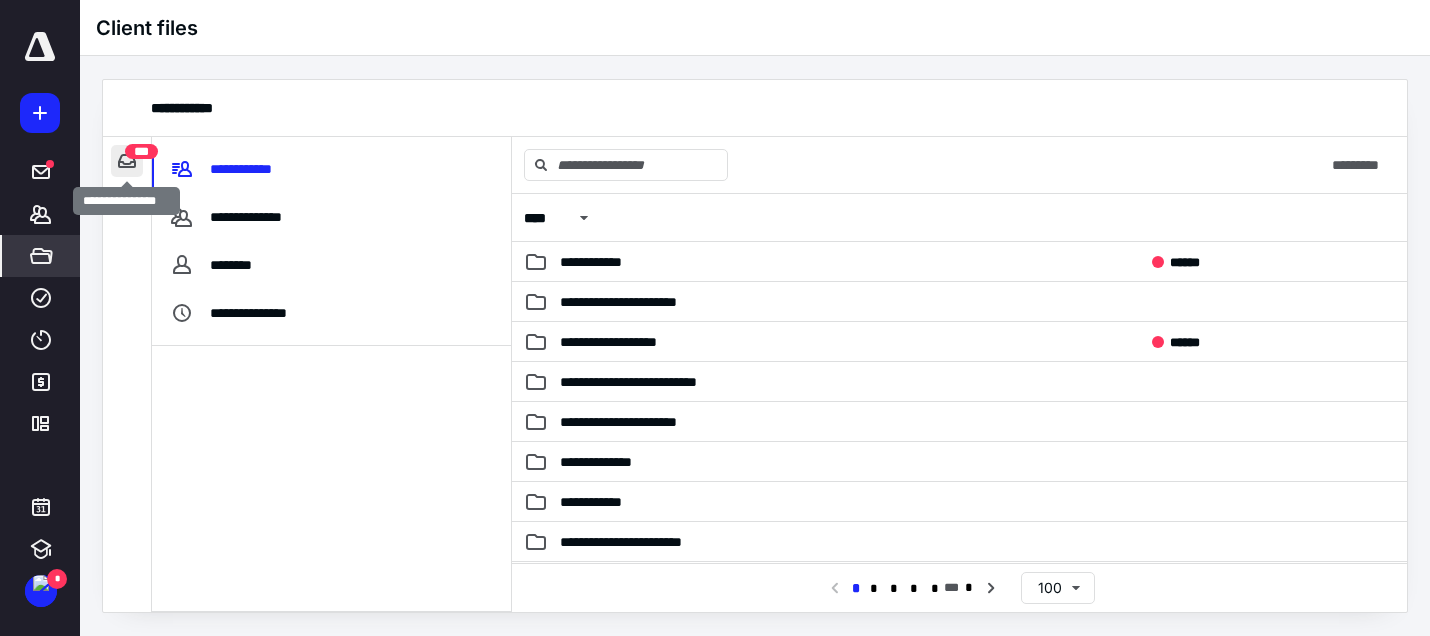click at bounding box center [127, 161] 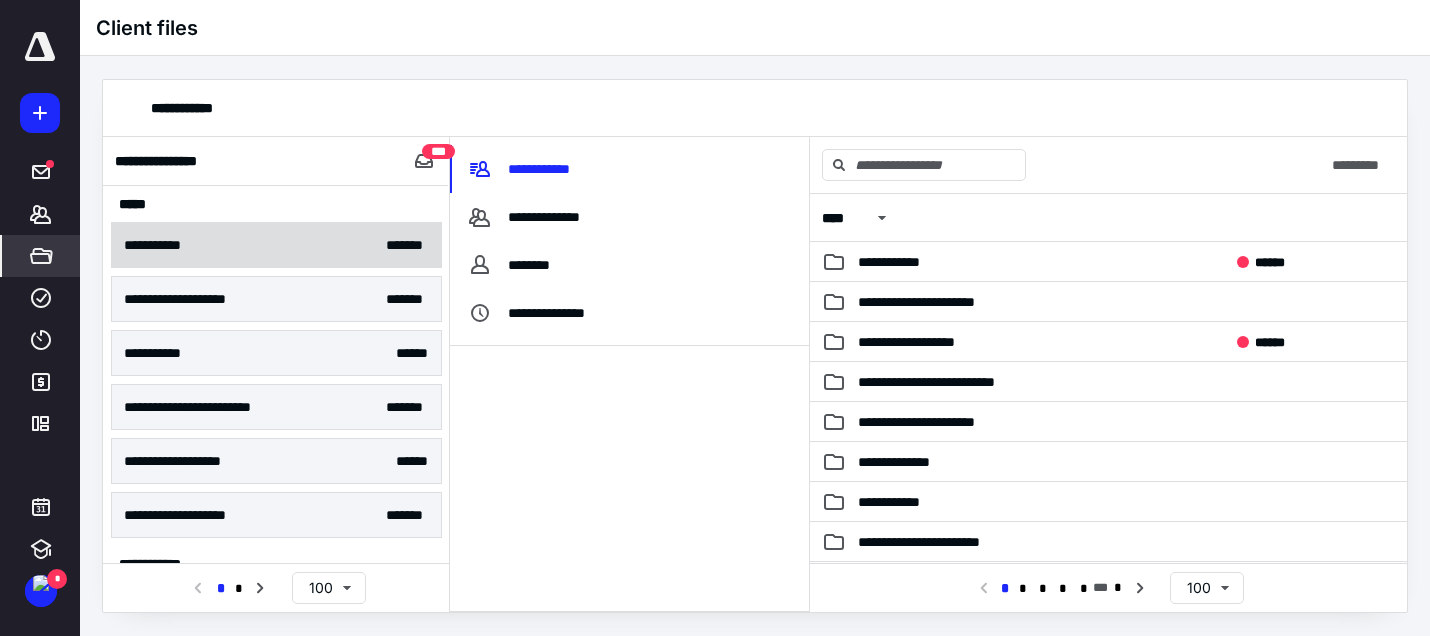 click on "**********" at bounding box center (276, 245) 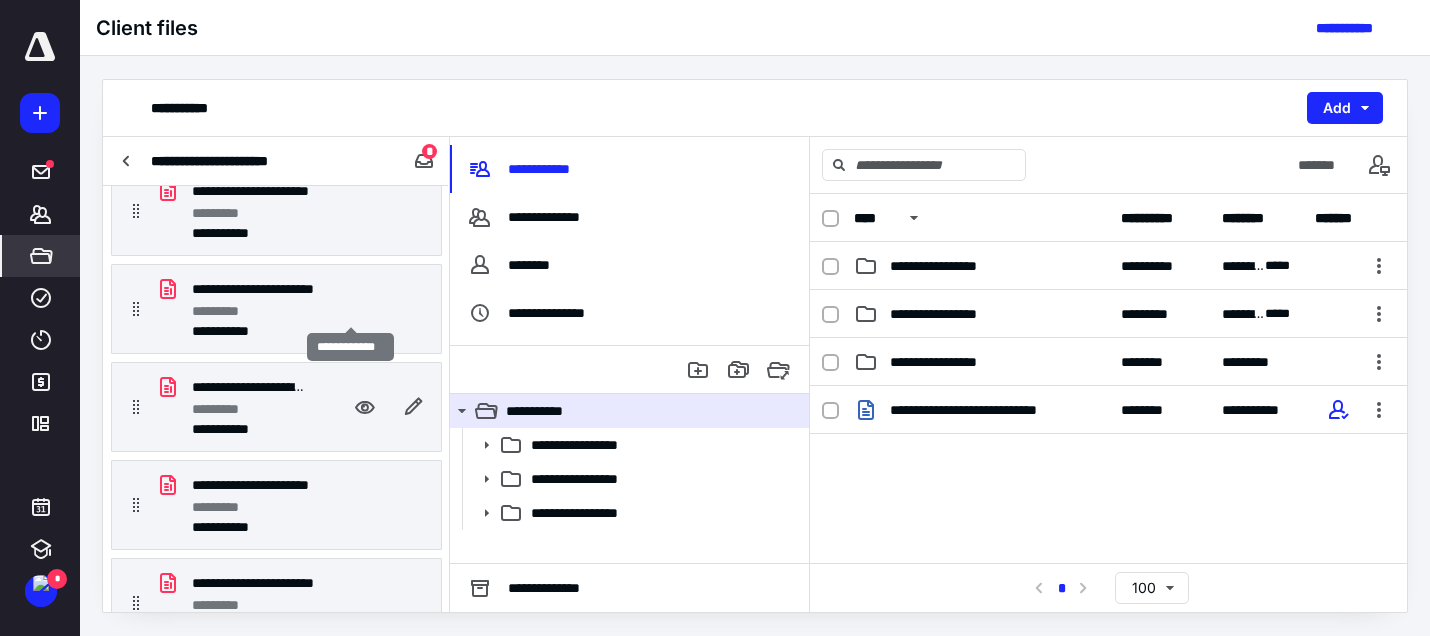 scroll, scrollTop: 234, scrollLeft: 0, axis: vertical 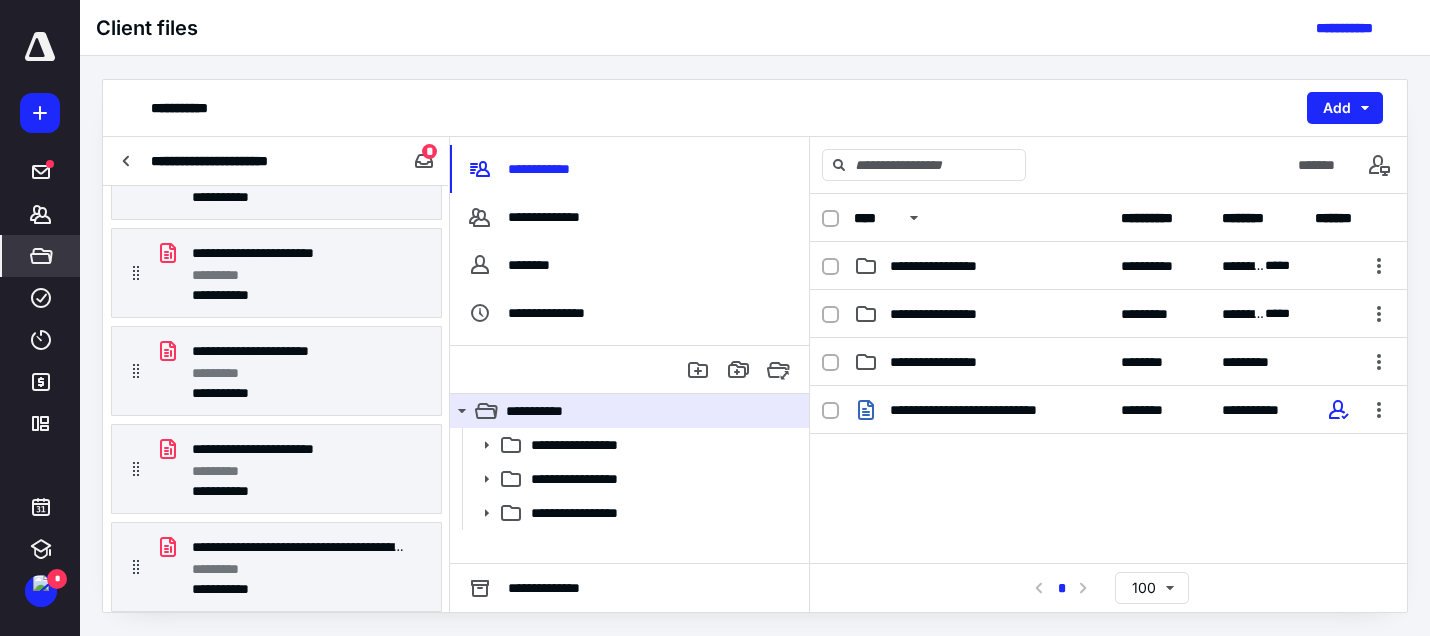 click on "**********" at bounding box center (1108, 536) 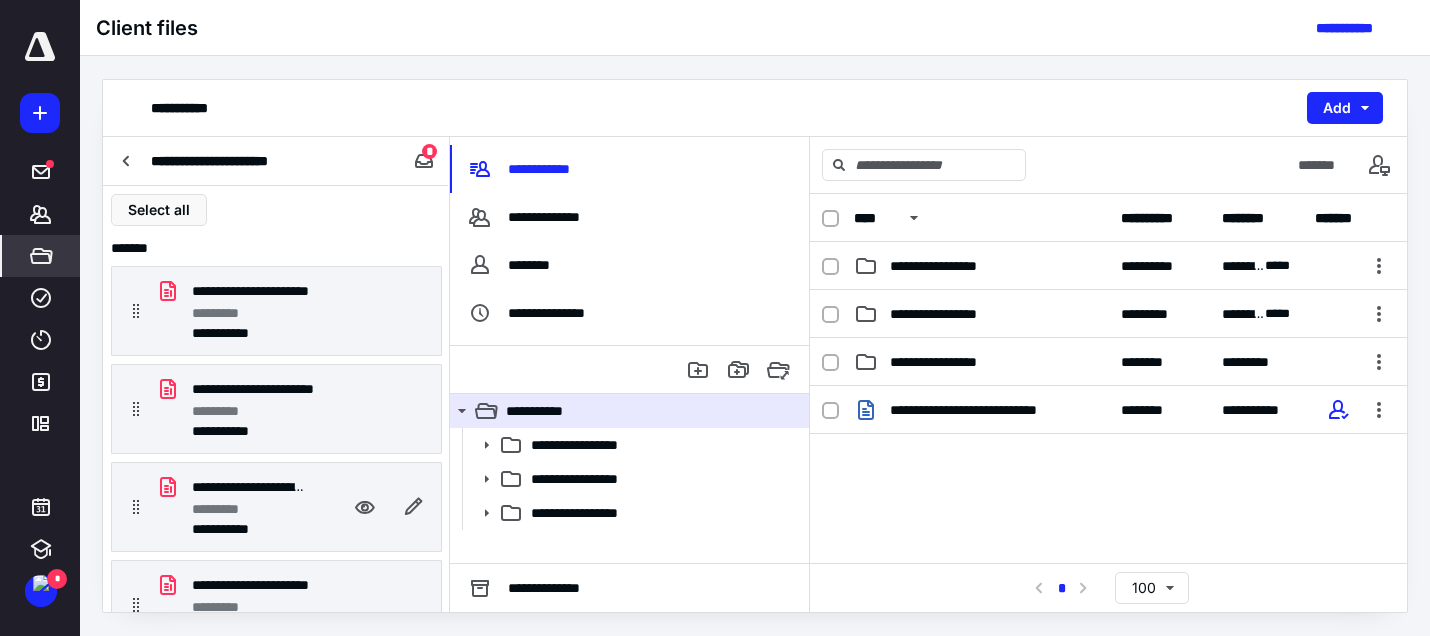 scroll, scrollTop: 234, scrollLeft: 0, axis: vertical 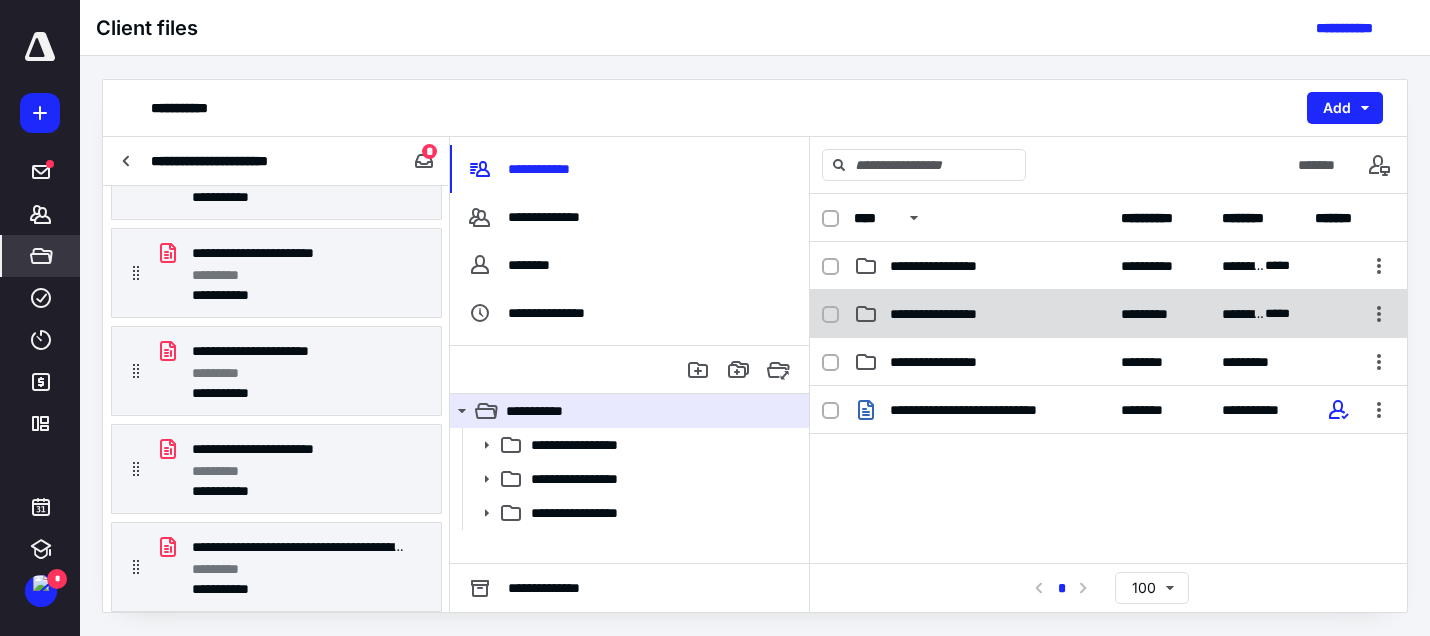click on "**********" at bounding box center [1108, 314] 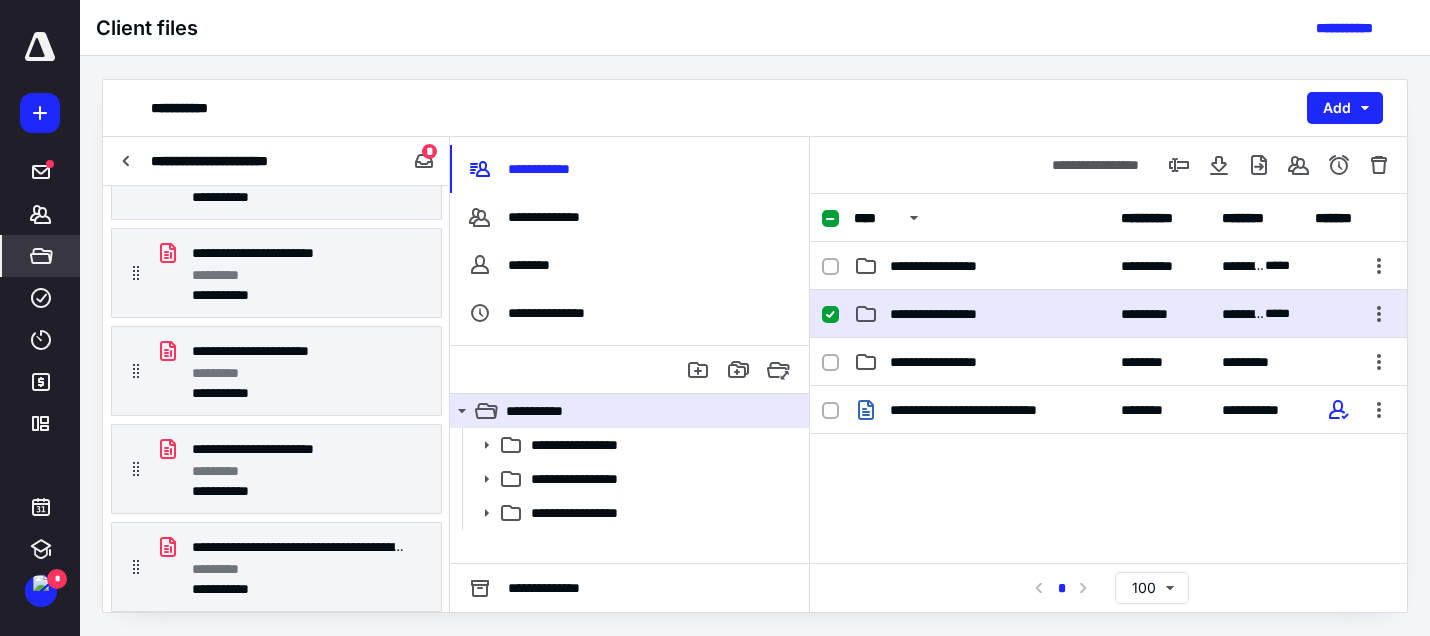 click on "**********" at bounding box center [1108, 314] 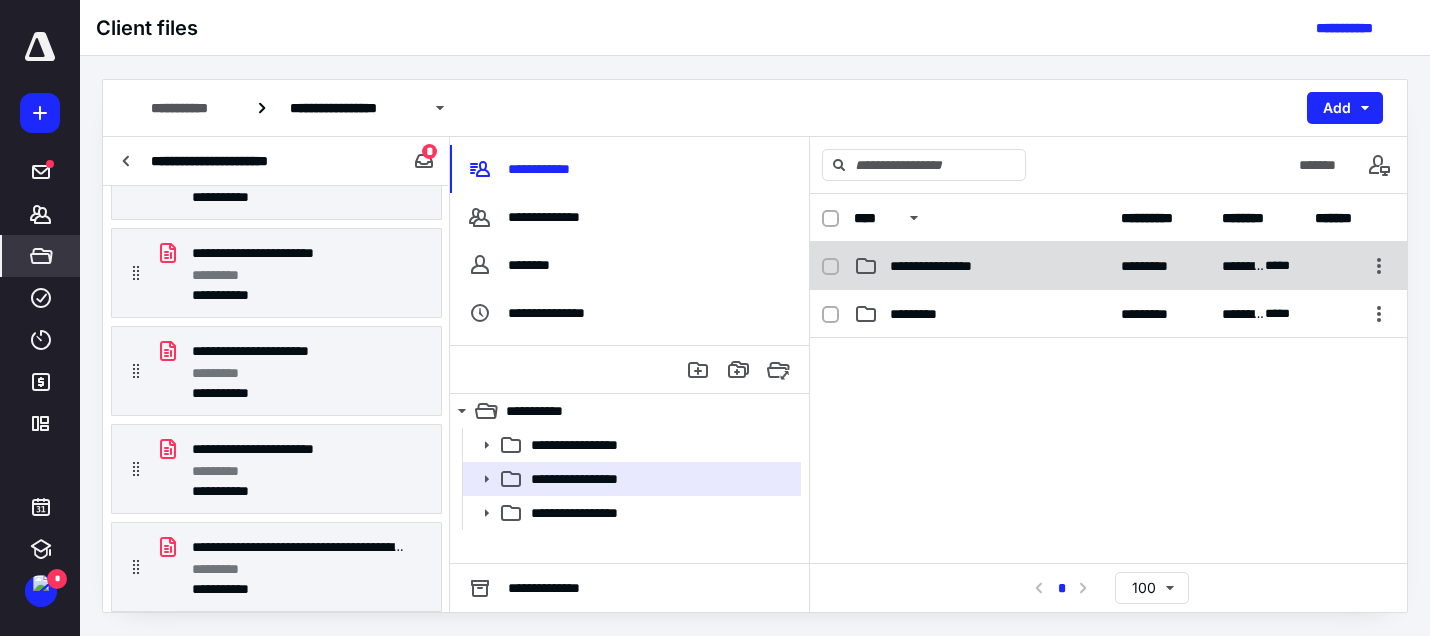 click on "**********" at bounding box center [948, 266] 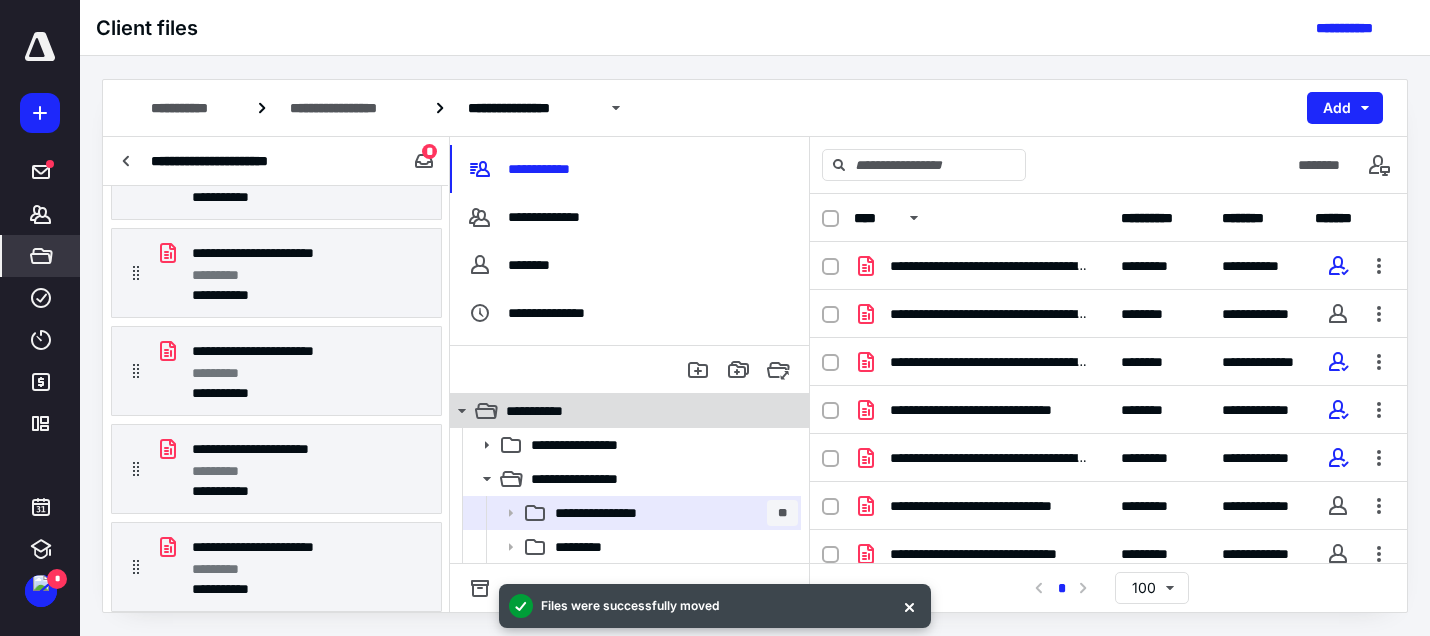 scroll, scrollTop: 136, scrollLeft: 0, axis: vertical 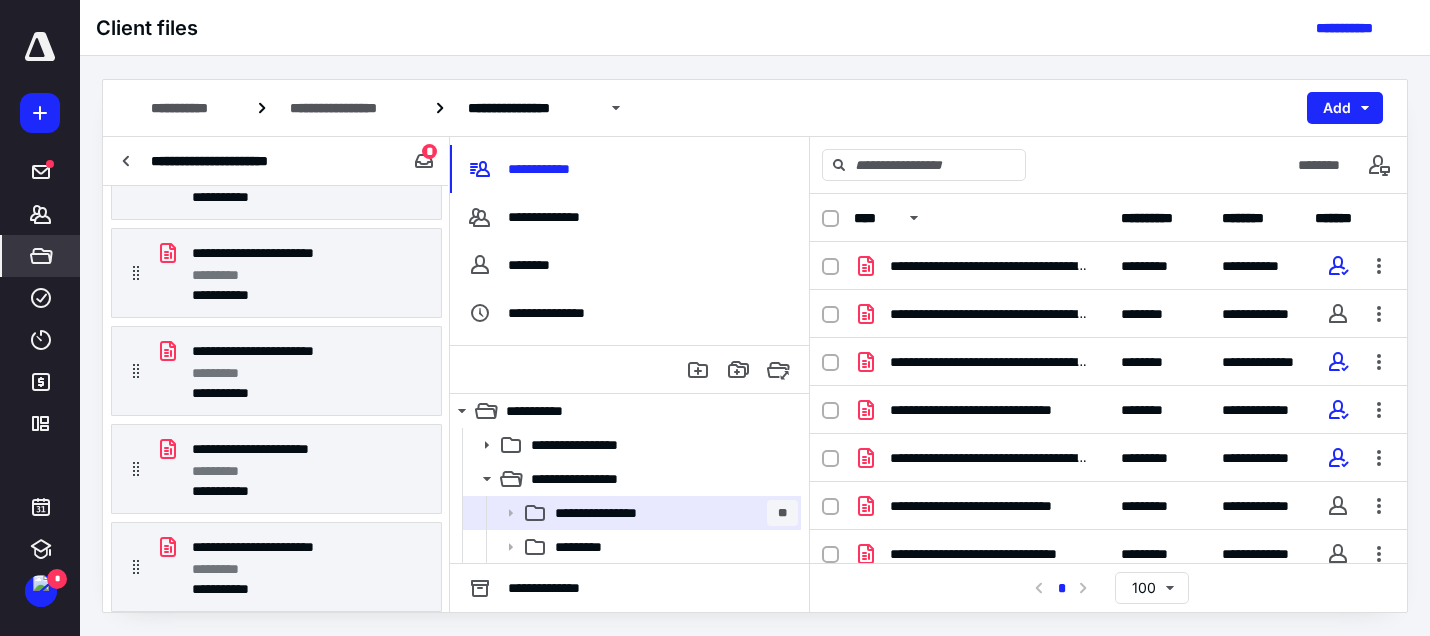 click on "**********" at bounding box center [251, 161] 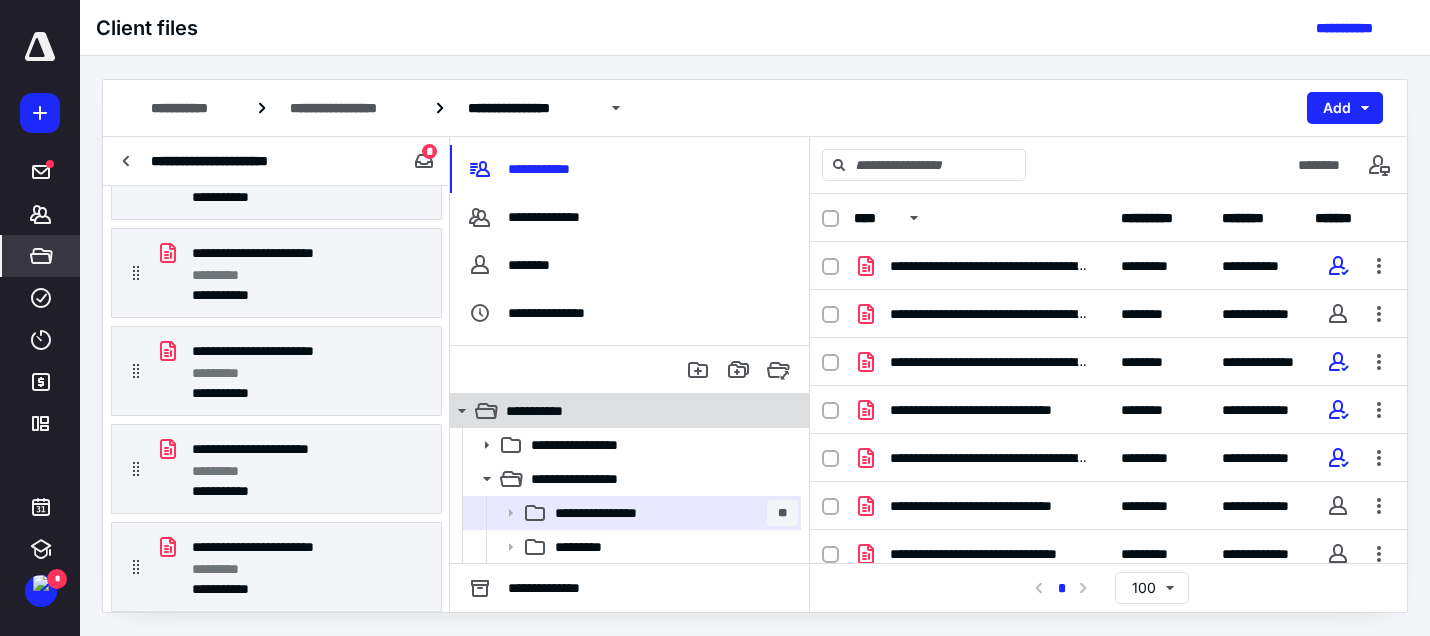click on "**********" at bounding box center [546, 411] 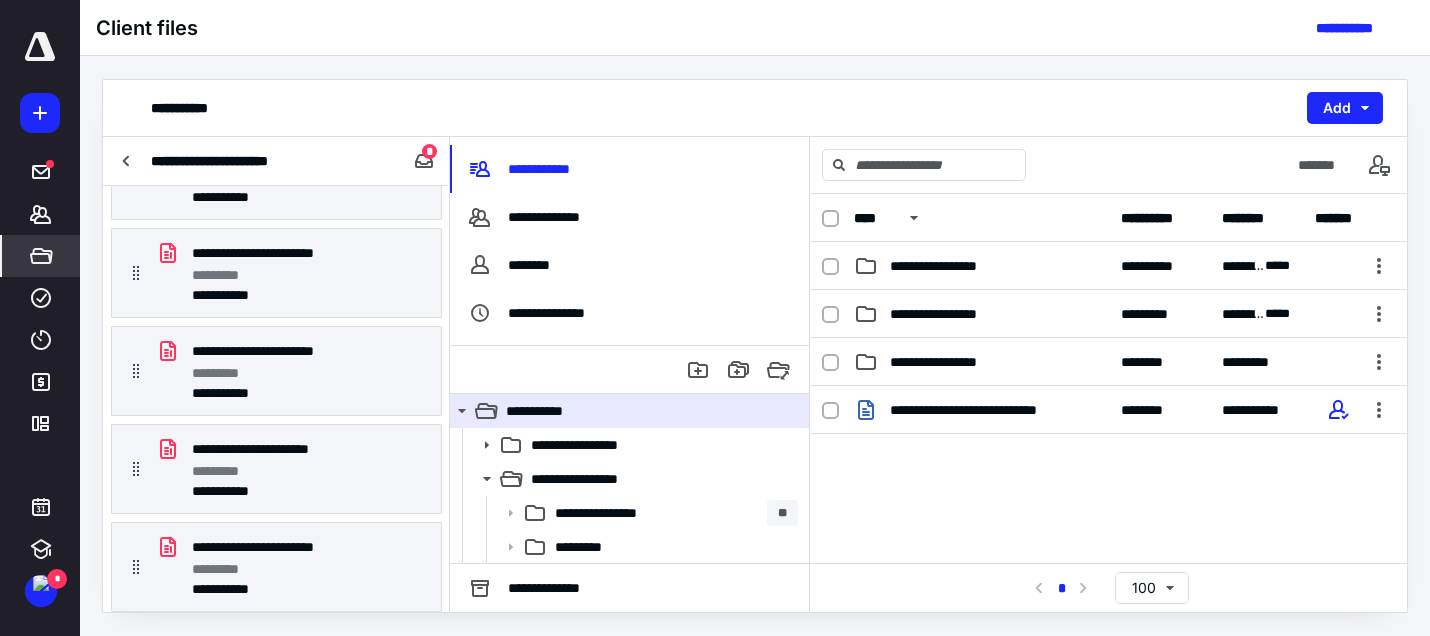 scroll, scrollTop: 0, scrollLeft: 0, axis: both 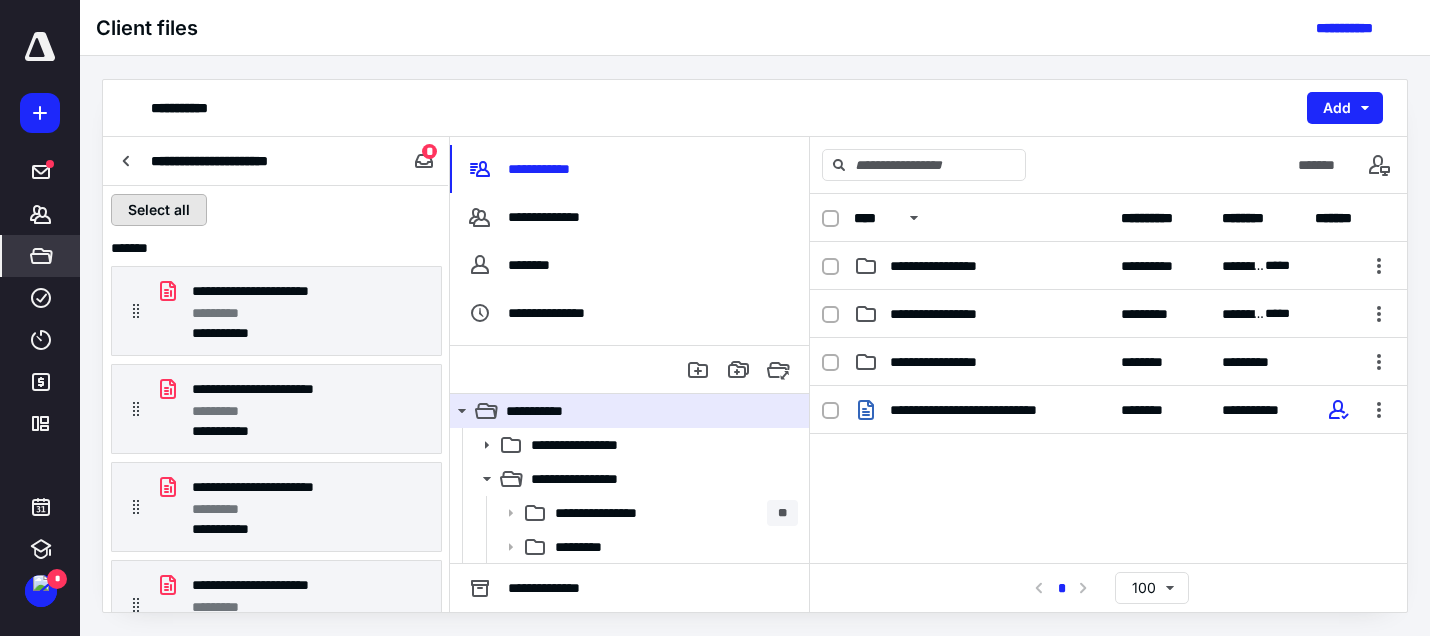 click on "Select all" at bounding box center [159, 210] 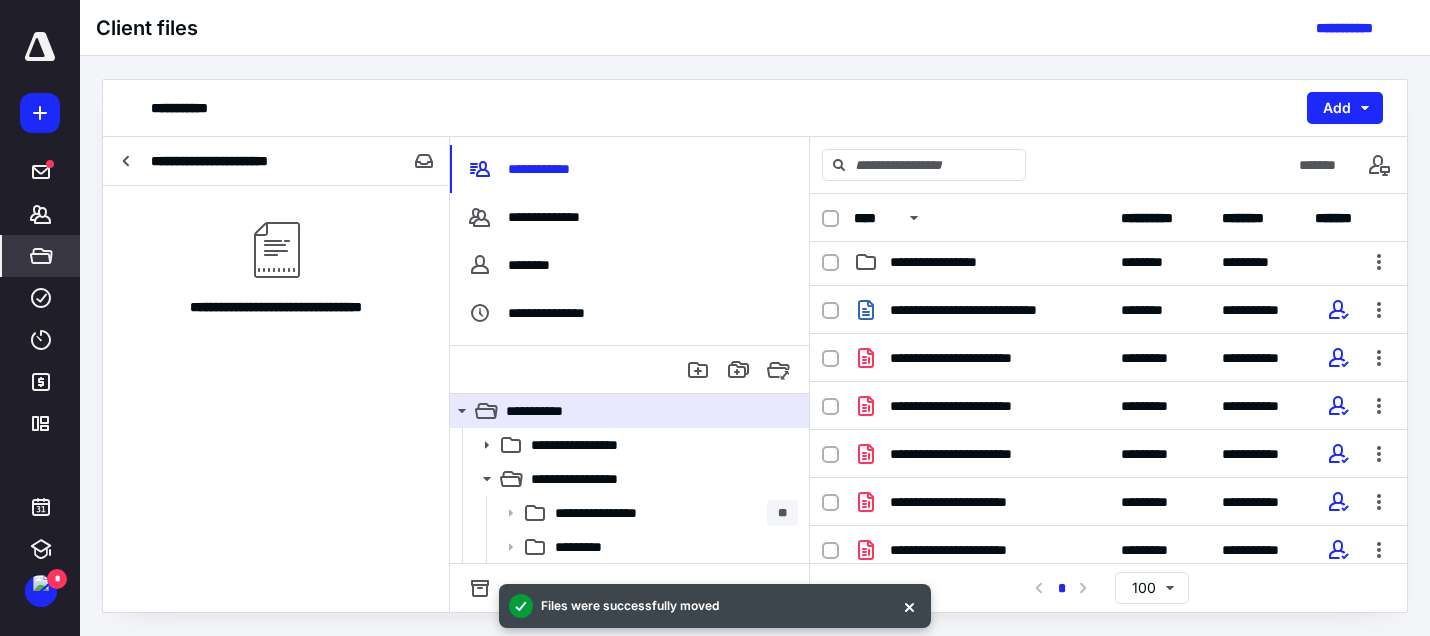 scroll, scrollTop: 123, scrollLeft: 0, axis: vertical 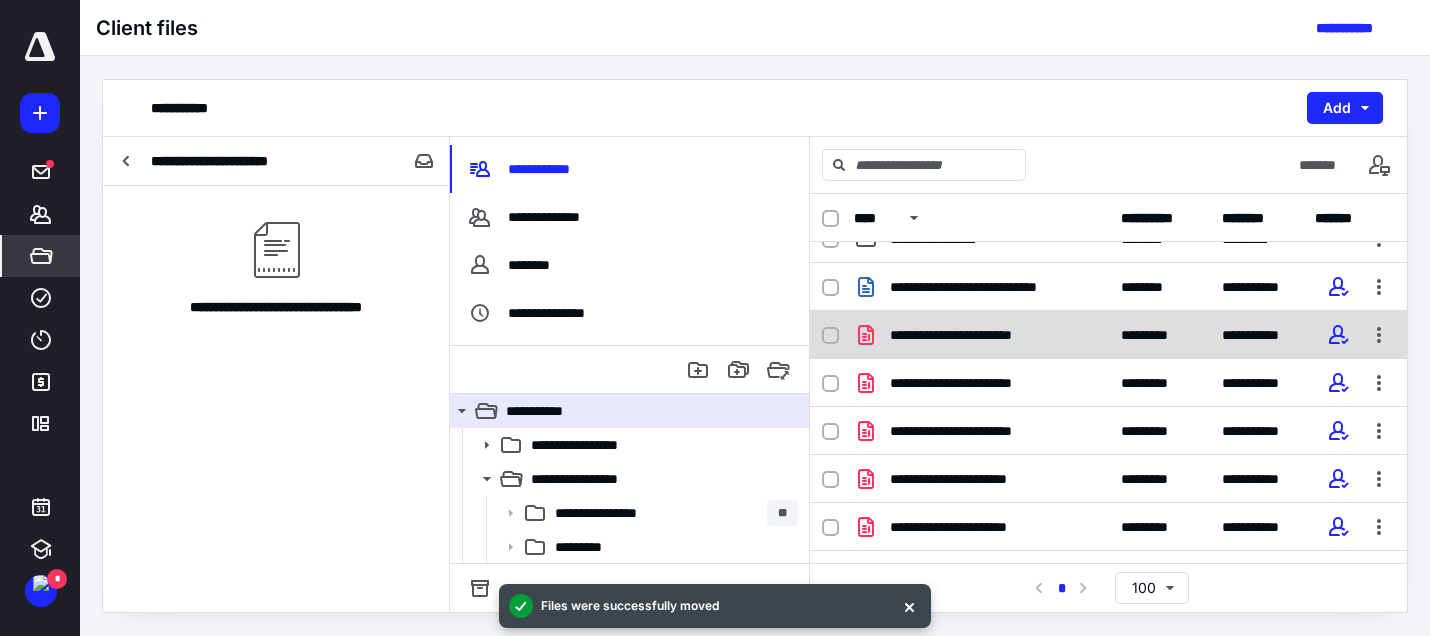 click 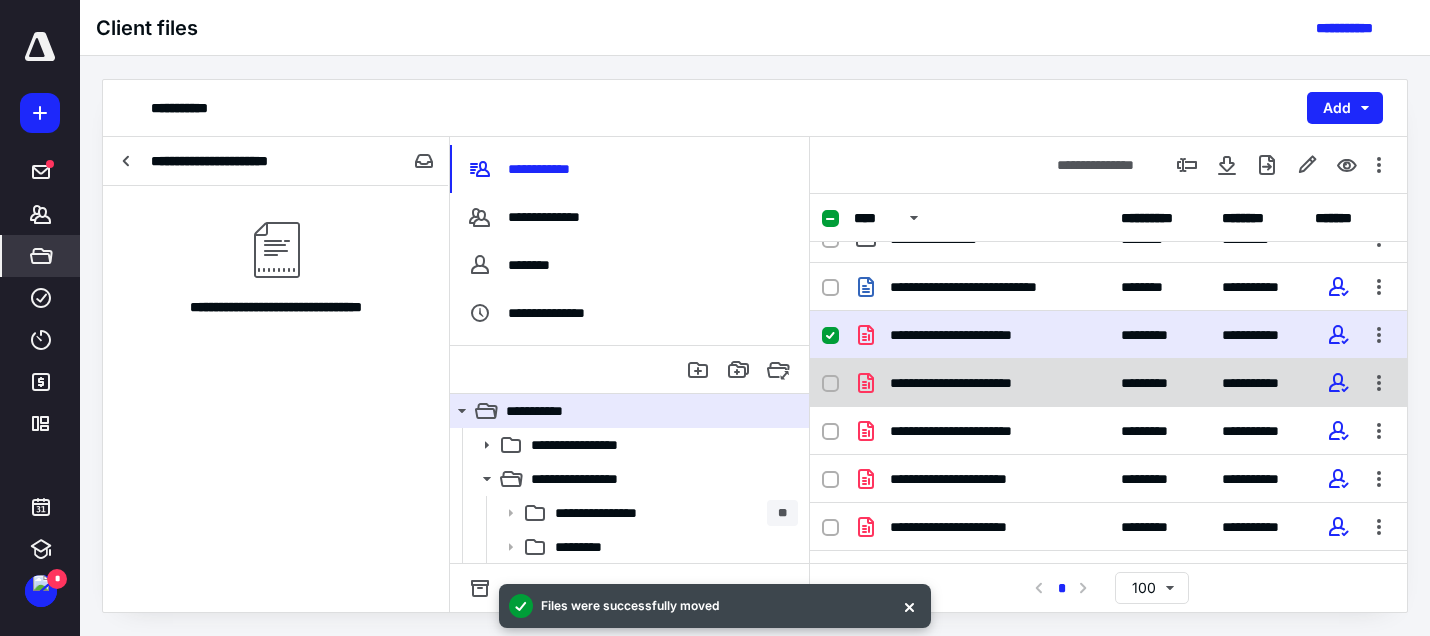 click 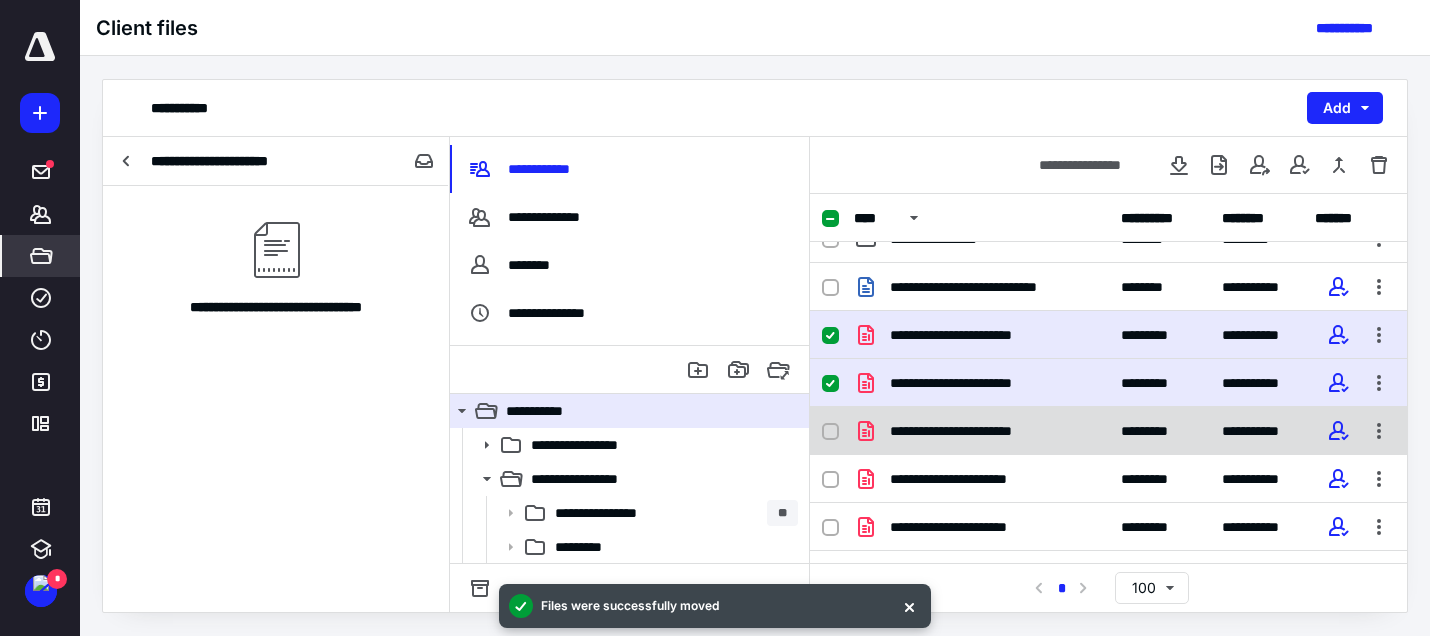 click at bounding box center (830, 432) 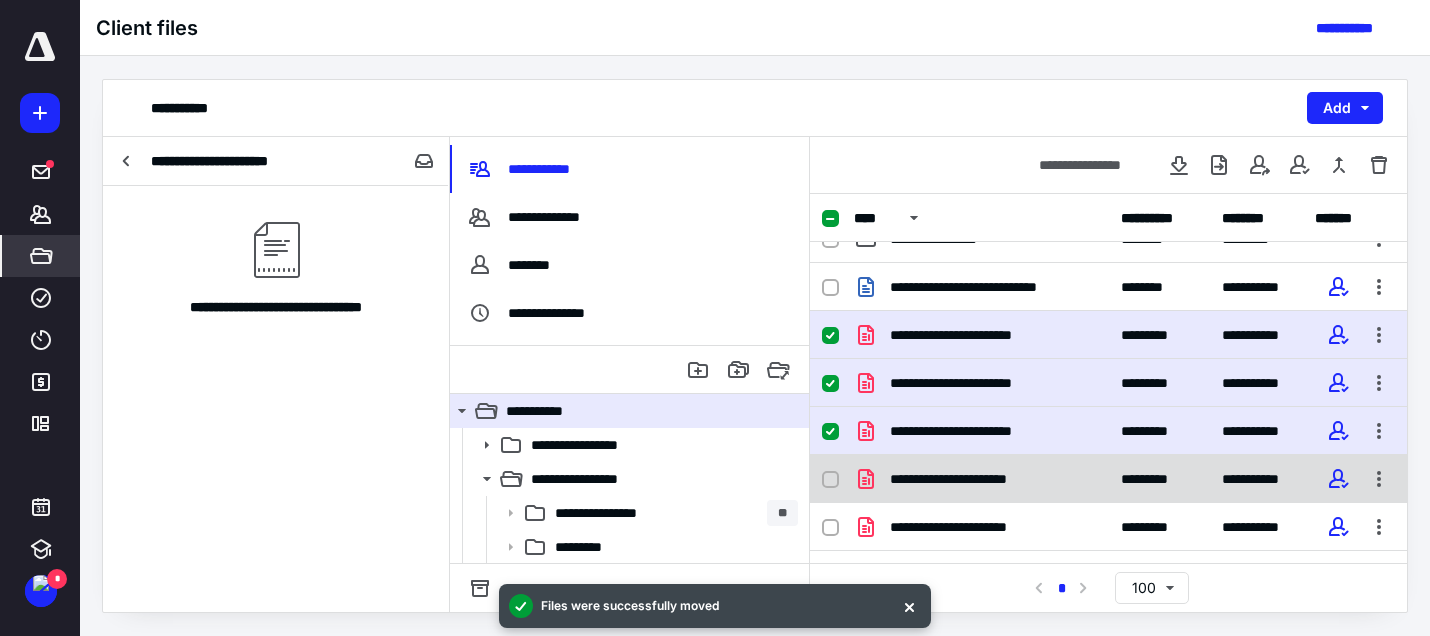 click 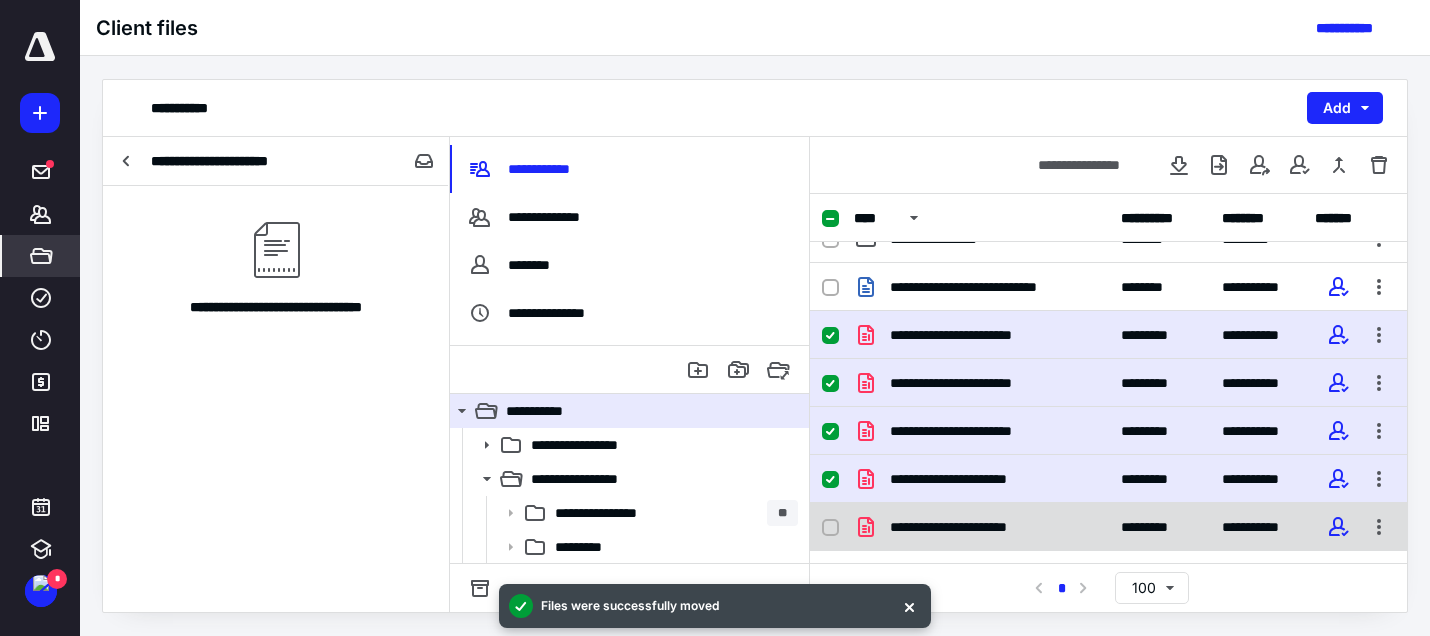 click 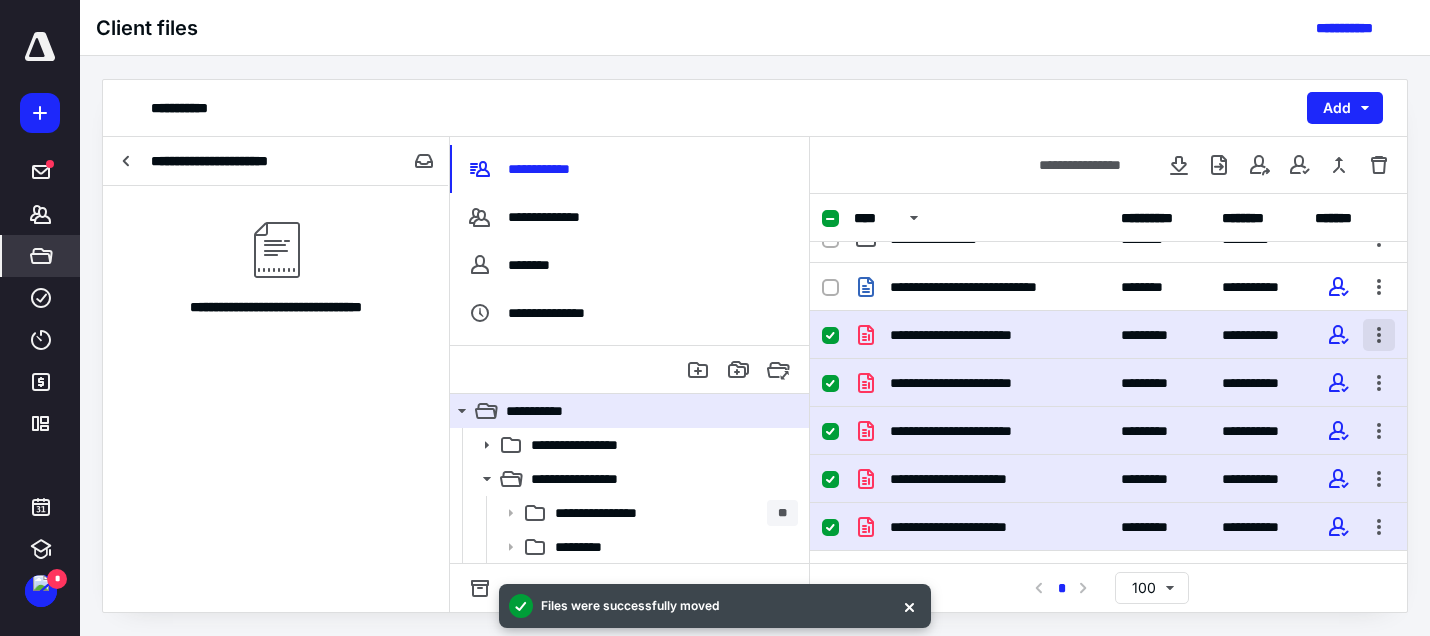 click at bounding box center (1379, 335) 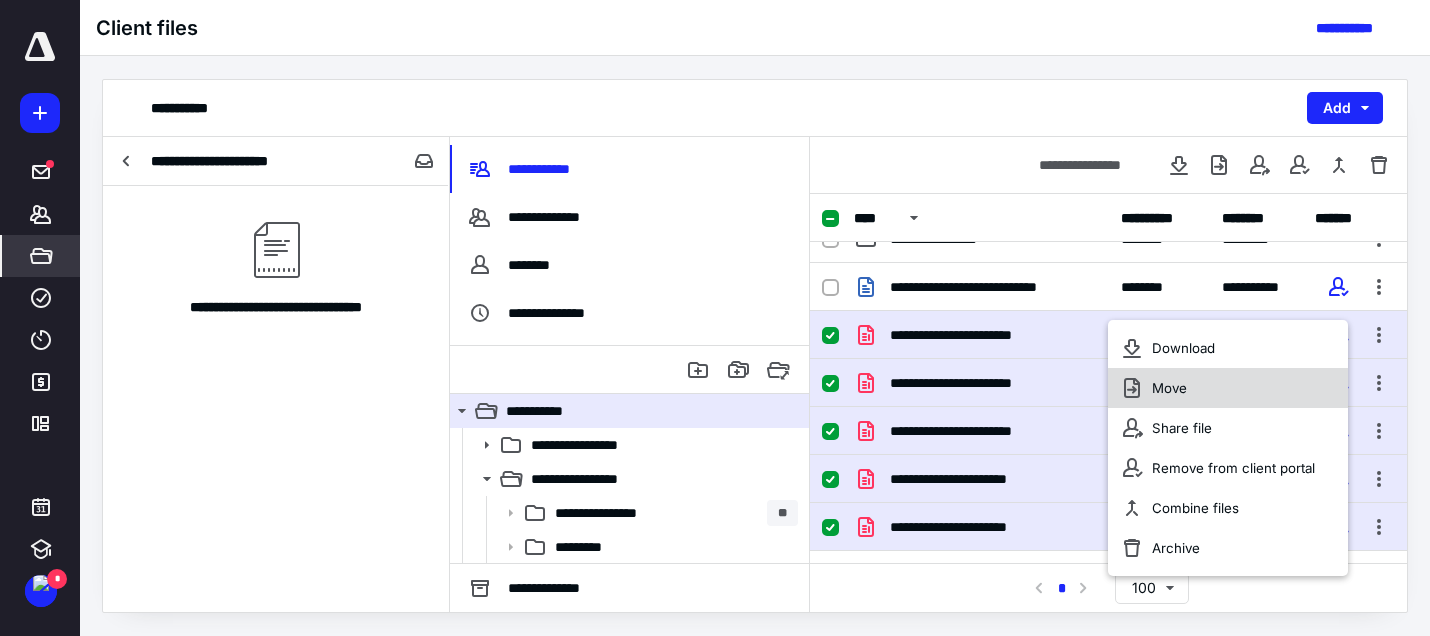 click on "Move" at bounding box center (1228, 388) 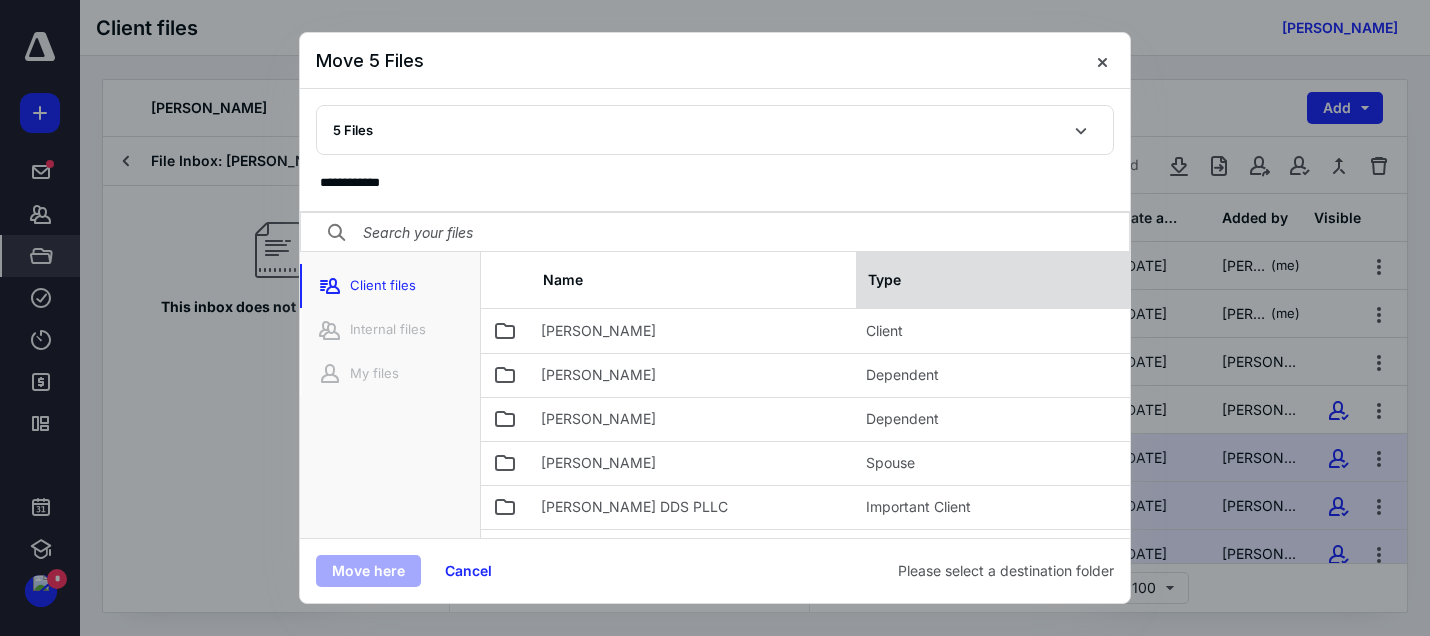 scroll, scrollTop: 123, scrollLeft: 0, axis: vertical 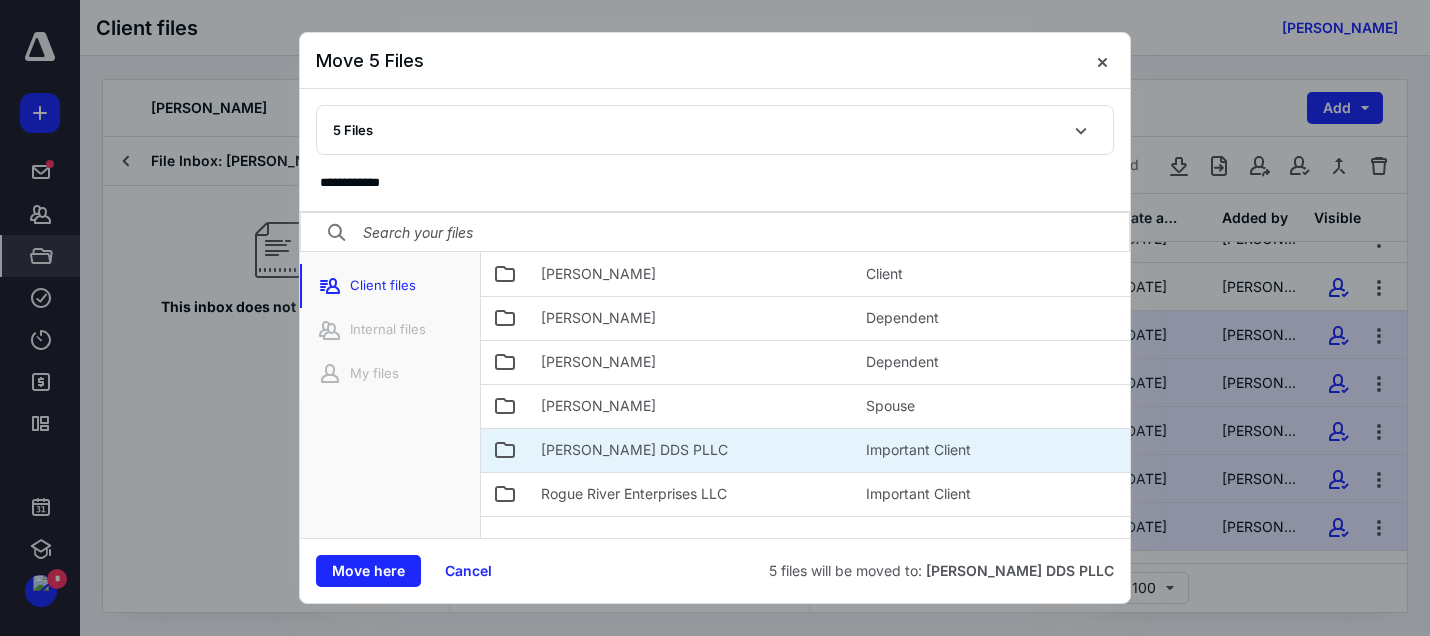 click on "Chad Conlin DDS PLLC" at bounding box center [634, 450] 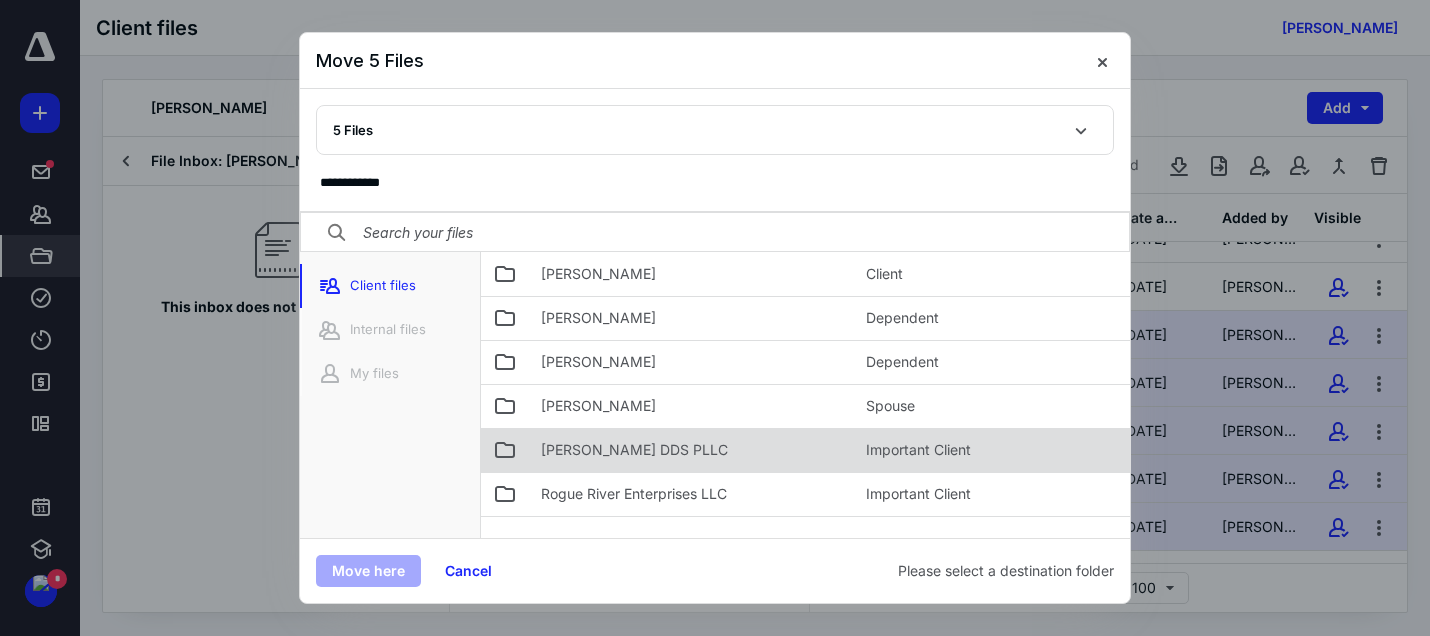 click on "Chad Conlin DDS PLLC" at bounding box center (691, 450) 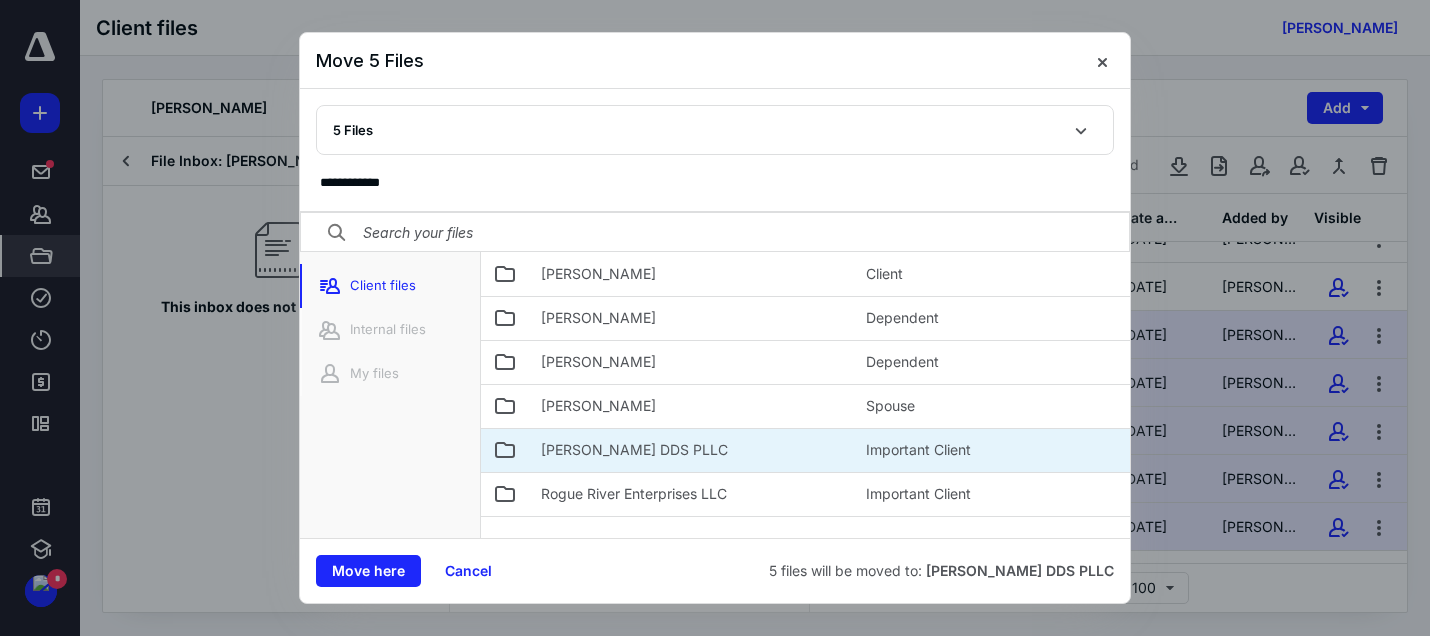 click on "Chad Conlin DDS PLLC" at bounding box center [691, 450] 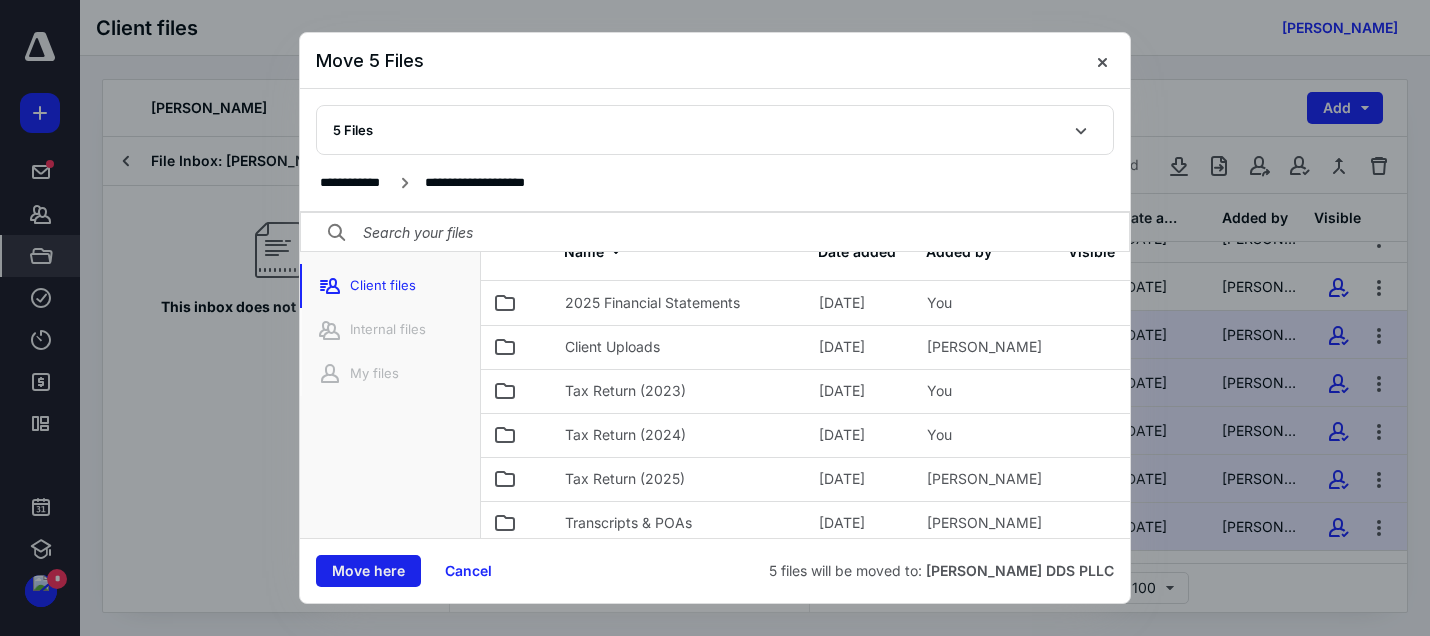 click on "Move here" at bounding box center [368, 571] 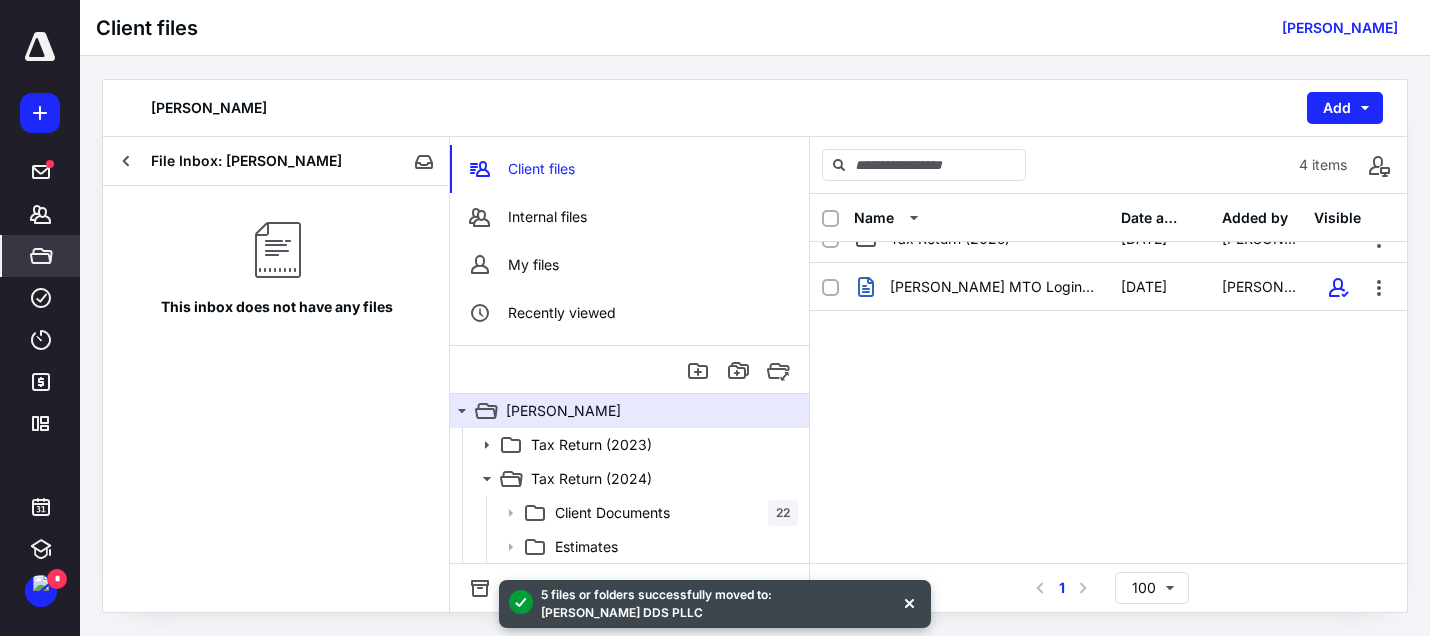 scroll, scrollTop: 0, scrollLeft: 0, axis: both 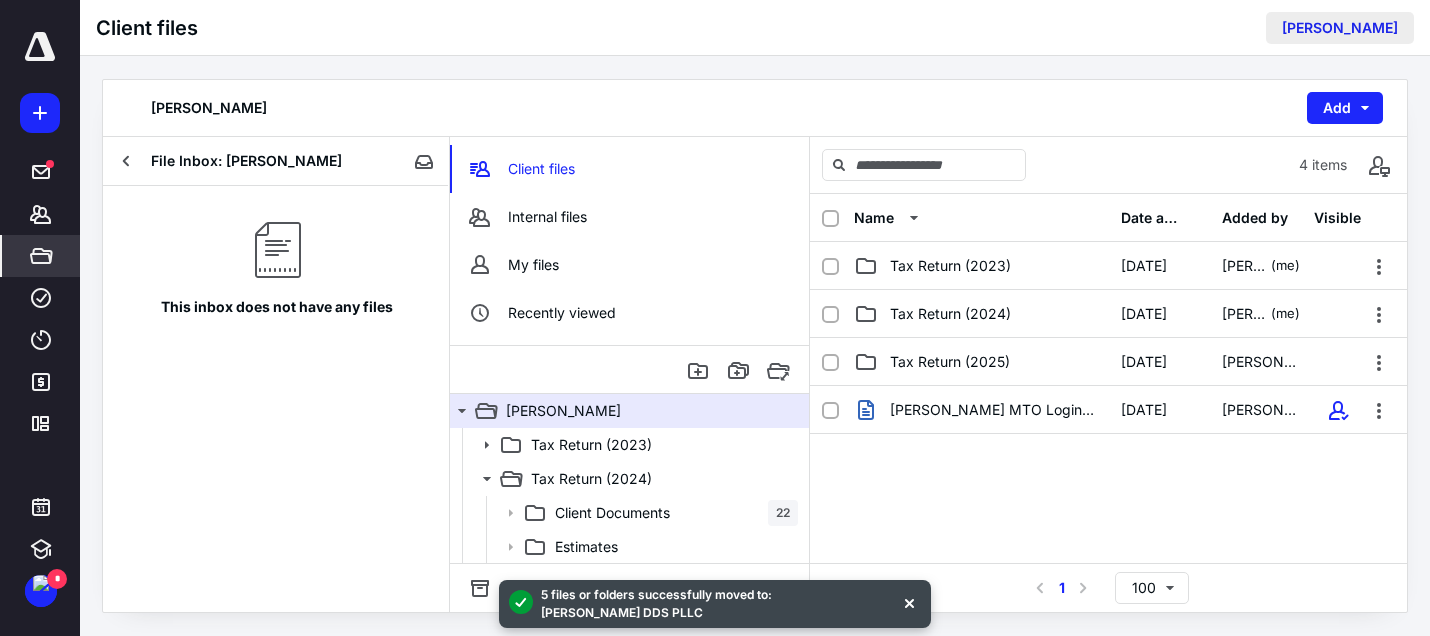 click on "Chad Conlin" at bounding box center (1340, 28) 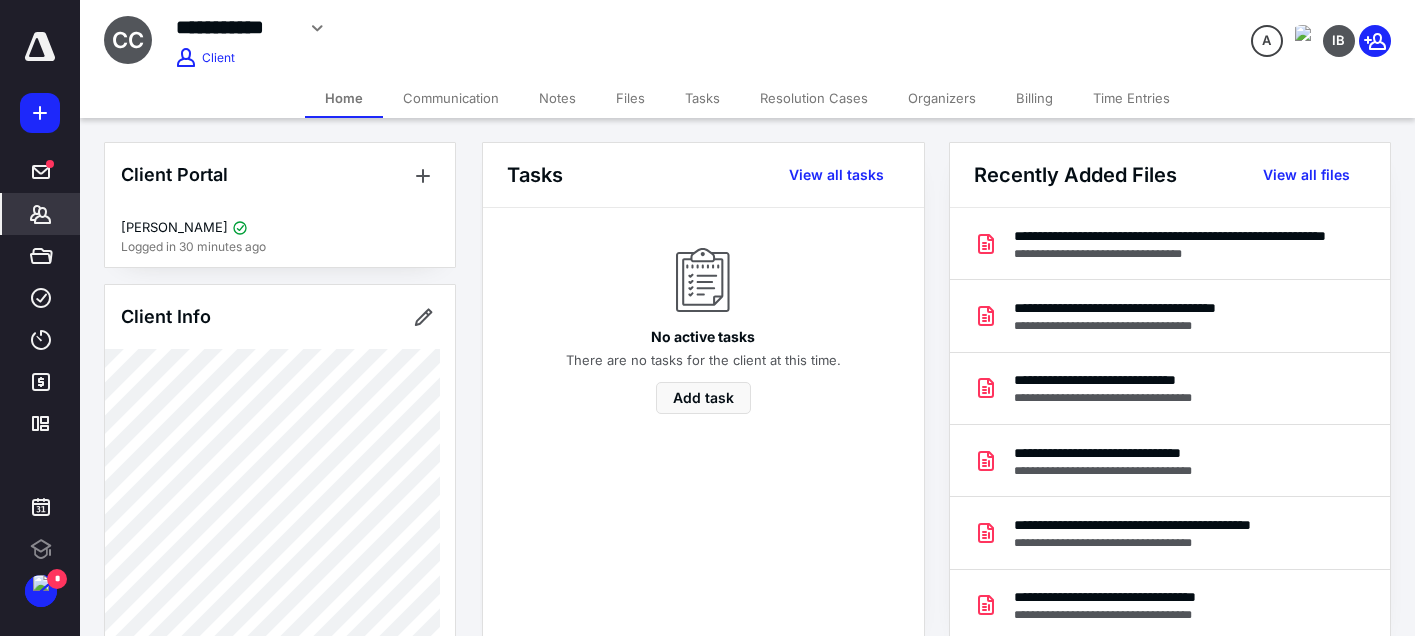 scroll, scrollTop: 0, scrollLeft: 0, axis: both 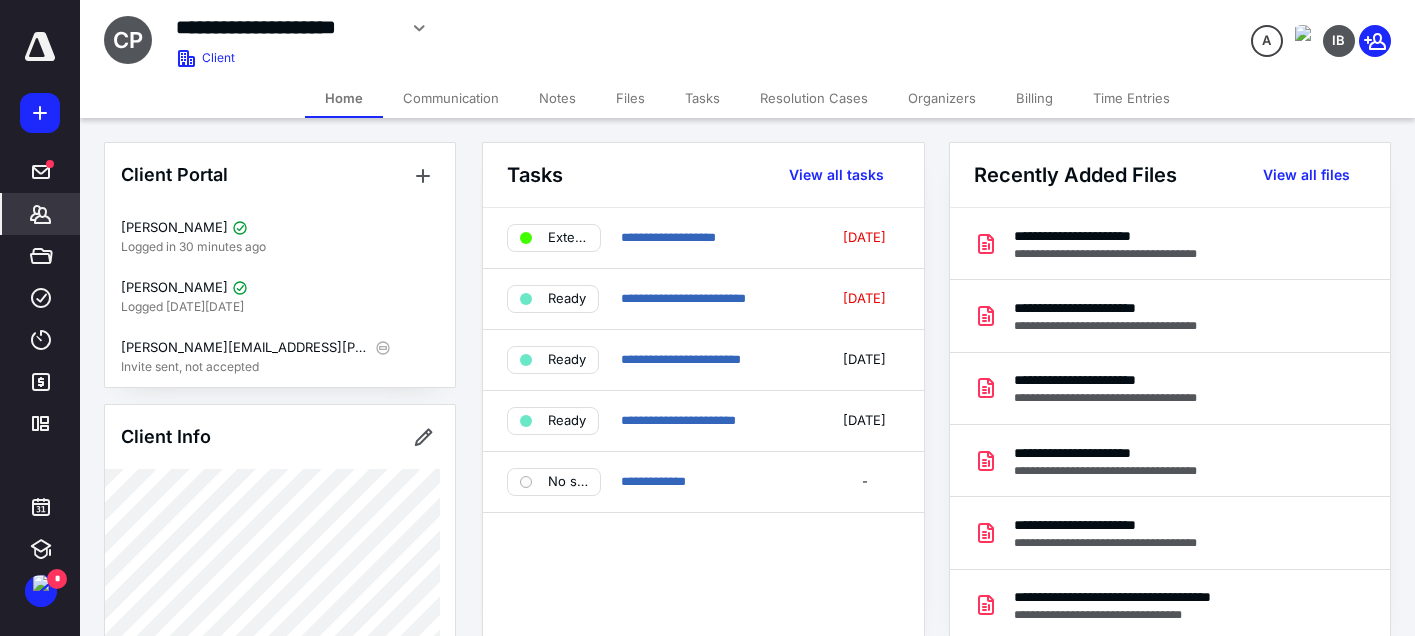 click on "Files" at bounding box center [630, 98] 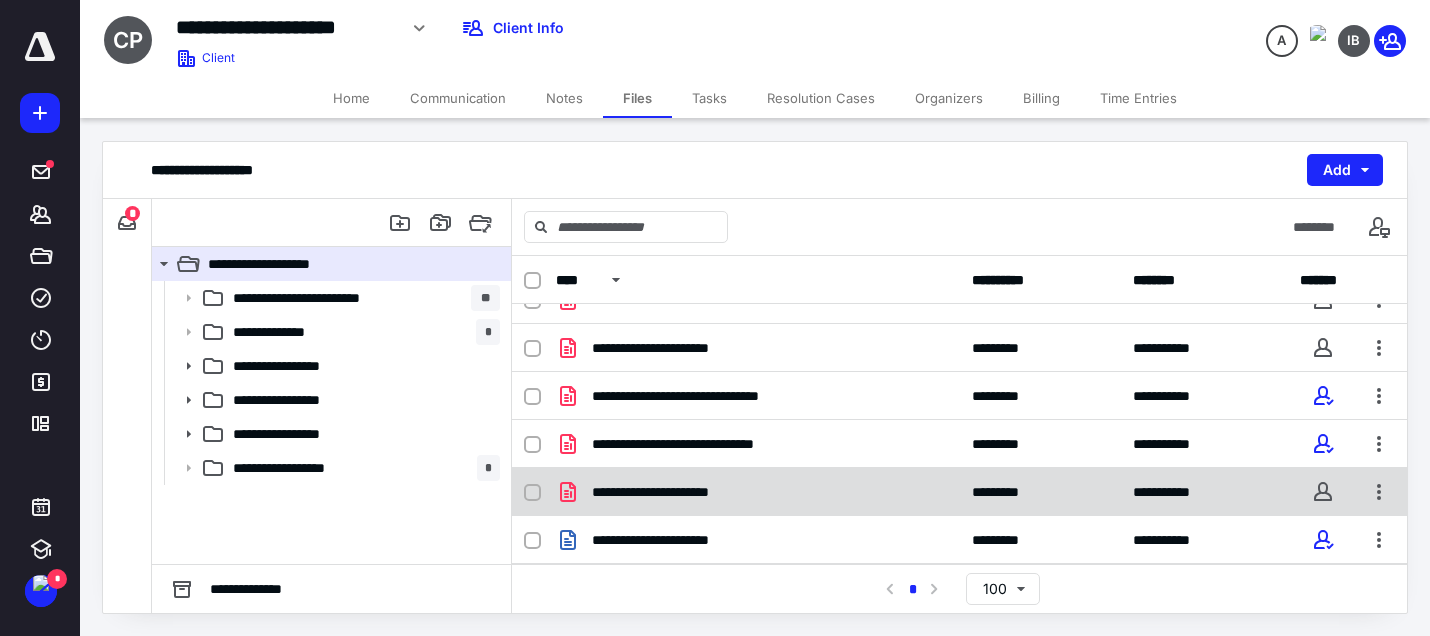 scroll, scrollTop: 0, scrollLeft: 0, axis: both 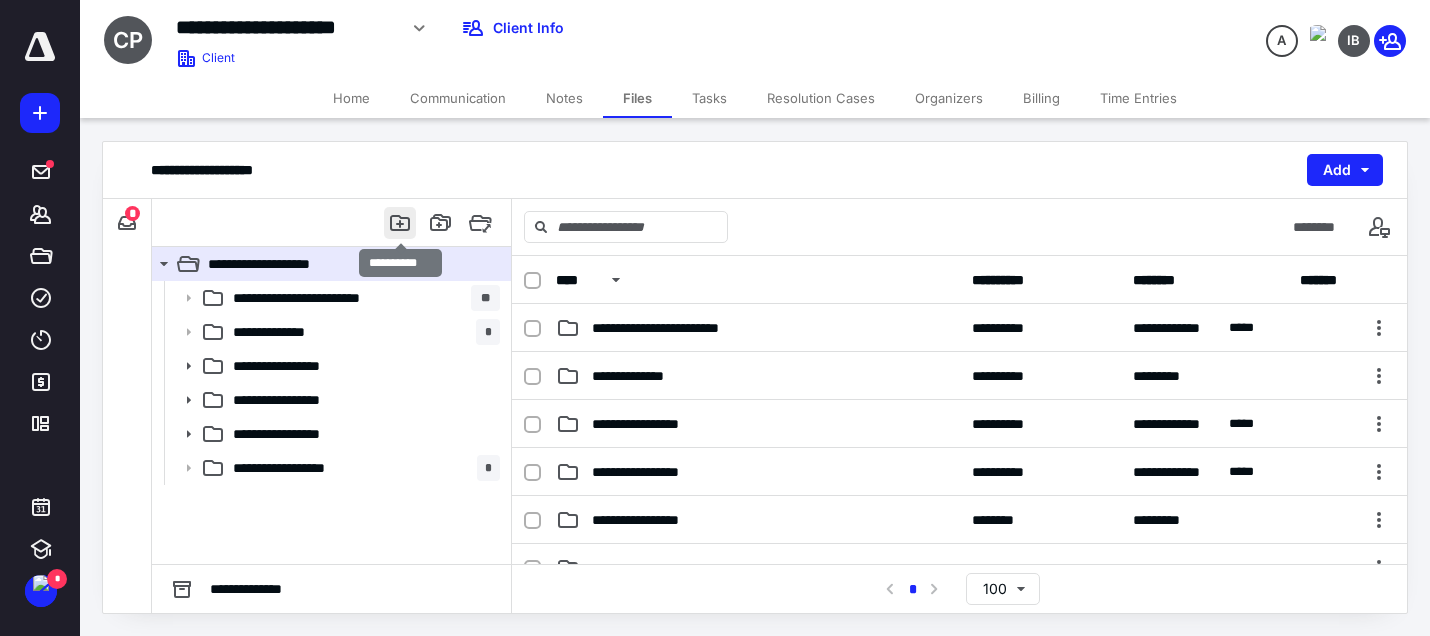 click at bounding box center (400, 223) 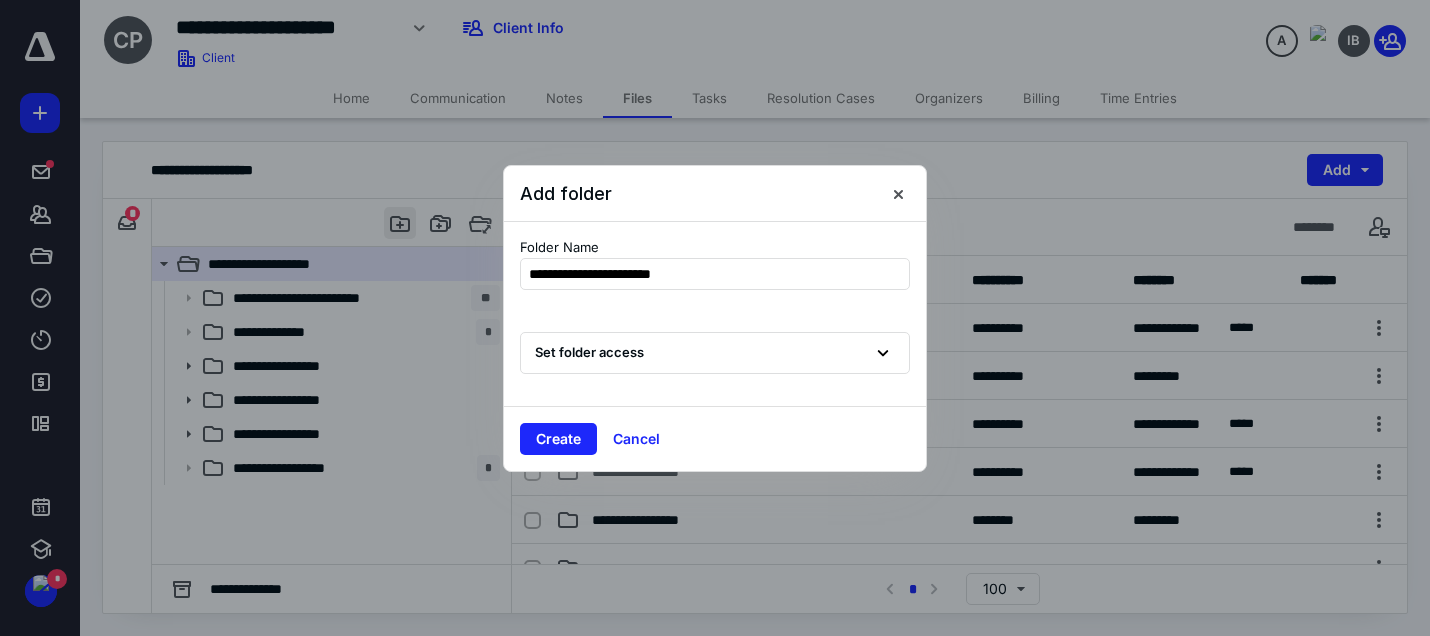 type on "**********" 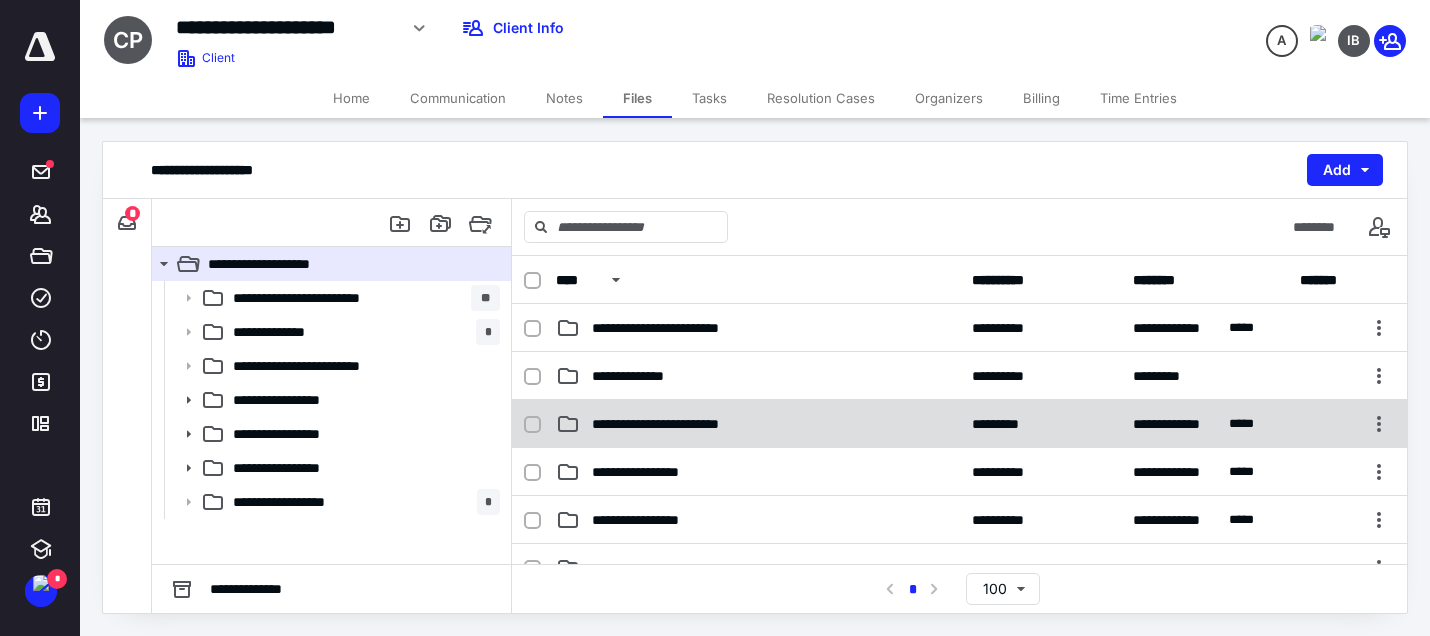 scroll, scrollTop: 300, scrollLeft: 0, axis: vertical 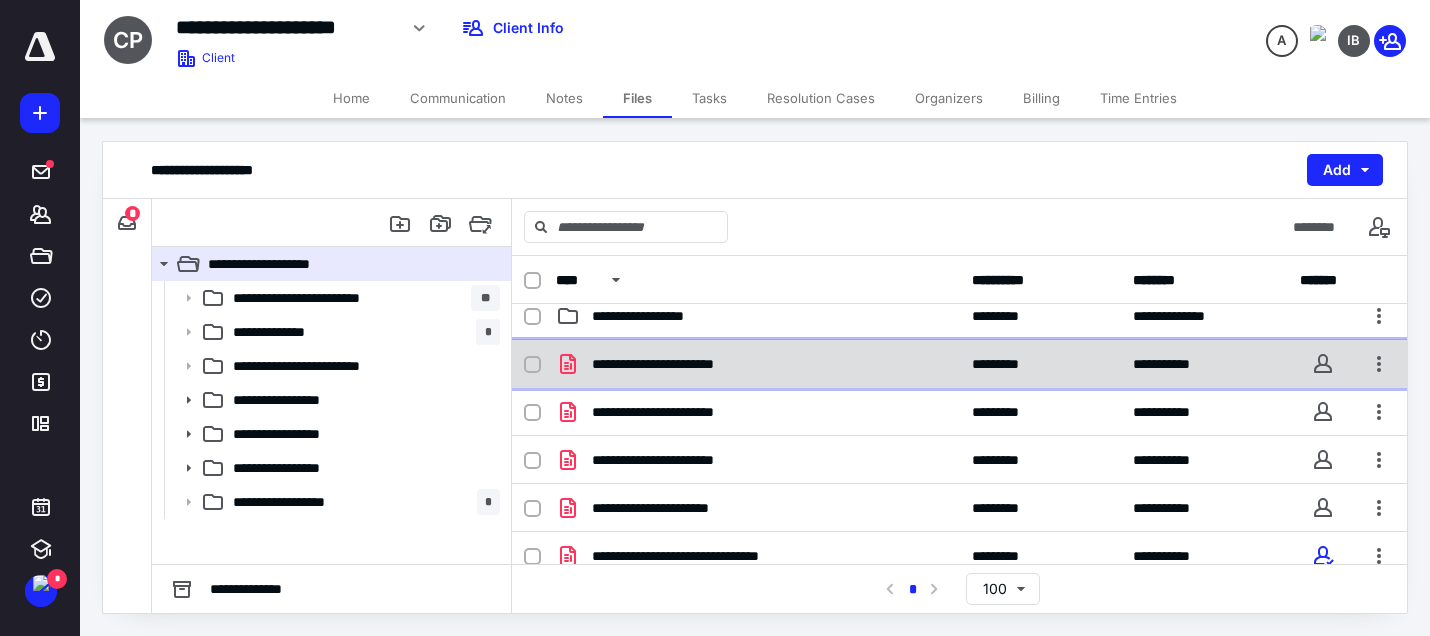 click on "**********" at bounding box center (959, 364) 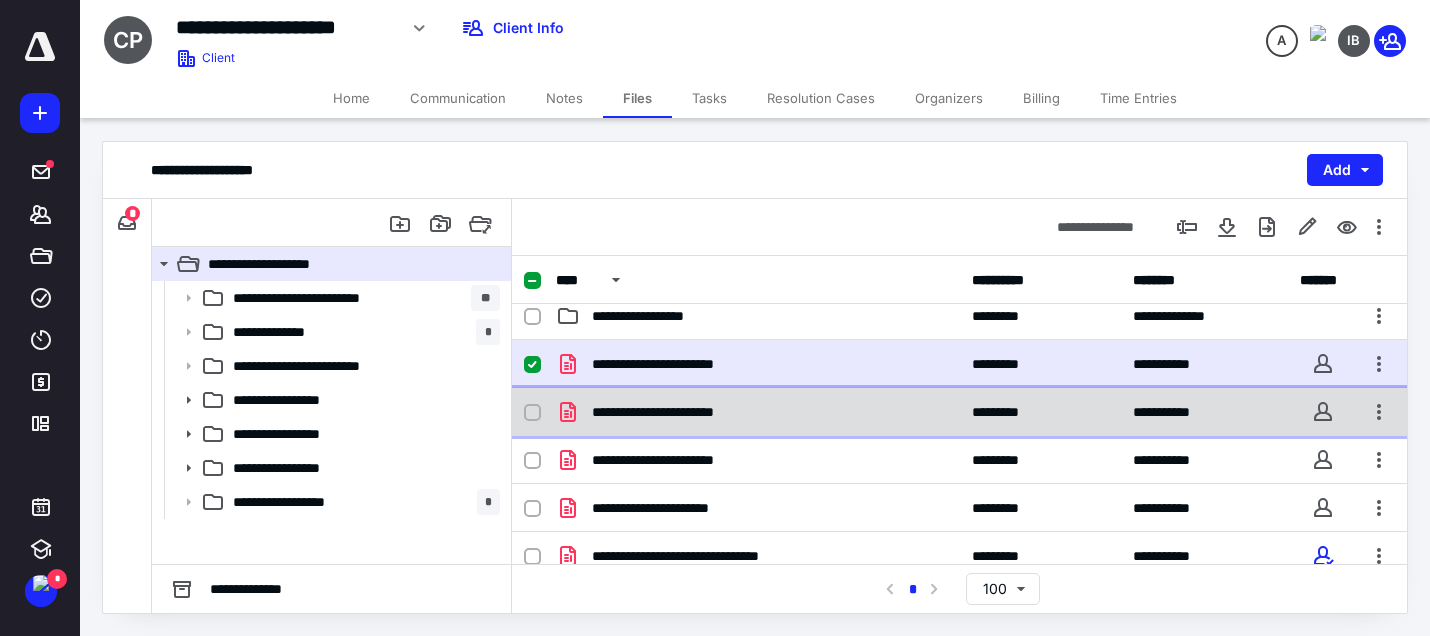 click on "**********" at bounding box center [959, 412] 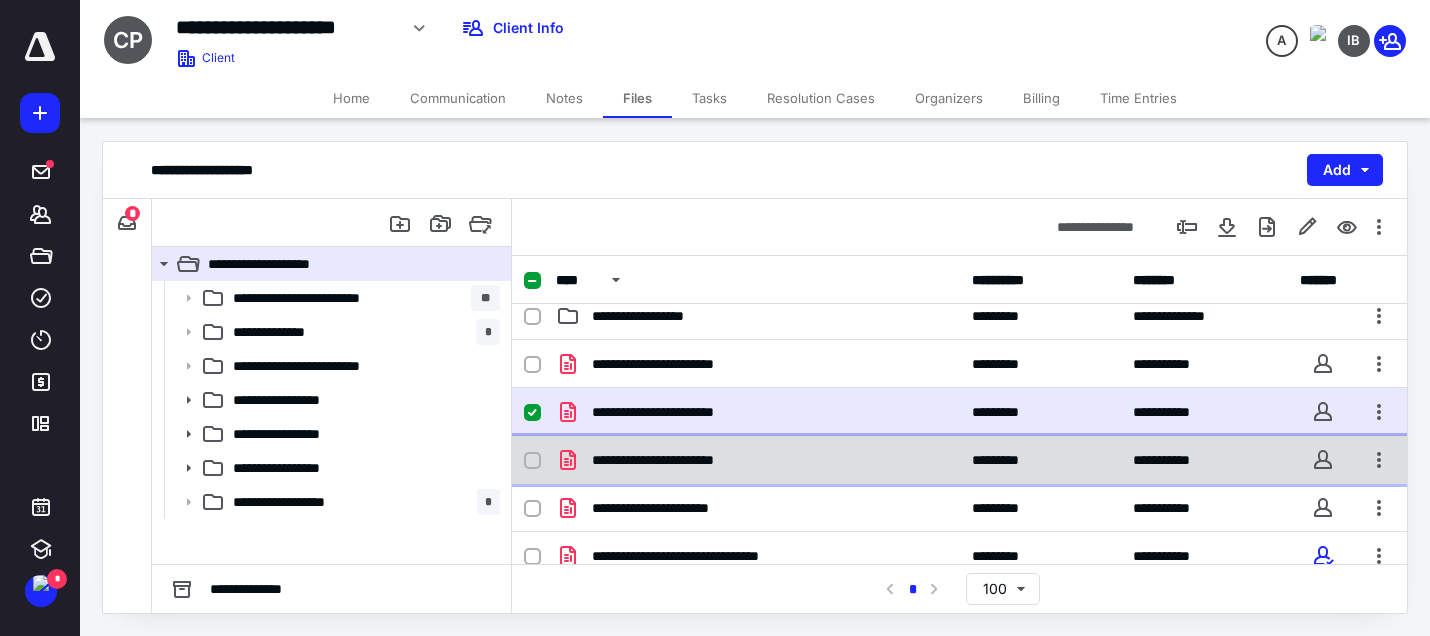 click 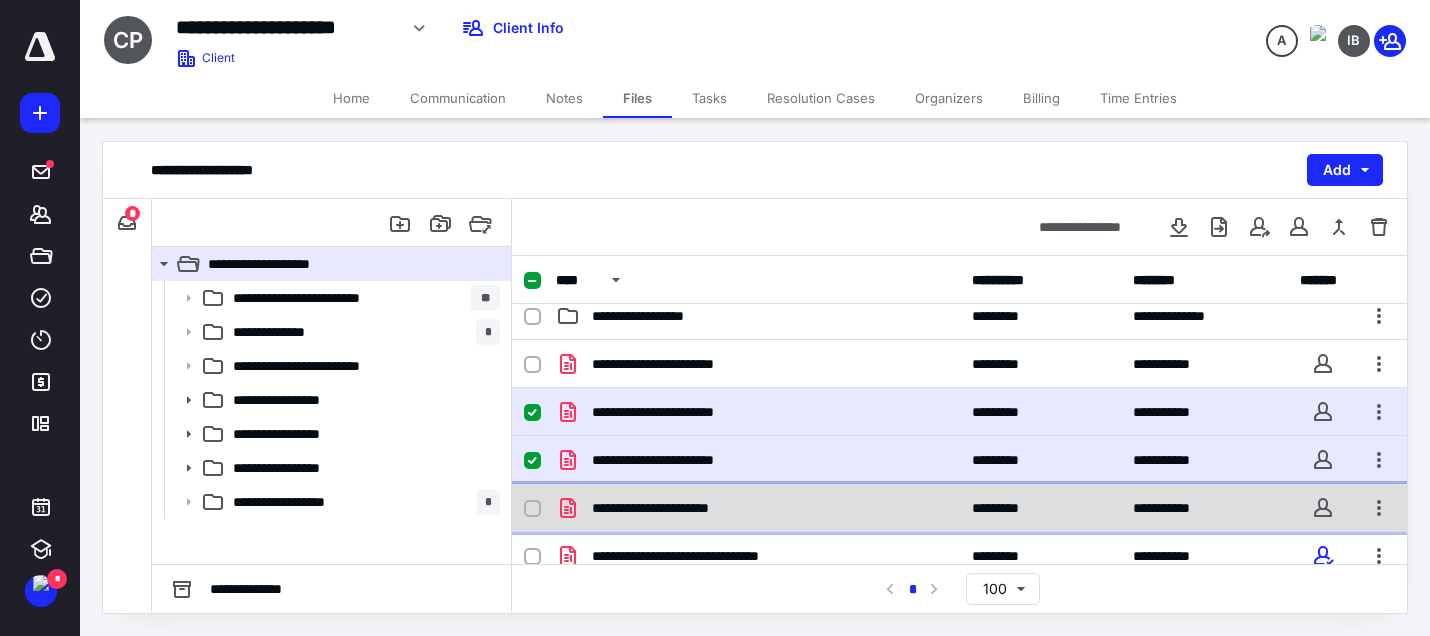 click 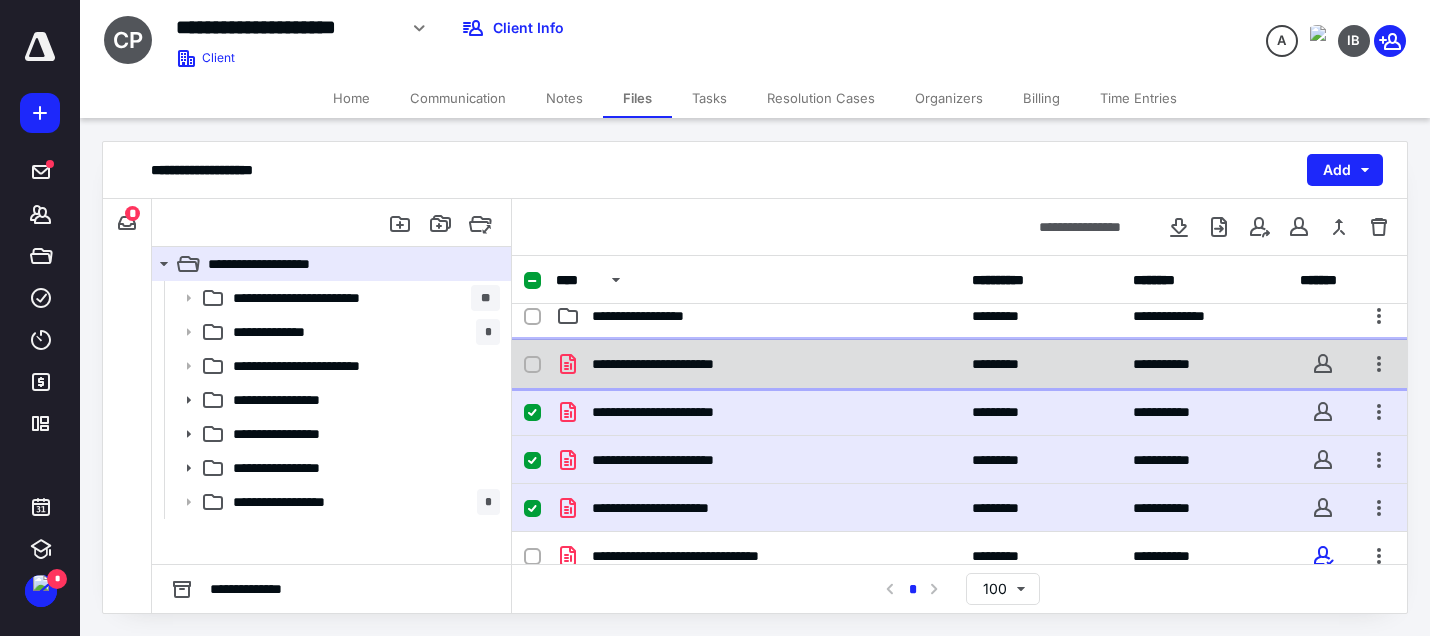 click on "**********" at bounding box center [959, 364] 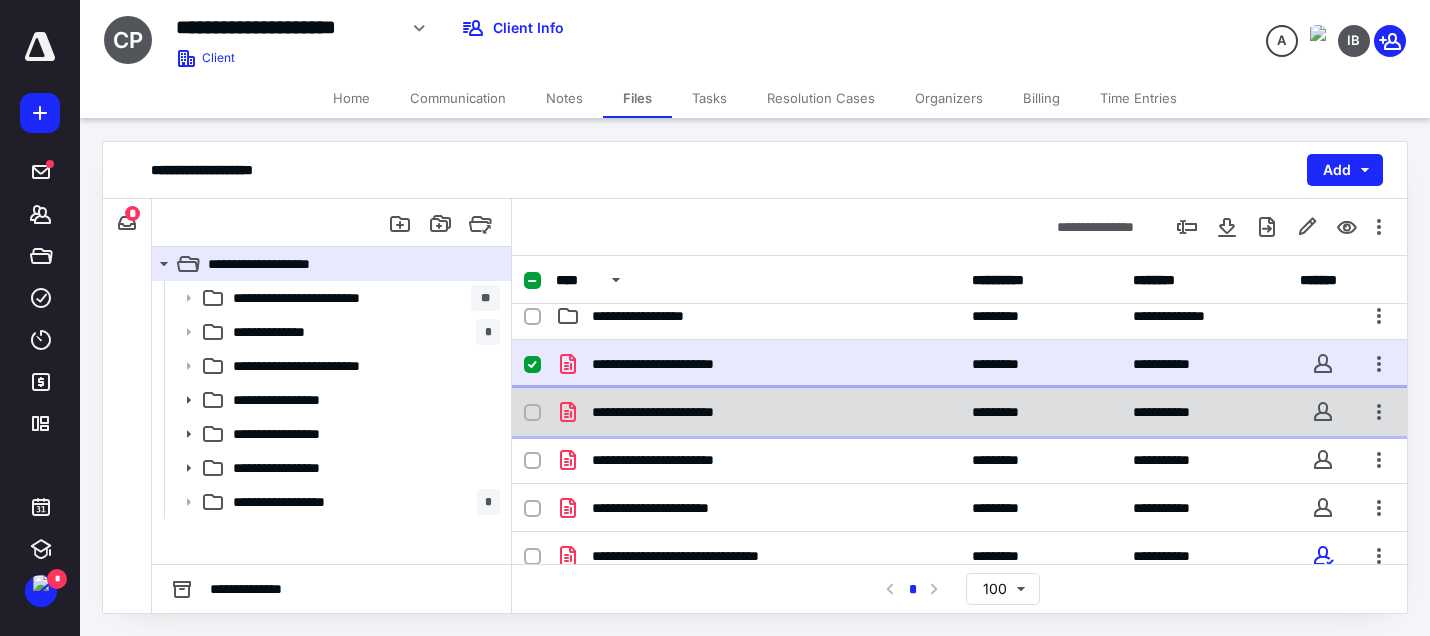 click 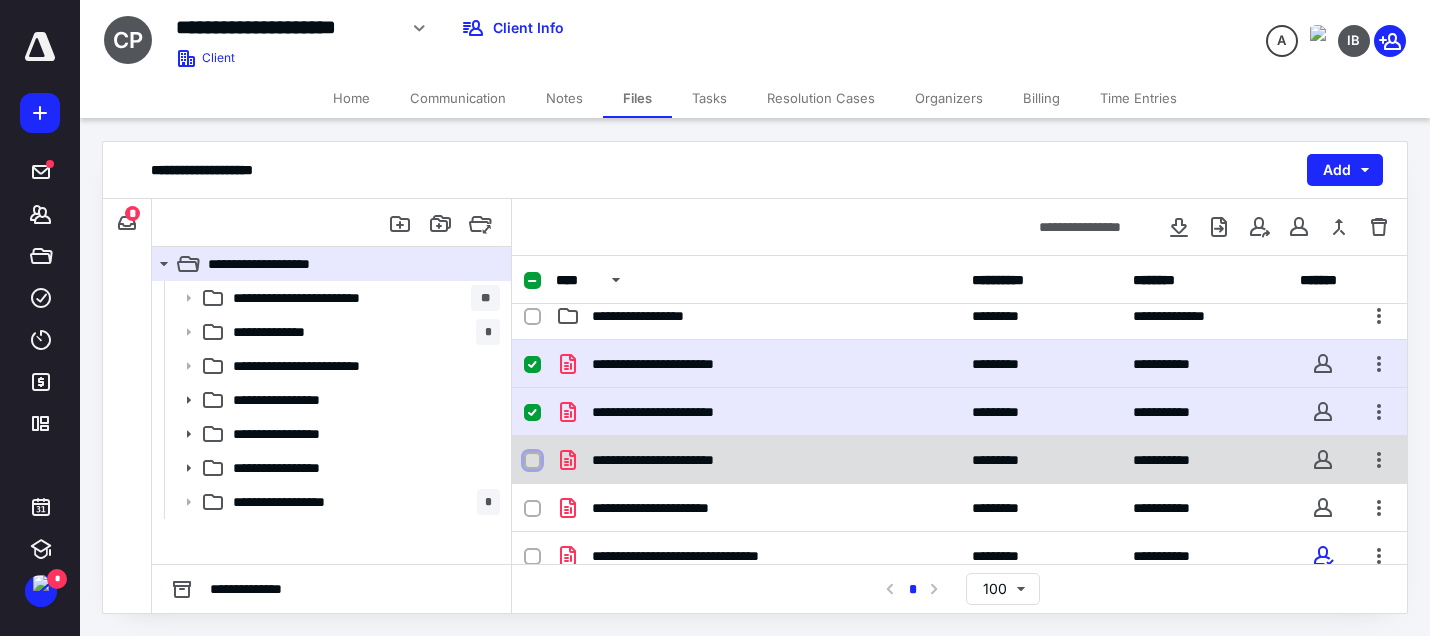 click at bounding box center [532, 461] 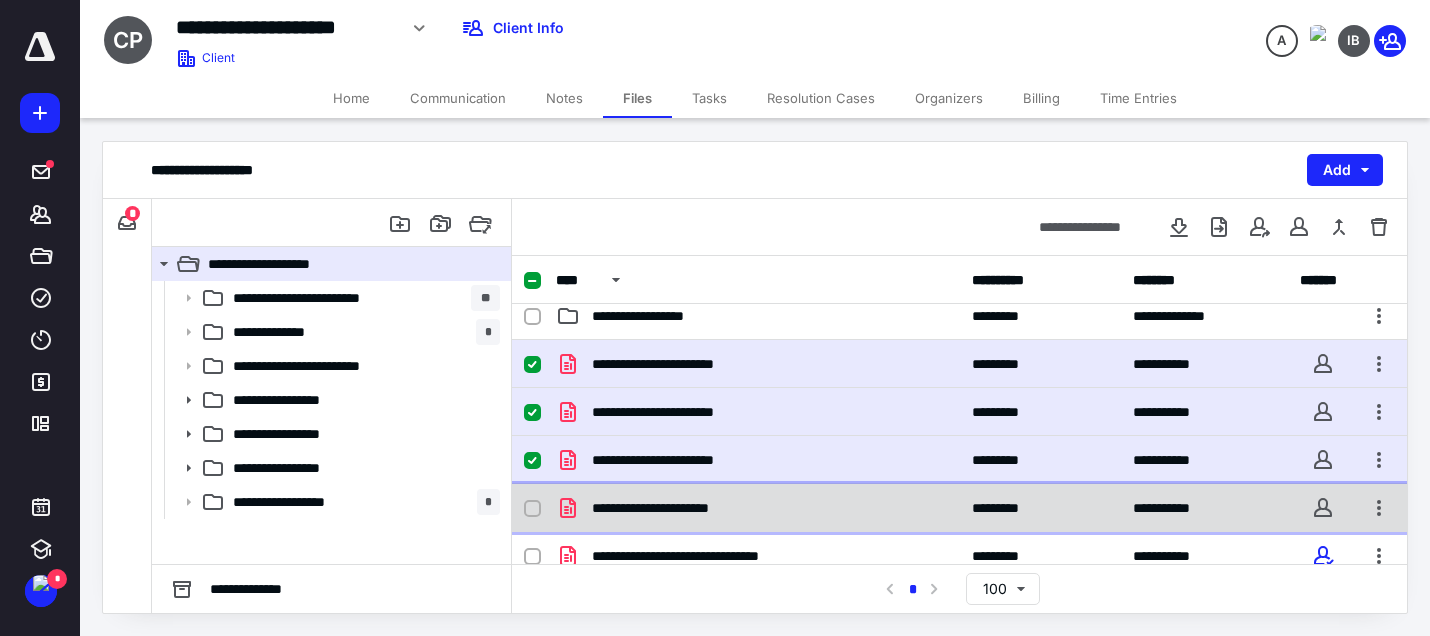 click 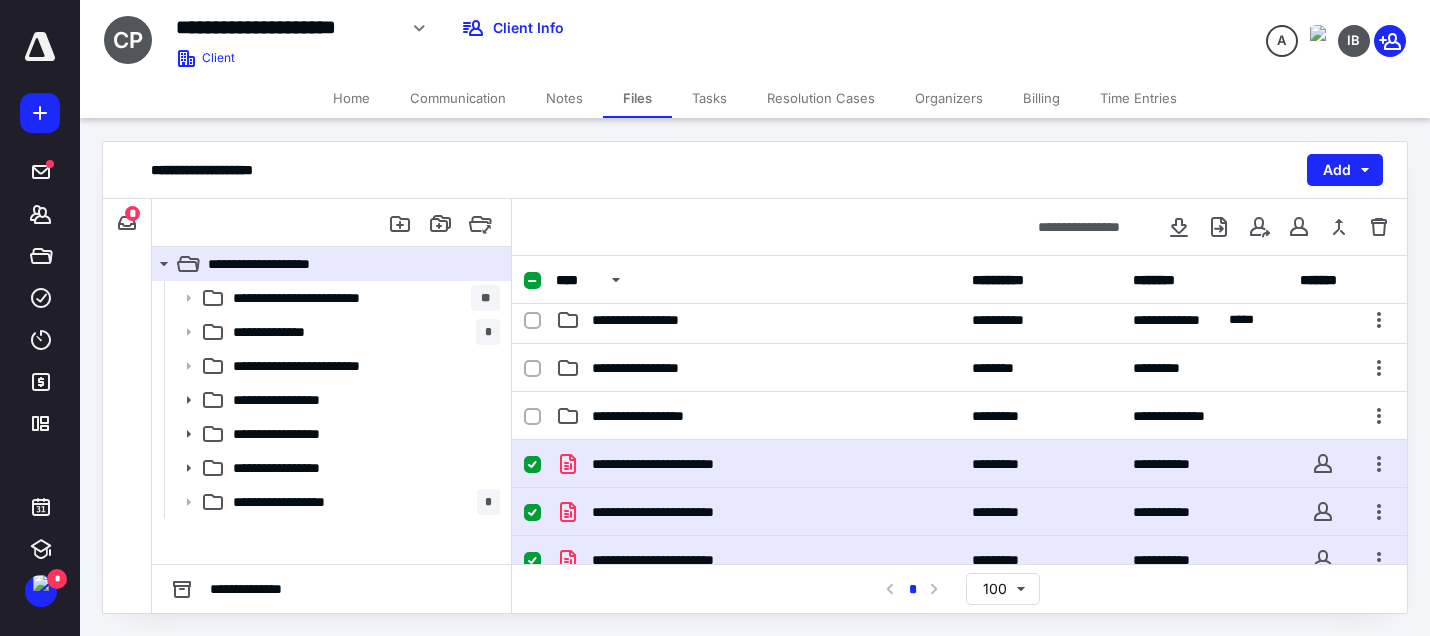 scroll, scrollTop: 100, scrollLeft: 0, axis: vertical 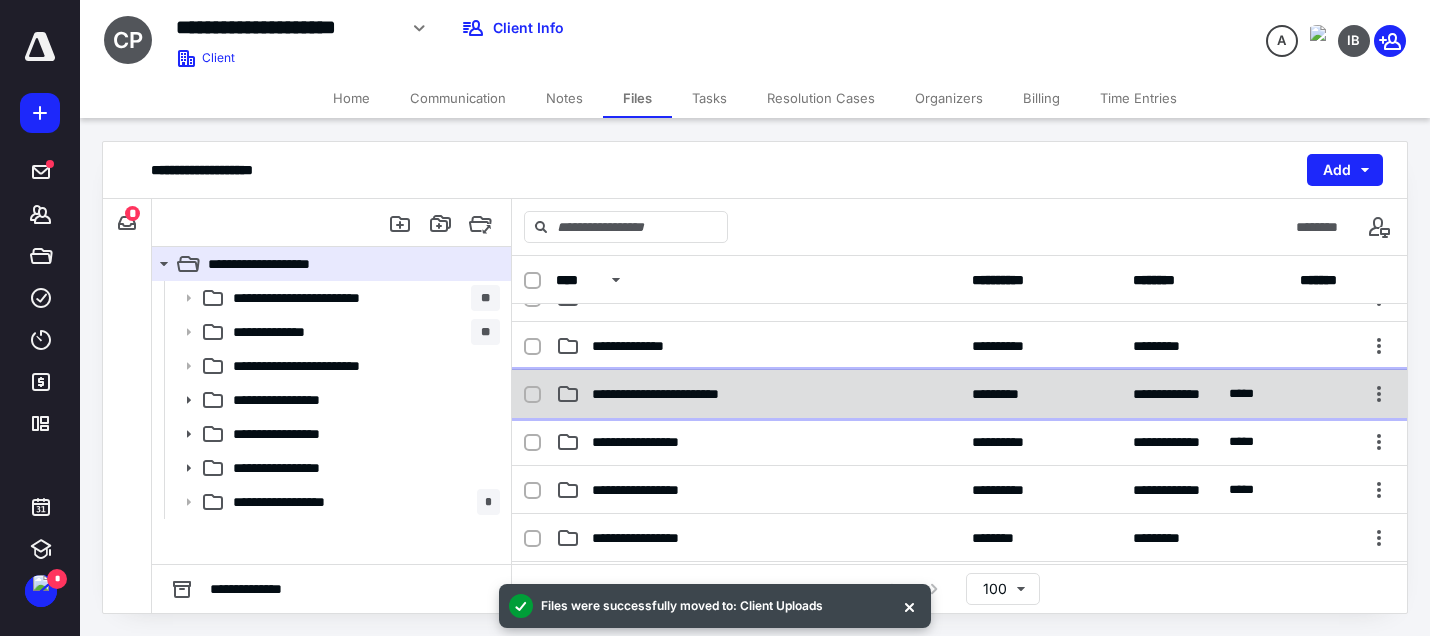 click on "**********" at bounding box center (674, 394) 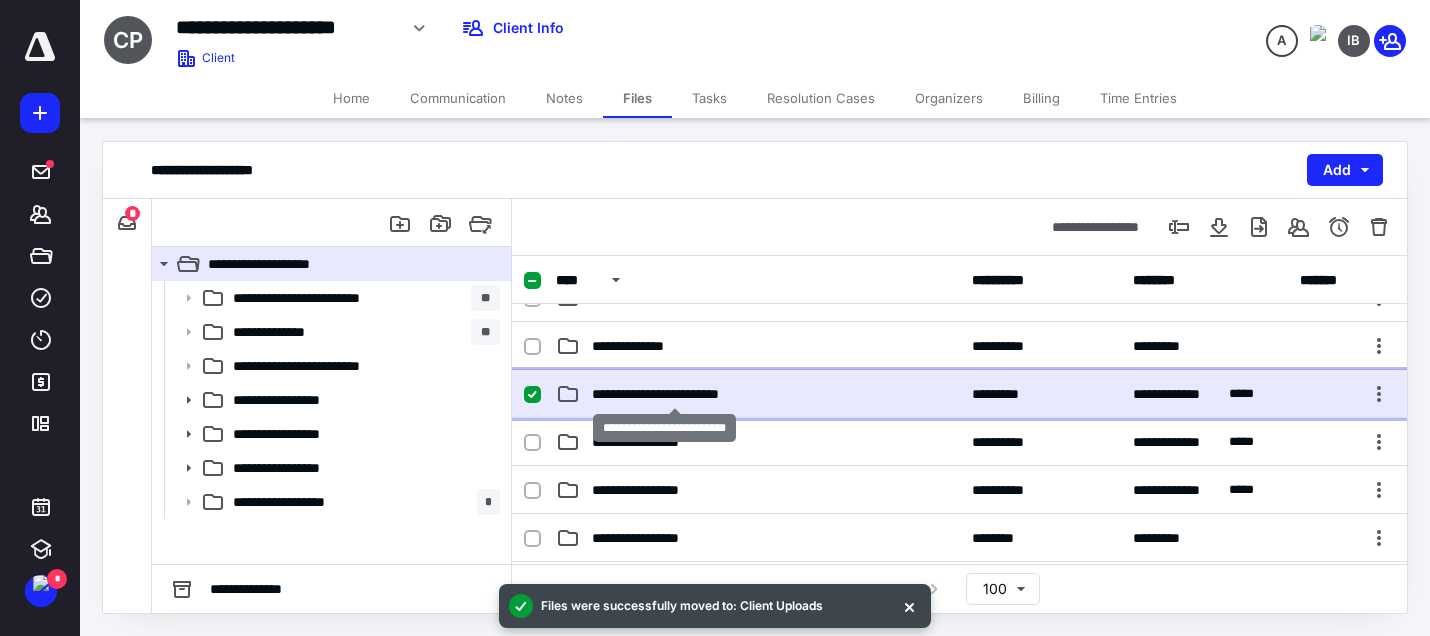 click on "**********" at bounding box center (674, 394) 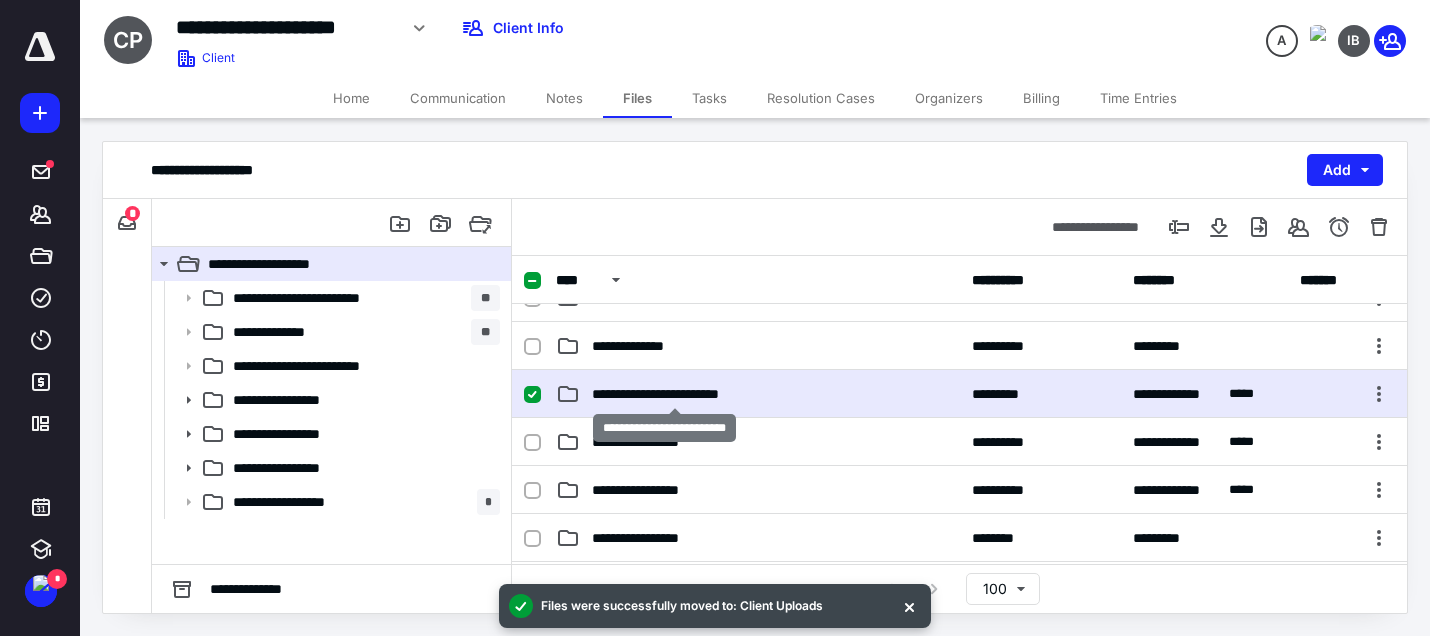 scroll, scrollTop: 0, scrollLeft: 0, axis: both 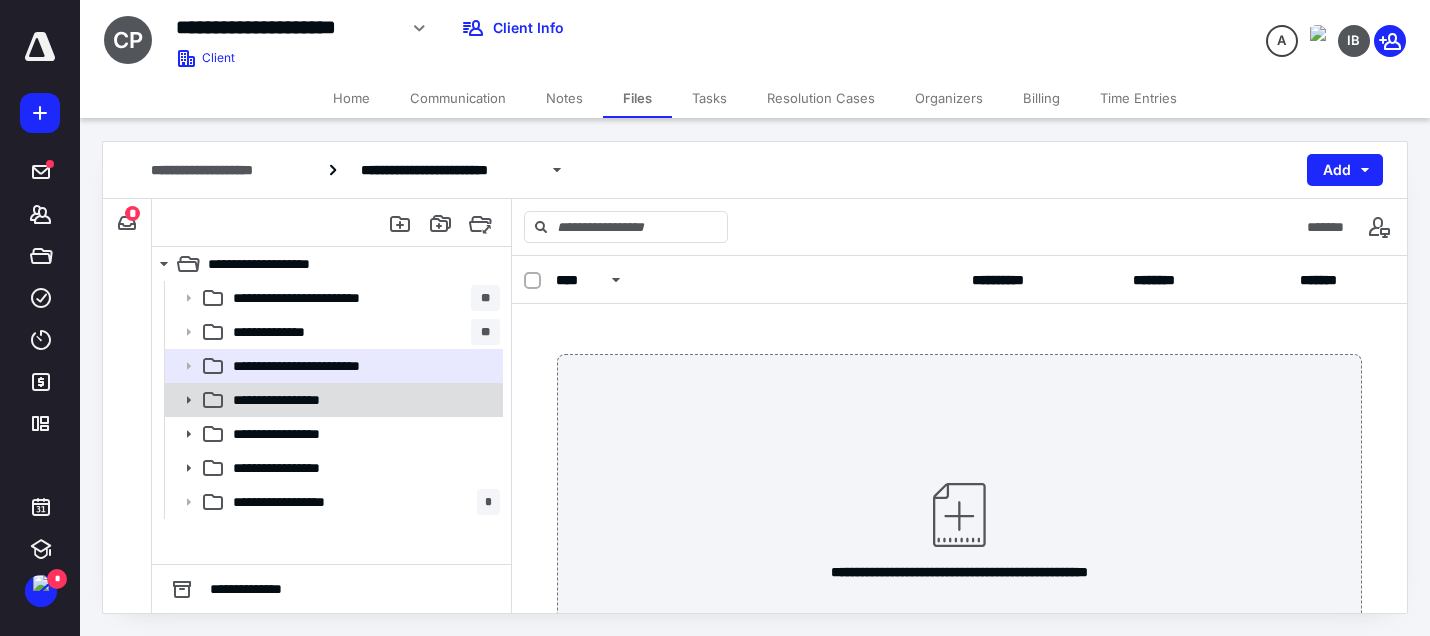 click on "**********" at bounding box center [362, 400] 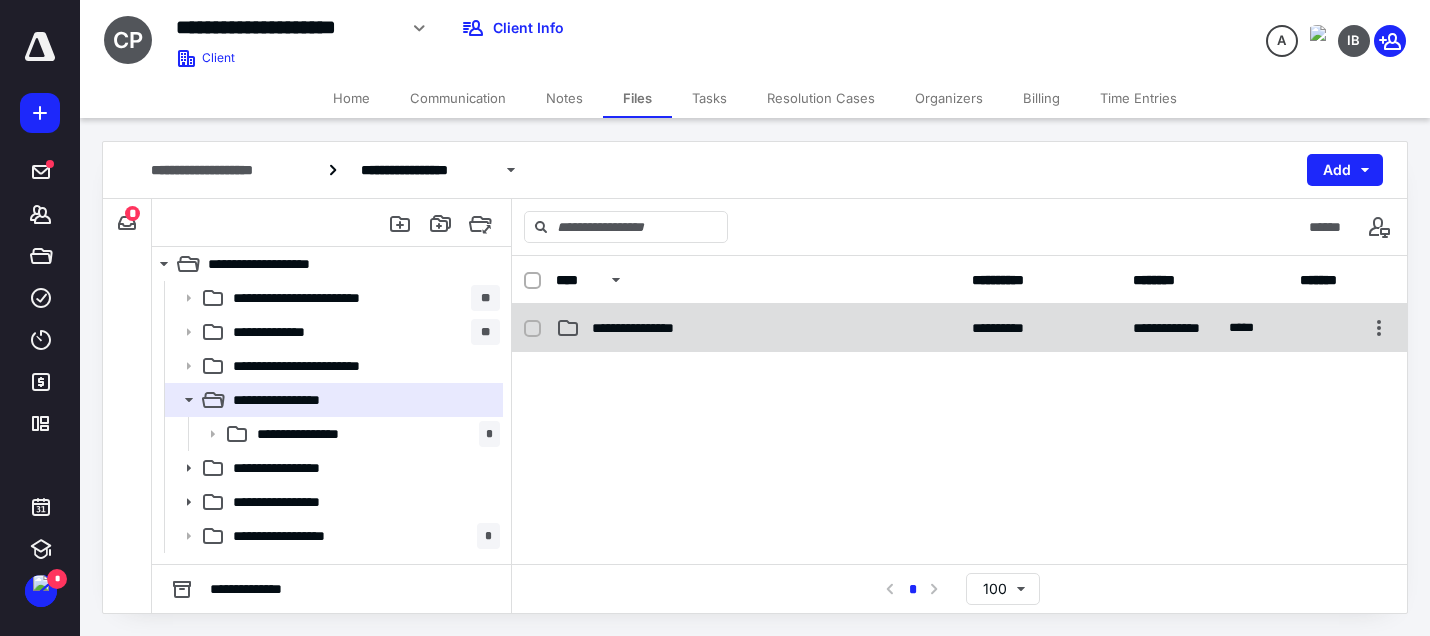 click on "**********" at bounding box center [650, 328] 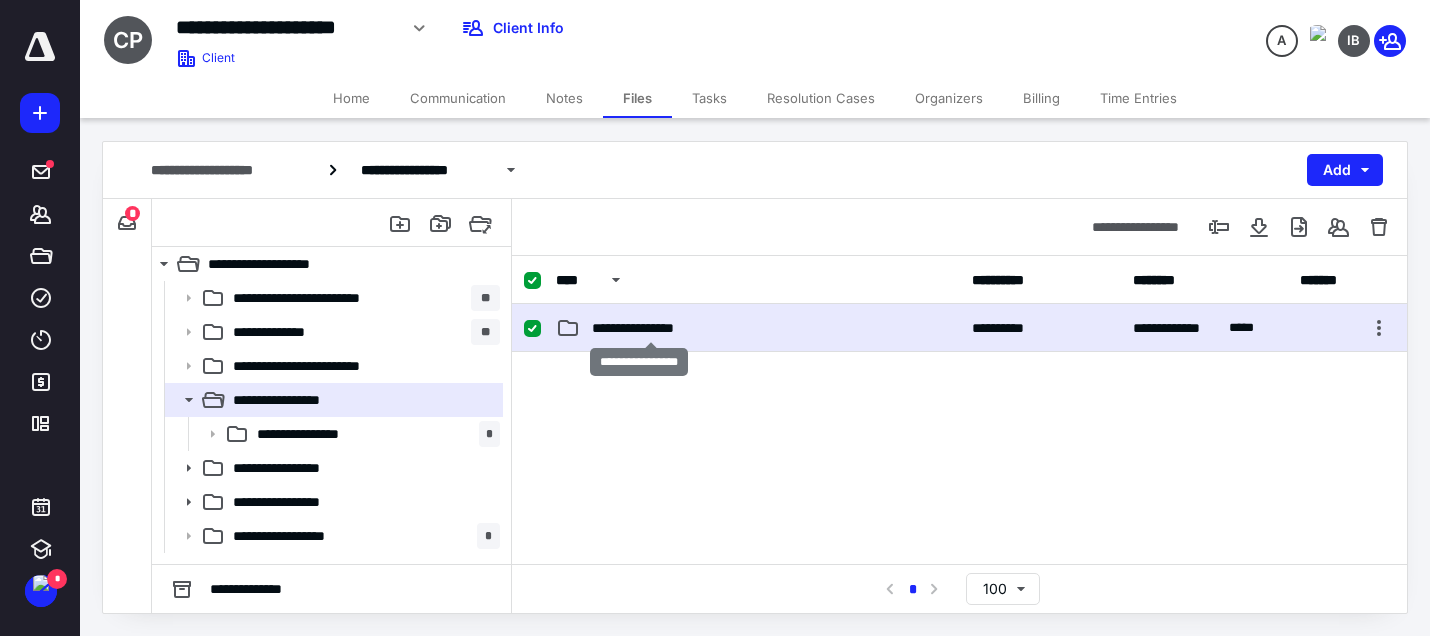 click on "**********" at bounding box center (650, 328) 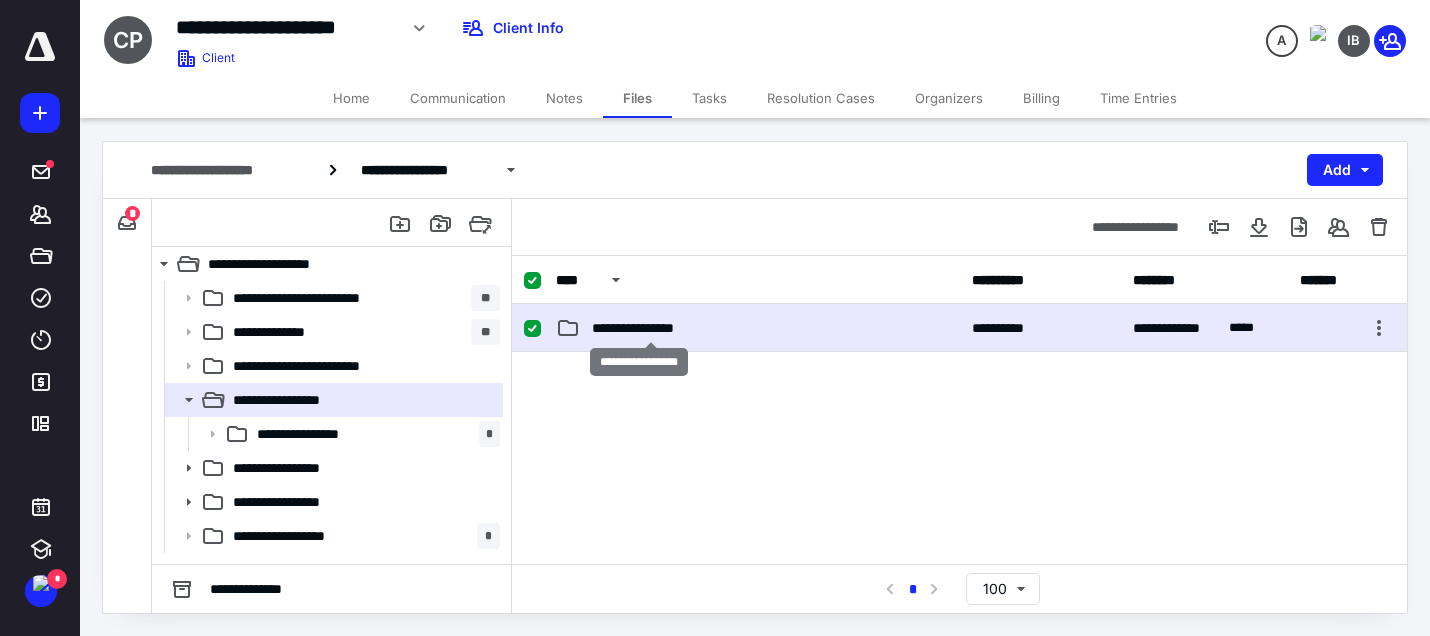 checkbox on "false" 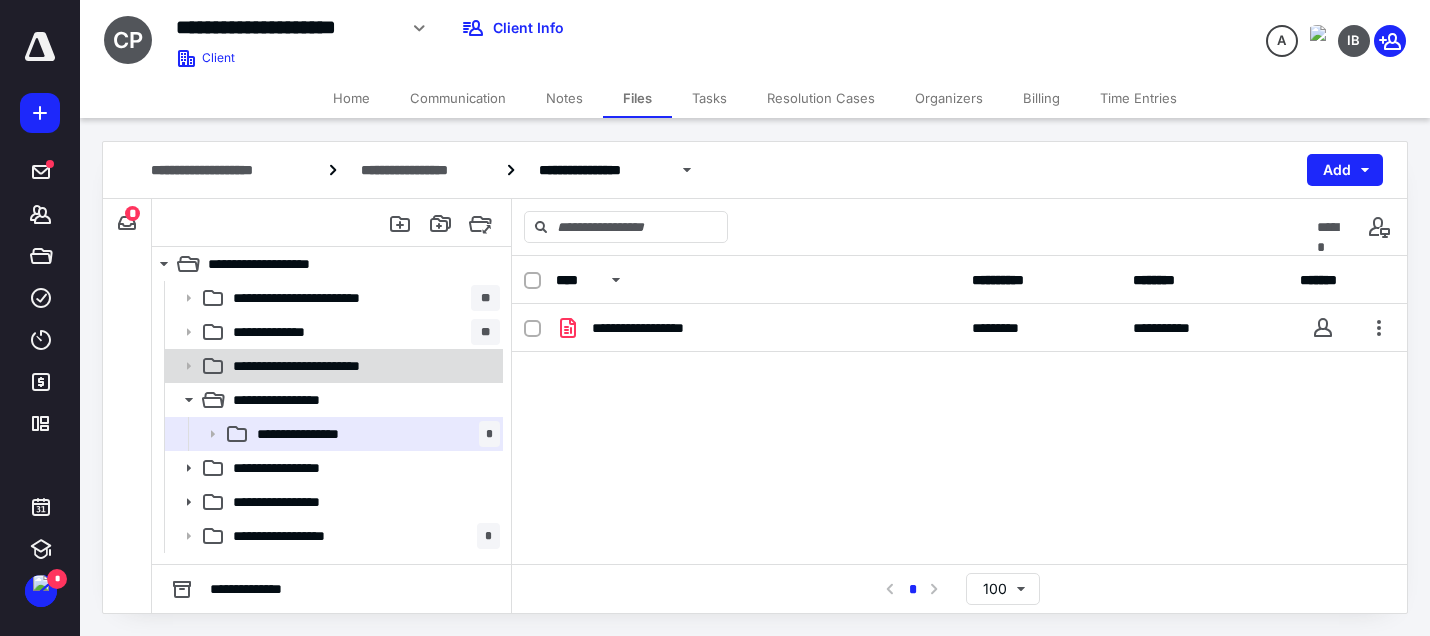 click on "**********" at bounding box center (315, 366) 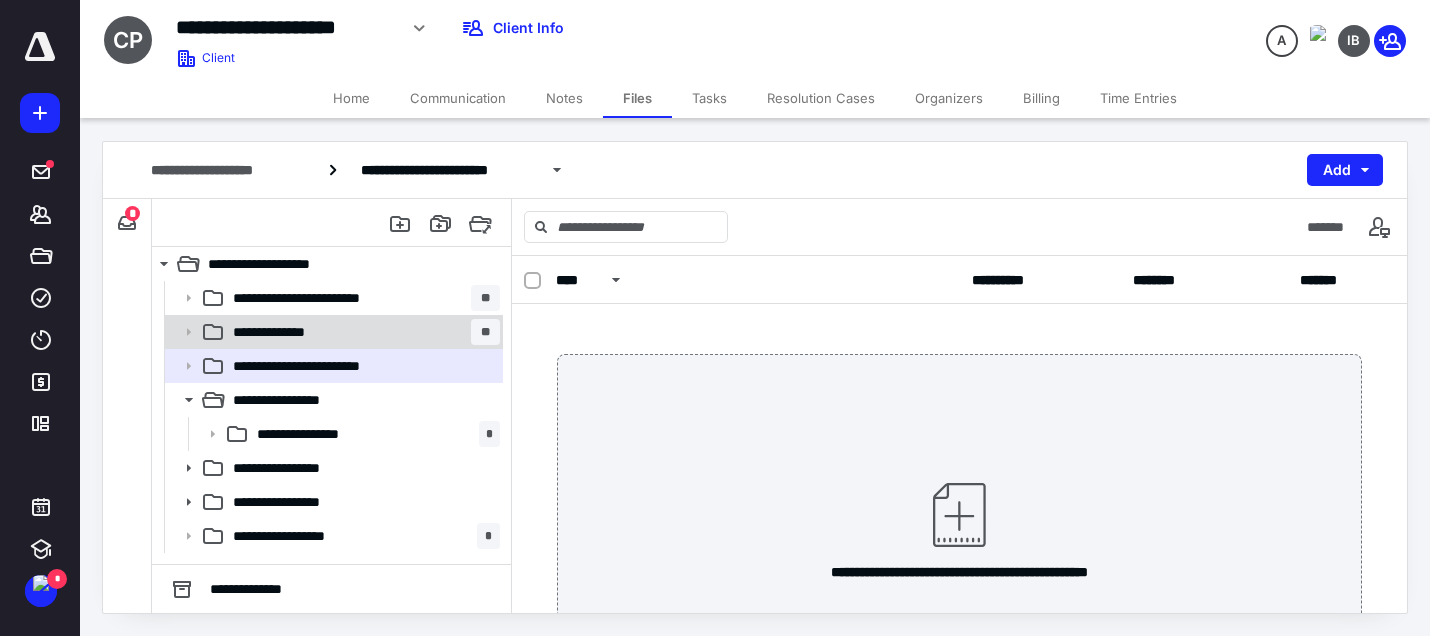 click on "**********" at bounding box center (362, 332) 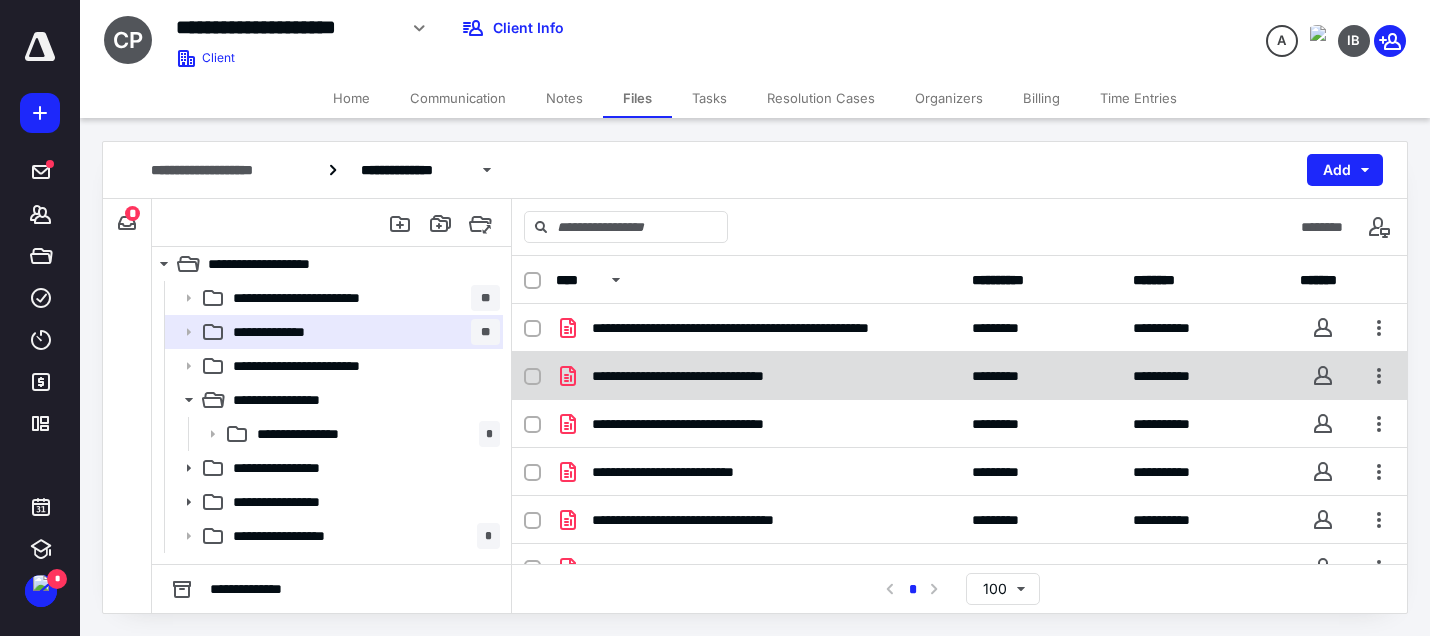 scroll, scrollTop: 316, scrollLeft: 0, axis: vertical 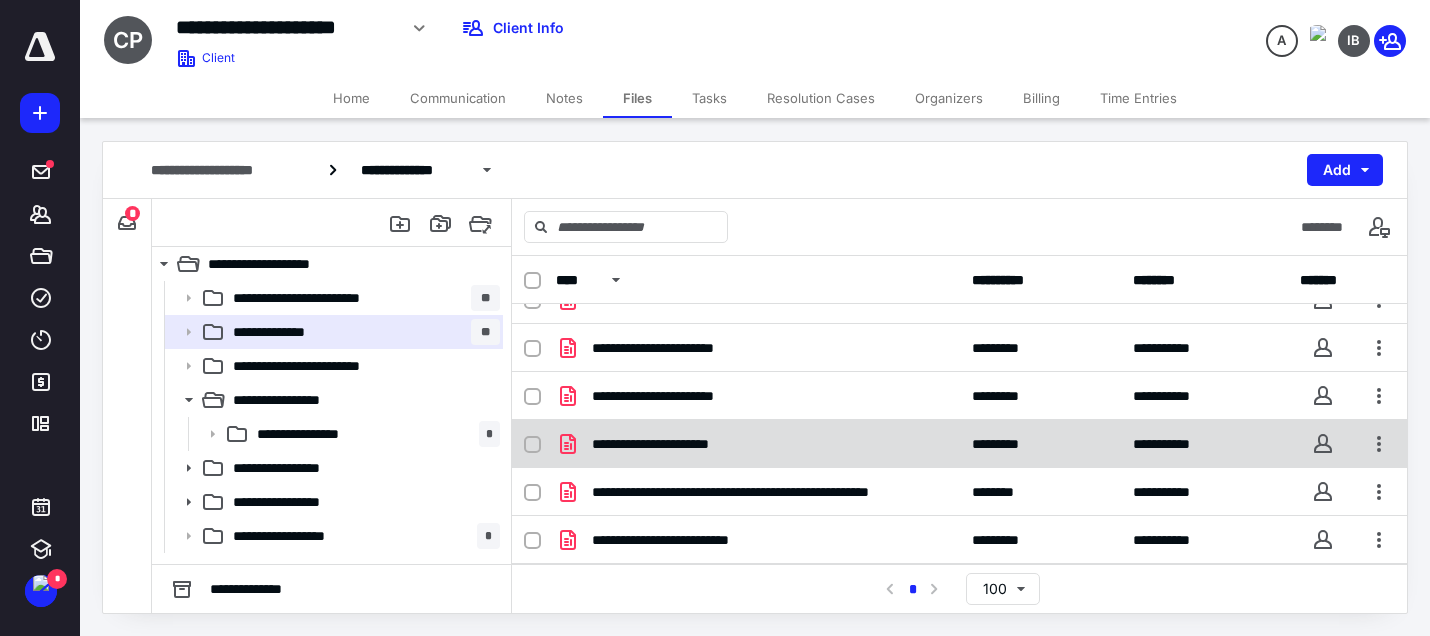 click 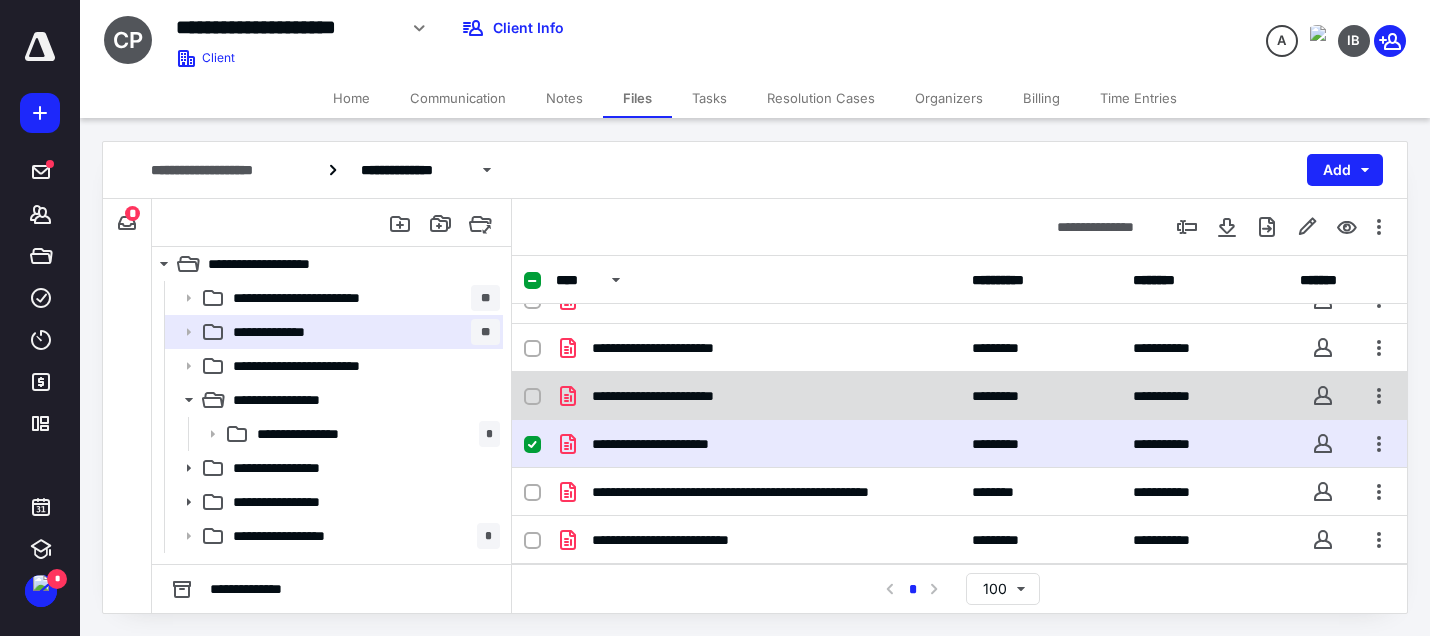 click 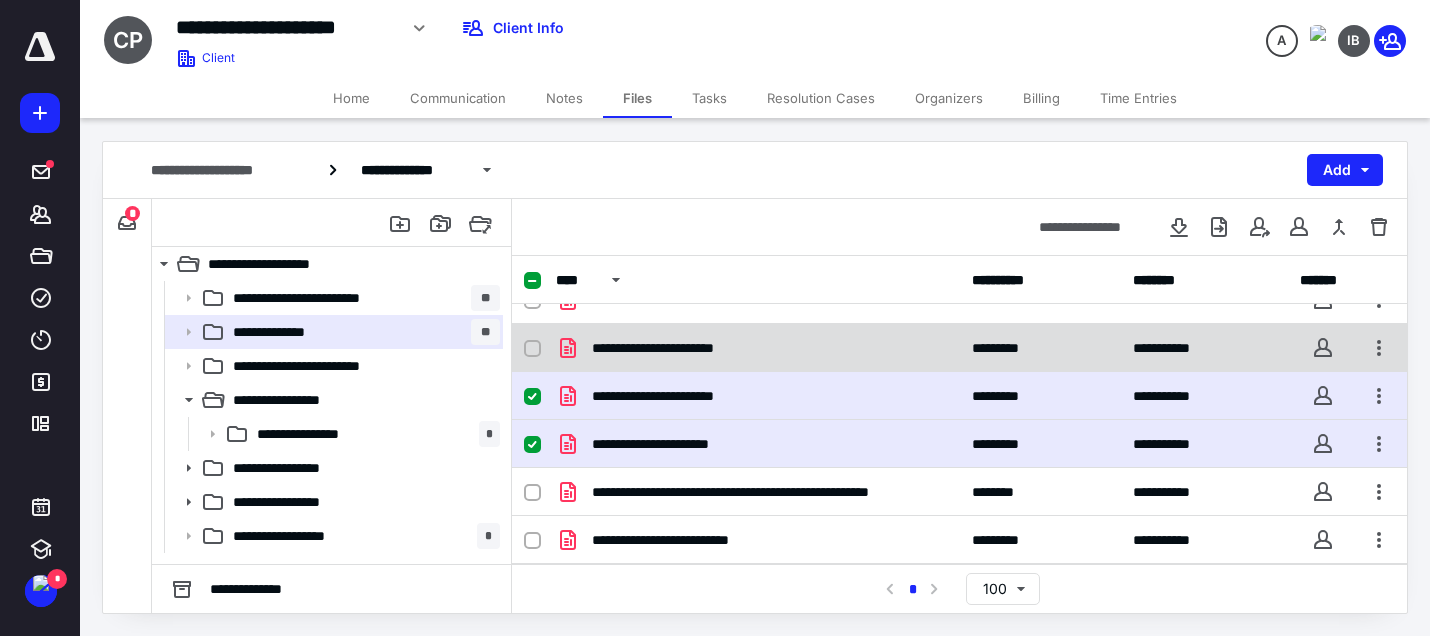 click at bounding box center (532, 349) 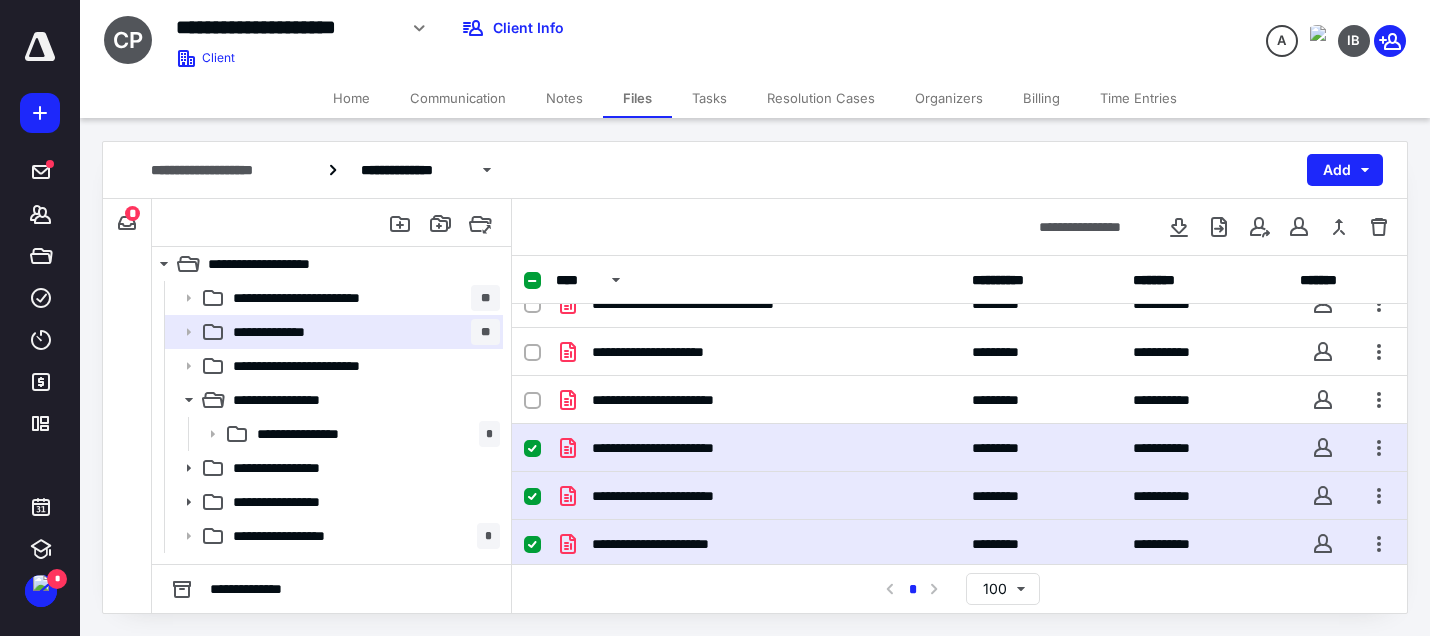 scroll, scrollTop: 116, scrollLeft: 0, axis: vertical 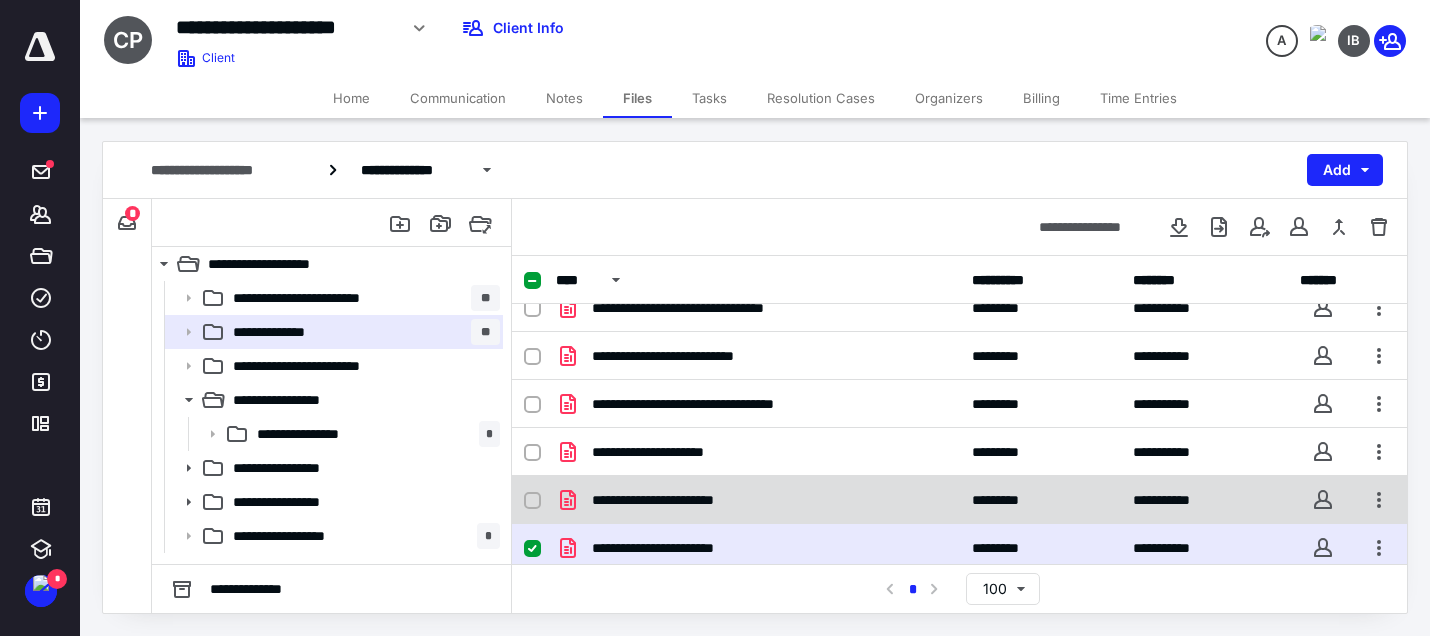 click 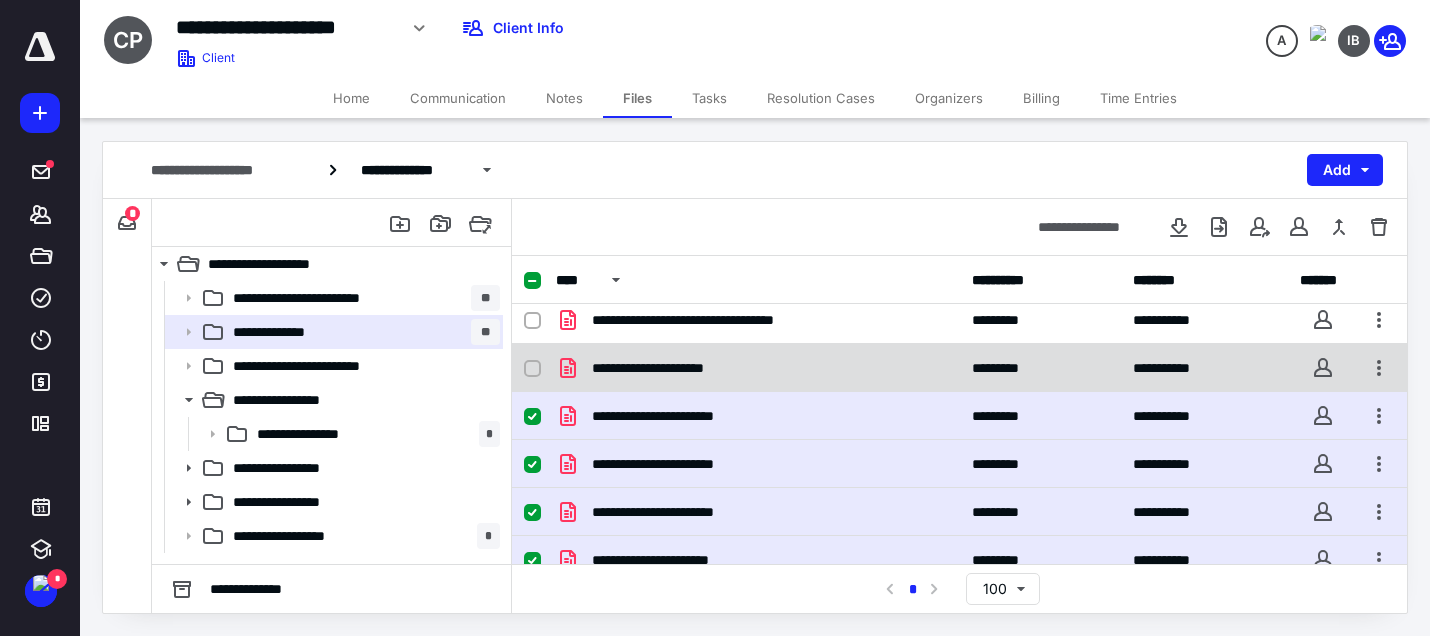 scroll, scrollTop: 316, scrollLeft: 0, axis: vertical 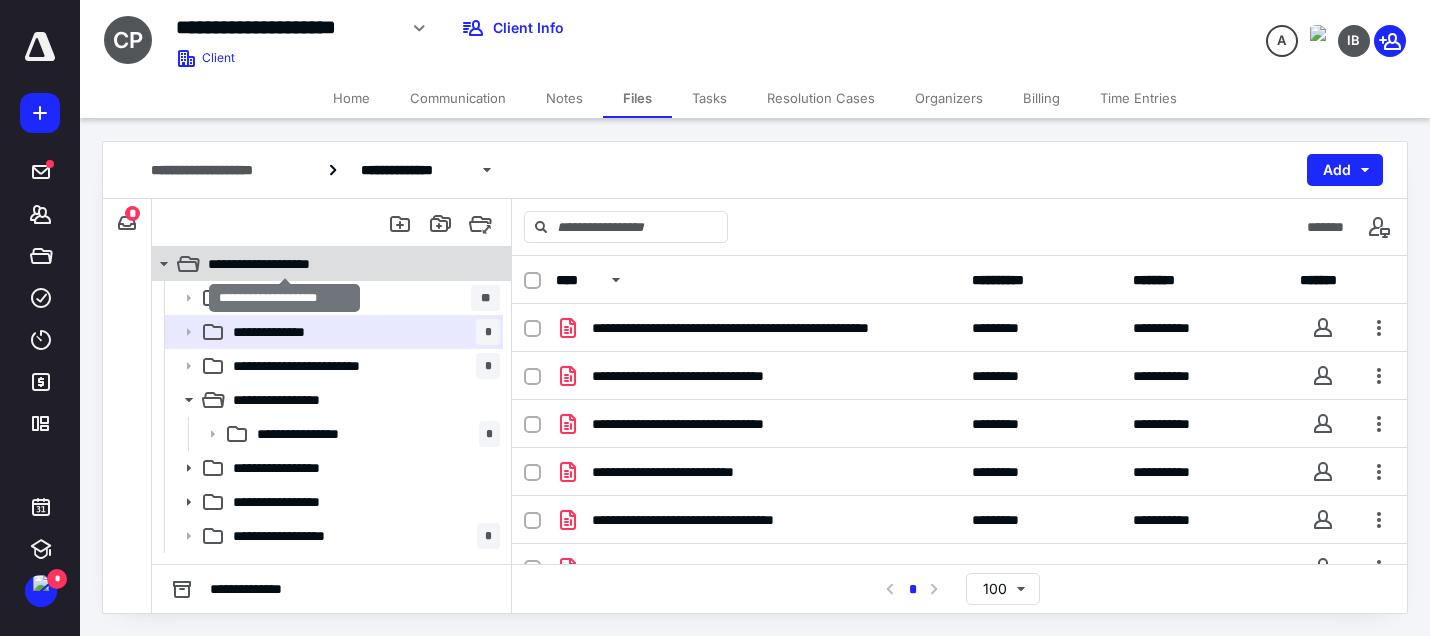 click on "**********" at bounding box center (284, 264) 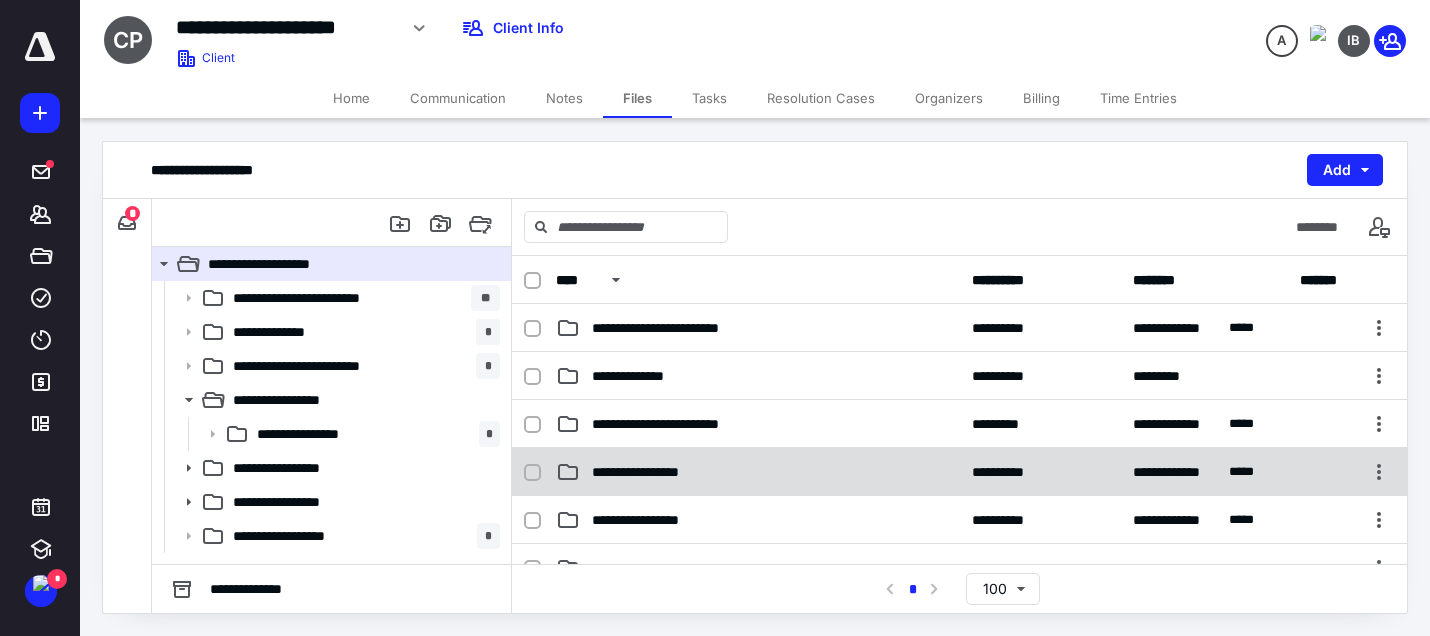 scroll, scrollTop: 376, scrollLeft: 0, axis: vertical 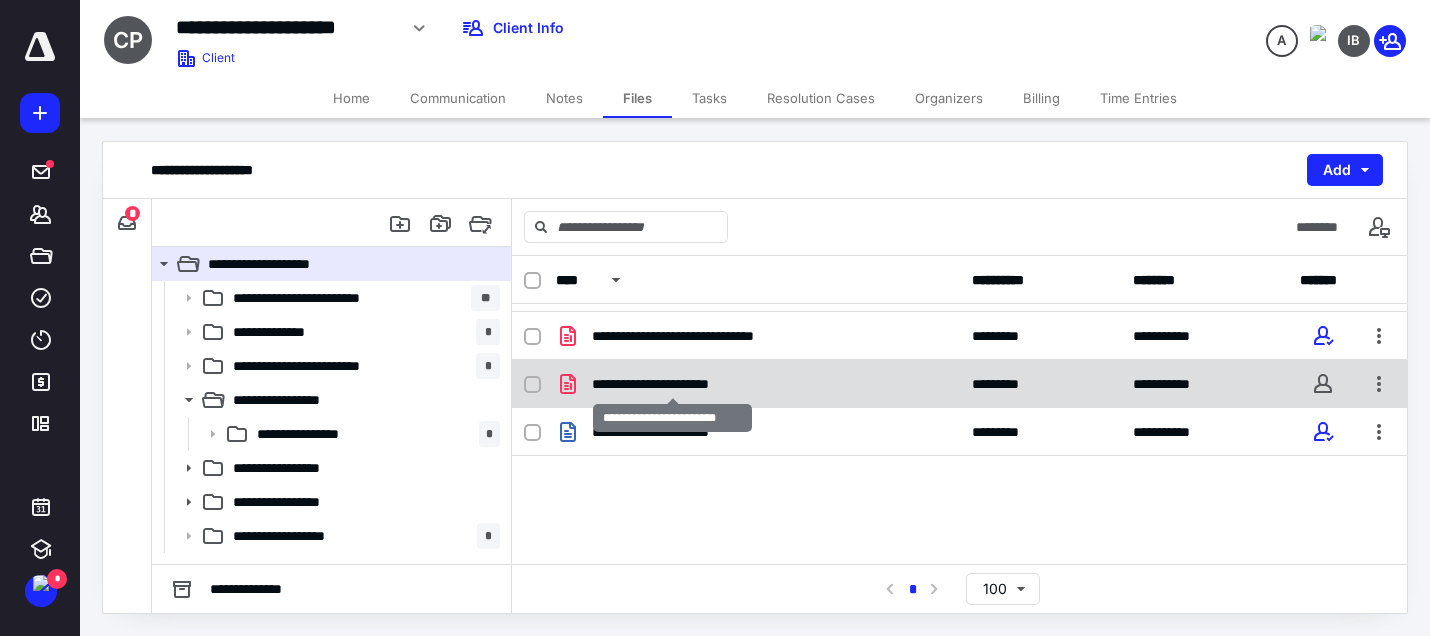click on "**********" at bounding box center (672, 384) 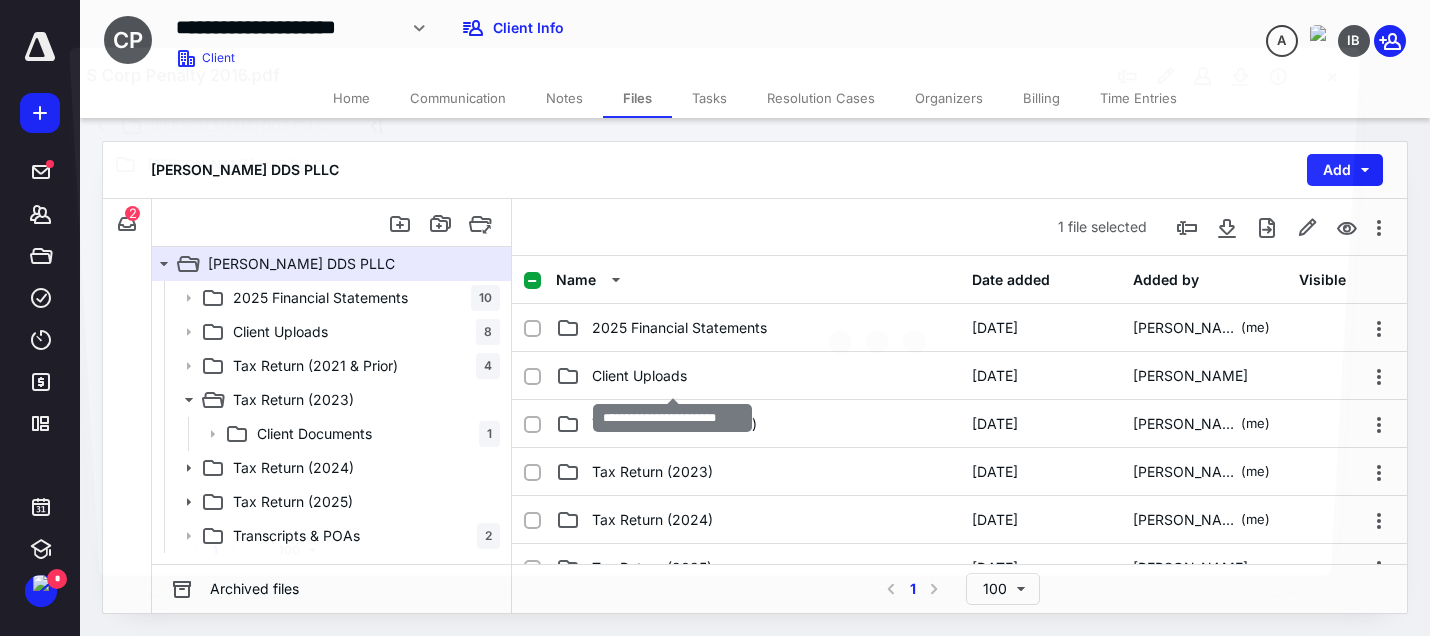 scroll, scrollTop: 376, scrollLeft: 0, axis: vertical 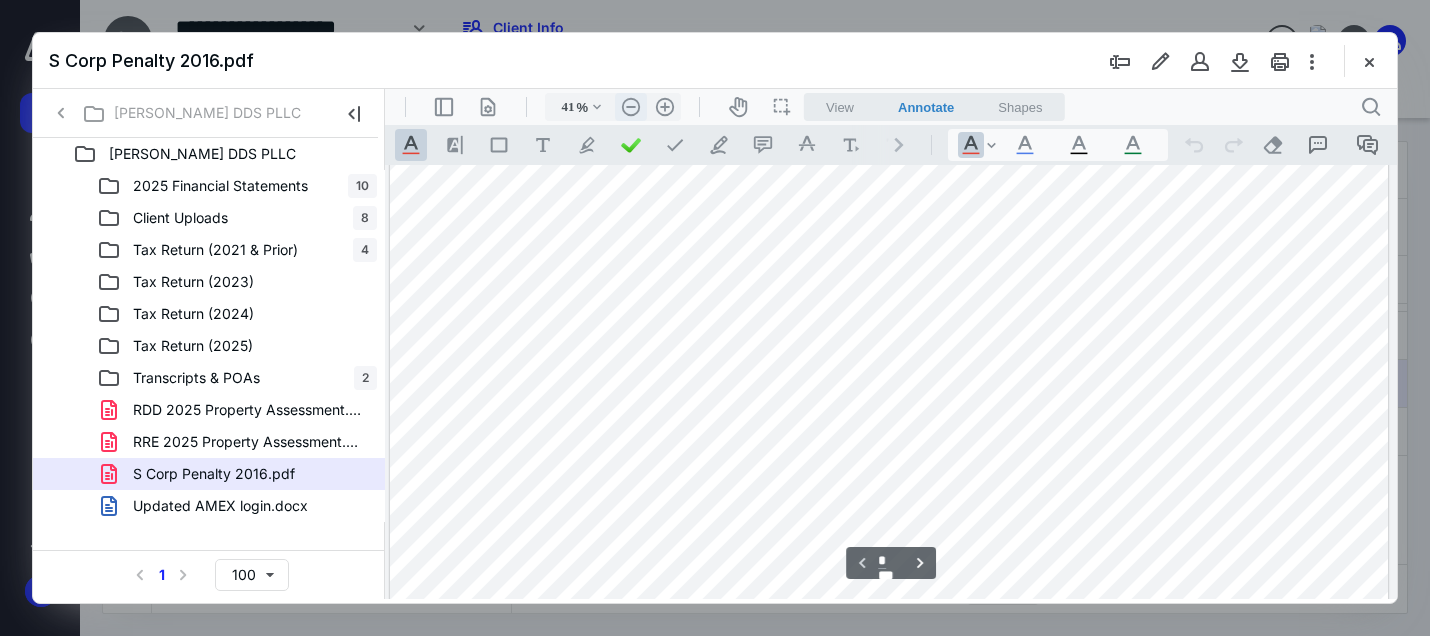 click on ".cls-1{fill:#abb0c4;} icon - header - zoom - out - line" at bounding box center [631, 107] 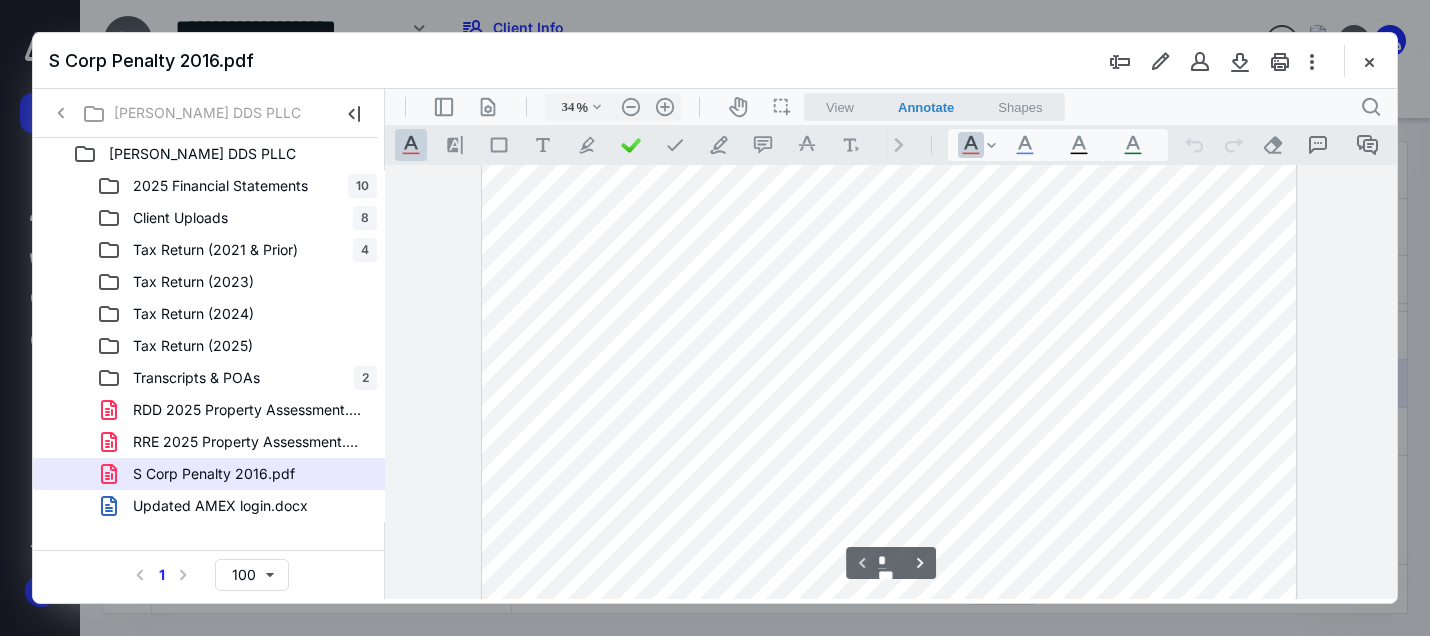 scroll, scrollTop: 0, scrollLeft: 0, axis: both 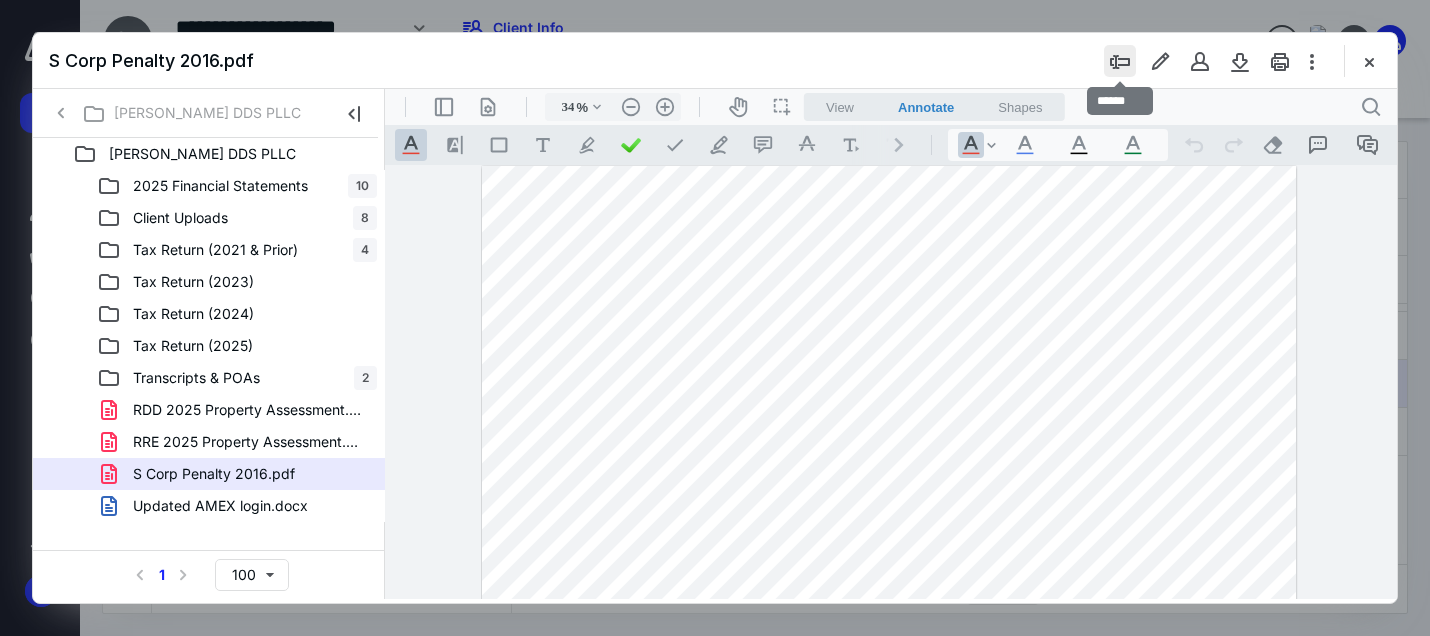 click at bounding box center (1120, 61) 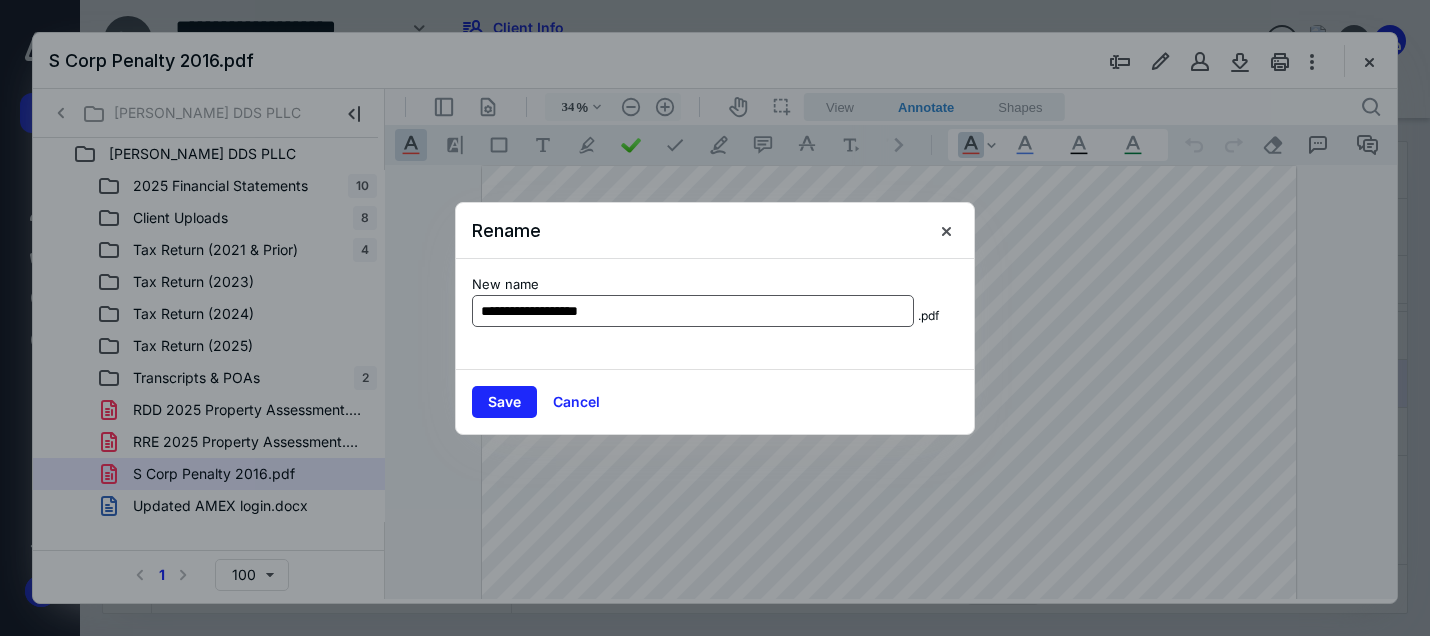 click on "**********" at bounding box center [693, 311] 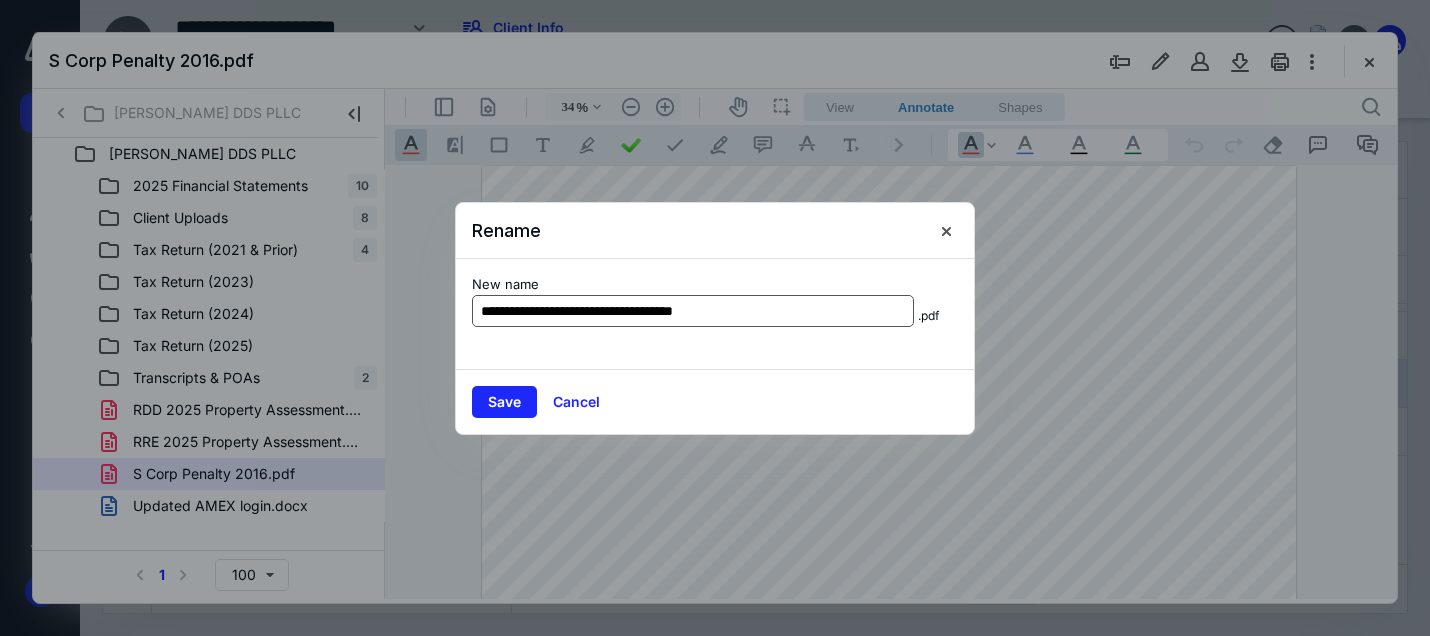 type on "**********" 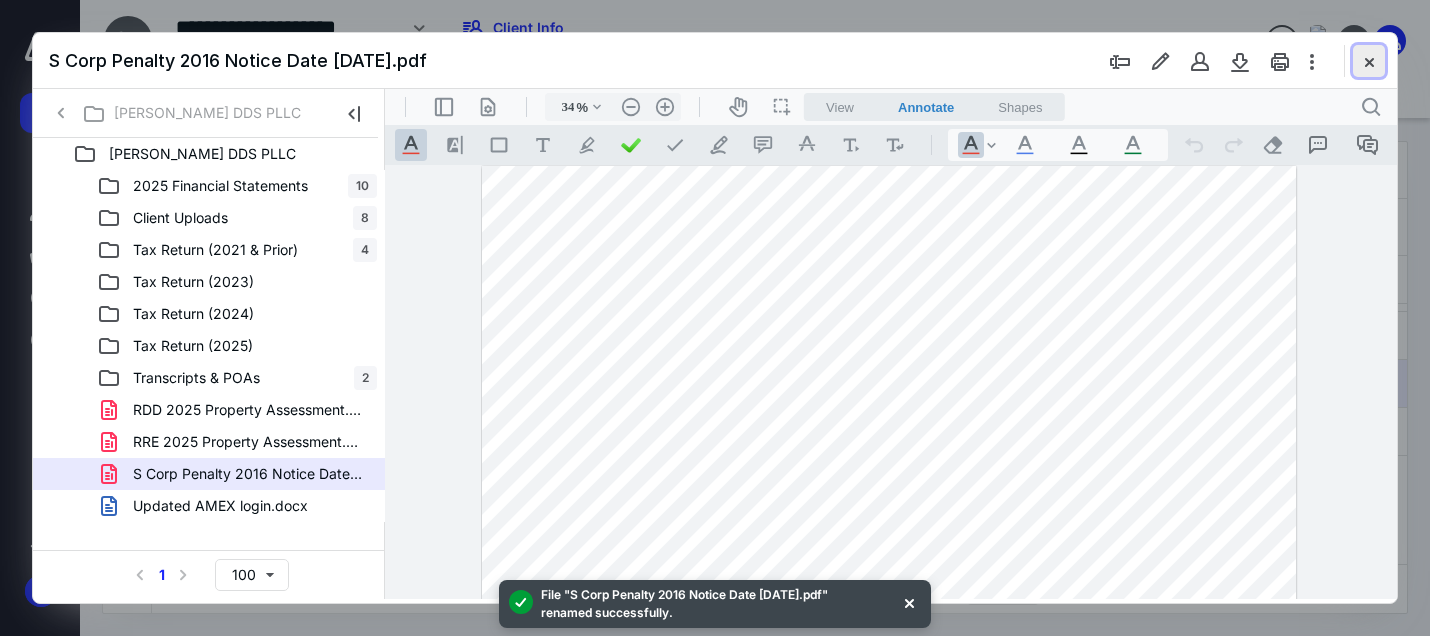 click at bounding box center [1369, 61] 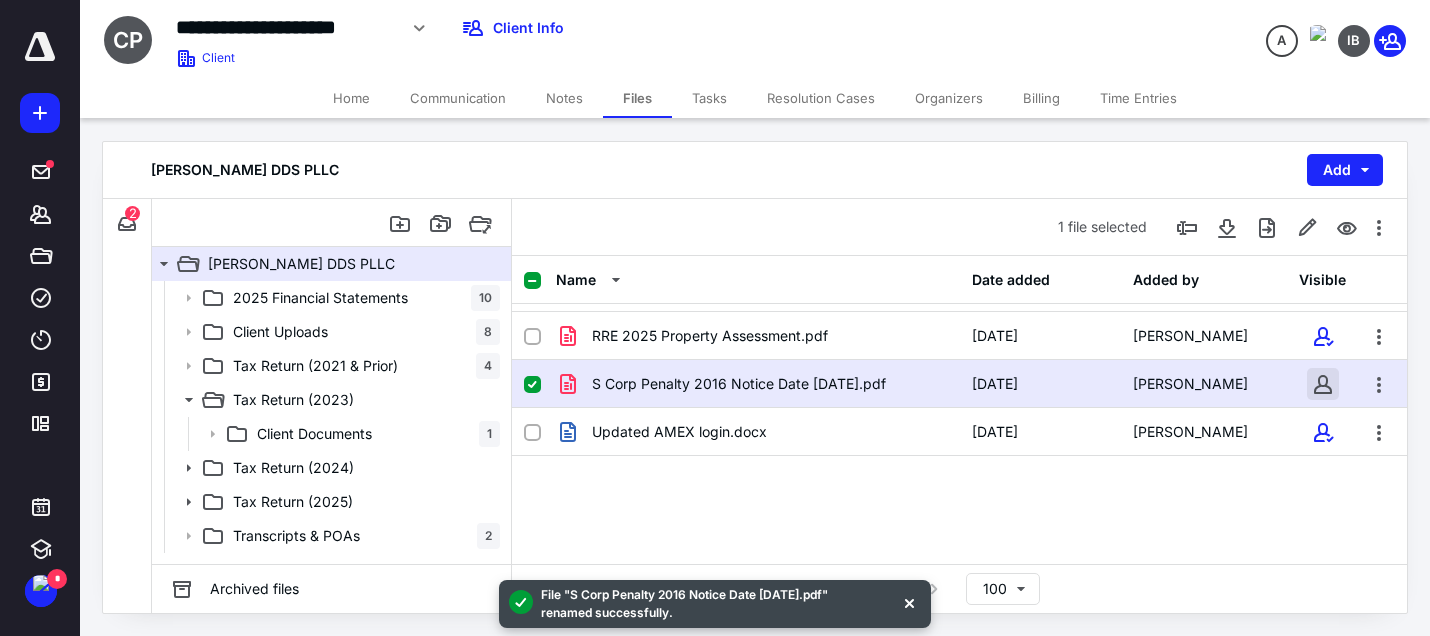 click at bounding box center (1323, 384) 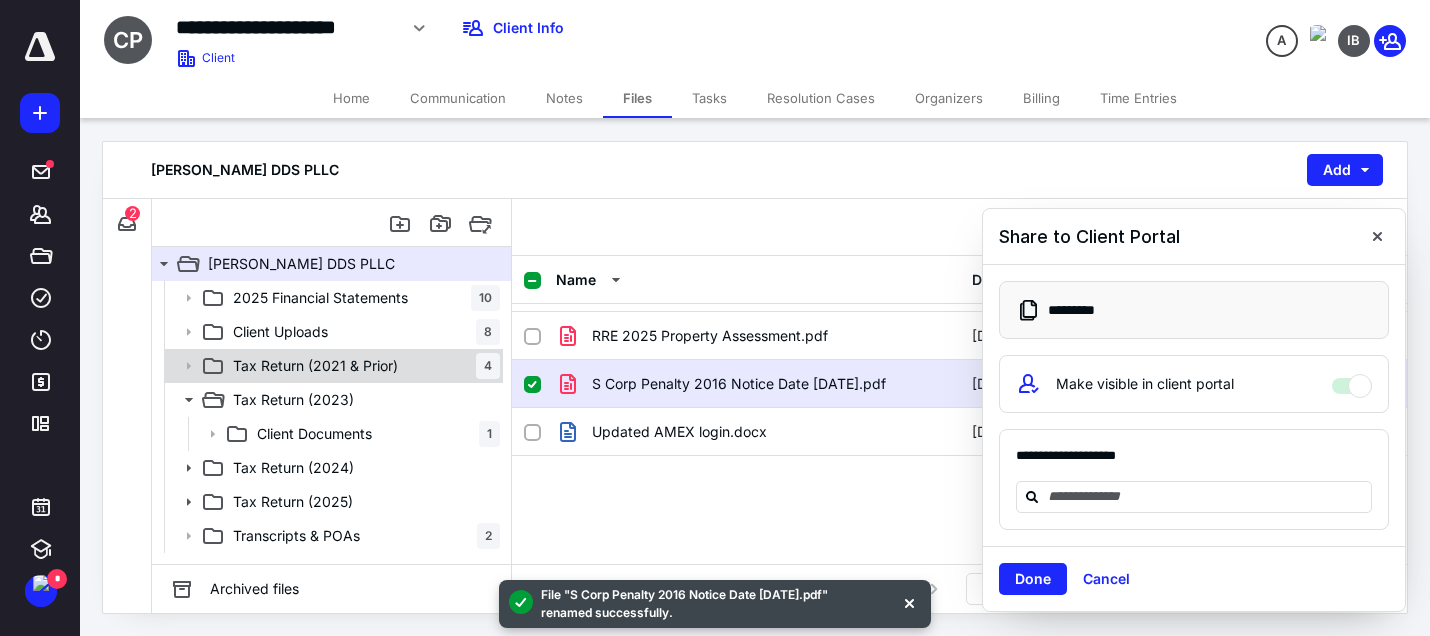 click on "Tax Return (2021 & Prior)" at bounding box center [315, 366] 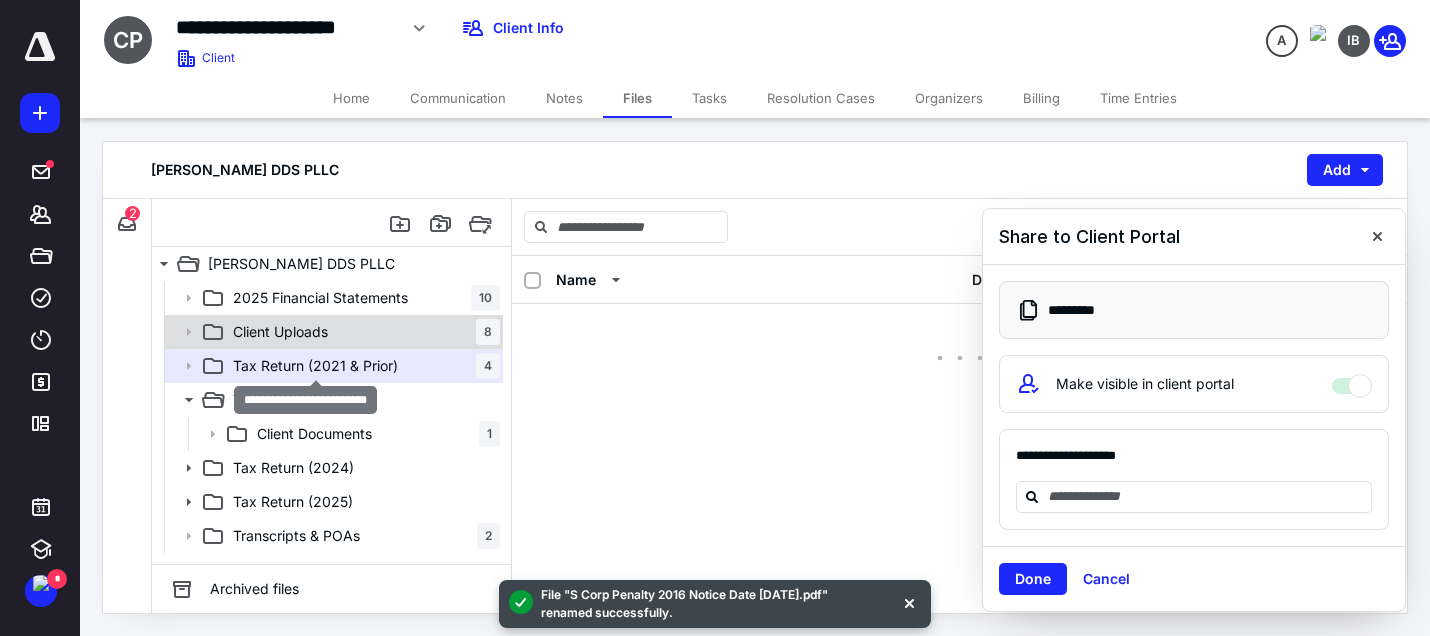 scroll, scrollTop: 0, scrollLeft: 0, axis: both 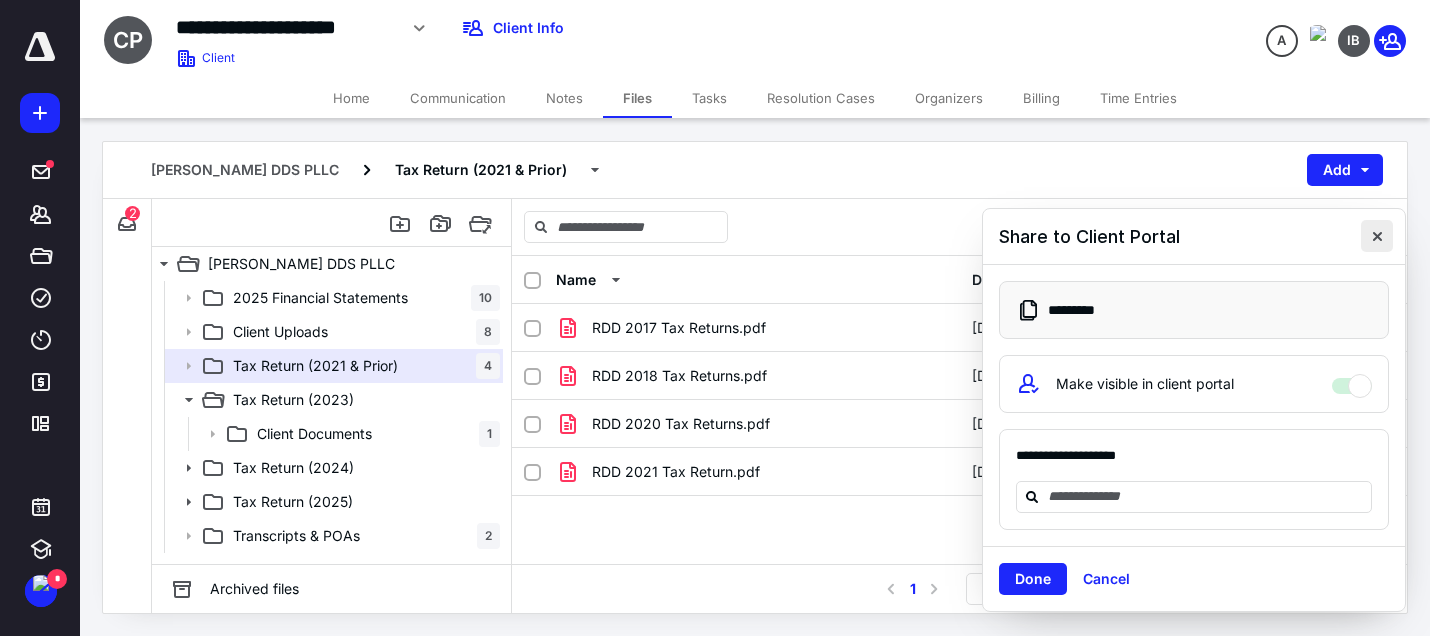 click at bounding box center (1377, 236) 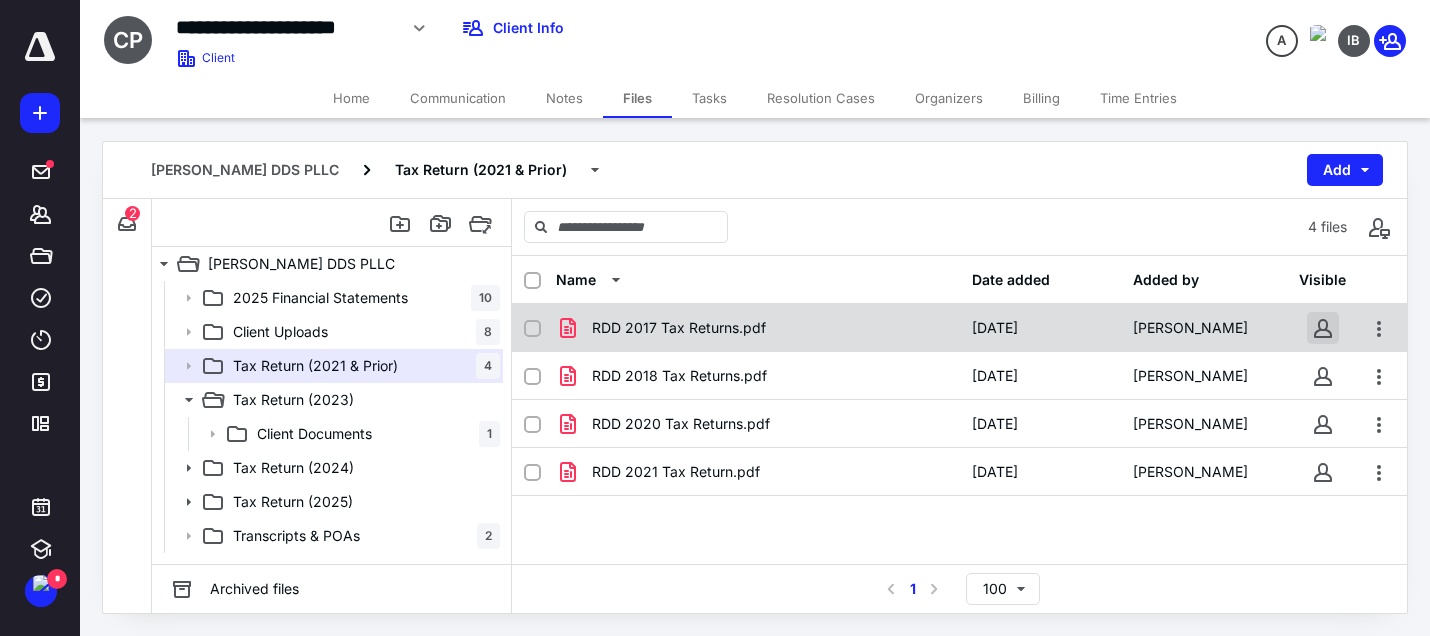 click at bounding box center (1323, 328) 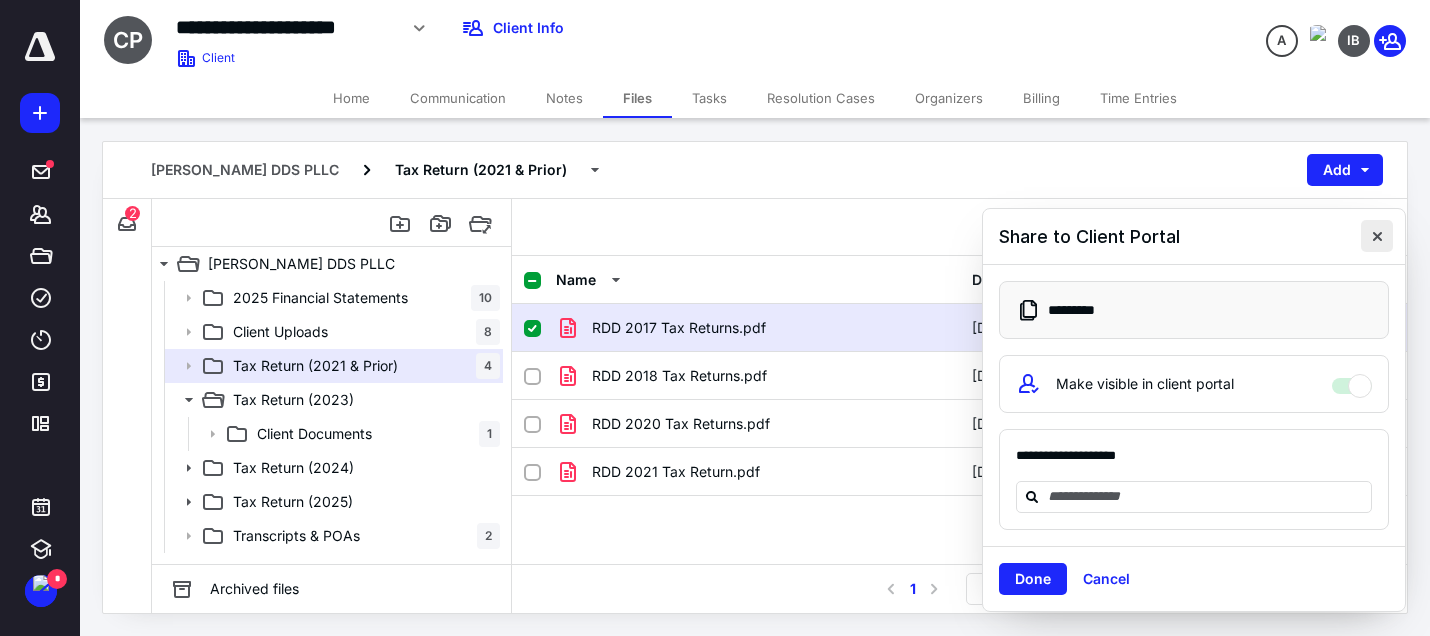 click at bounding box center (1377, 236) 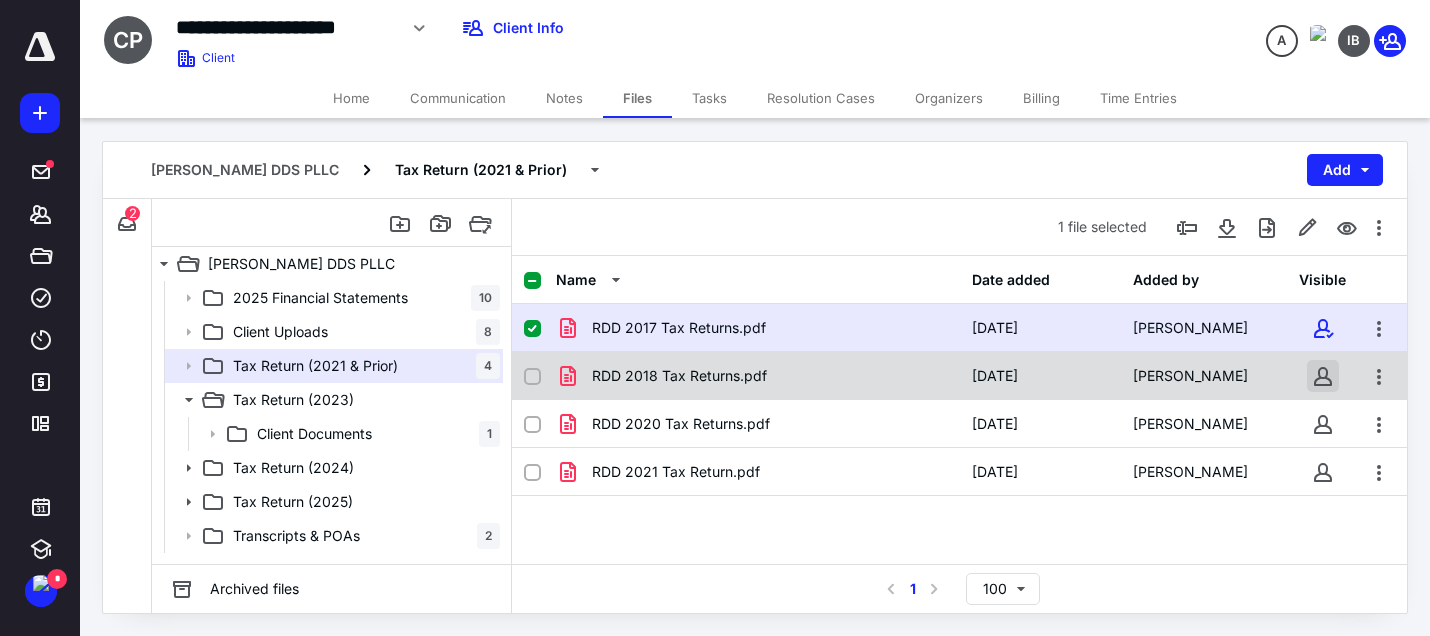 click at bounding box center [1323, 376] 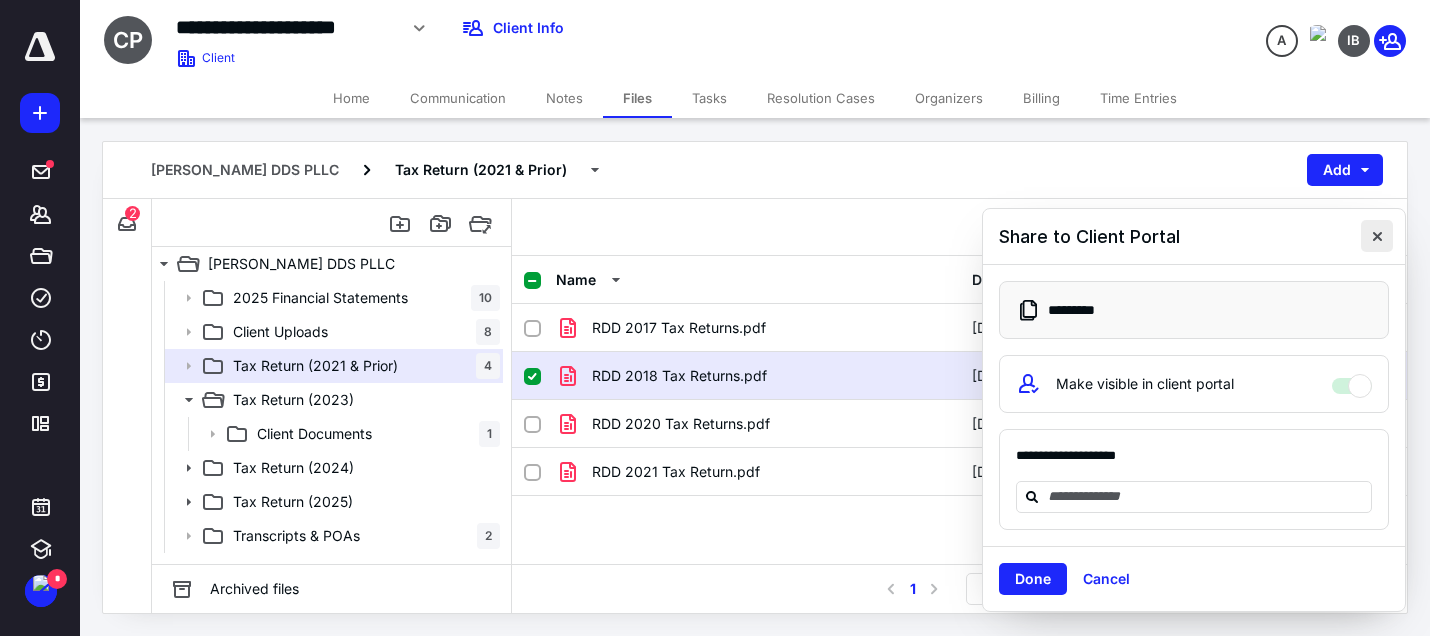 click at bounding box center (1377, 236) 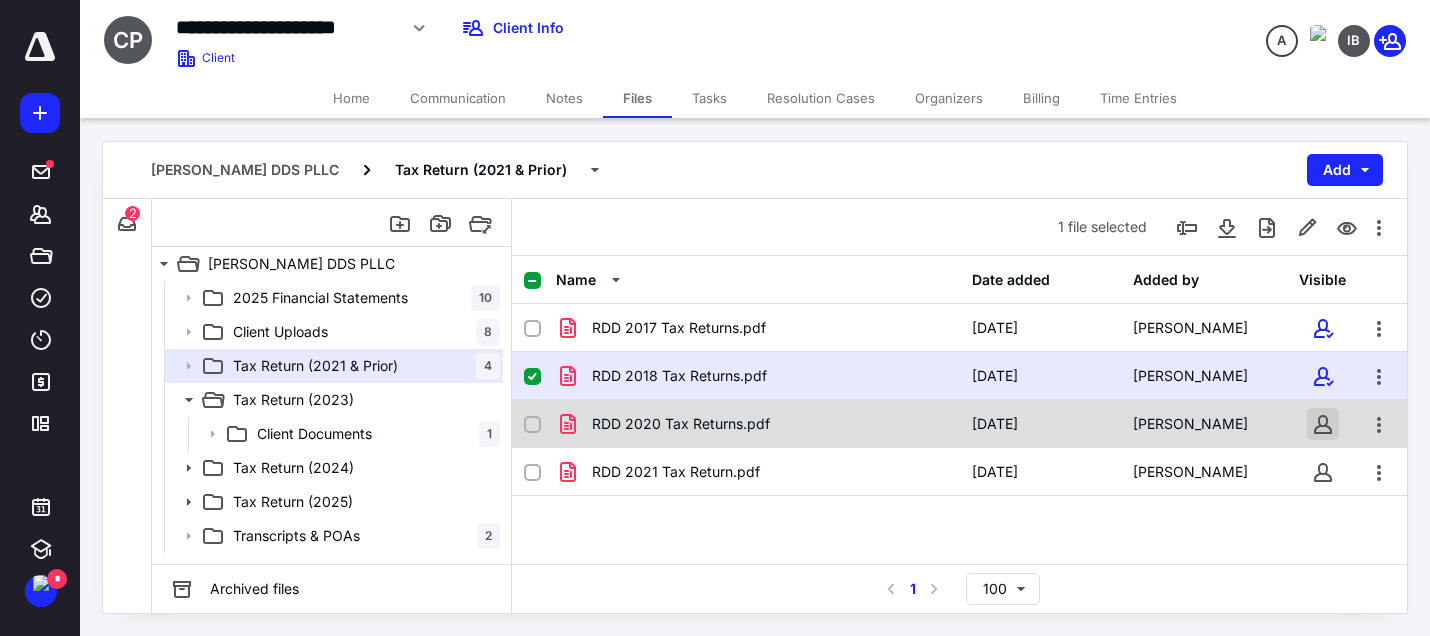 click at bounding box center [1323, 424] 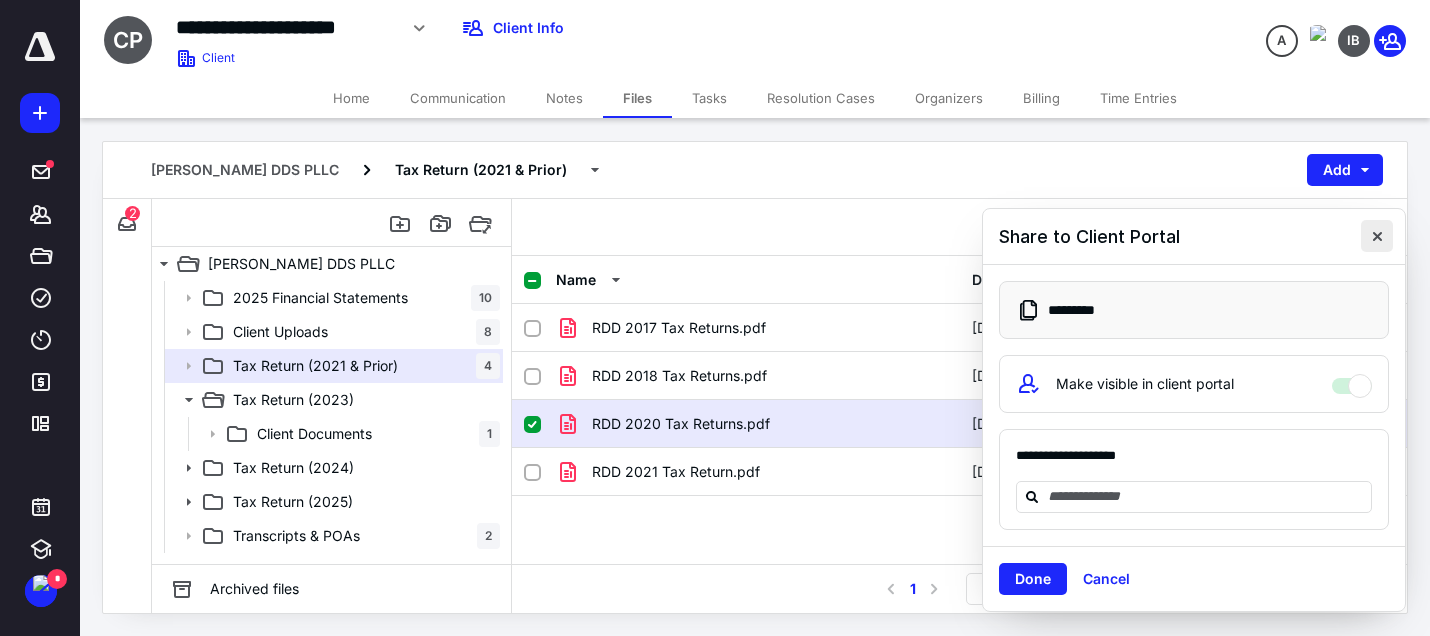 click at bounding box center (1377, 236) 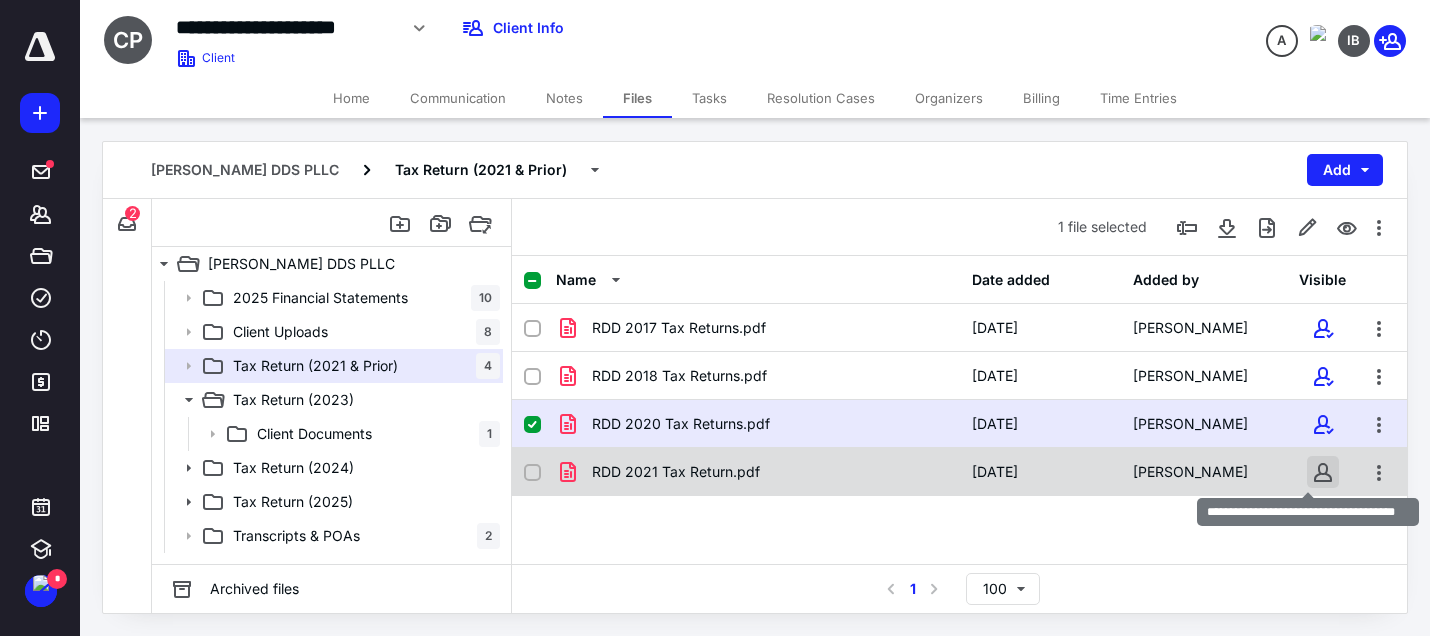 click at bounding box center (1323, 472) 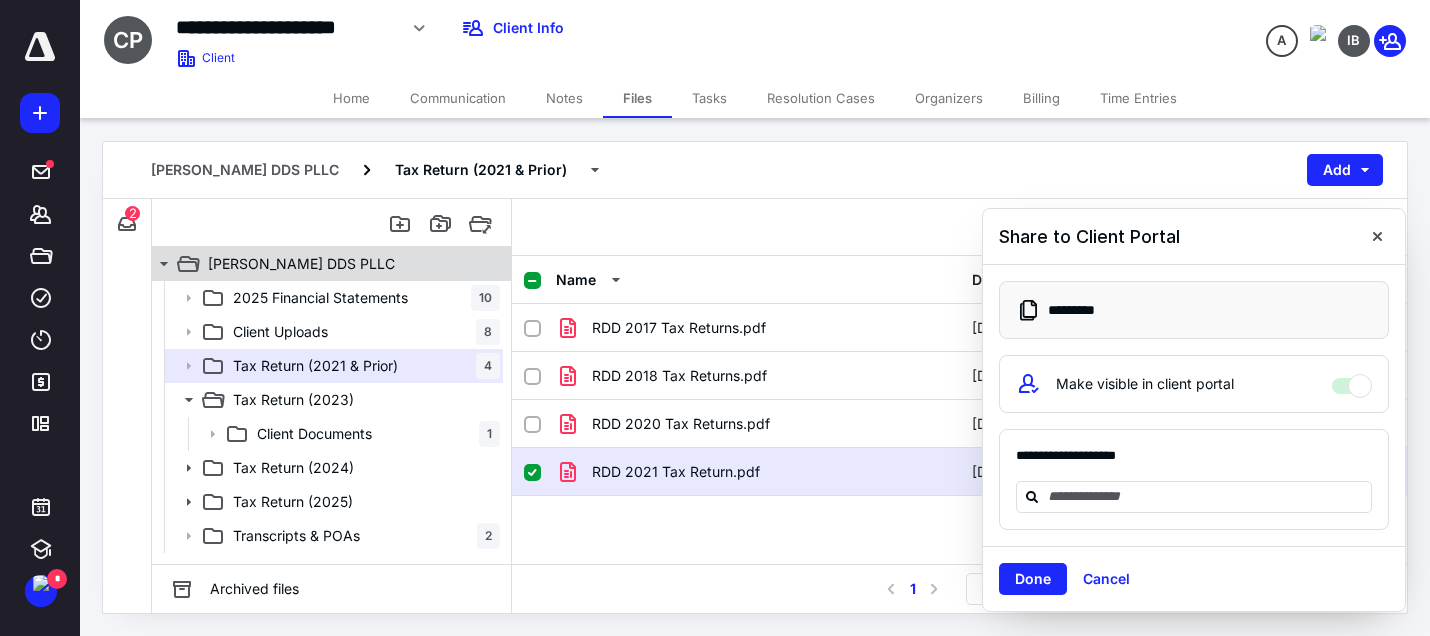 click on "Chad Conlin DDS PLLC" at bounding box center (301, 264) 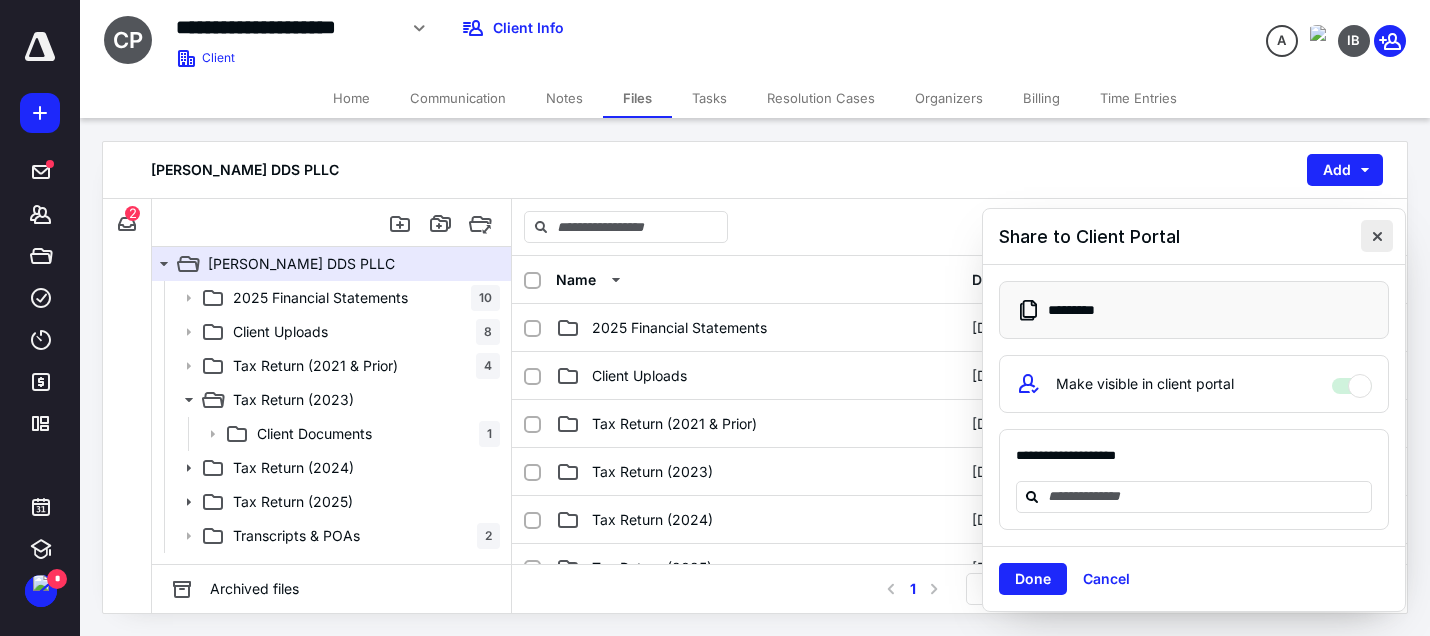 click at bounding box center [1377, 236] 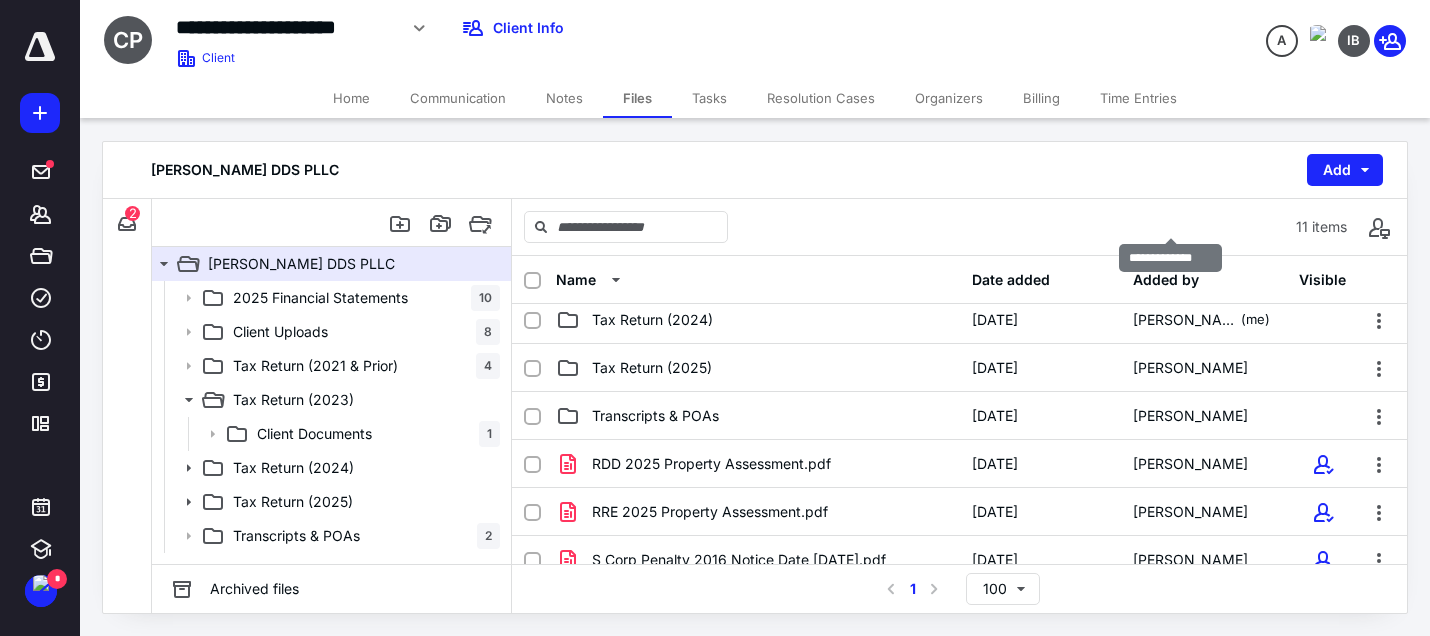 scroll, scrollTop: 300, scrollLeft: 0, axis: vertical 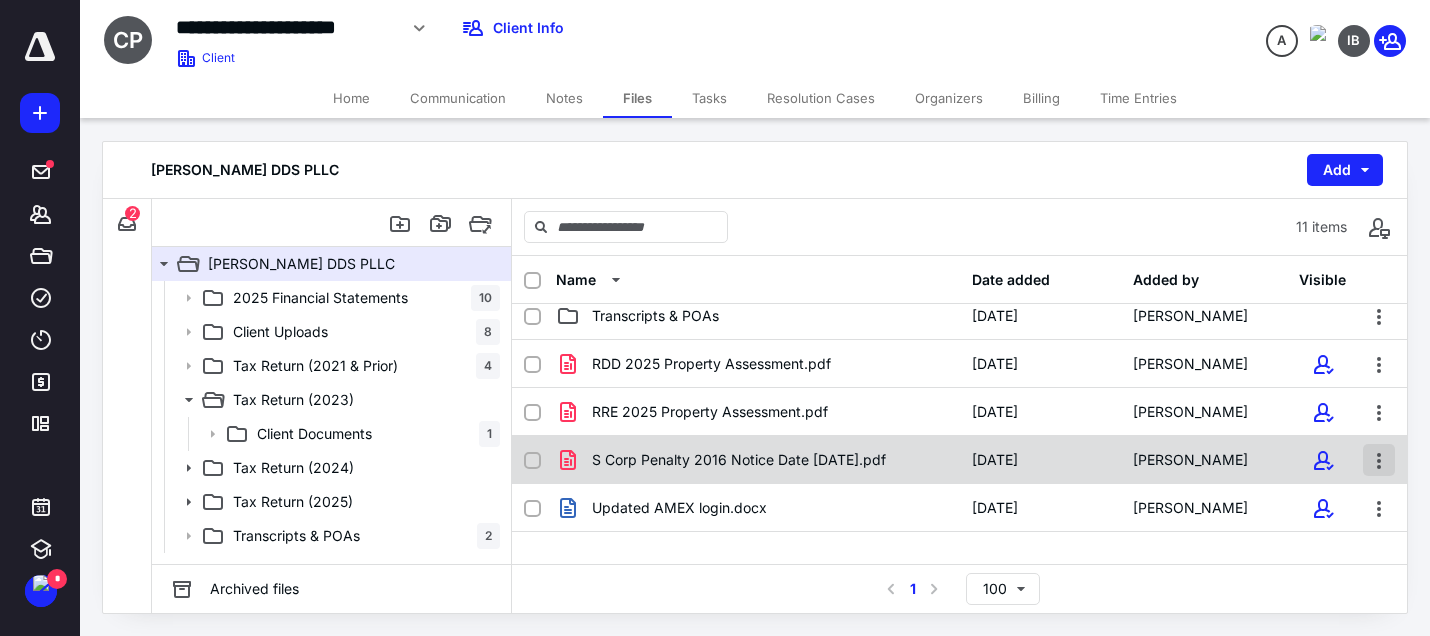 click at bounding box center [1379, 460] 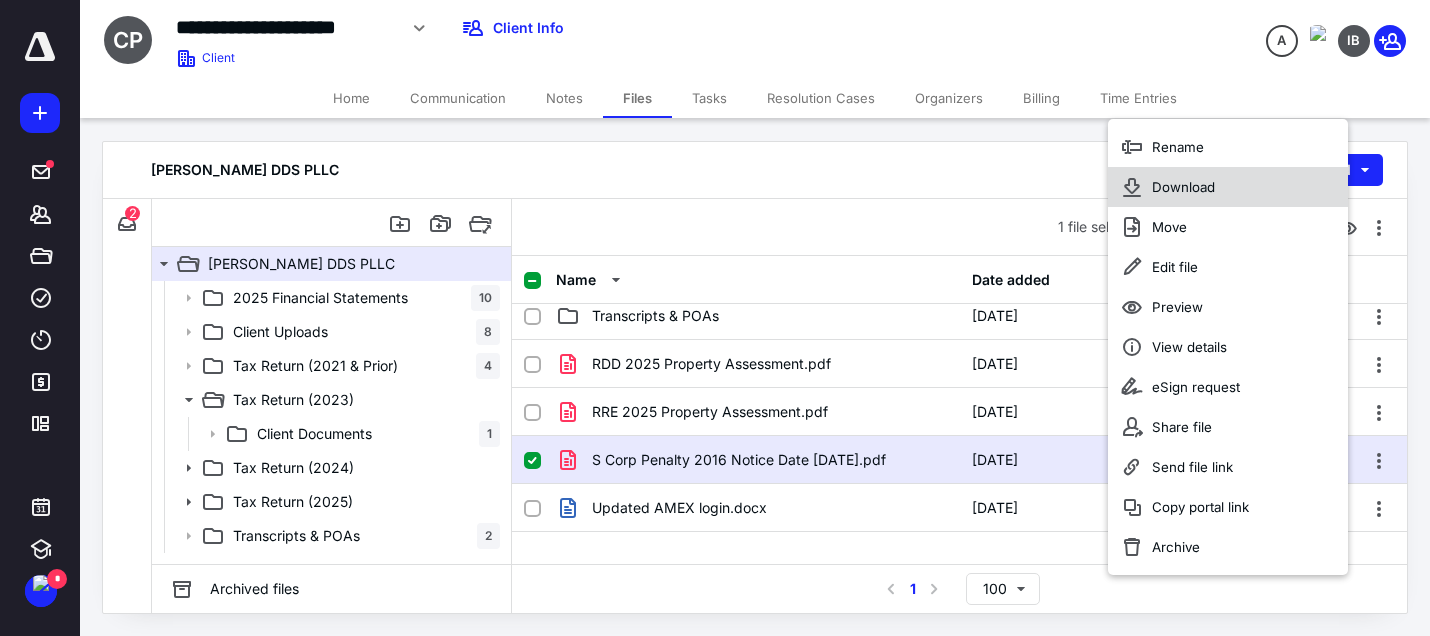click on "Download" at bounding box center [1183, 187] 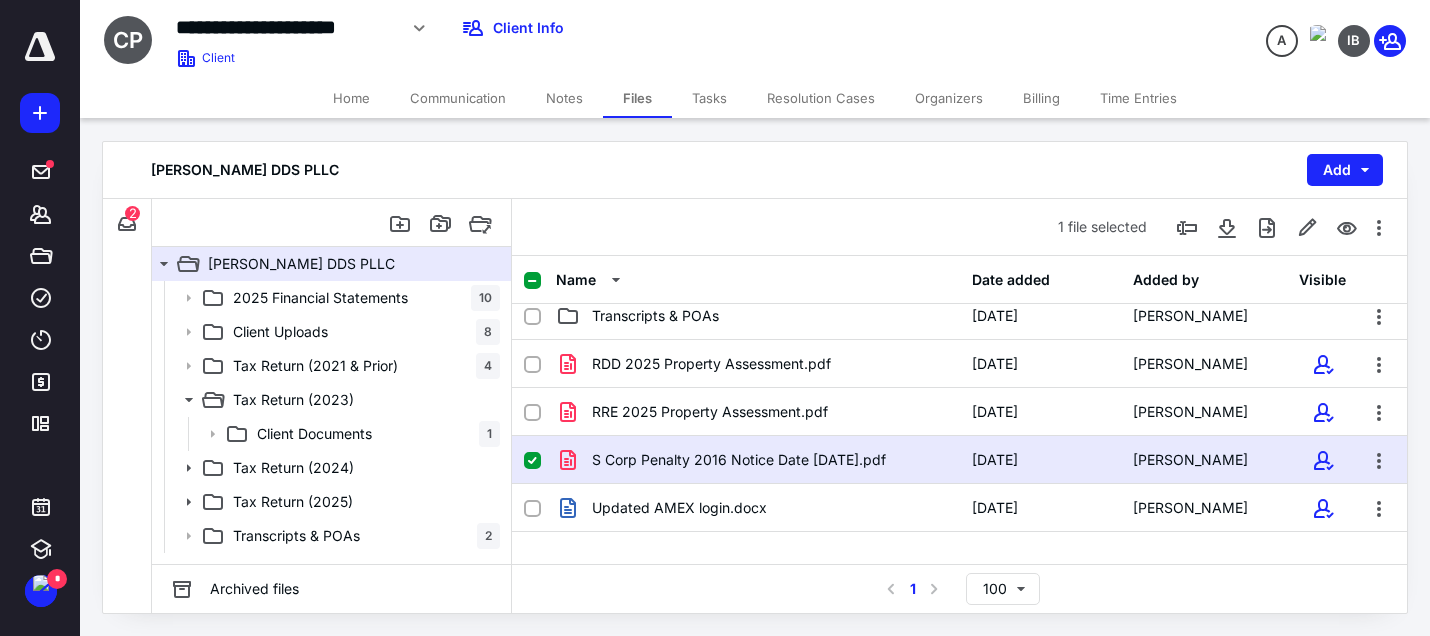 click on "Chad Conlin DDS PLLC   Add" at bounding box center [755, 170] 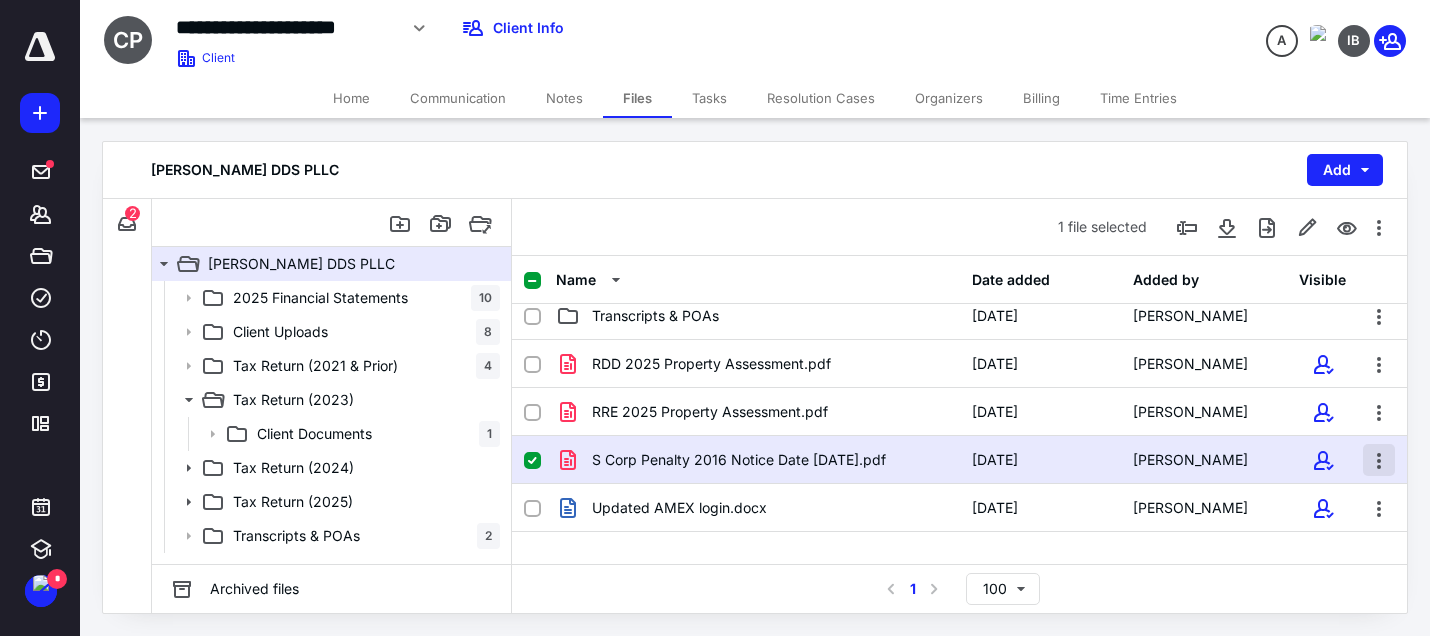 click at bounding box center (1379, 460) 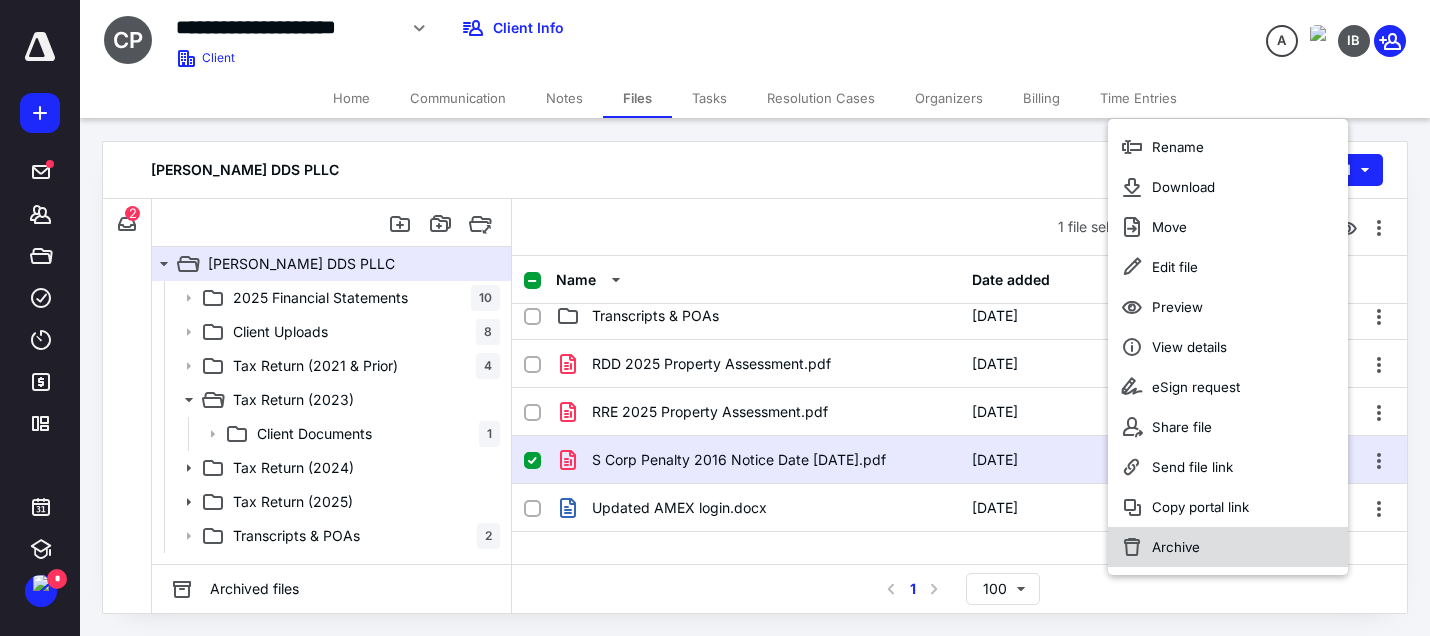 click on "Archive" at bounding box center (1176, 547) 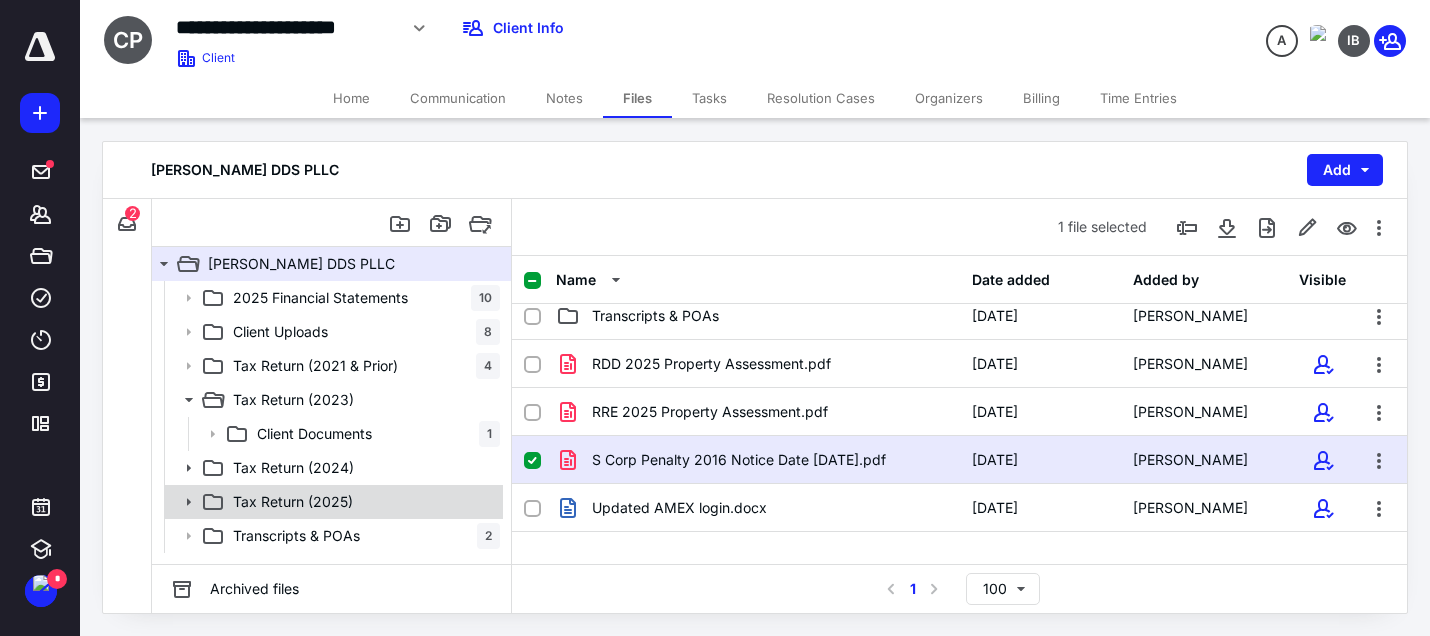checkbox on "false" 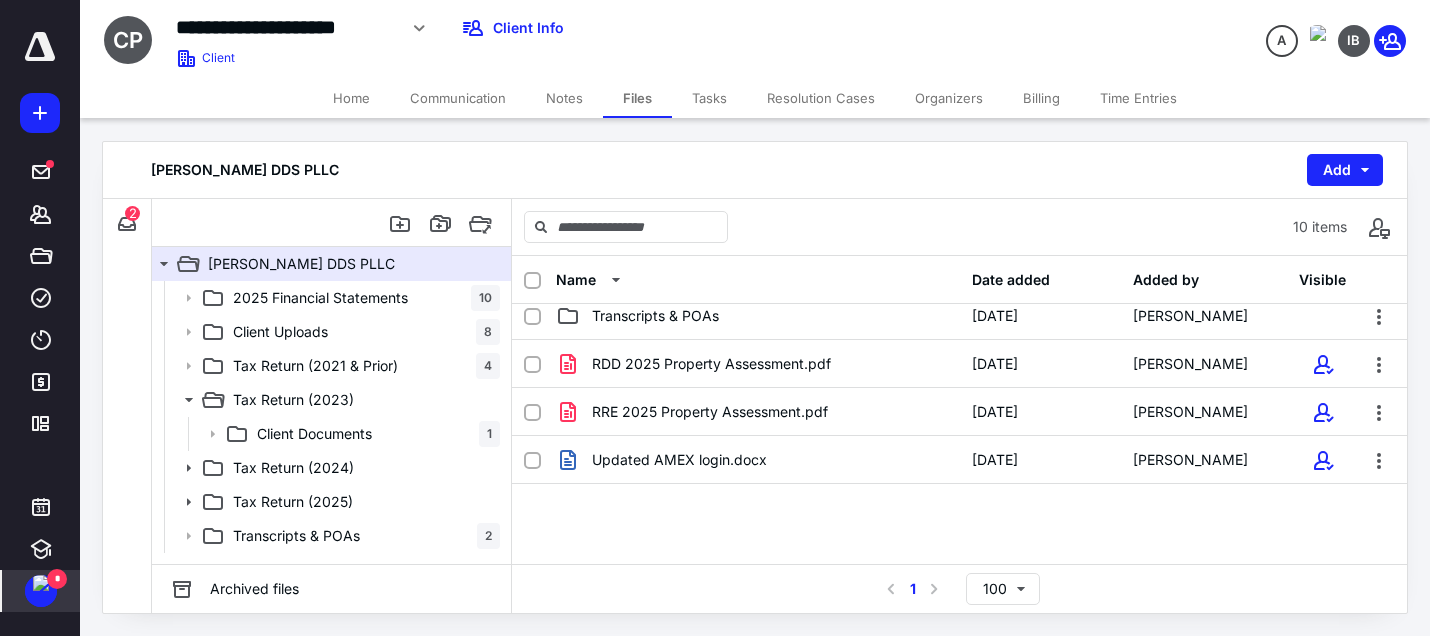 click at bounding box center (41, 583) 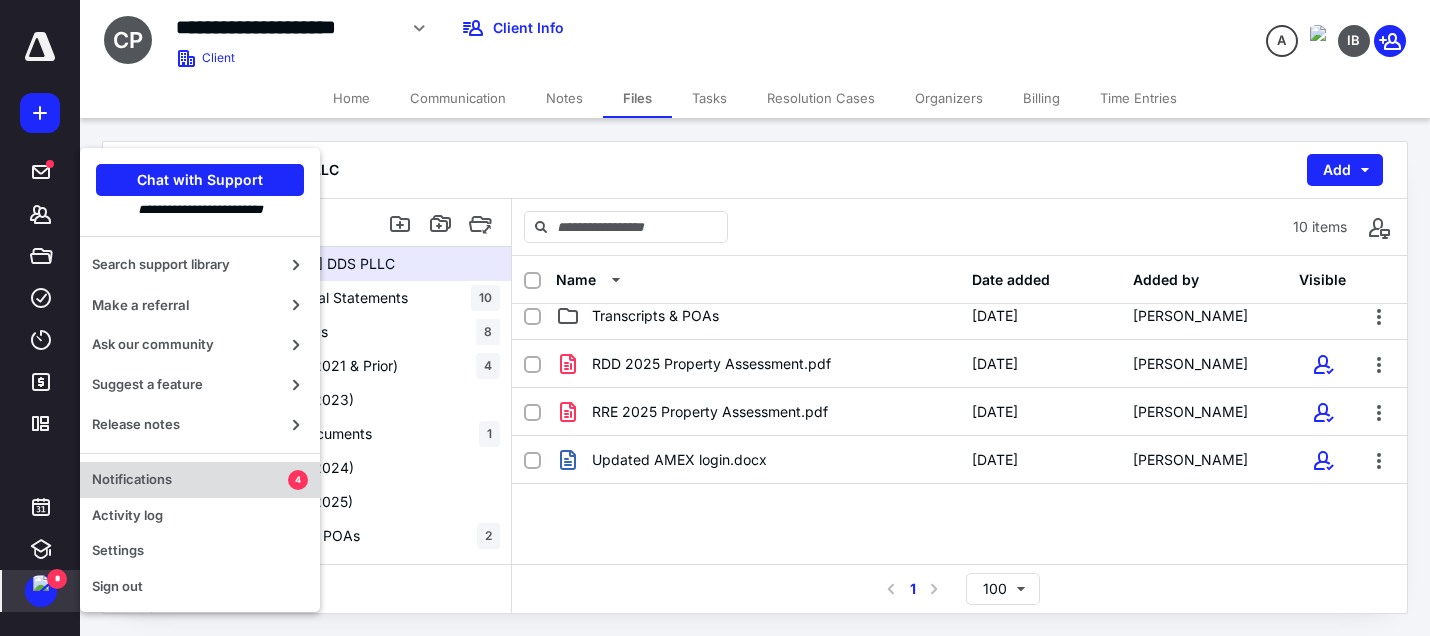 click on "Notifications" at bounding box center (190, 480) 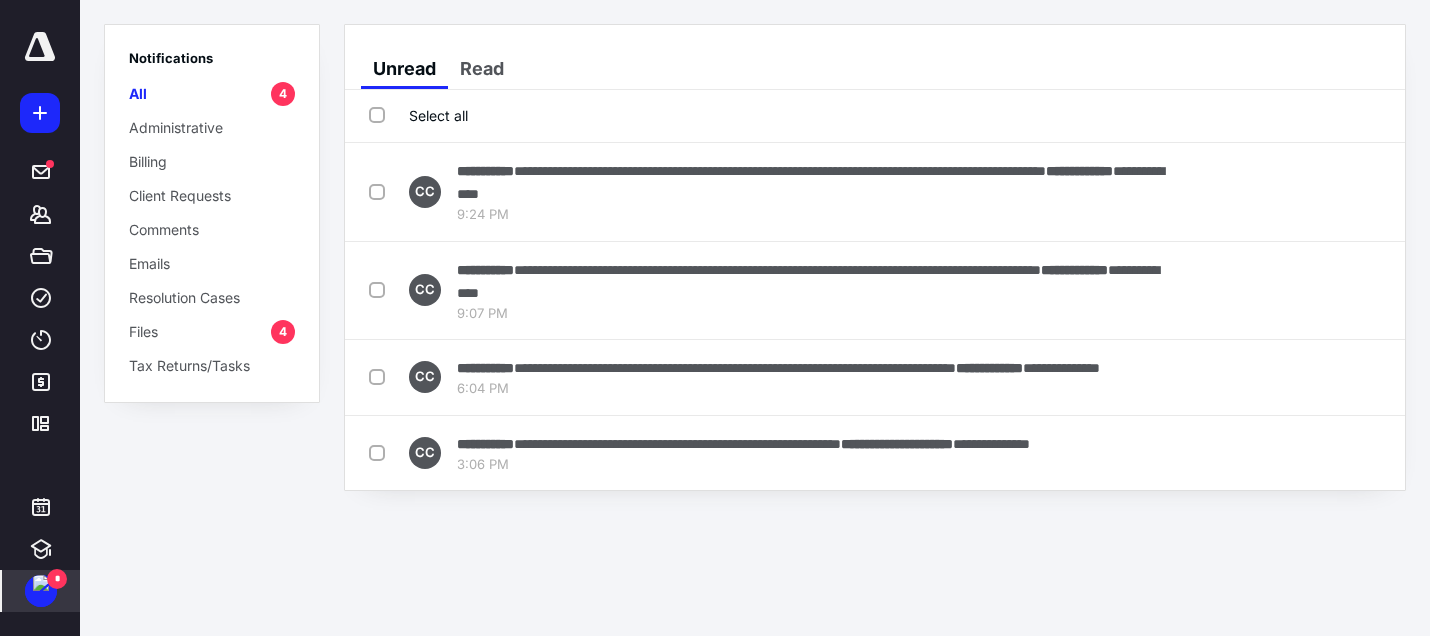 click on "Select all" at bounding box center (418, 115) 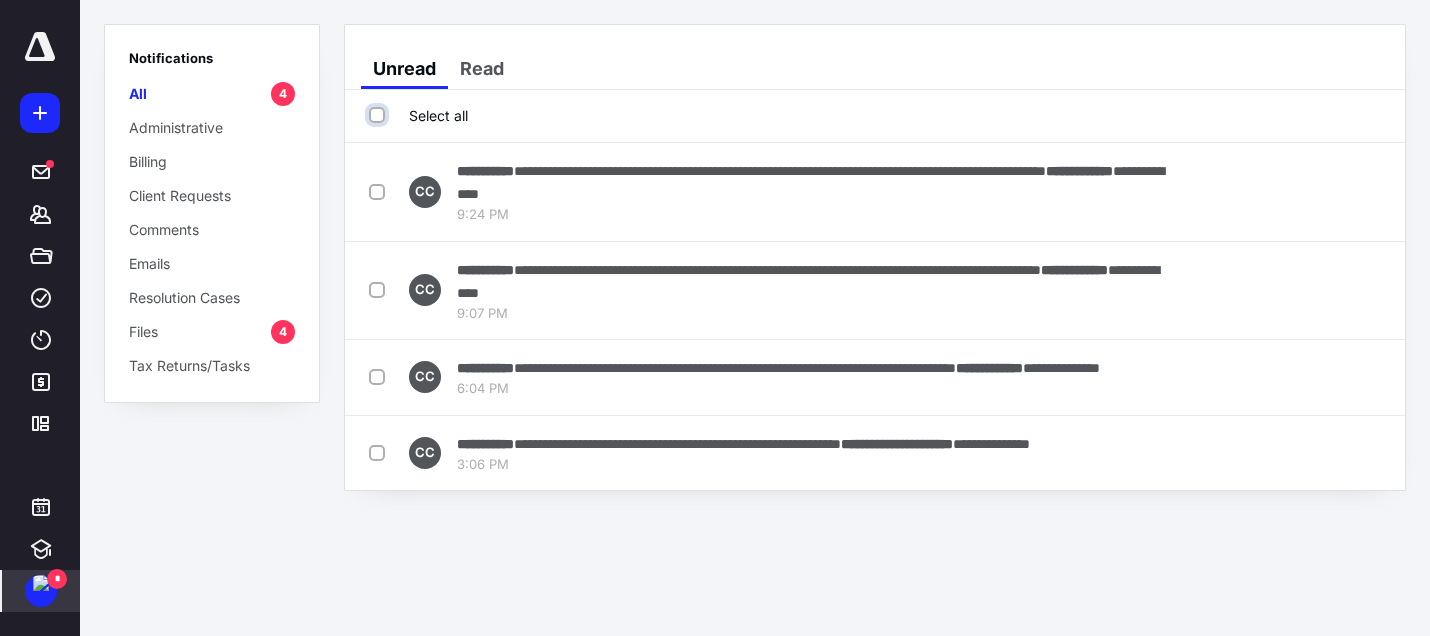 click on "Select all" at bounding box center [379, 115] 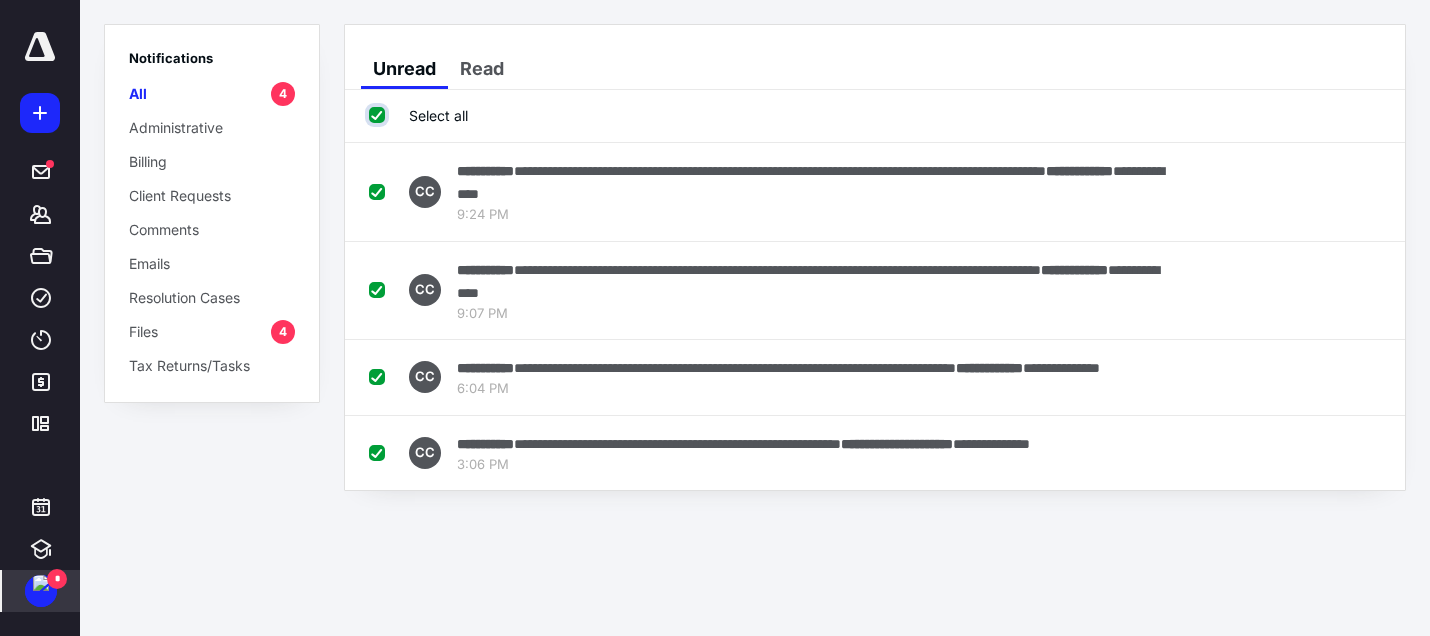 checkbox on "true" 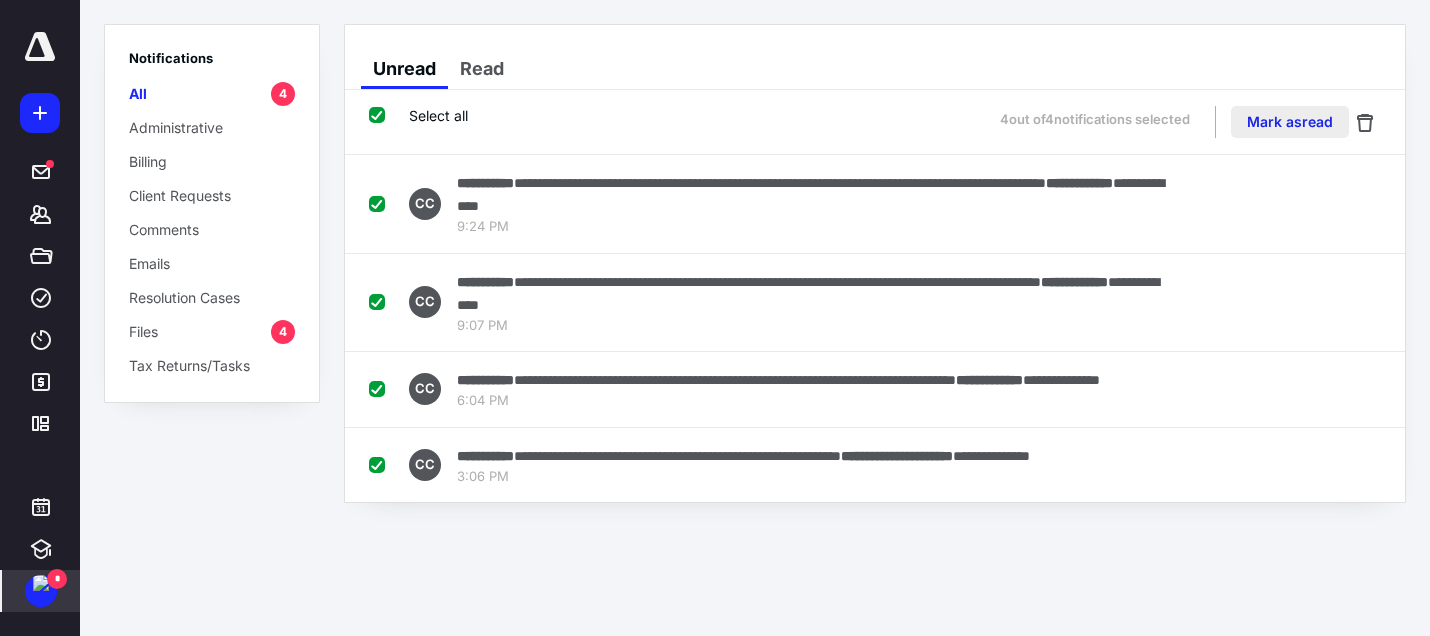 click on "Mark as  read" at bounding box center [1290, 122] 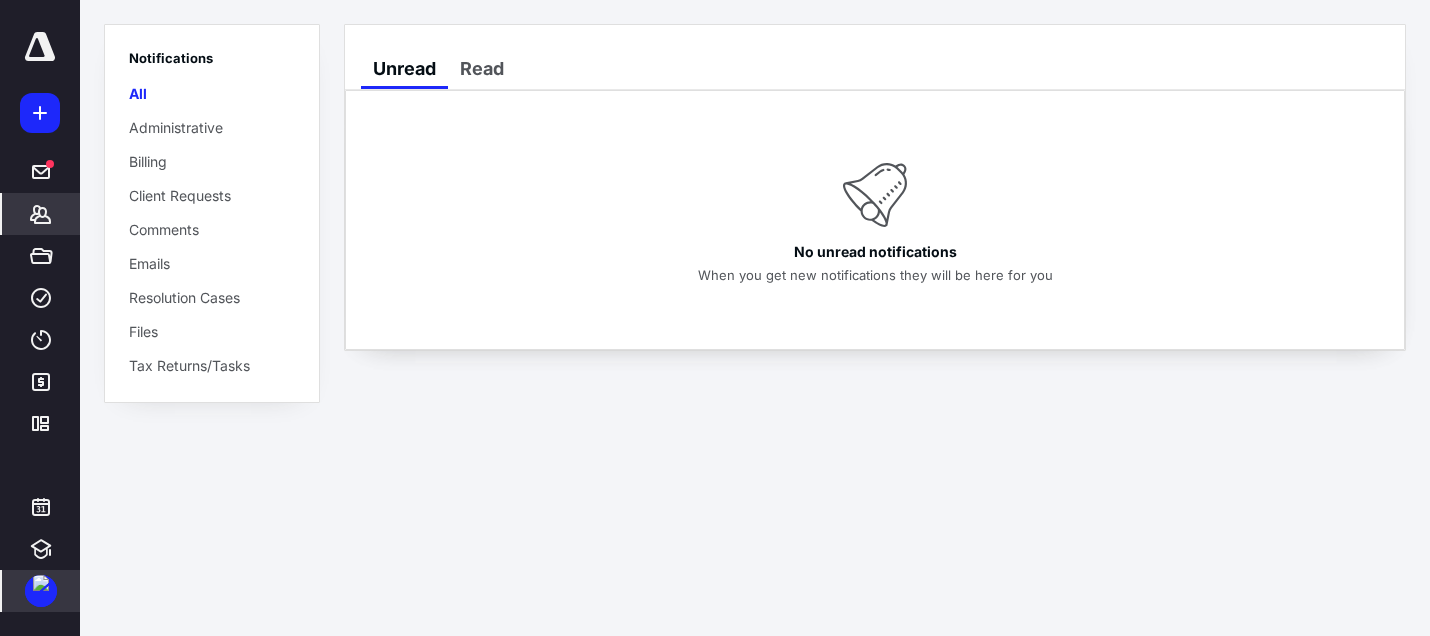 click 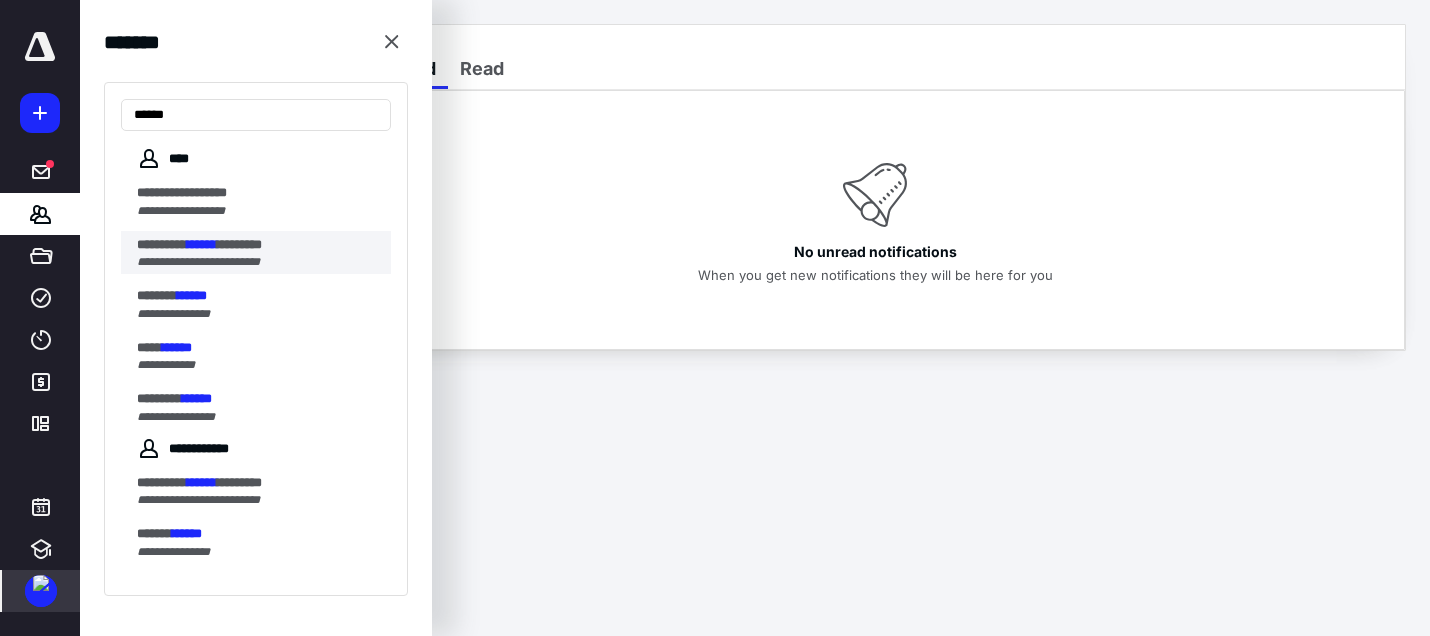 type on "******" 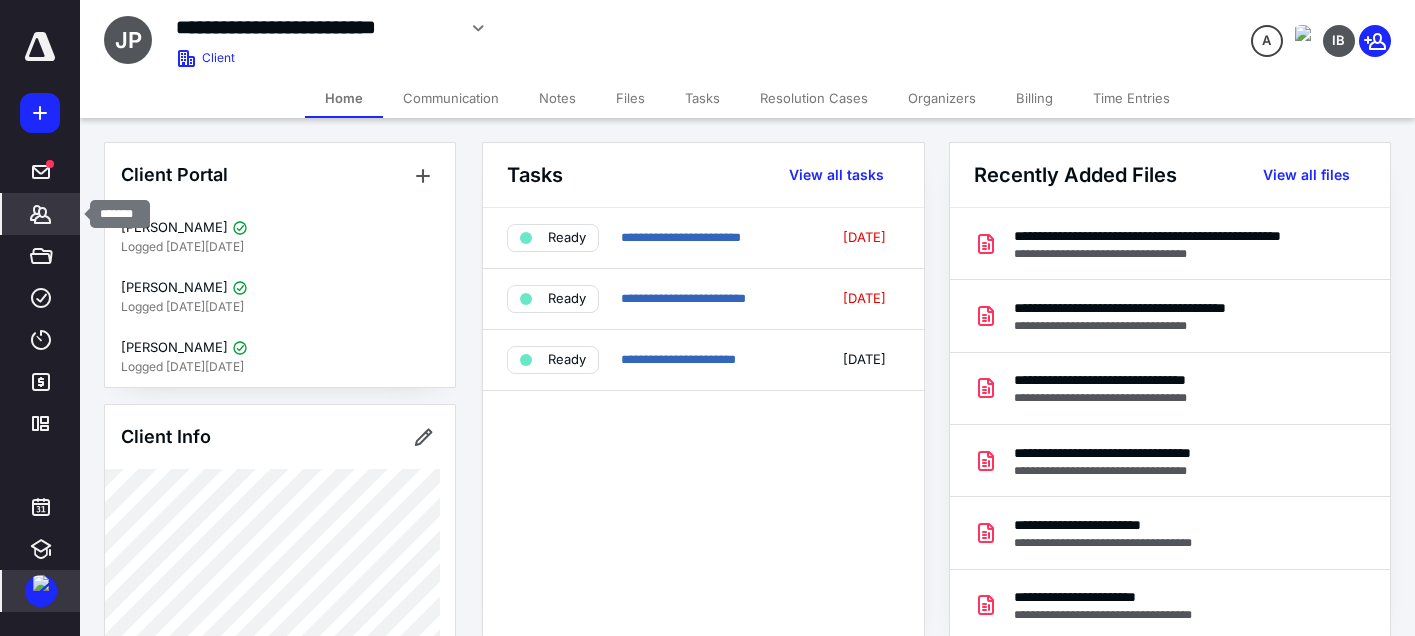 click 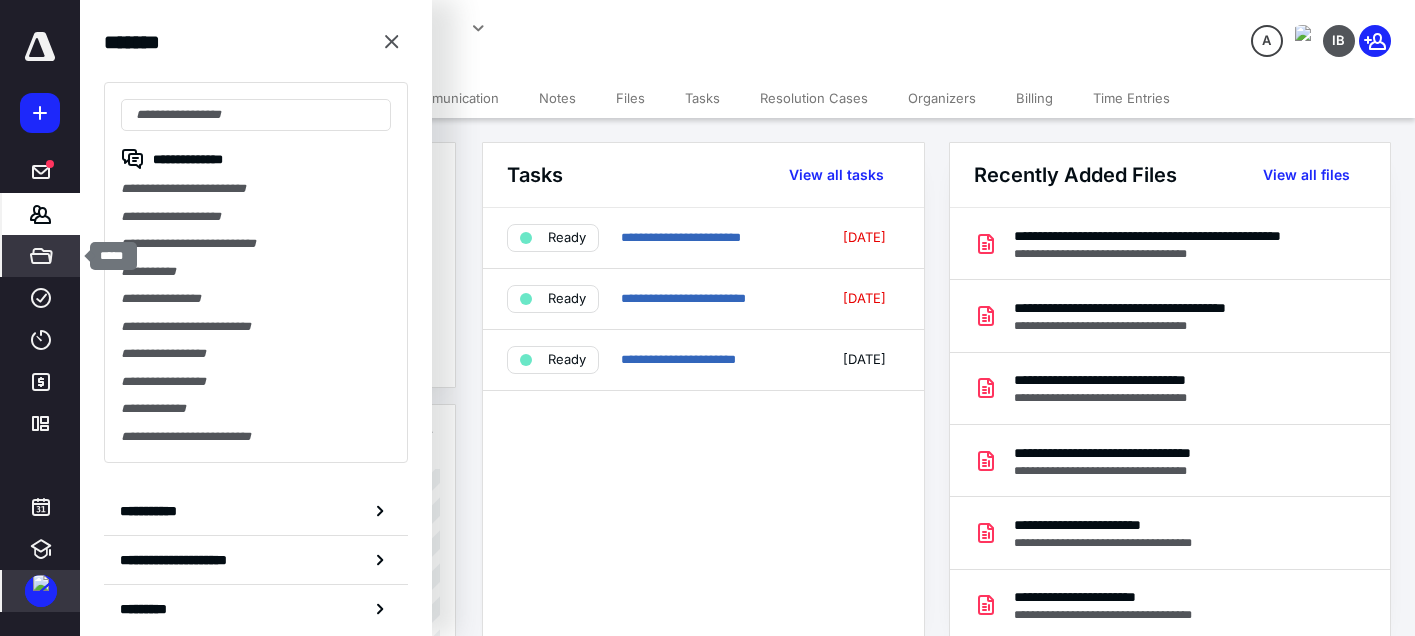 click on "*****" at bounding box center (41, 256) 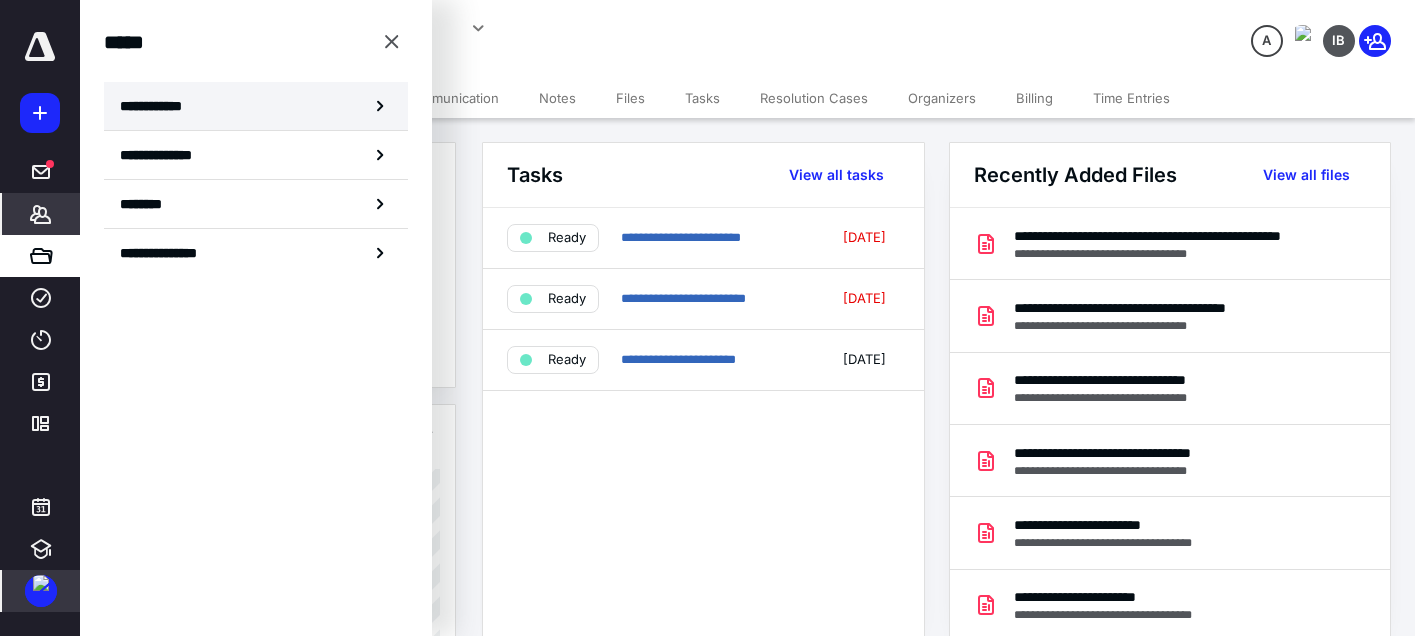 click on "**********" at bounding box center (157, 106) 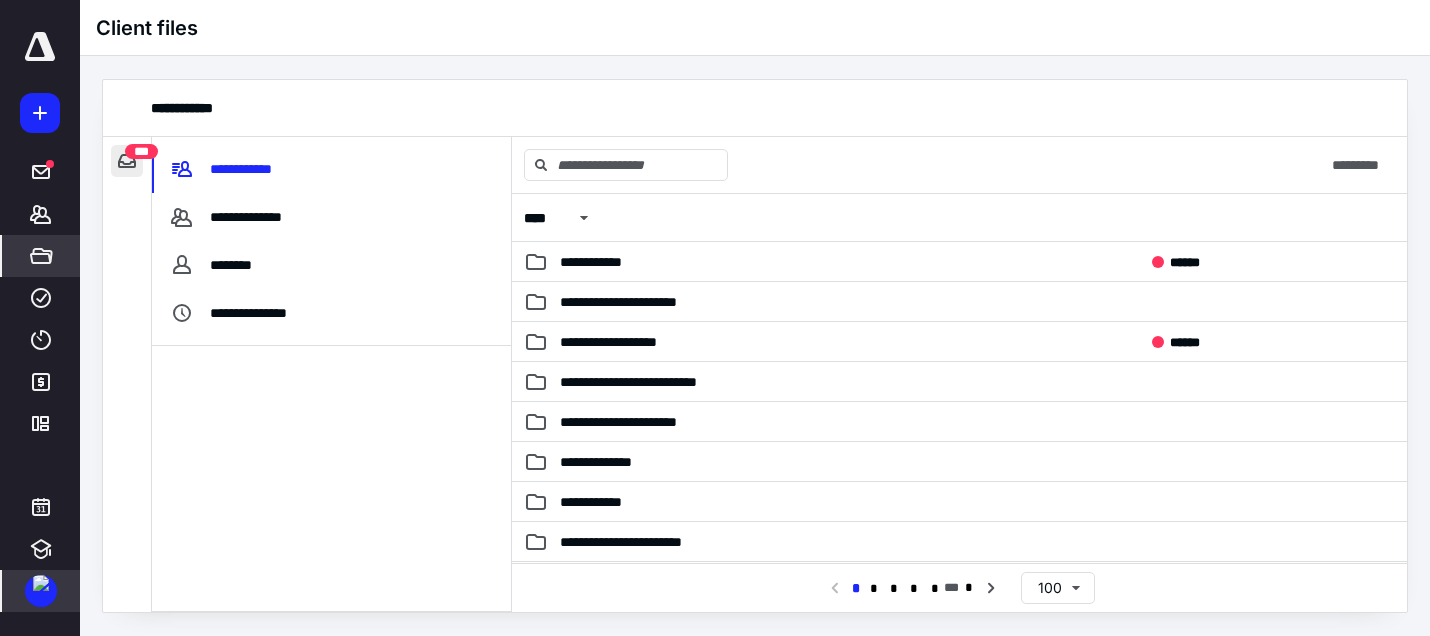click at bounding box center [127, 161] 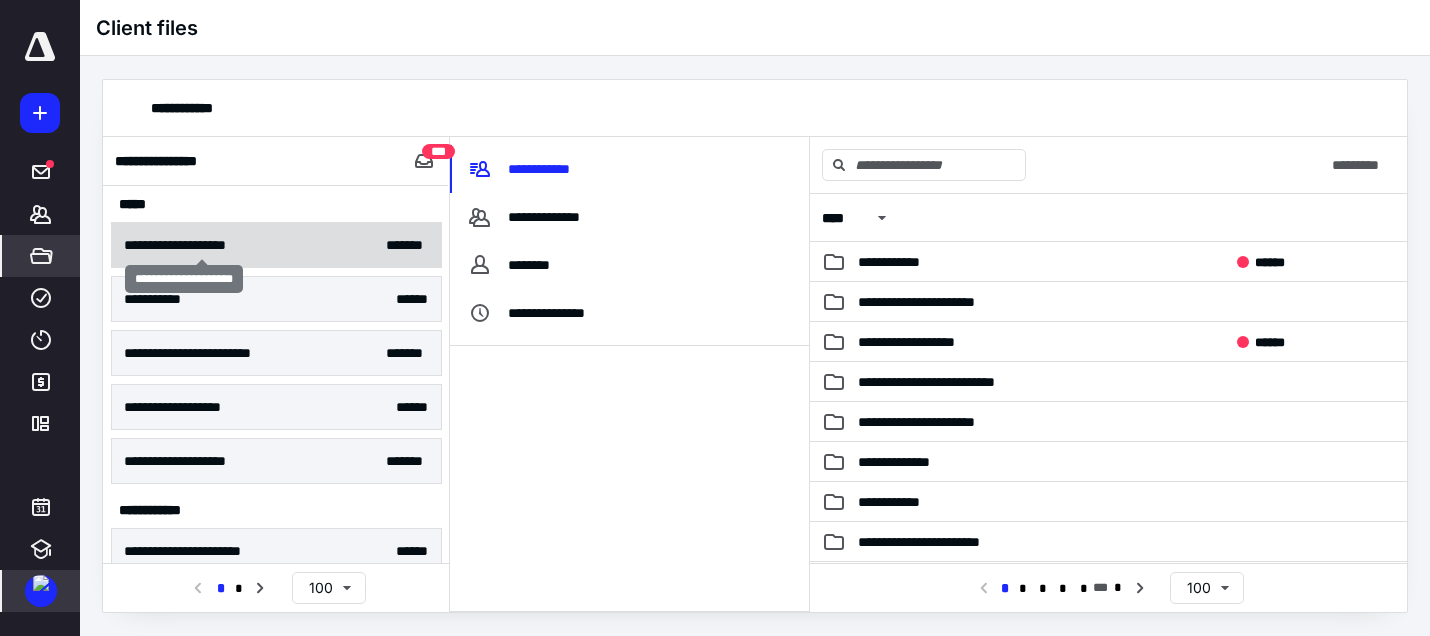 click on "**********" at bounding box center (201, 245) 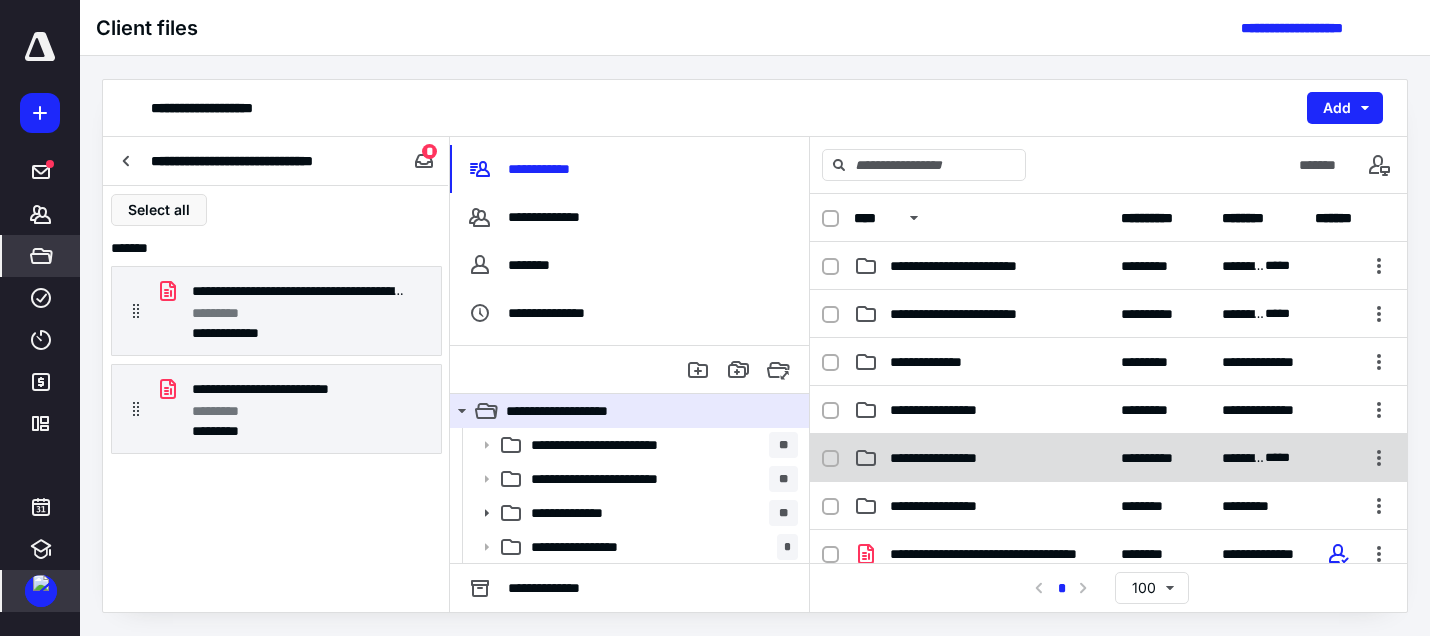 click on "**********" at bounding box center [950, 458] 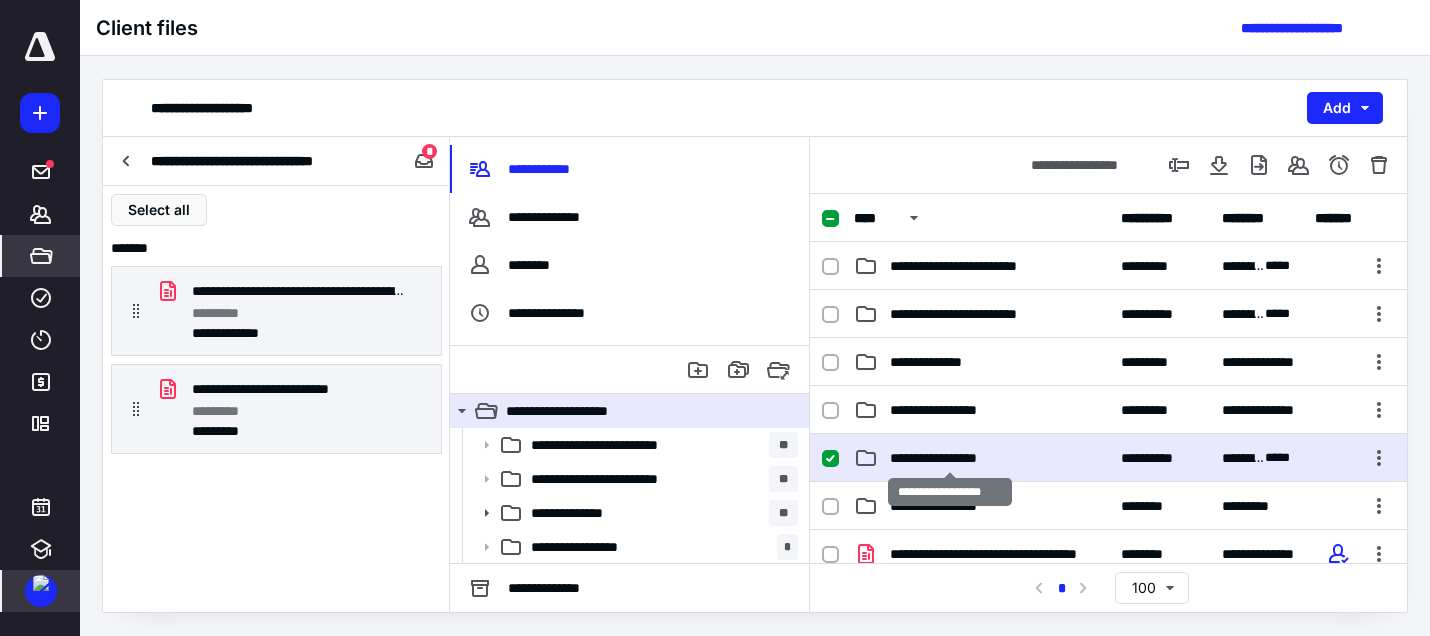click on "**********" at bounding box center (950, 458) 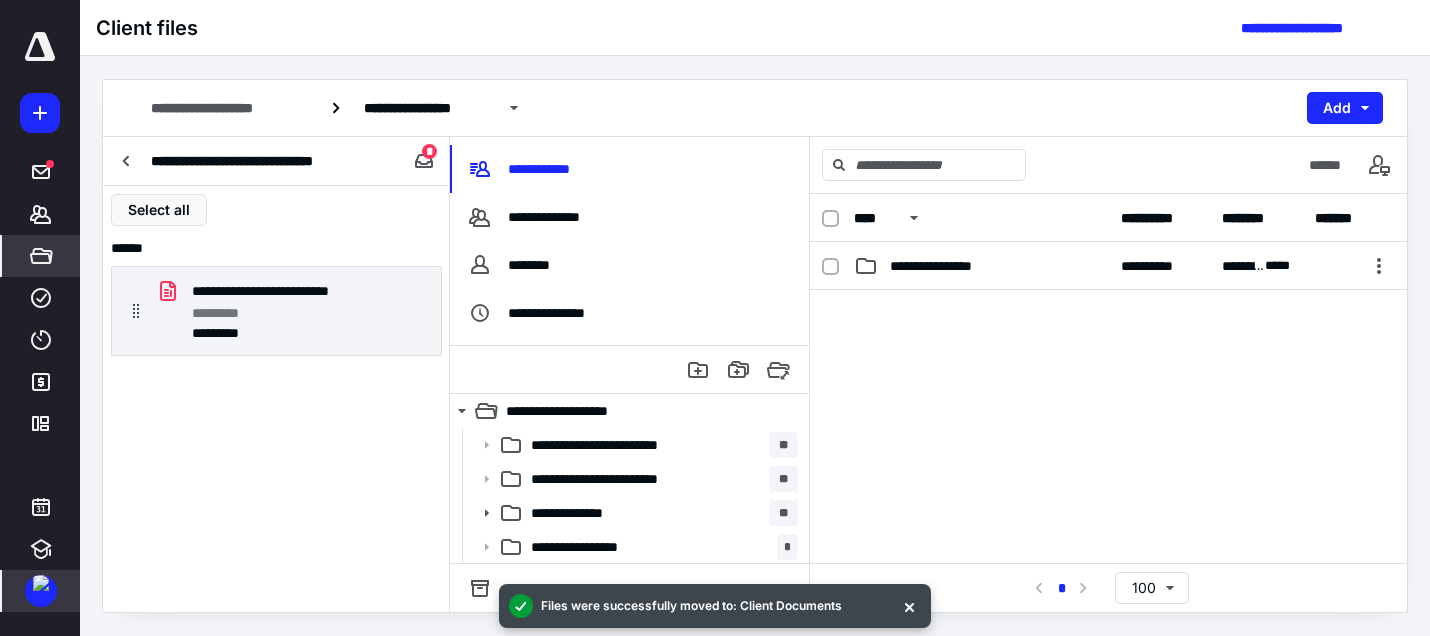 click on "**********" at bounding box center (276, 399) 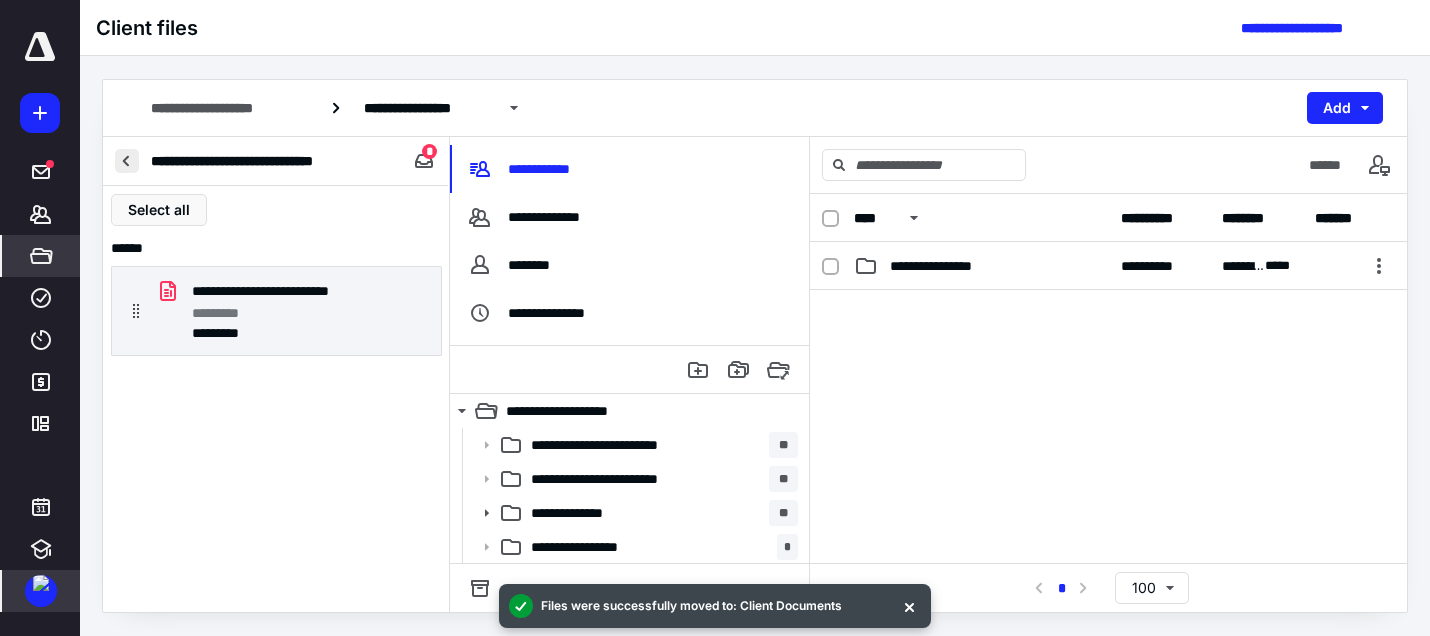 click at bounding box center [127, 161] 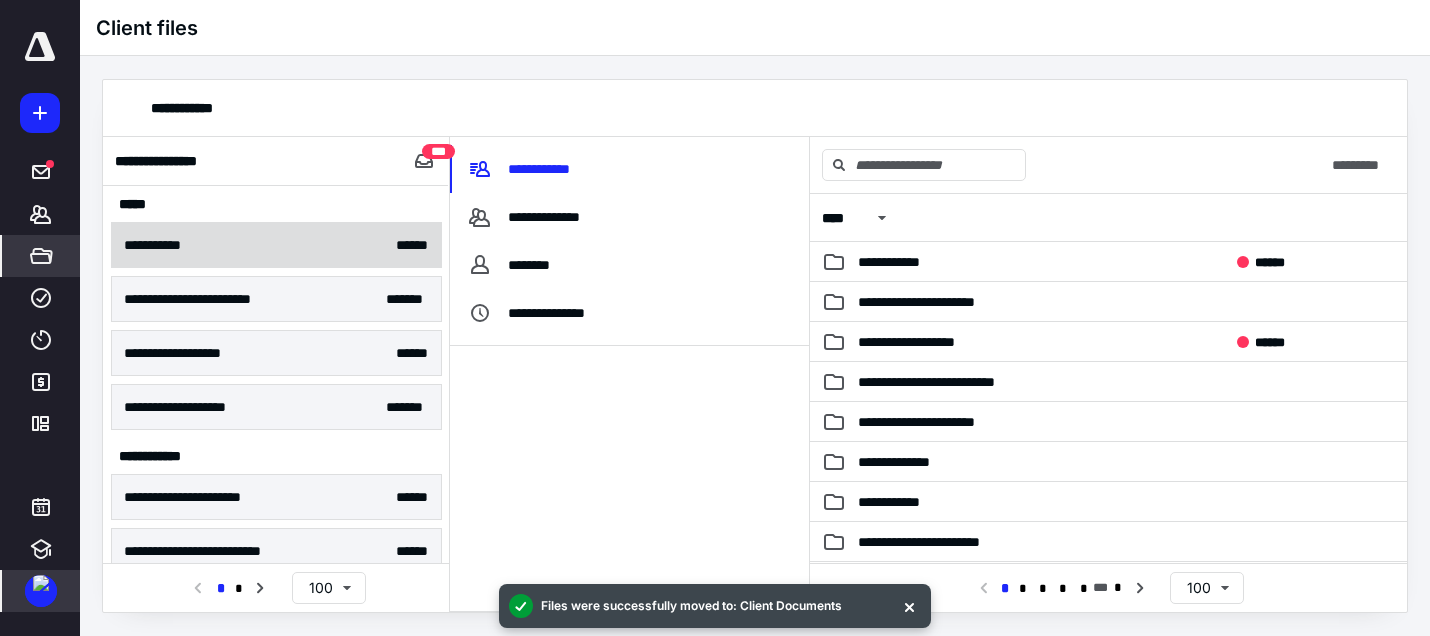 click on "**********" at bounding box center [276, 245] 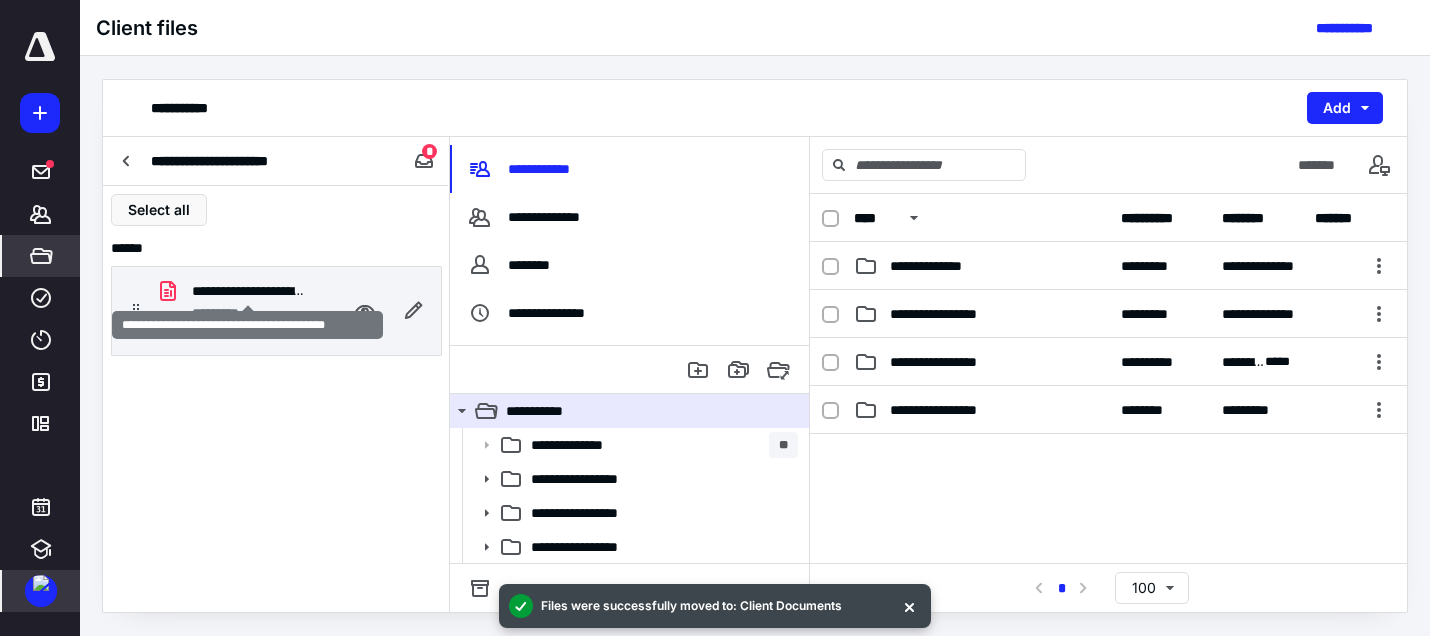 click on "**********" at bounding box center (248, 291) 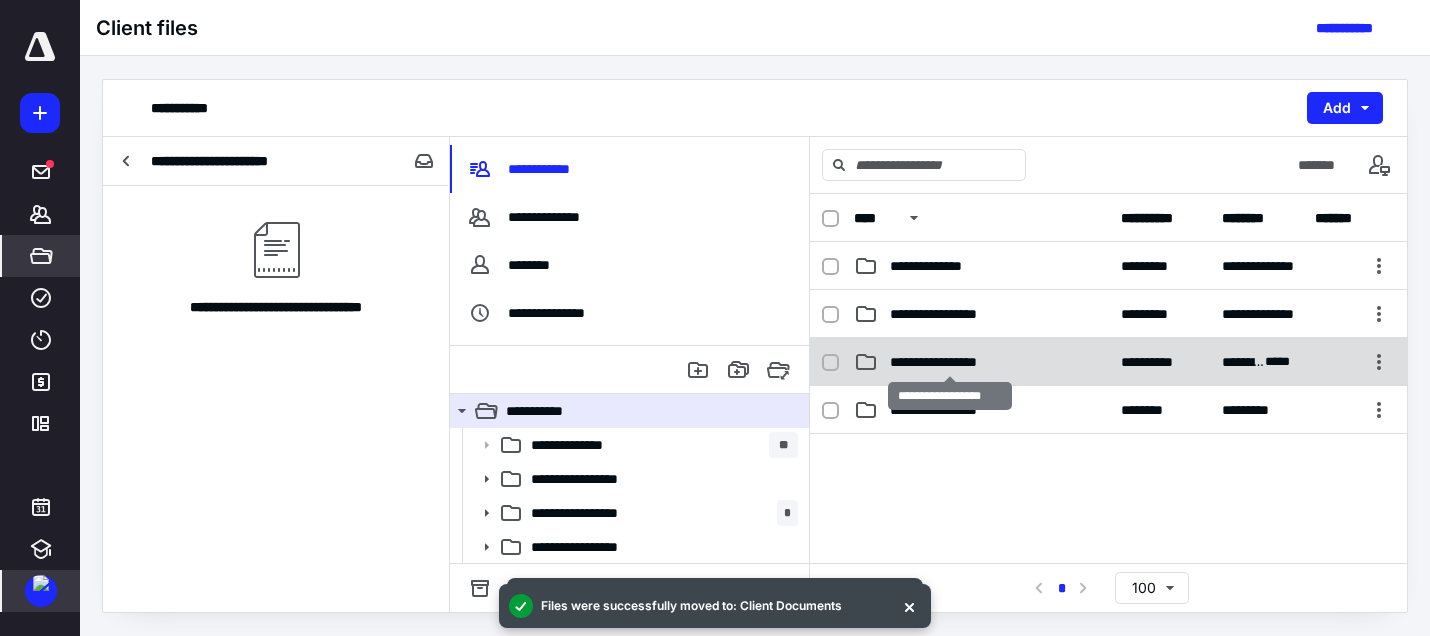 click on "**********" at bounding box center [950, 362] 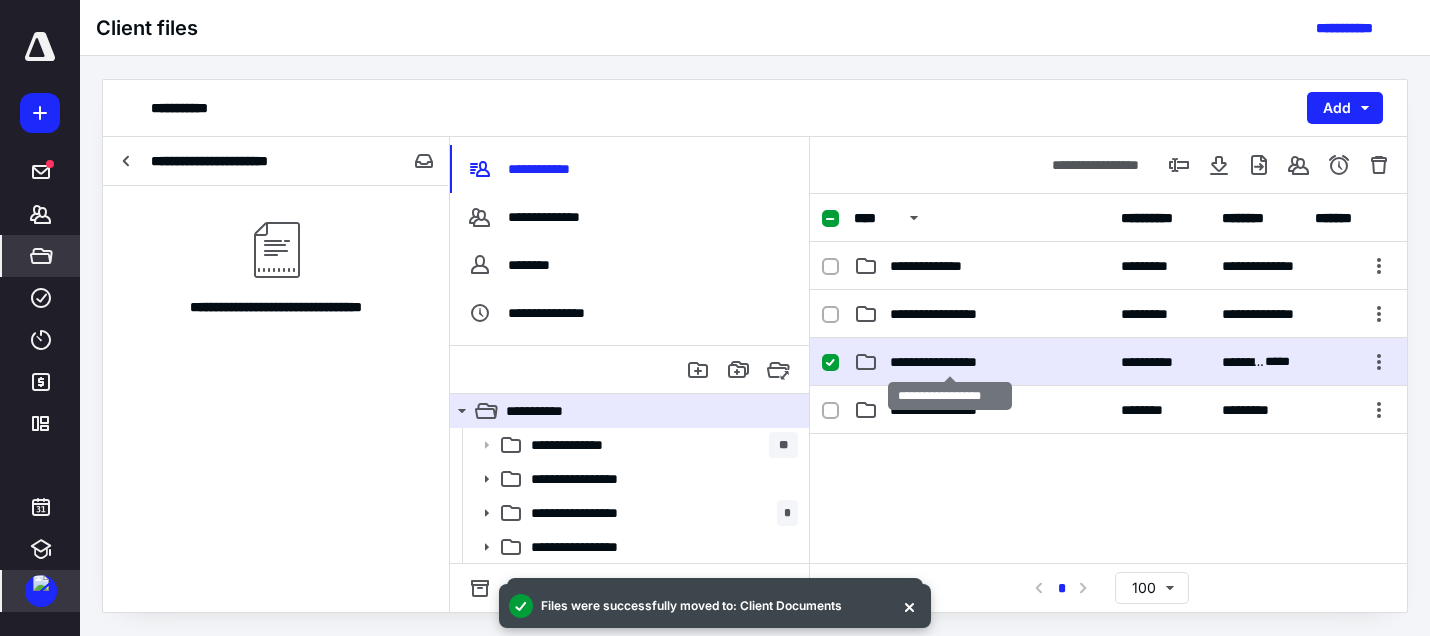 click on "**********" at bounding box center (950, 362) 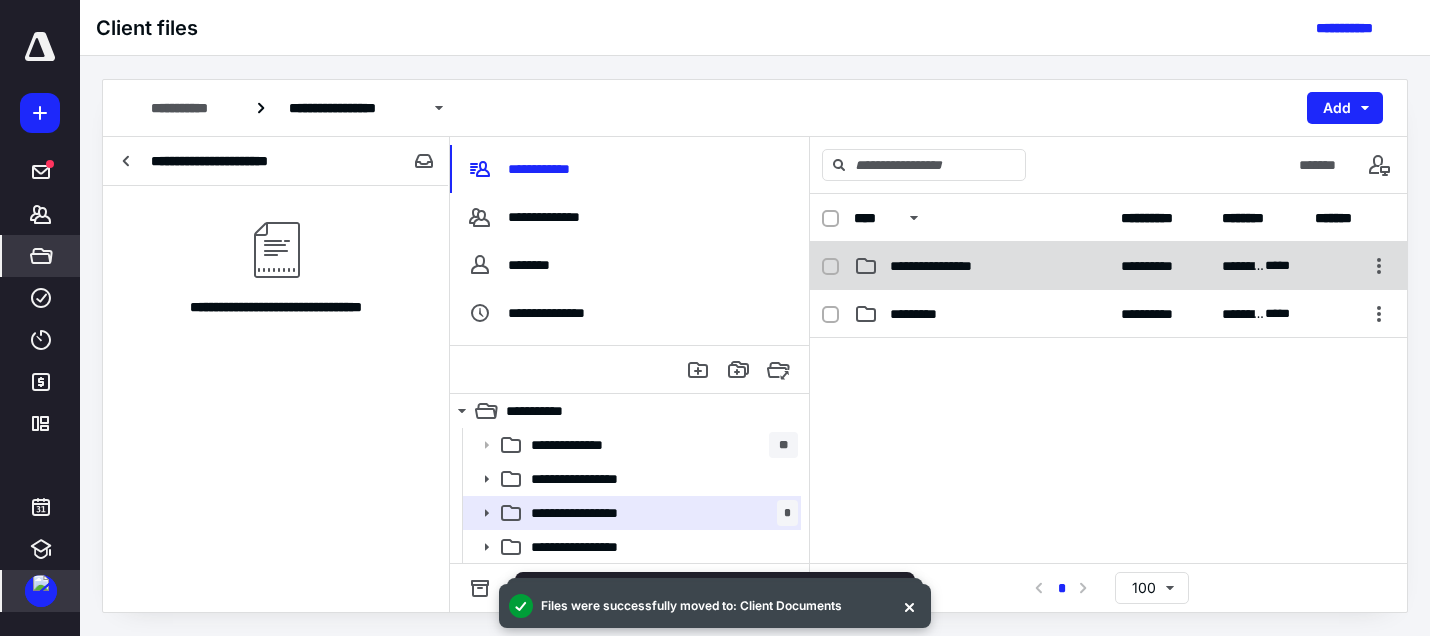 click on "**********" at bounding box center [948, 266] 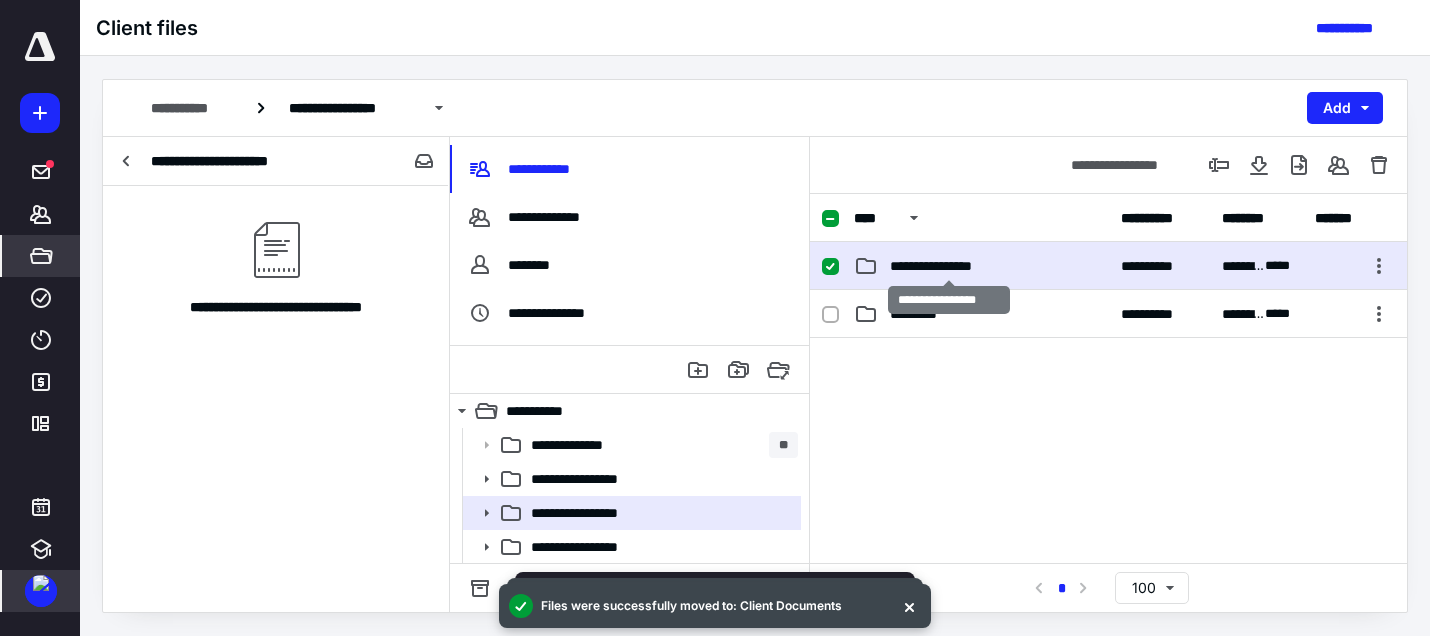 click on "**********" at bounding box center [948, 266] 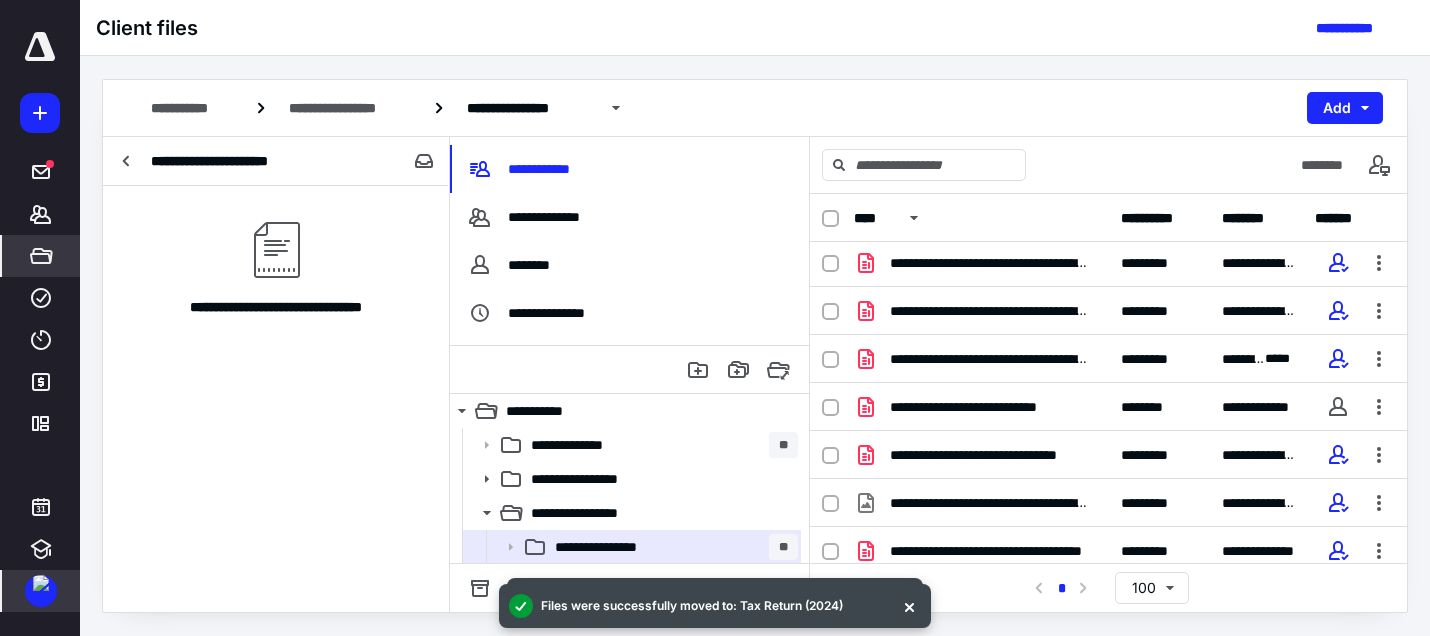 scroll, scrollTop: 0, scrollLeft: 0, axis: both 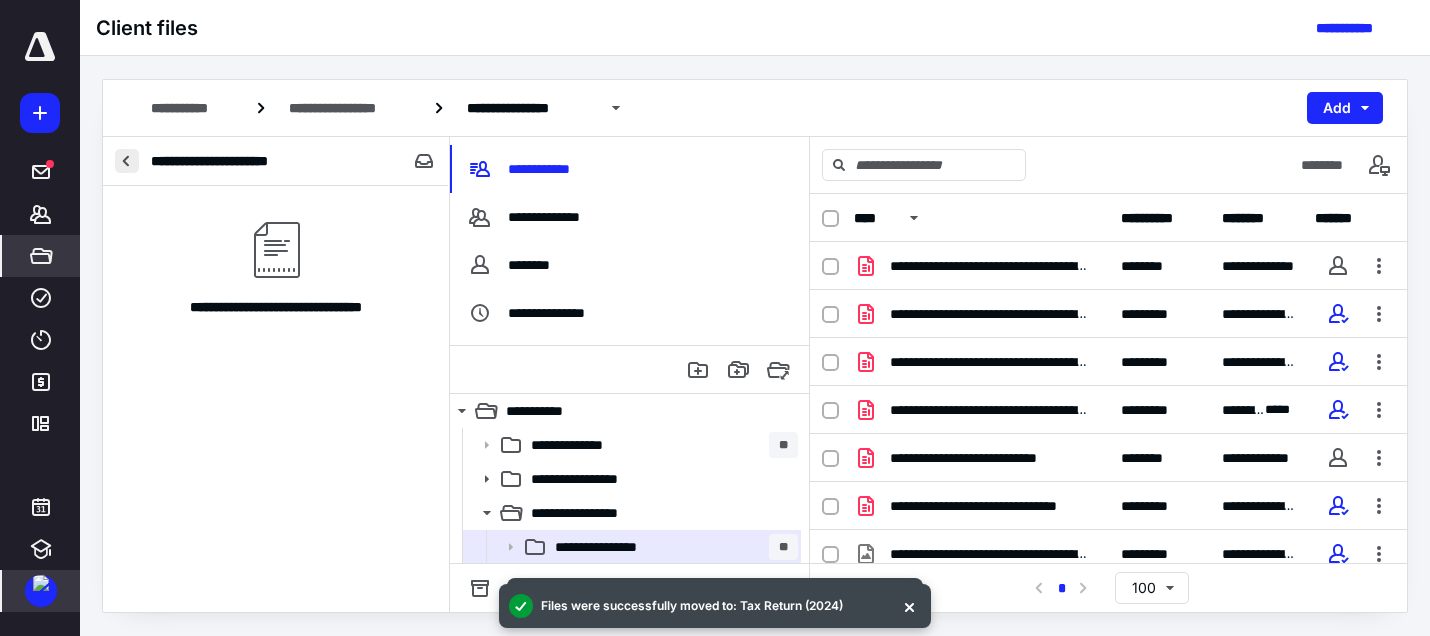 click at bounding box center (127, 161) 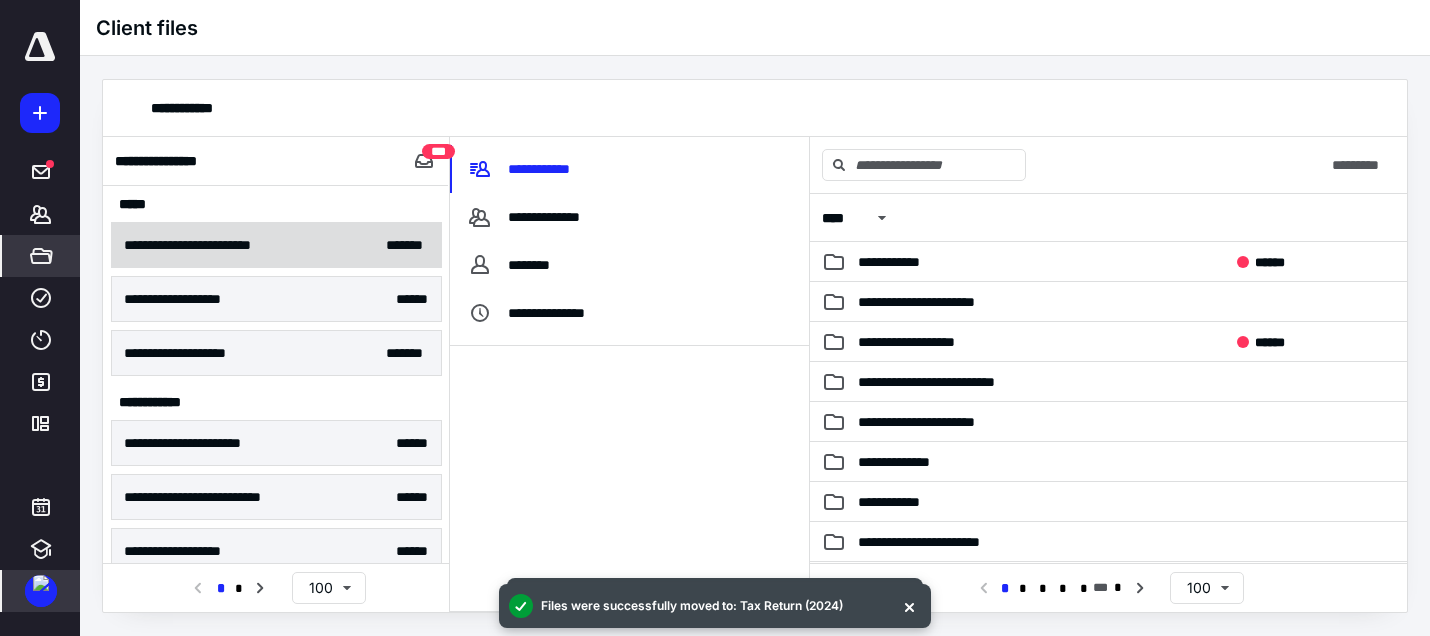 click on "**********" at bounding box center (218, 245) 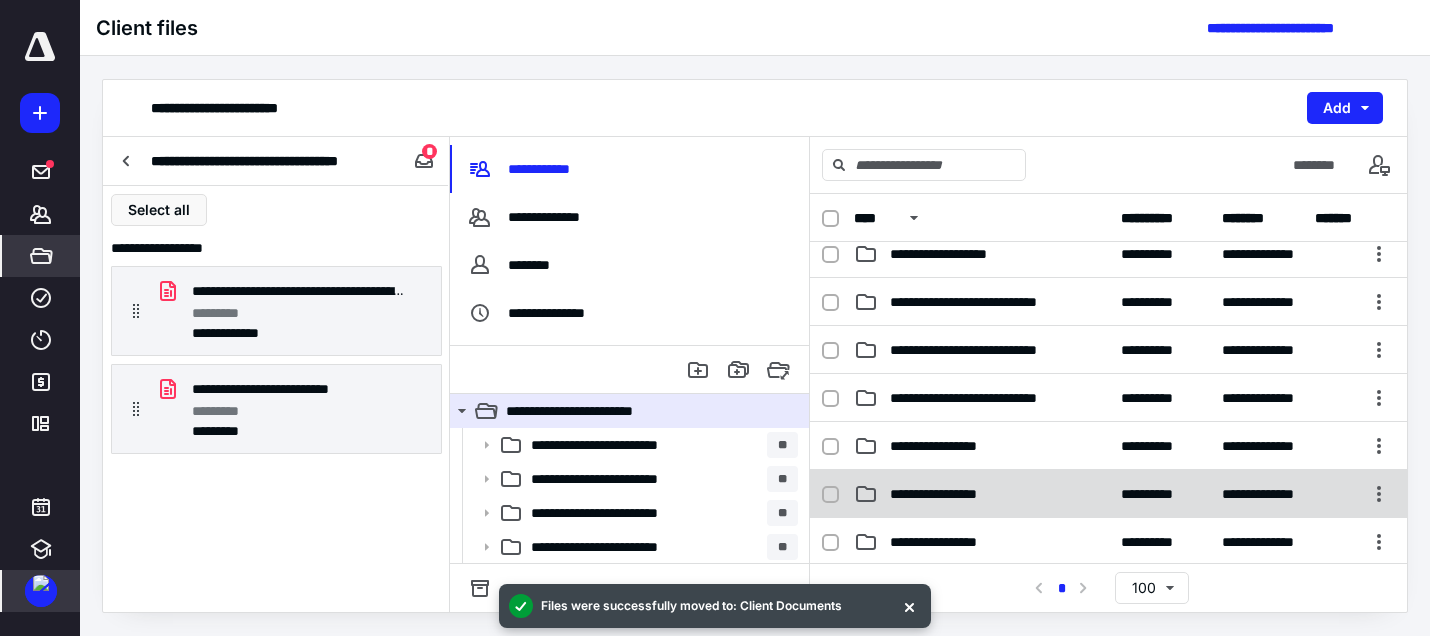 scroll, scrollTop: 400, scrollLeft: 0, axis: vertical 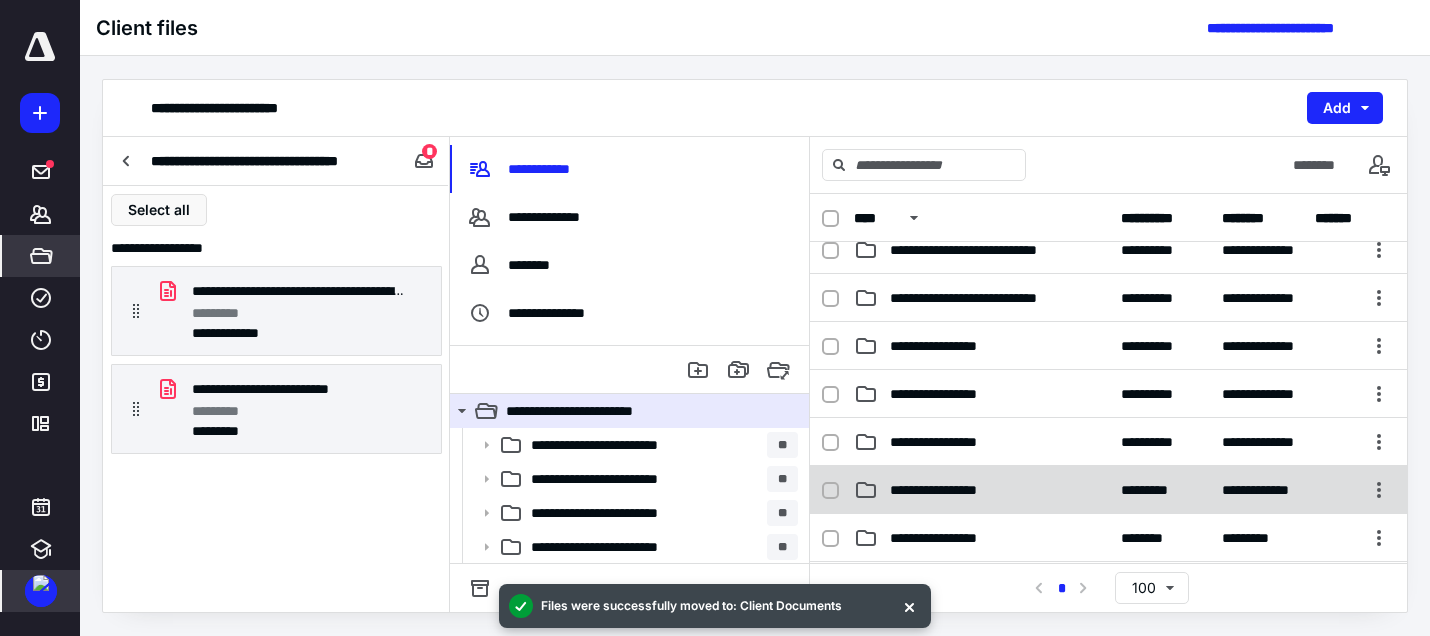 click on "**********" at bounding box center (950, 490) 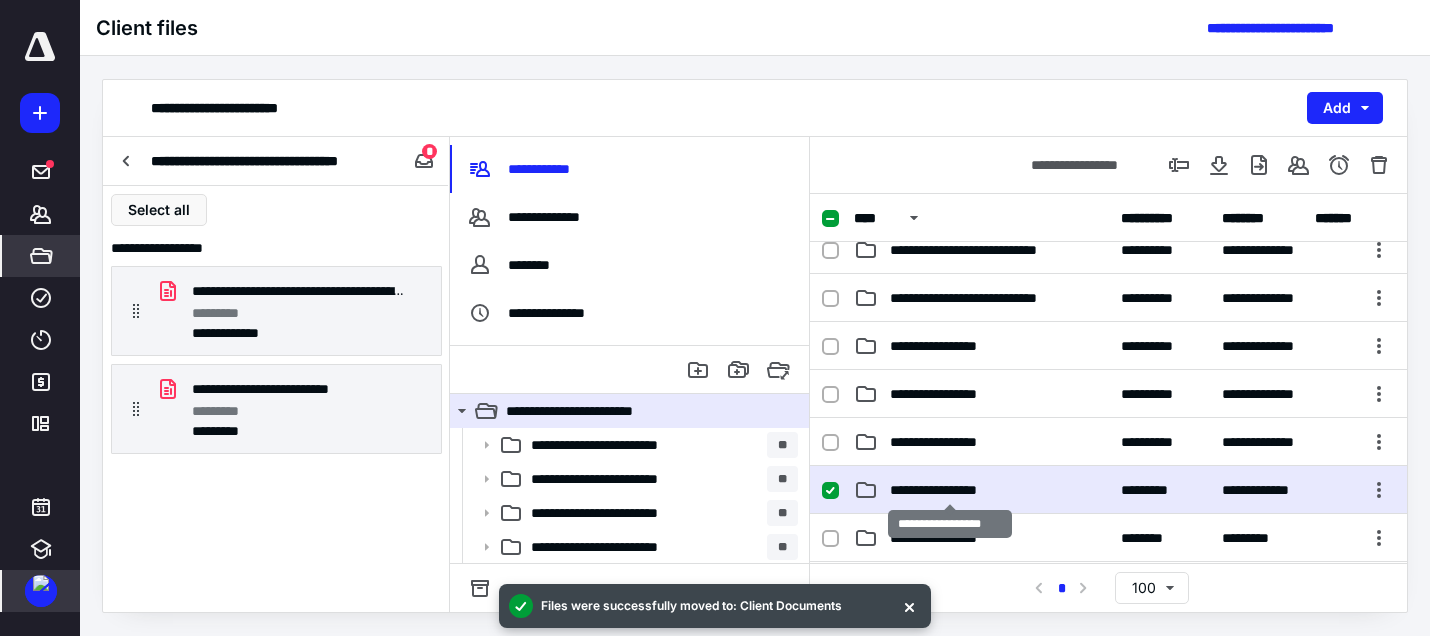 click on "**********" at bounding box center (950, 490) 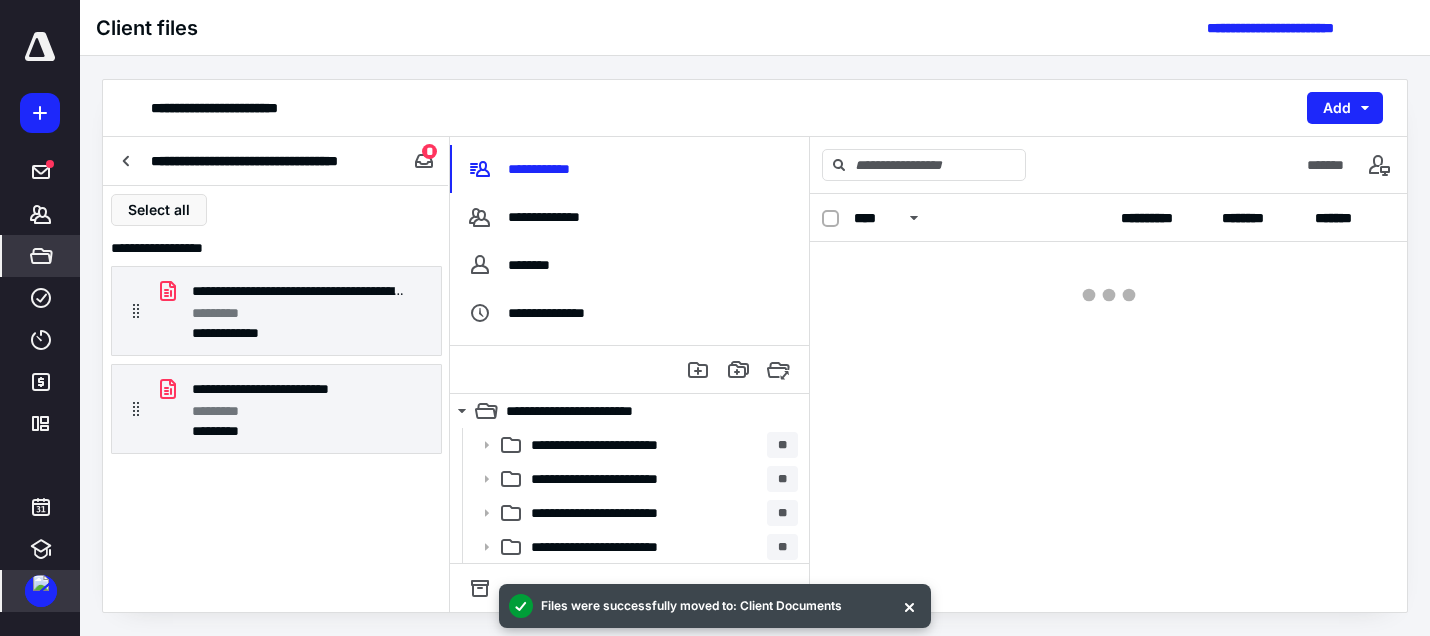 scroll, scrollTop: 0, scrollLeft: 0, axis: both 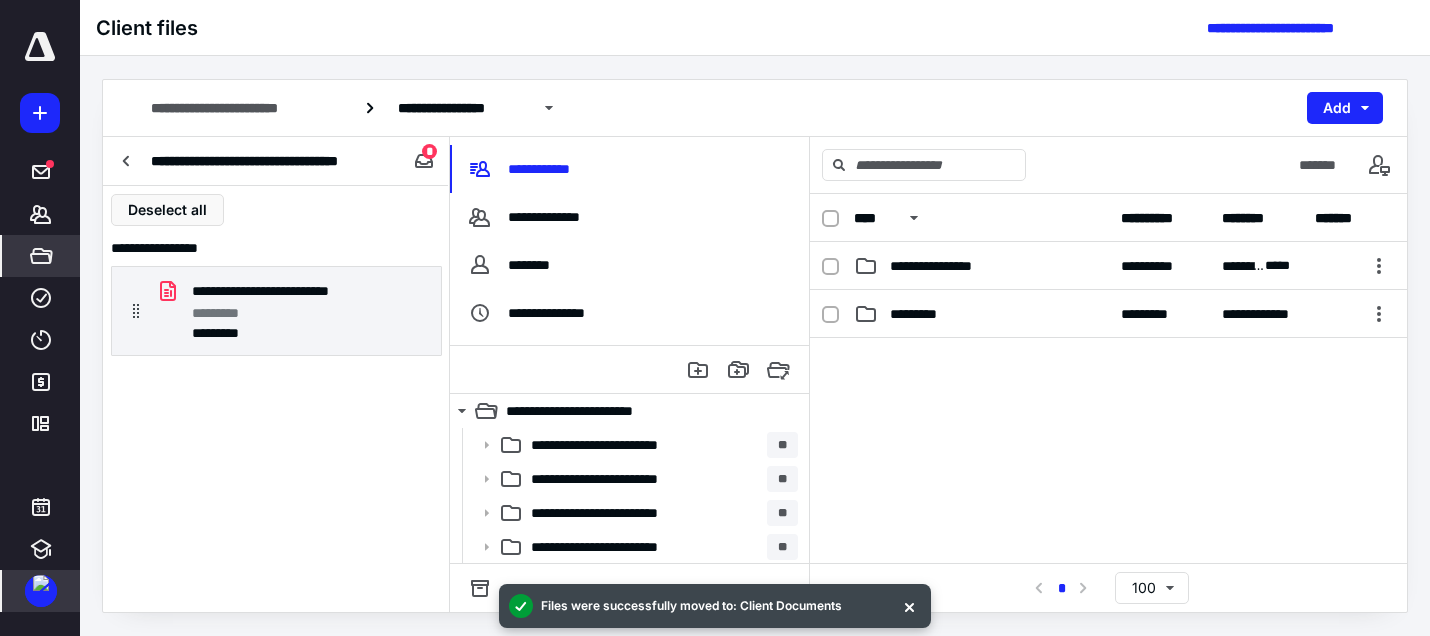 click on "**********" at bounding box center [276, 399] 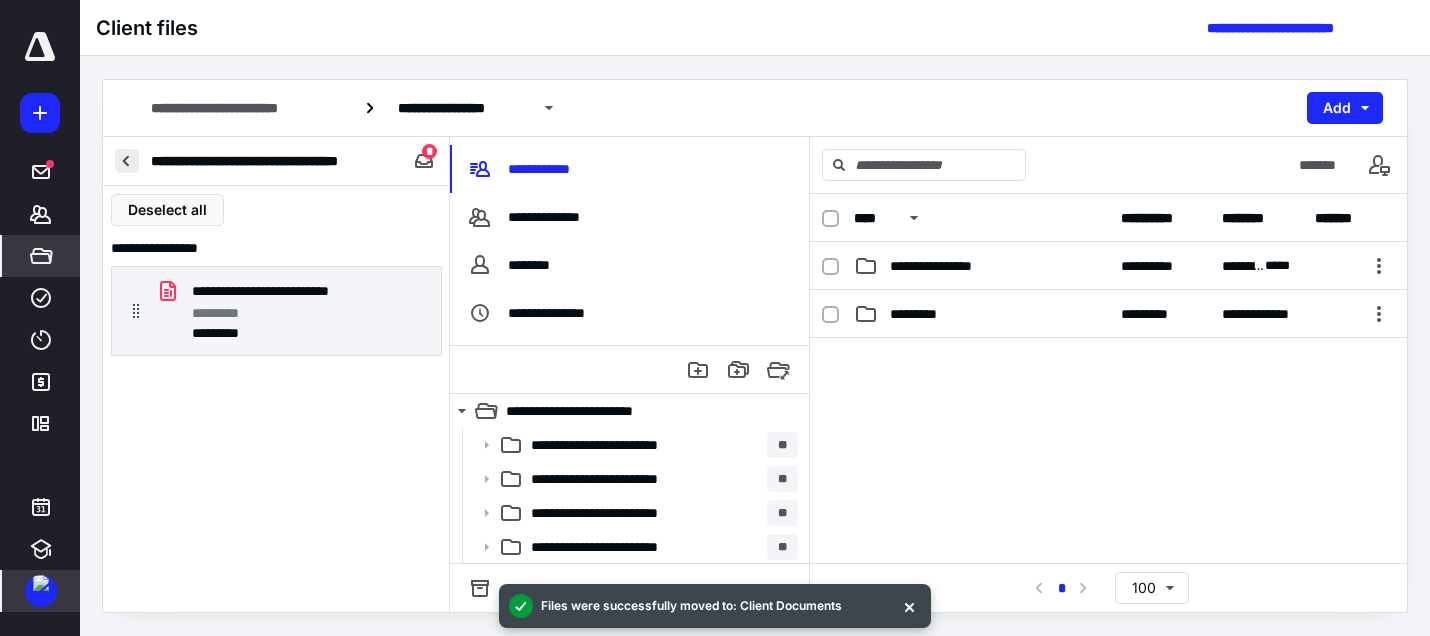 click at bounding box center (127, 161) 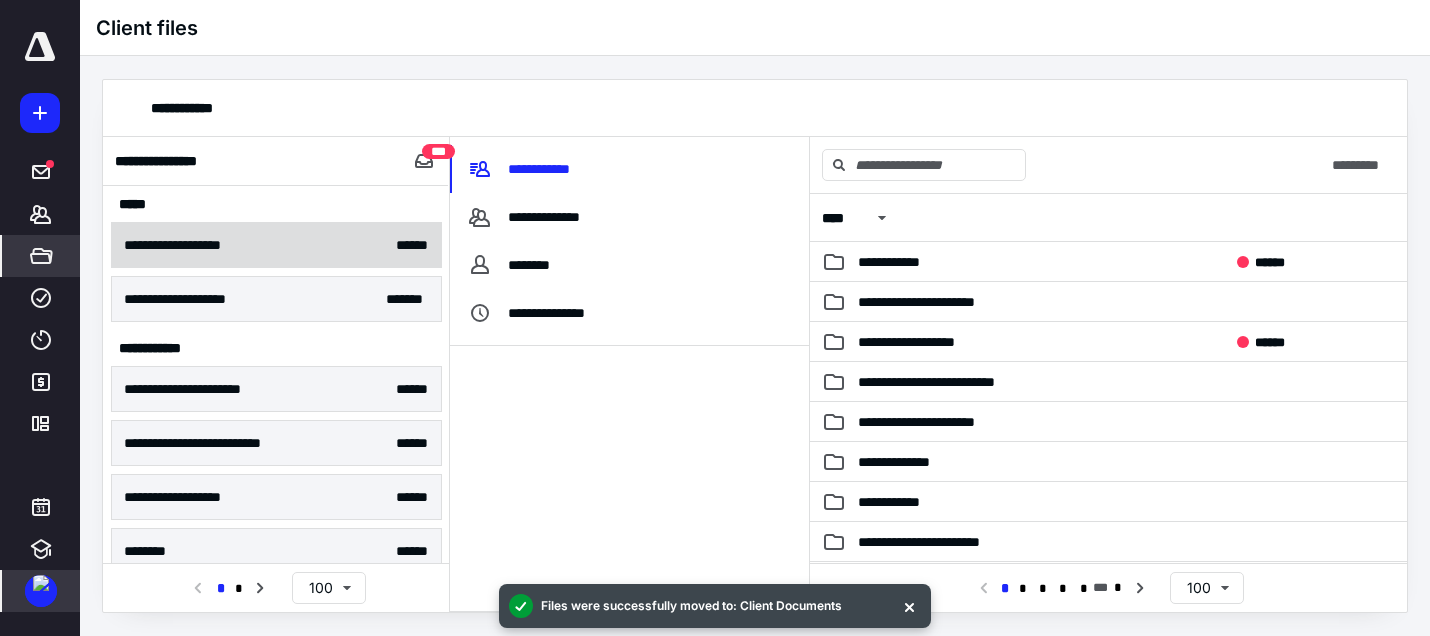click on "**********" at bounding box center [188, 245] 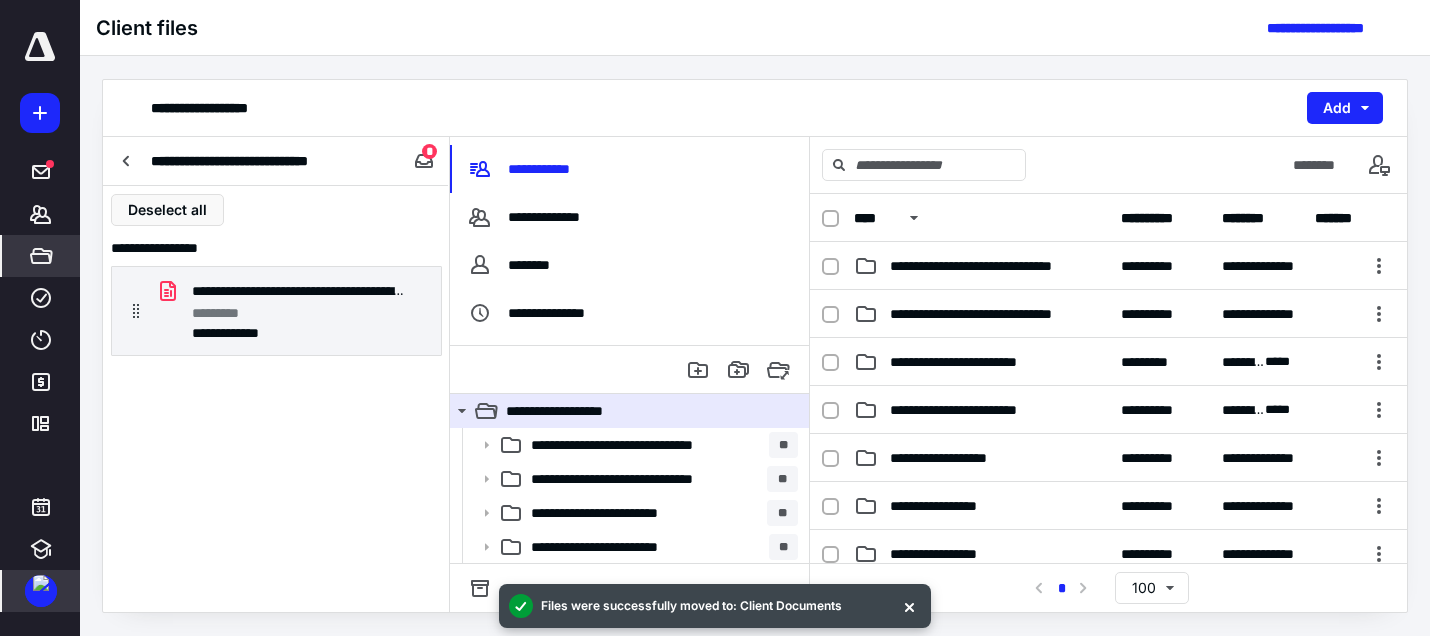 click on "**********" at bounding box center (276, 399) 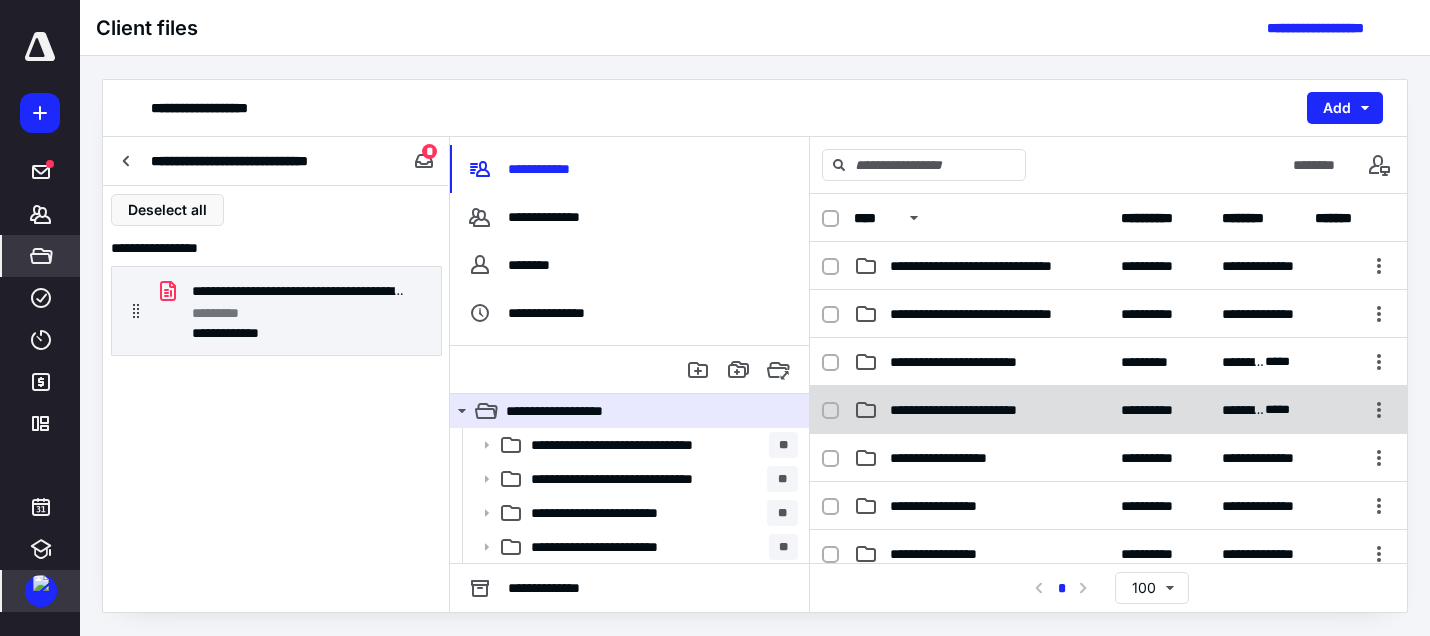 scroll, scrollTop: 300, scrollLeft: 0, axis: vertical 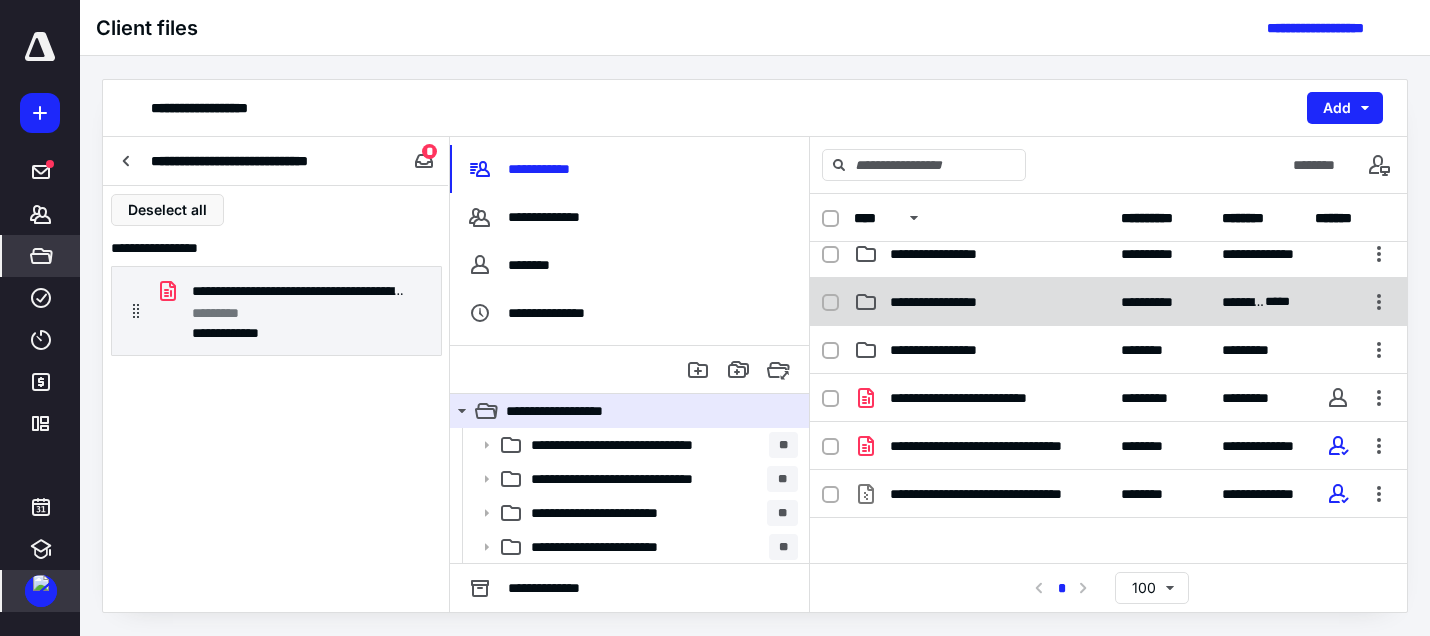 click on "**********" at bounding box center [950, 302] 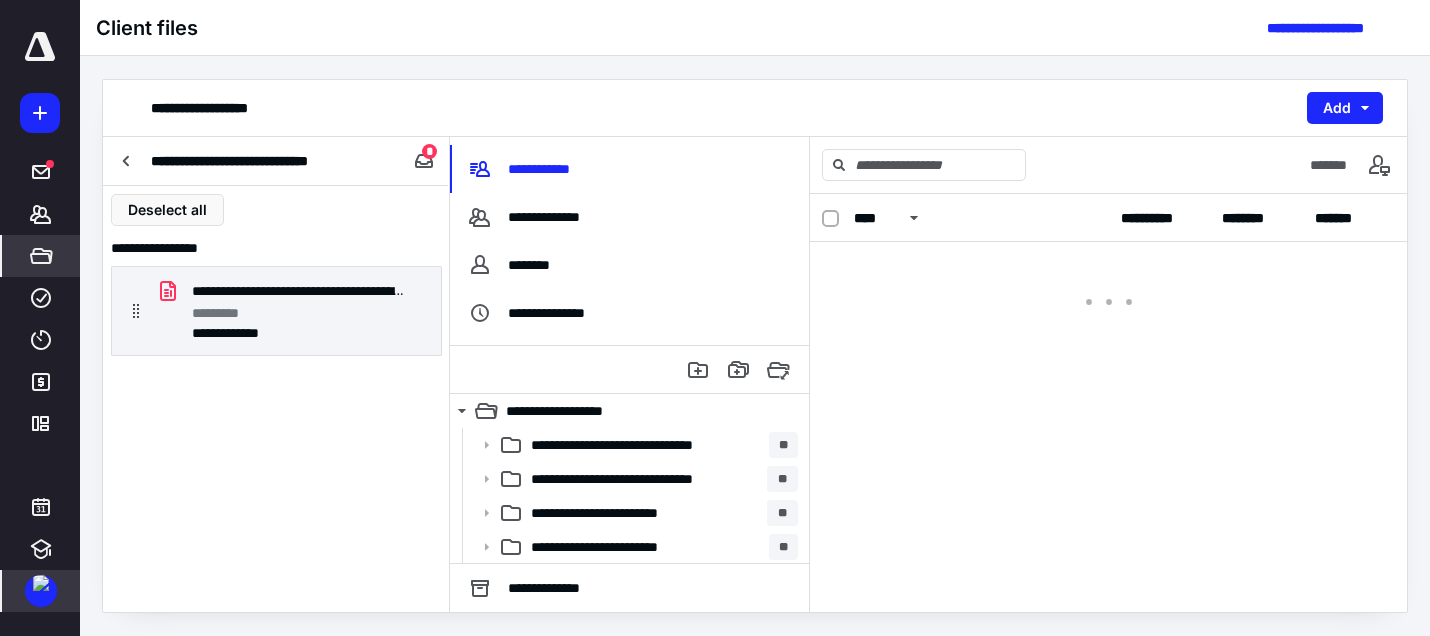 scroll, scrollTop: 0, scrollLeft: 0, axis: both 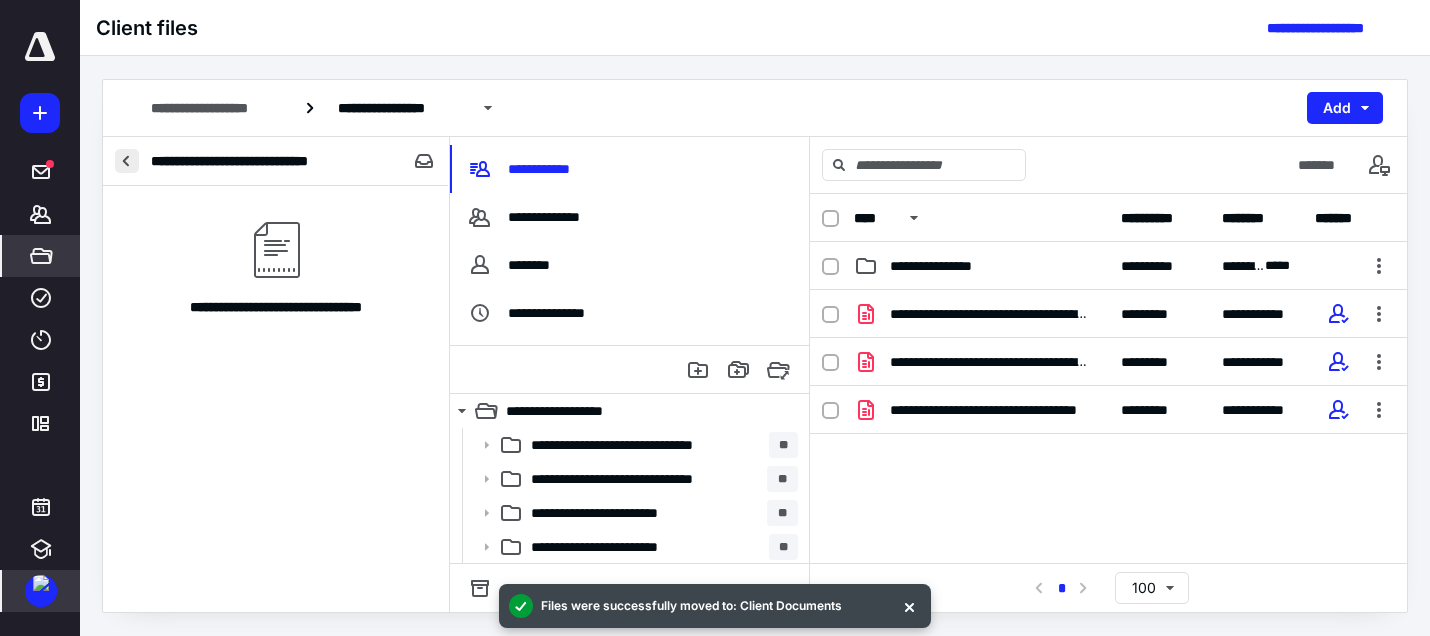 click at bounding box center [127, 161] 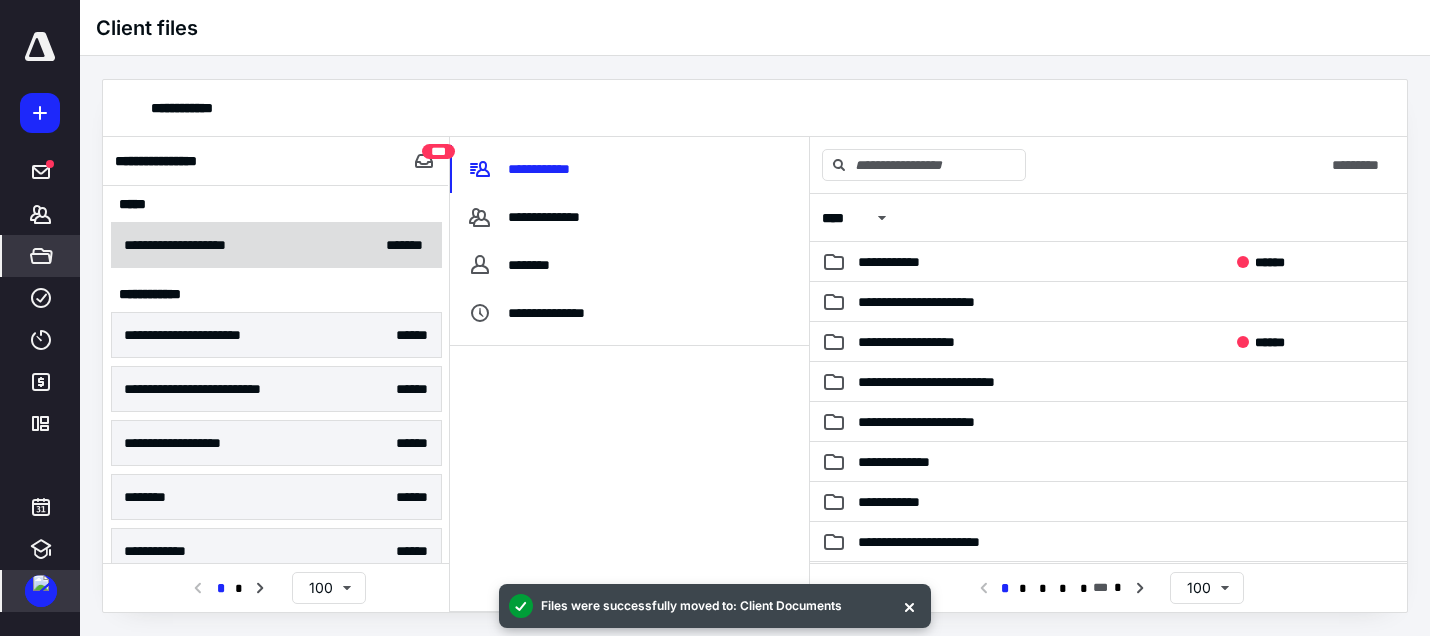 click on "**********" at bounding box center (200, 245) 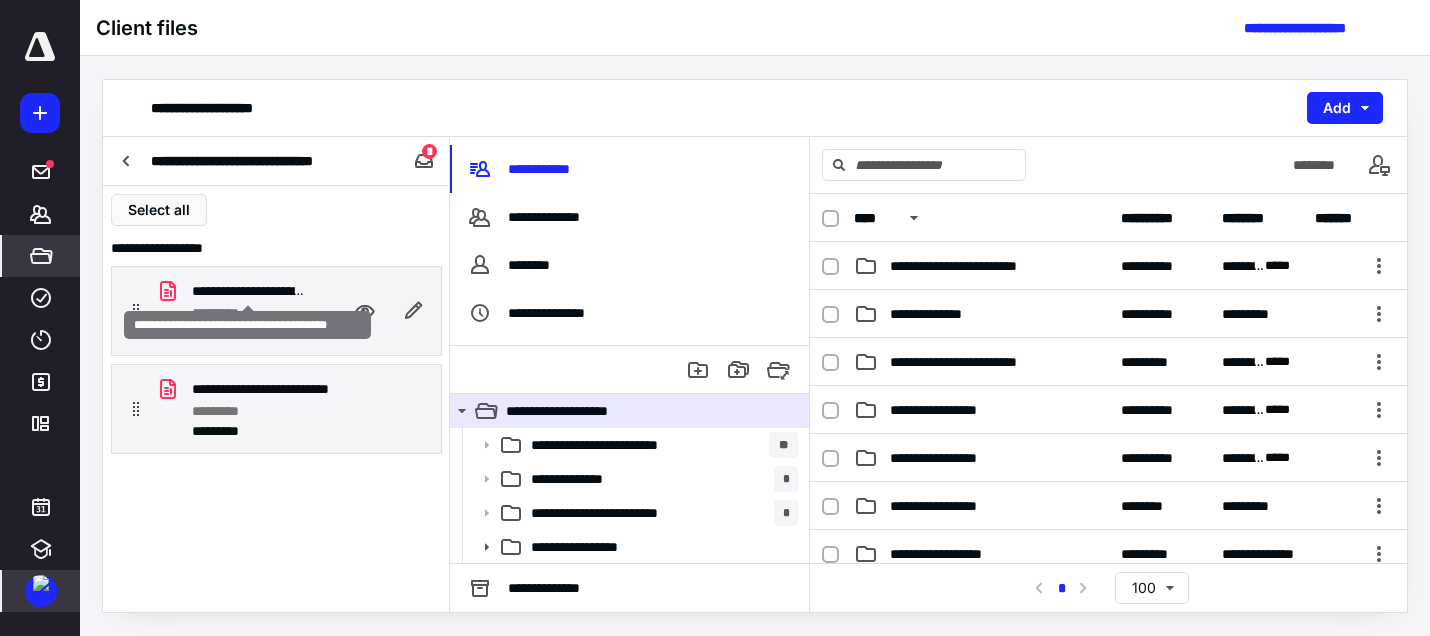 click on "**********" at bounding box center [248, 291] 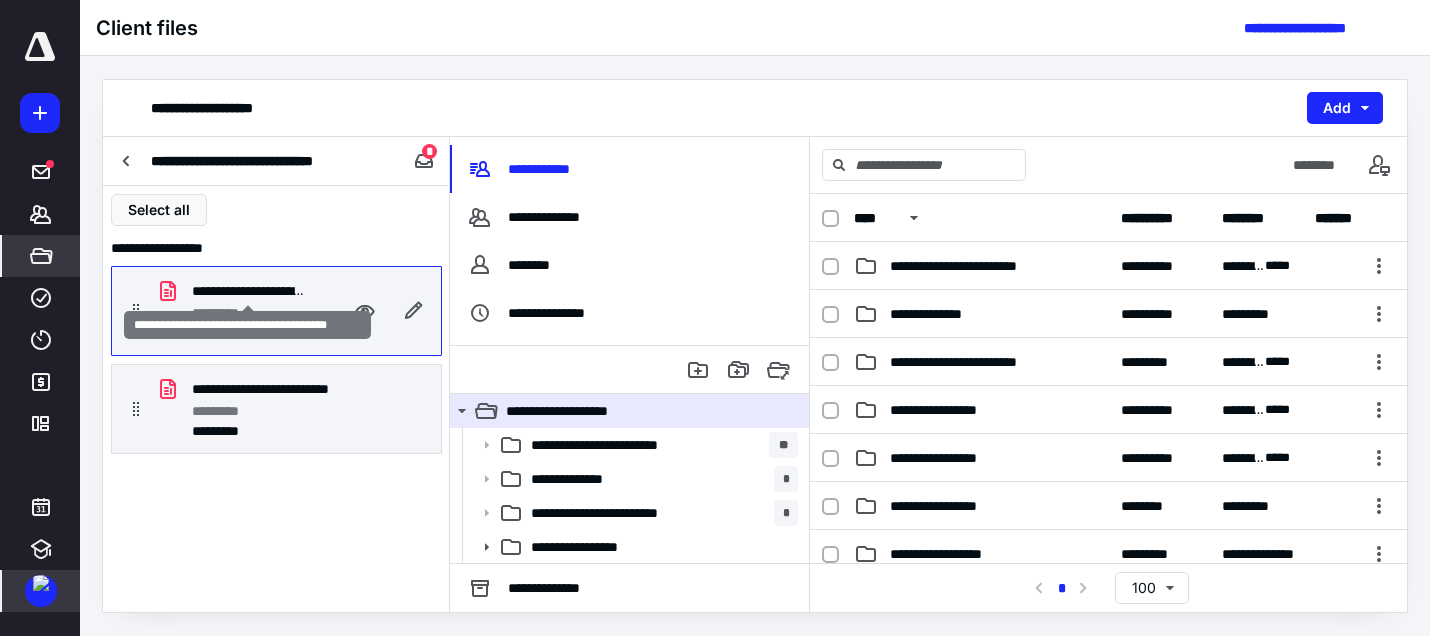 click on "**********" at bounding box center [248, 291] 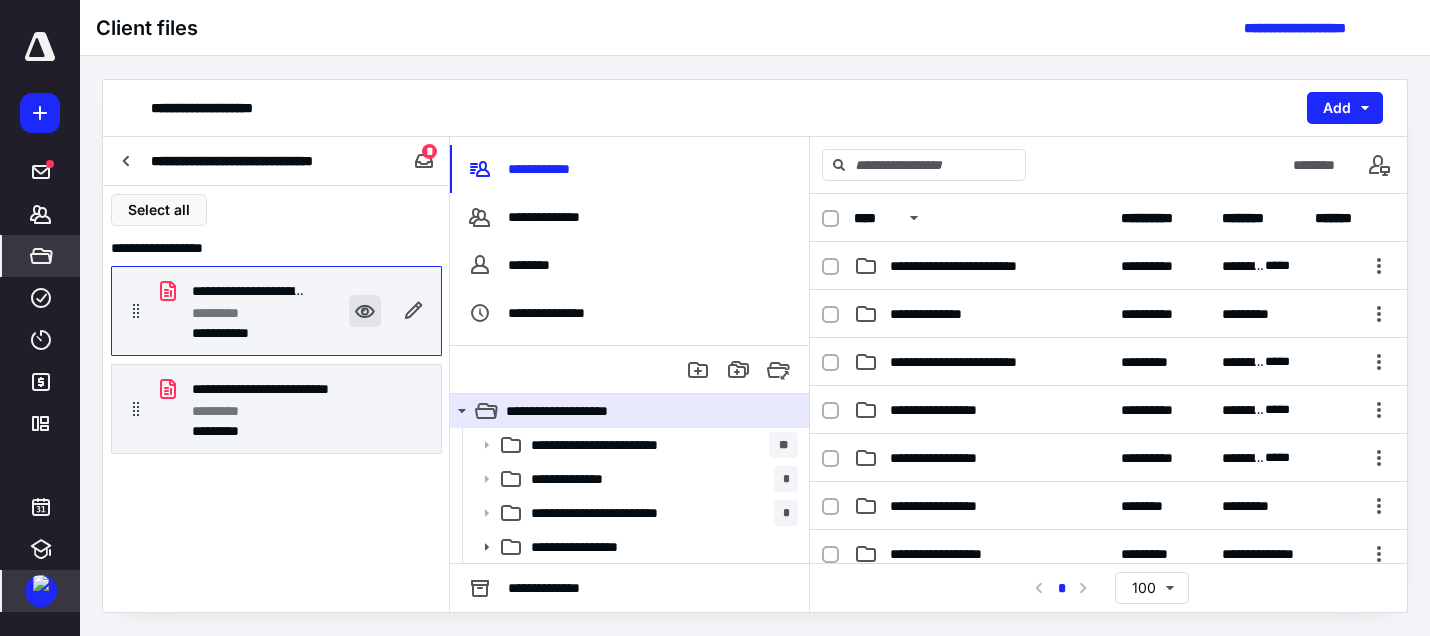 click at bounding box center (365, 311) 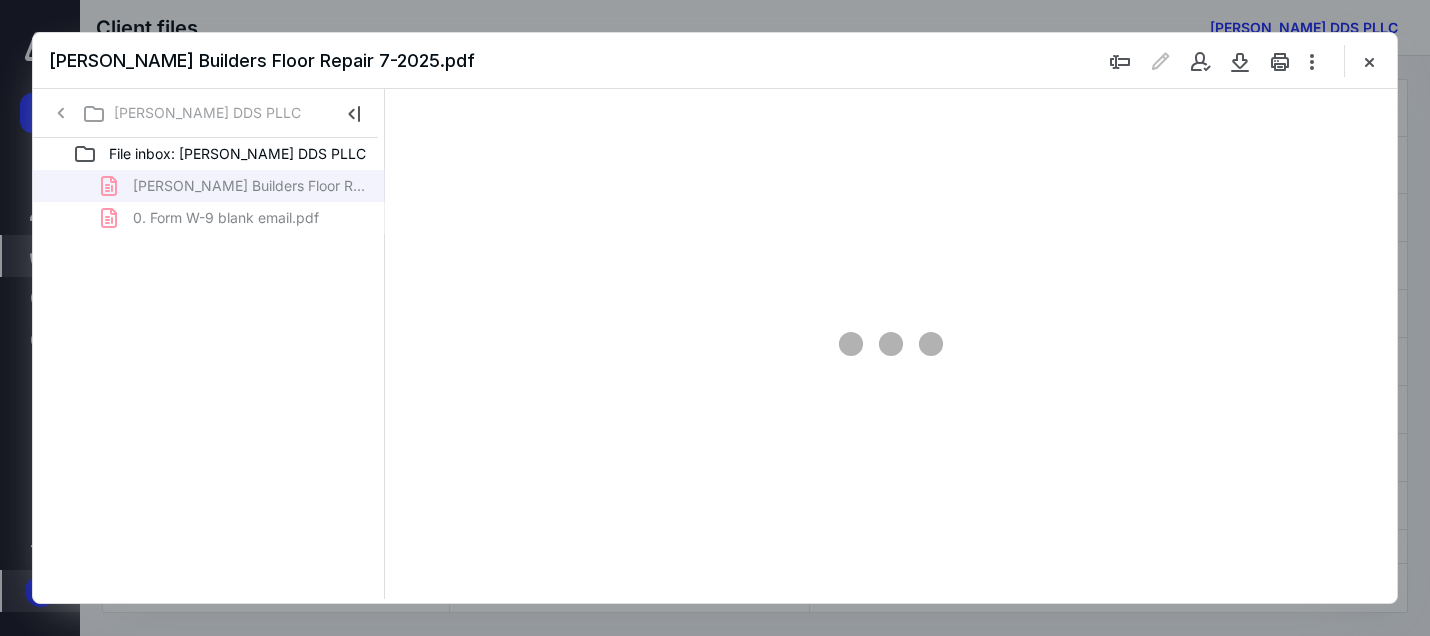 scroll, scrollTop: 0, scrollLeft: 0, axis: both 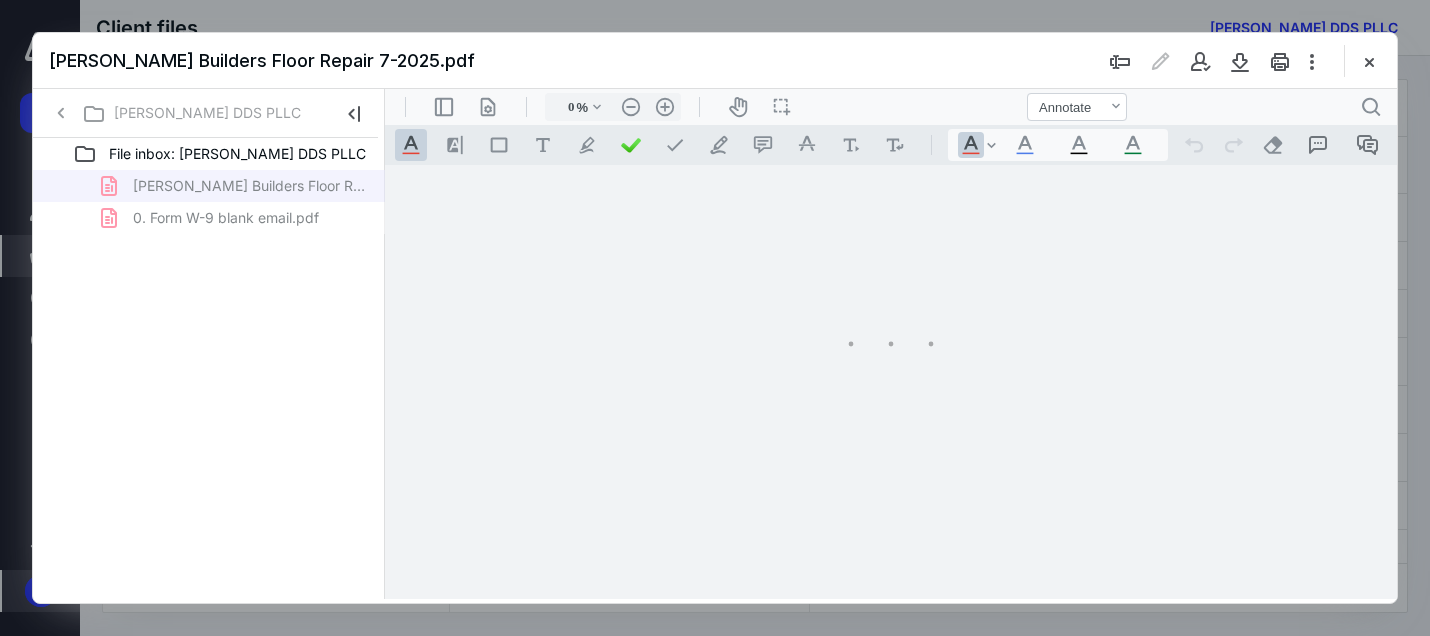 type on "162" 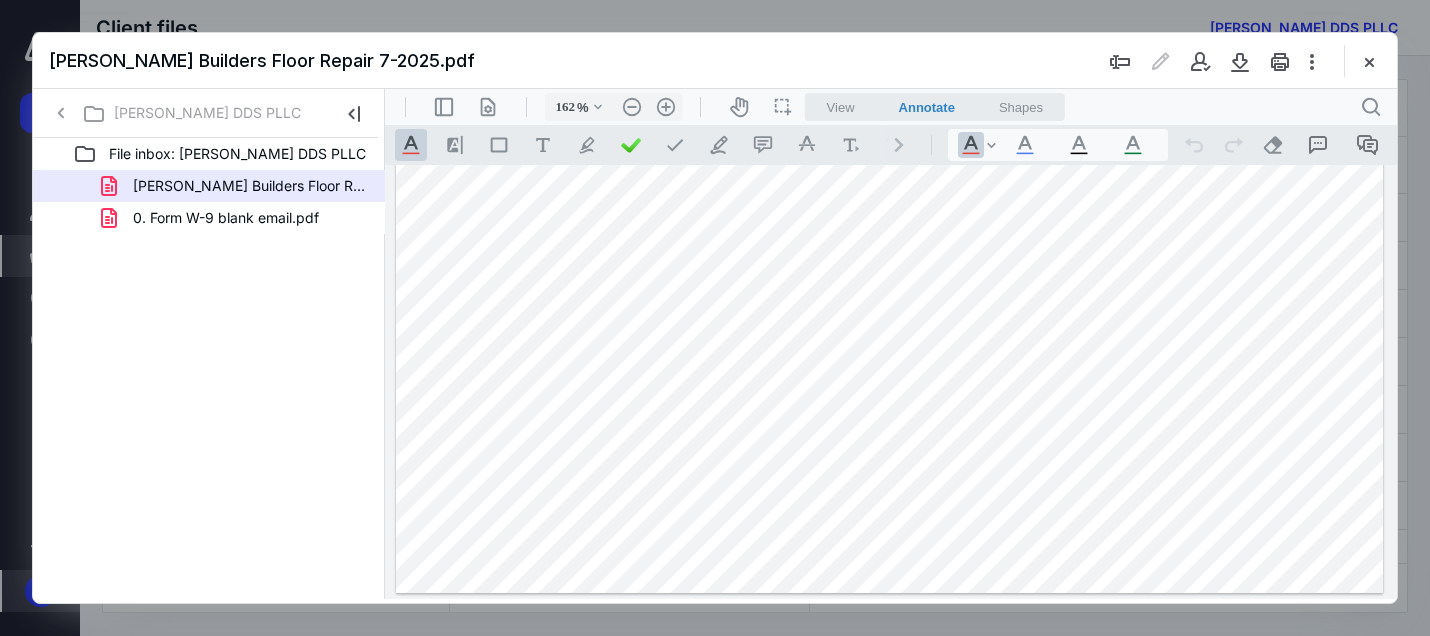 scroll, scrollTop: 0, scrollLeft: 0, axis: both 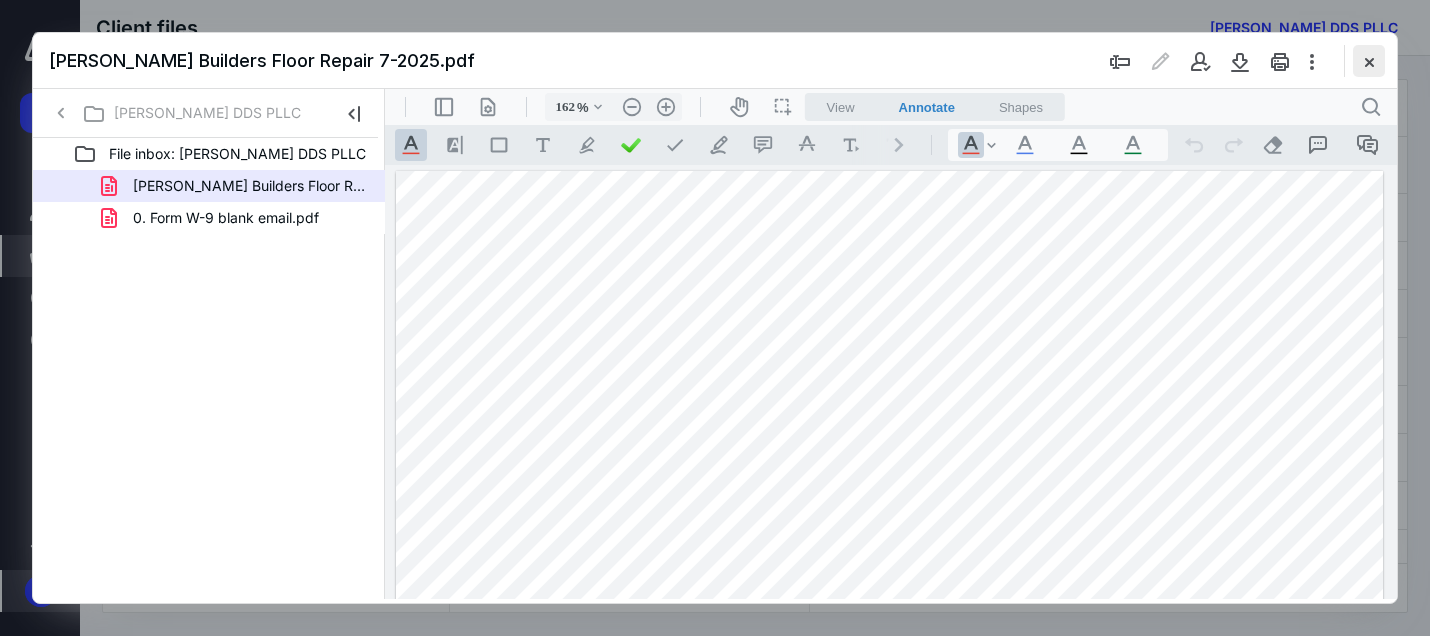 click at bounding box center [1369, 61] 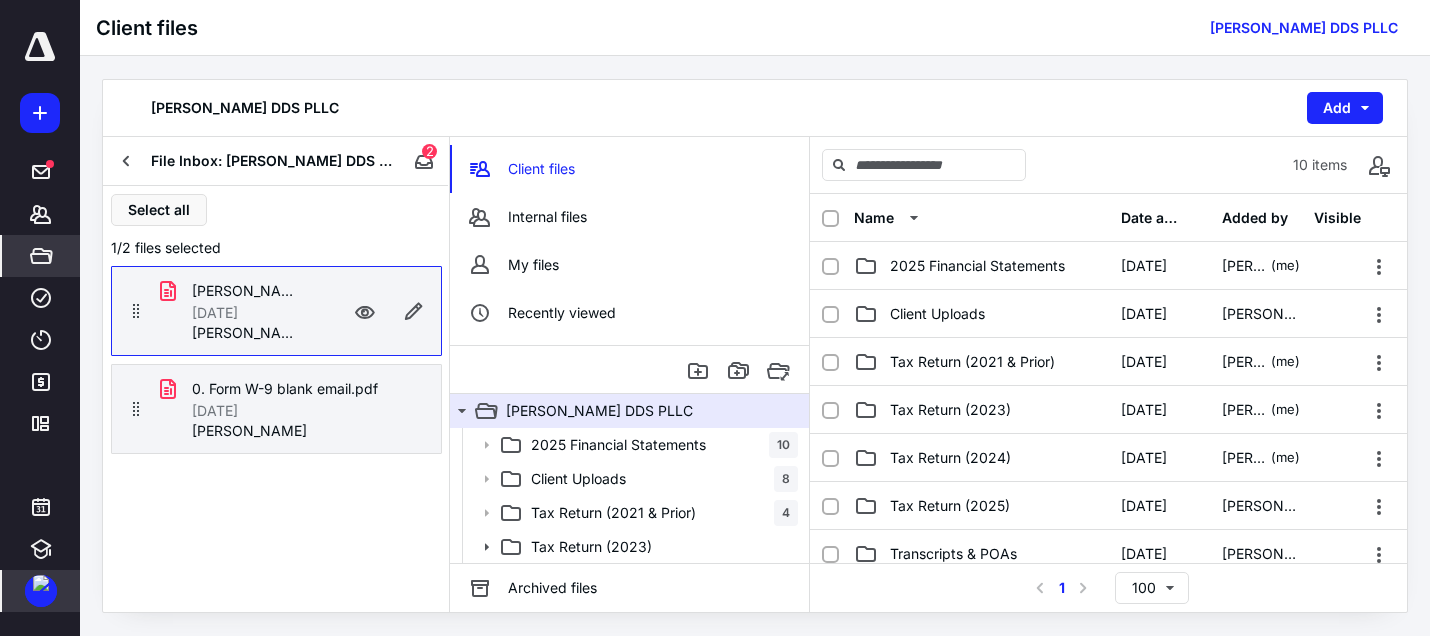 click on "Select all 1/2 files selected Morris Builders Floor Repair 7-2025.pdf 7/10/2025 Chad Conlin 0. Form W-9 blank email.pdf 5/27/2025 Megan Hey" at bounding box center [276, 399] 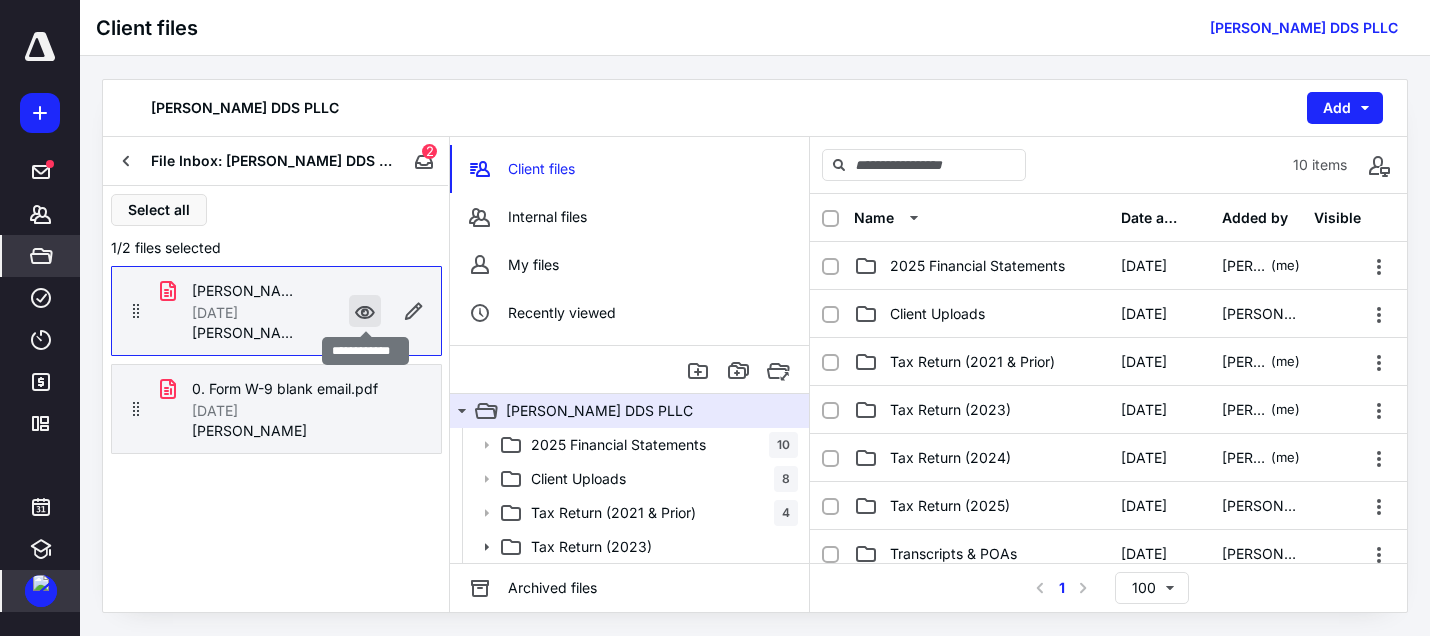 click at bounding box center [365, 311] 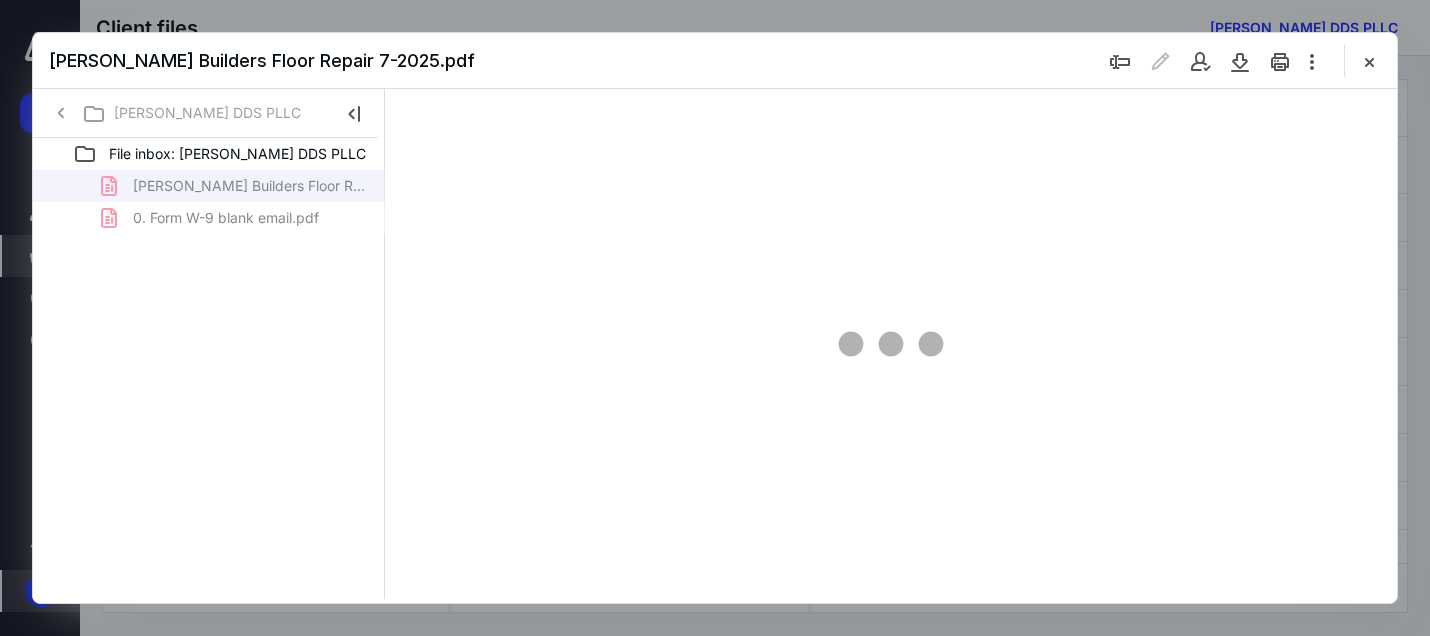 scroll, scrollTop: 0, scrollLeft: 0, axis: both 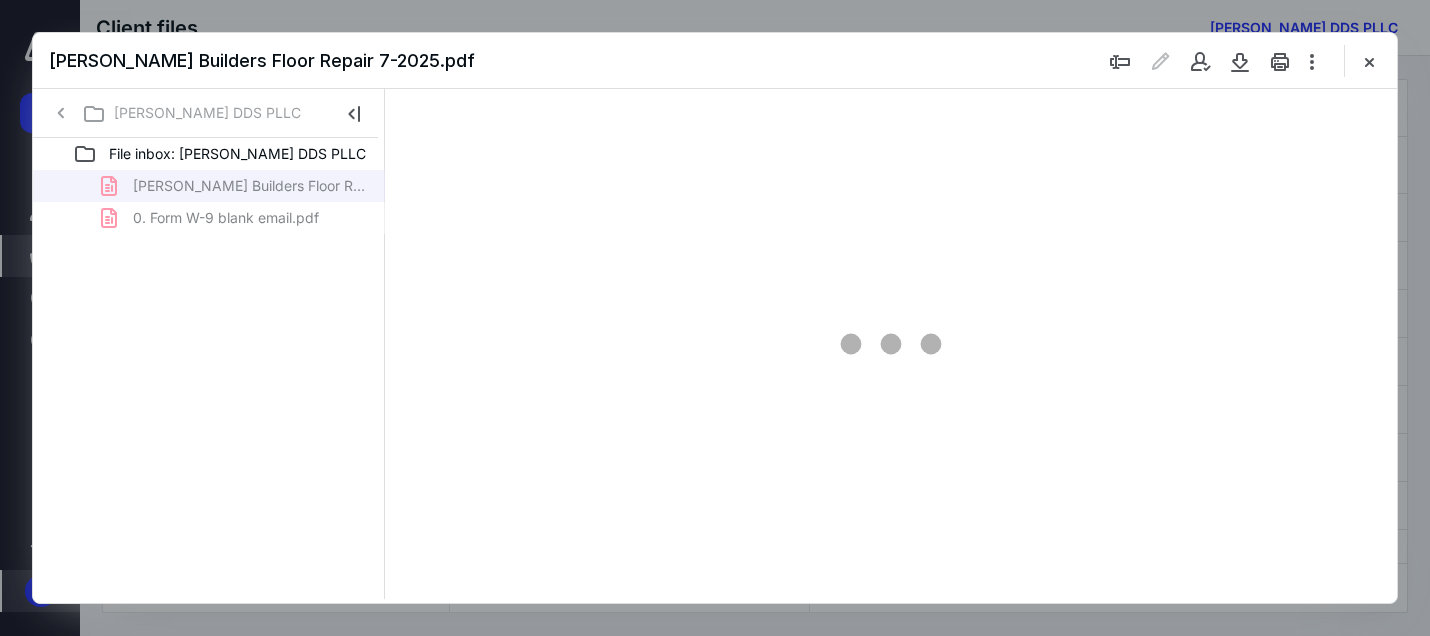 type on "162" 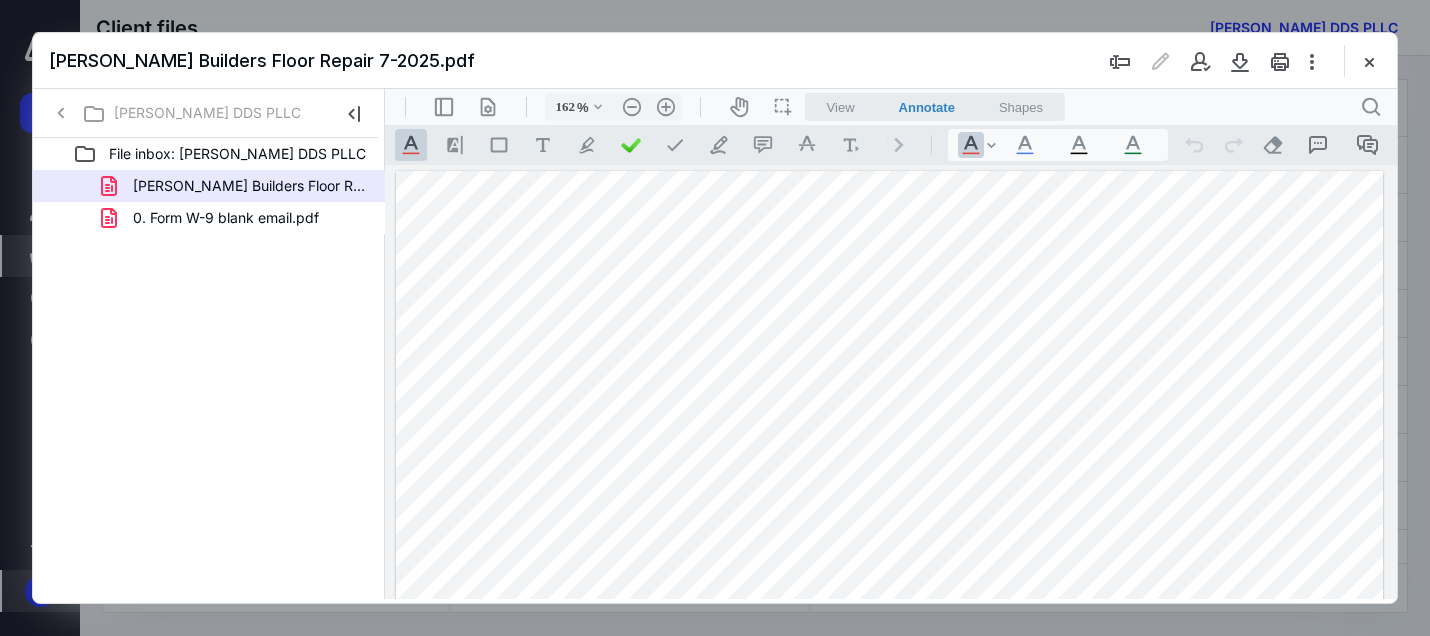 scroll, scrollTop: 100, scrollLeft: 0, axis: vertical 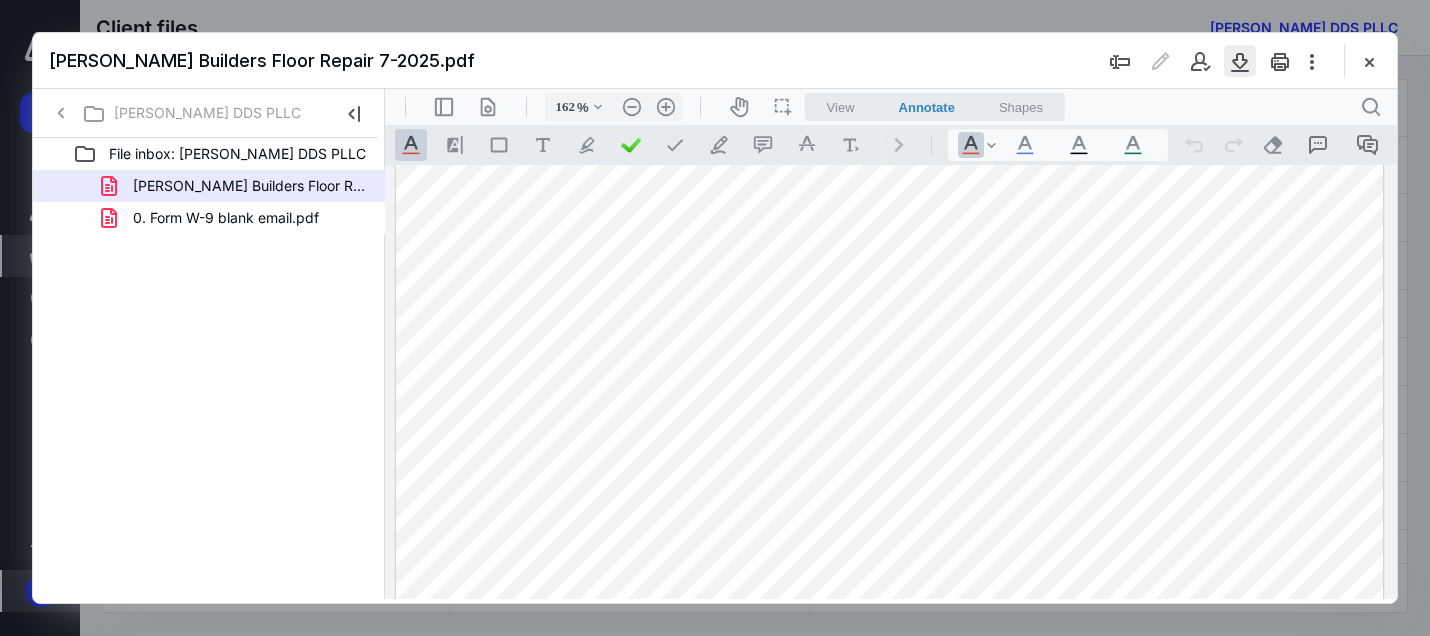 click at bounding box center (1240, 61) 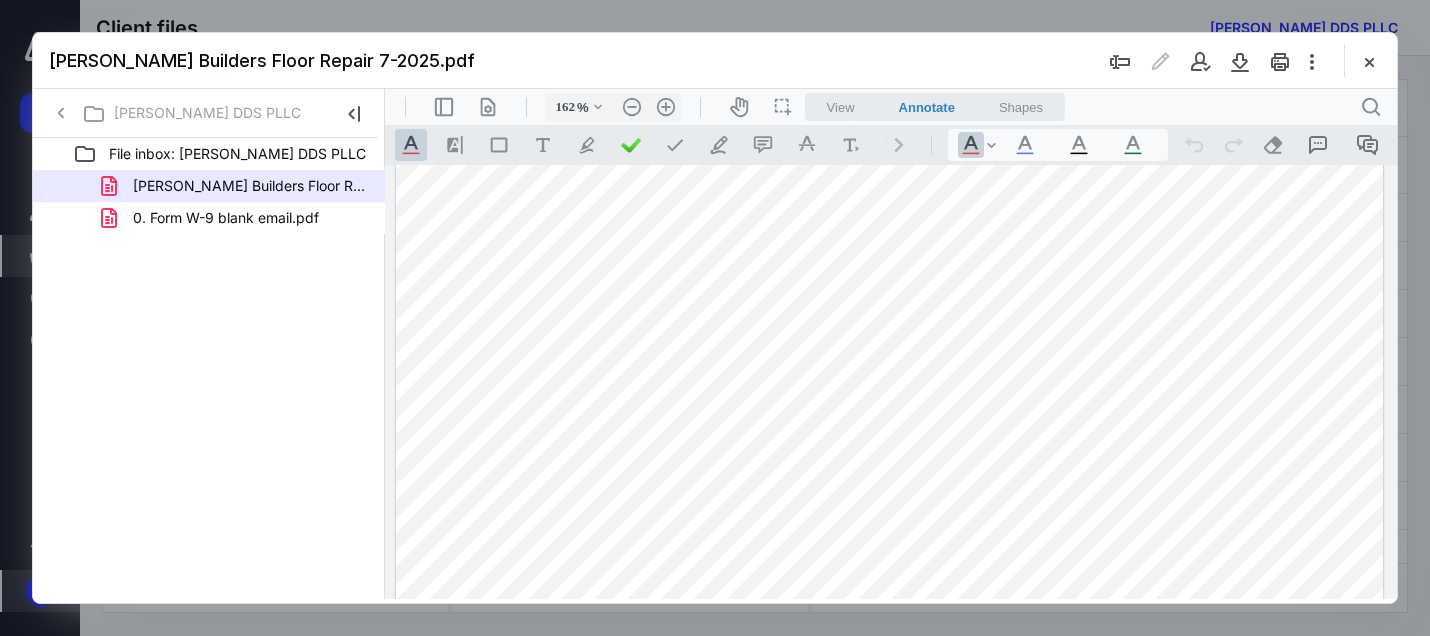 click on "Morris Builders Floor Repair 7-2025.pdf Chad Conlin DDS PLLC File inbox: Chad Conlin DDS PLLC Morris Builders Floor Repair 7-2025.pdf 0. Form W-9 blank email.pdf" at bounding box center (715, 318) 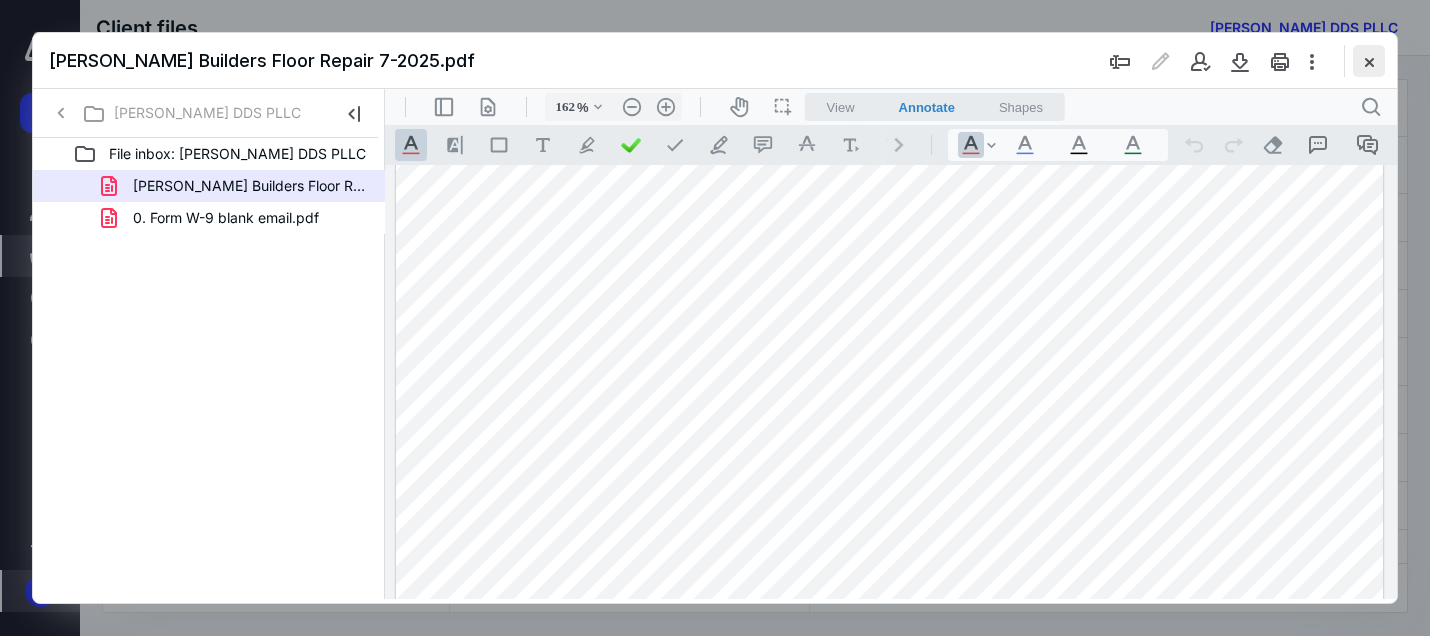 click at bounding box center [1369, 61] 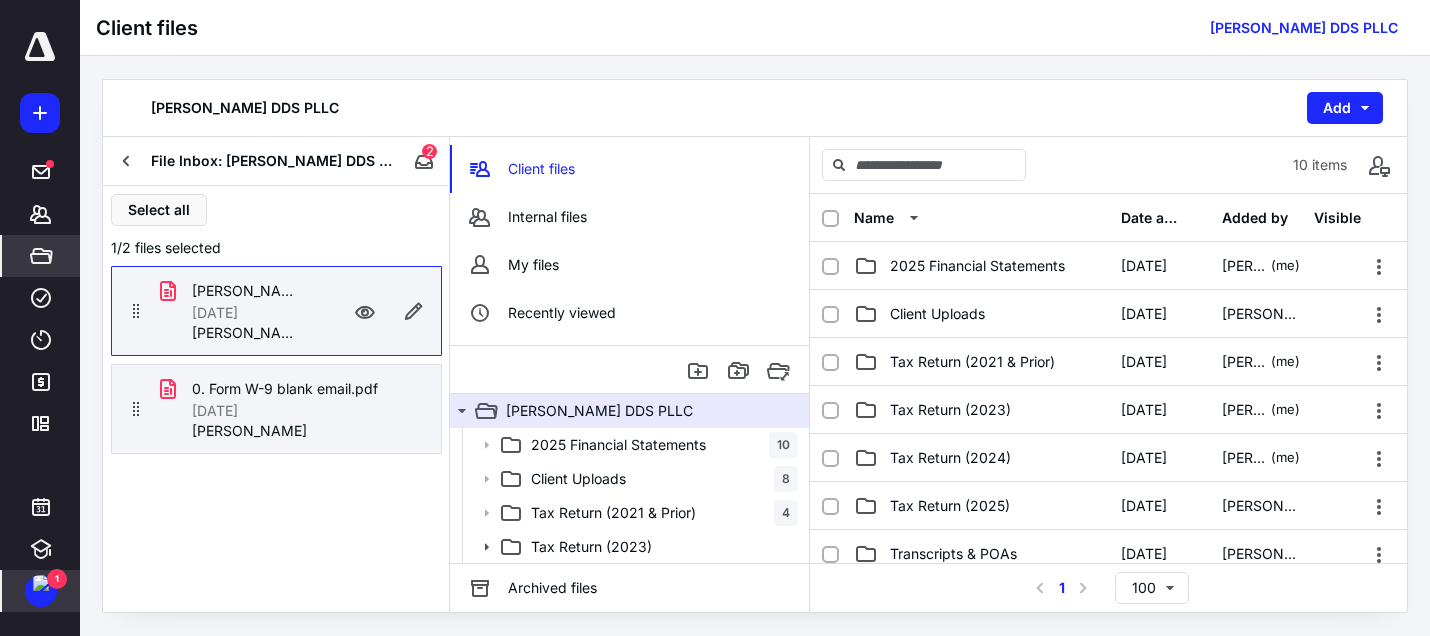 click at bounding box center [41, 583] 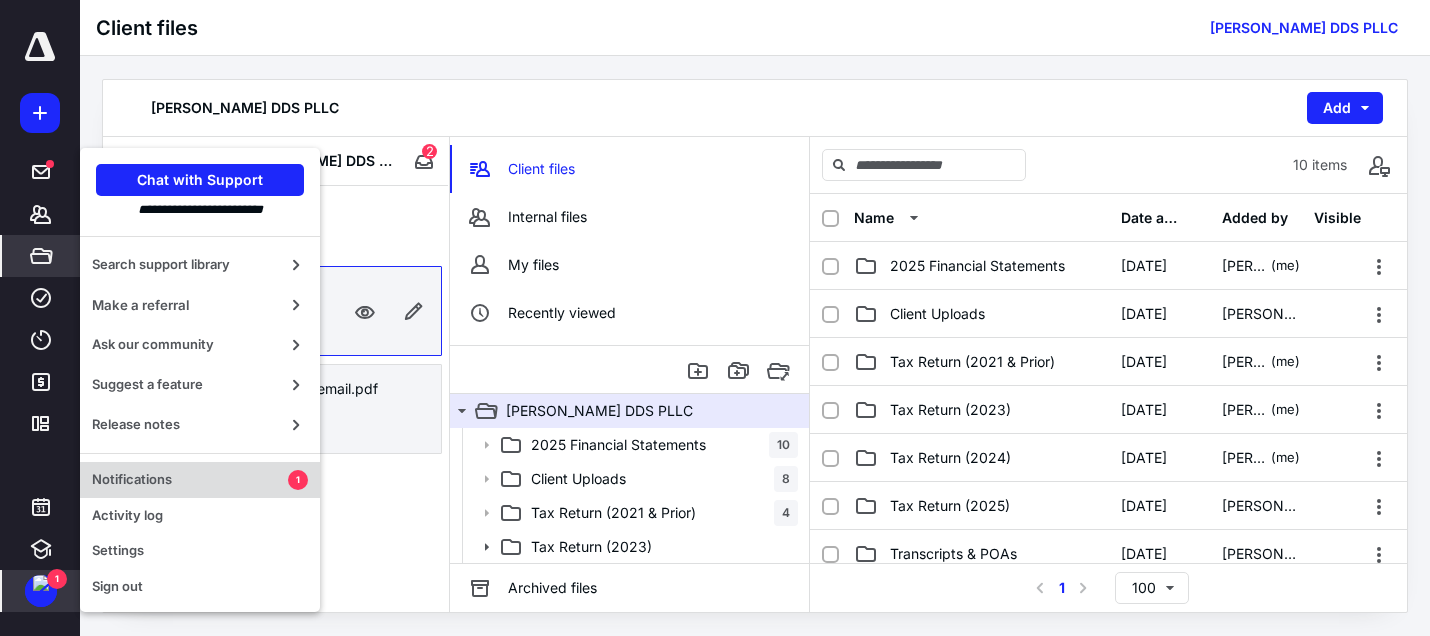 click on "Notifications" at bounding box center (190, 480) 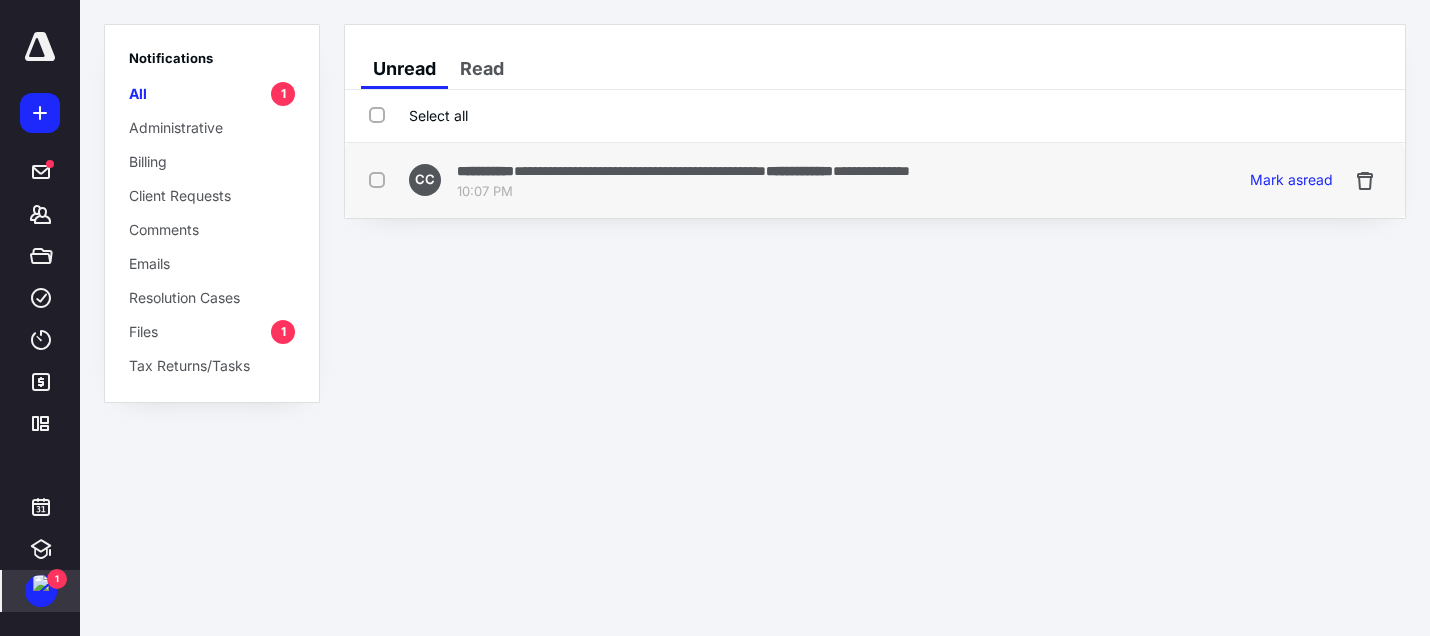 click on "**********" at bounding box center [640, 171] 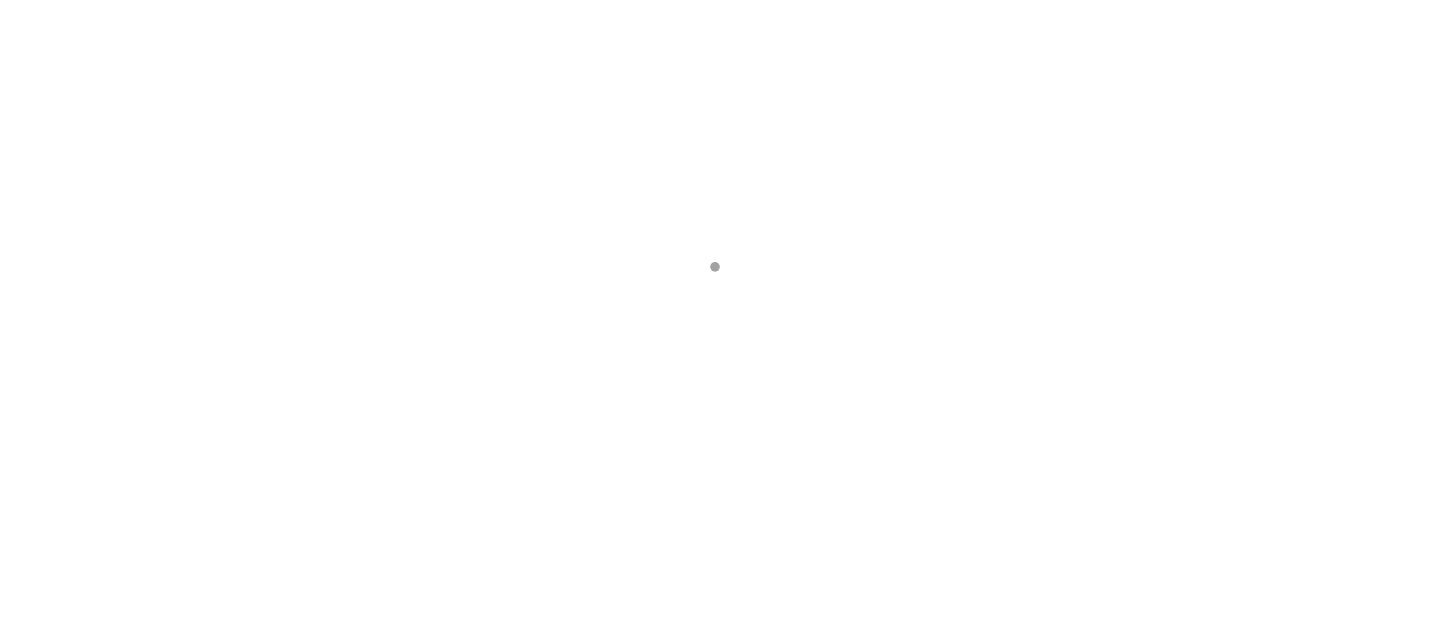 scroll, scrollTop: 0, scrollLeft: 0, axis: both 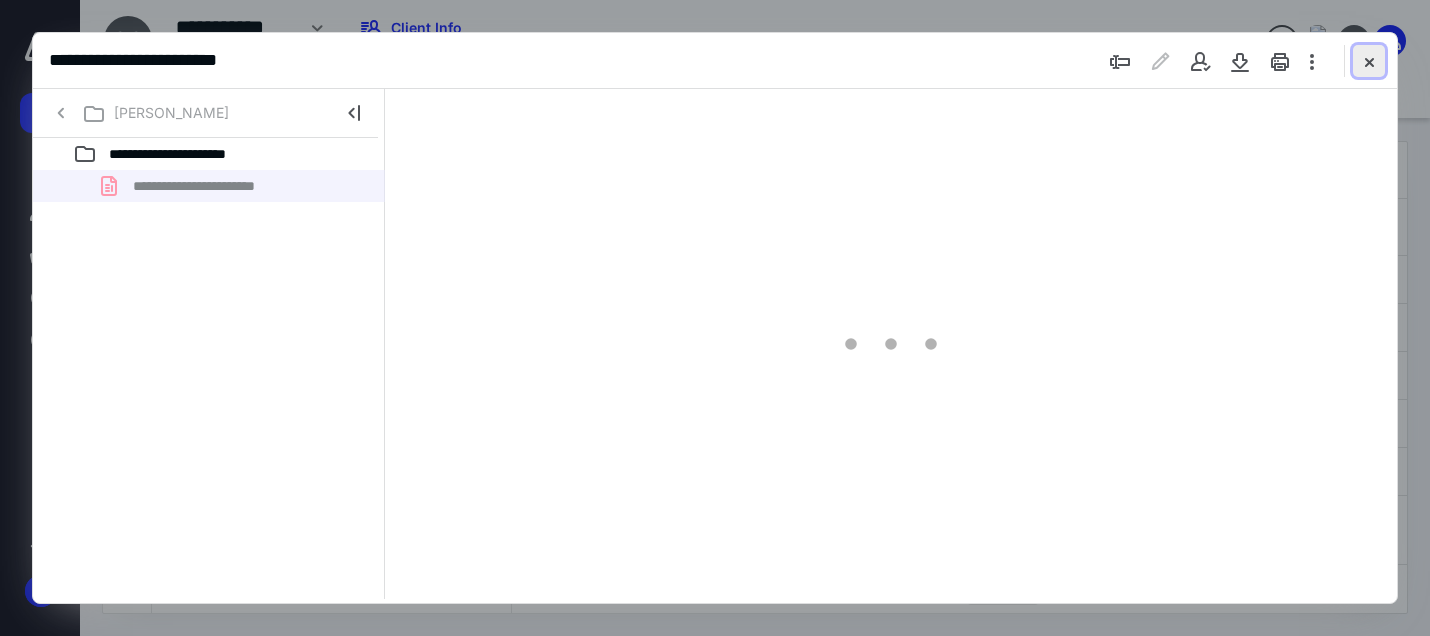 click at bounding box center [1369, 61] 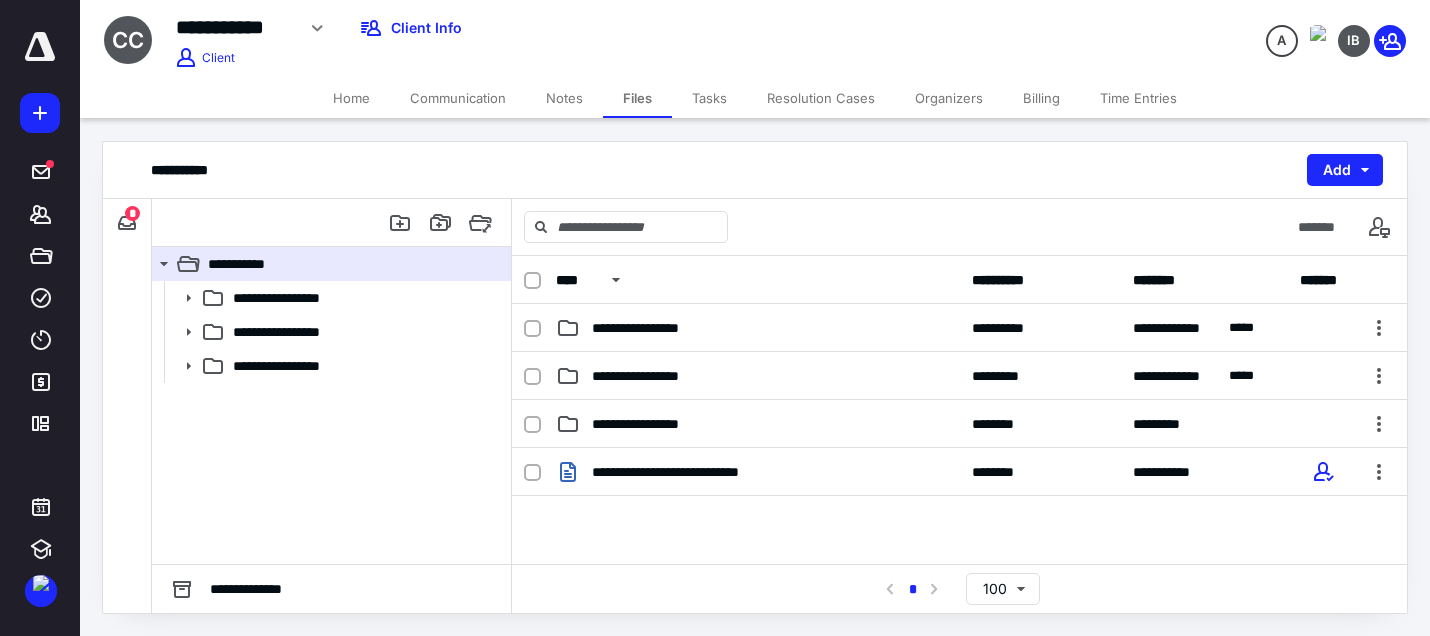 click on "*" at bounding box center (132, 213) 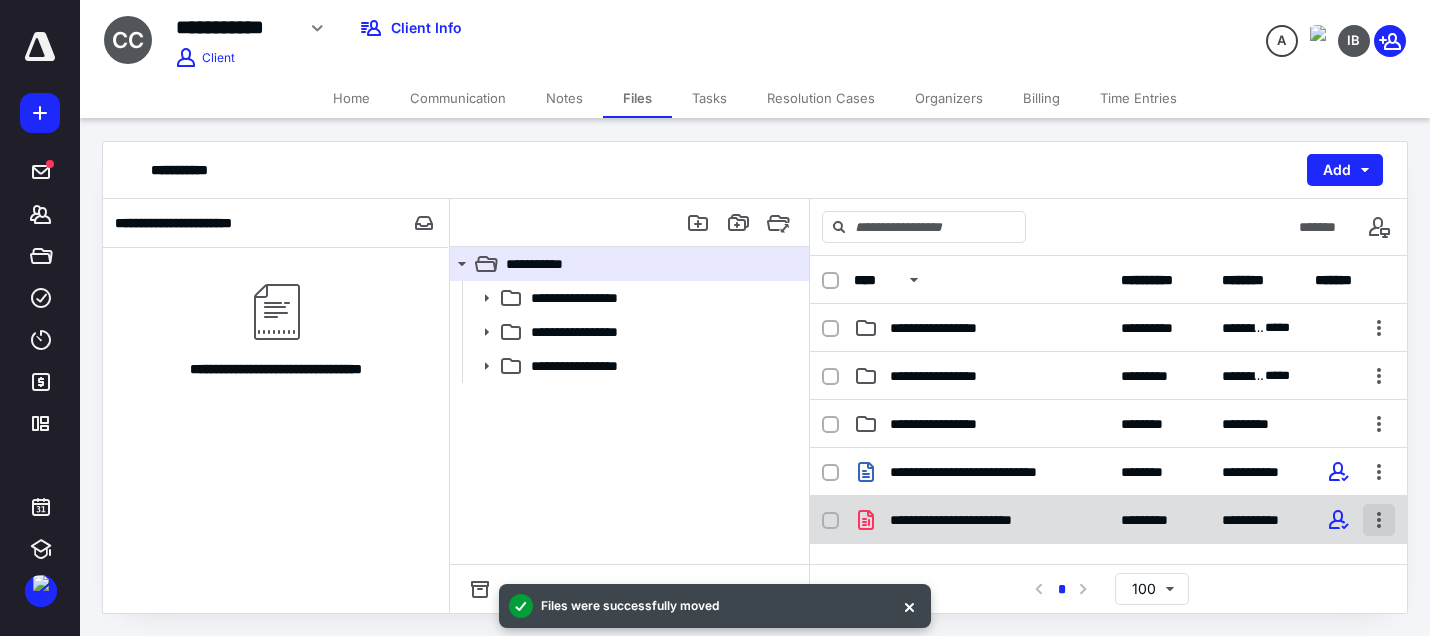 click at bounding box center [1379, 520] 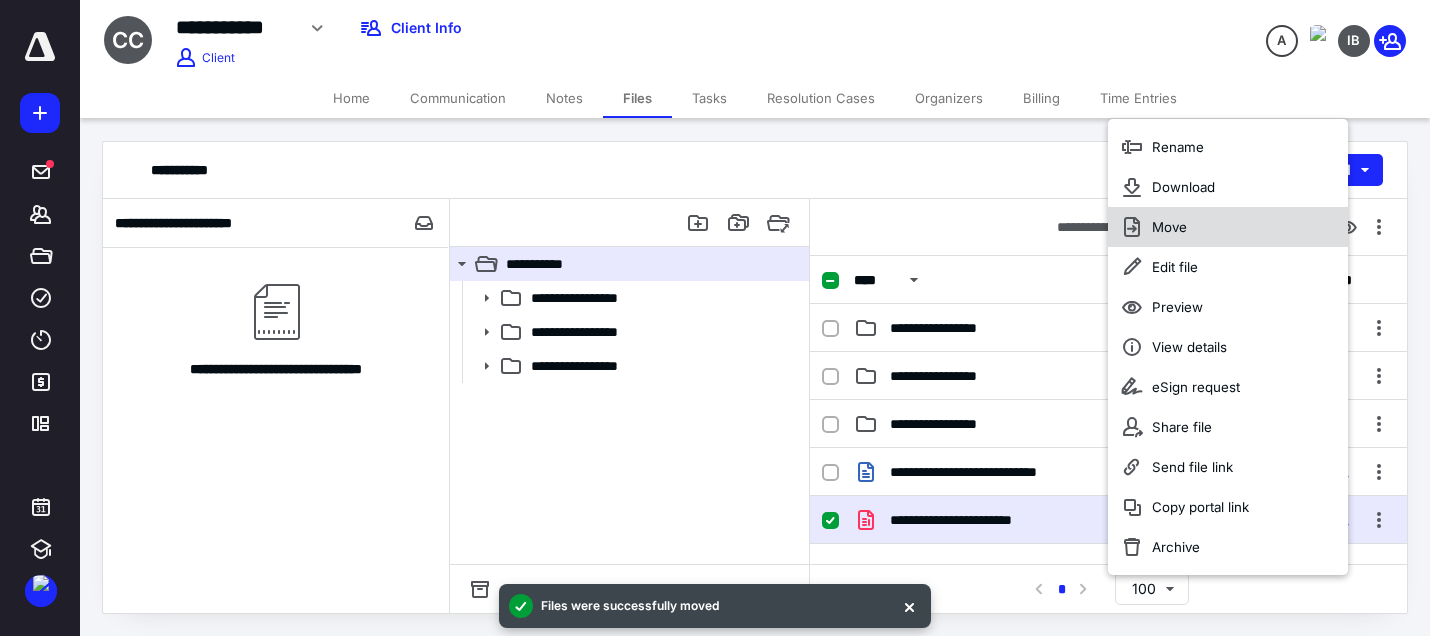 click on "Move" at bounding box center [1228, 227] 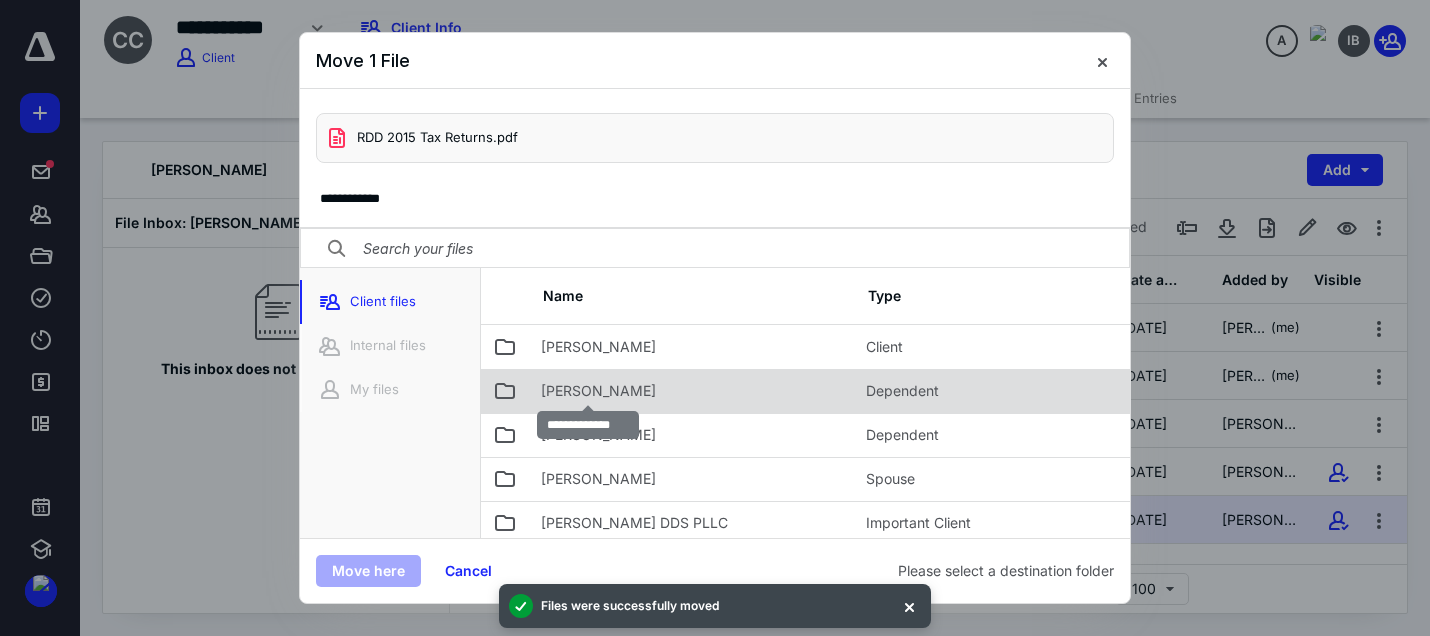 scroll, scrollTop: 66, scrollLeft: 0, axis: vertical 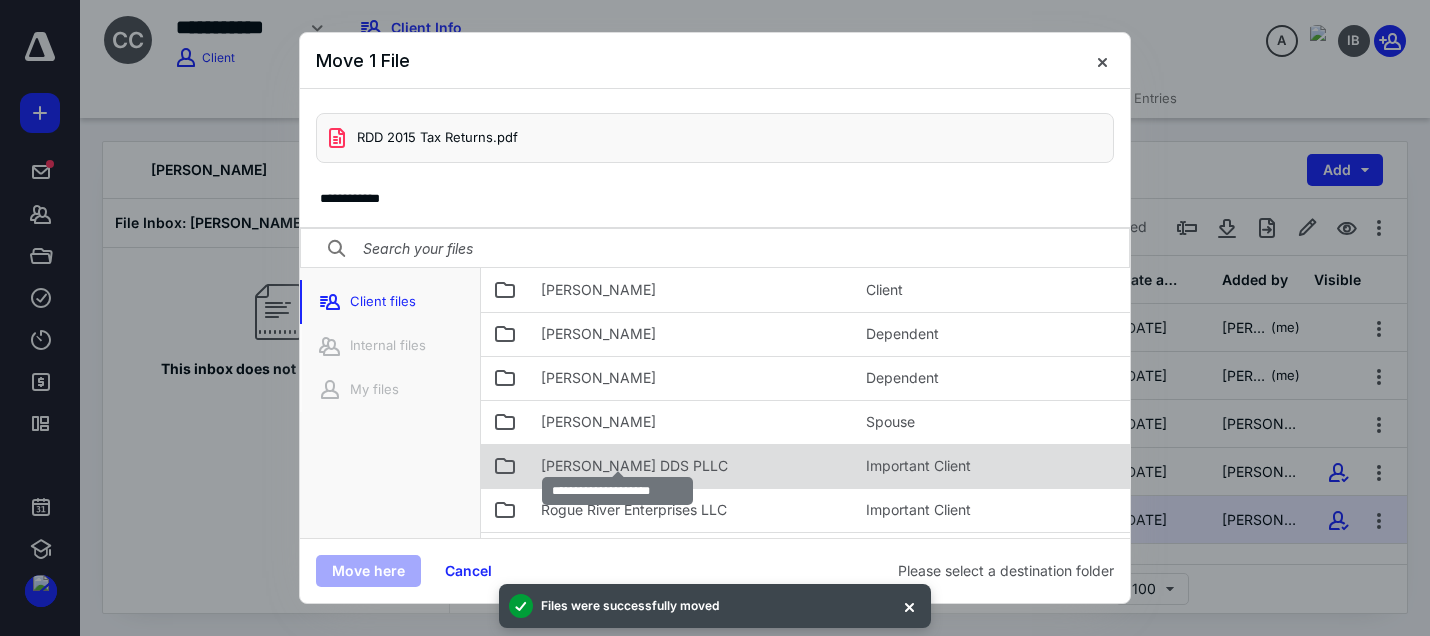 click on "Chad Conlin DDS PLLC" at bounding box center (634, 466) 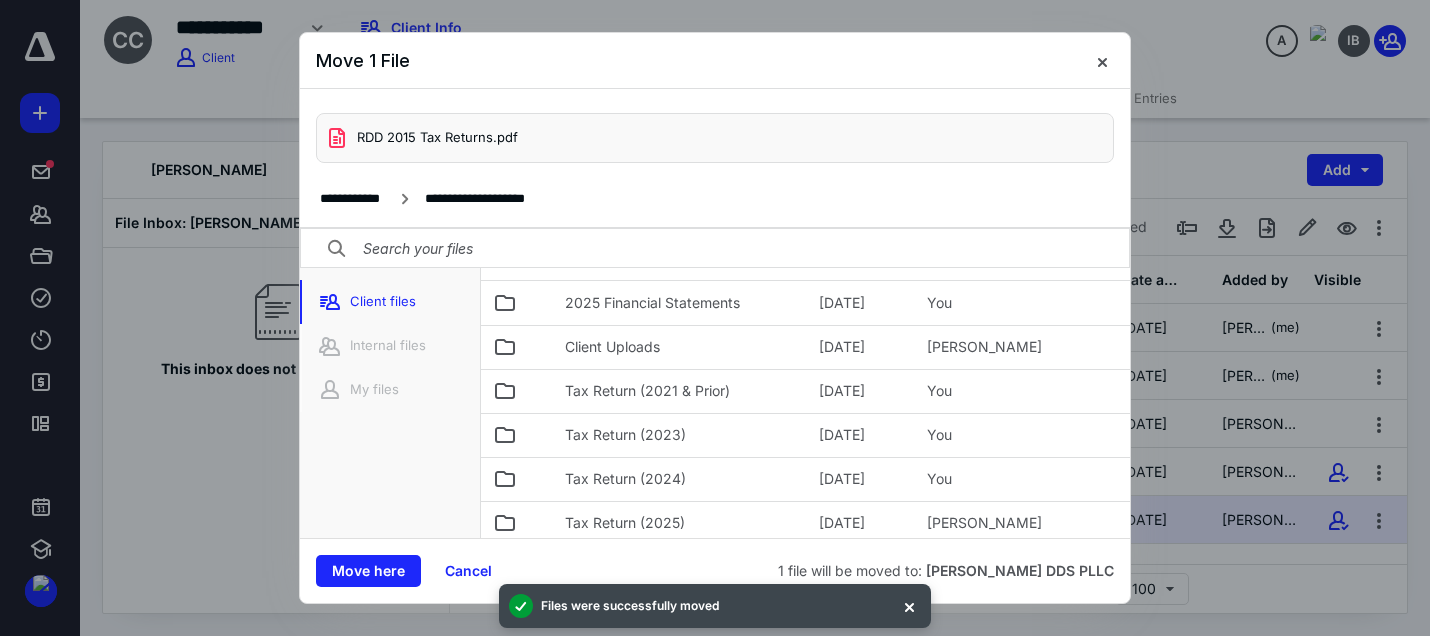 click on "Tax Return (2021 & Prior)" at bounding box center (647, 391) 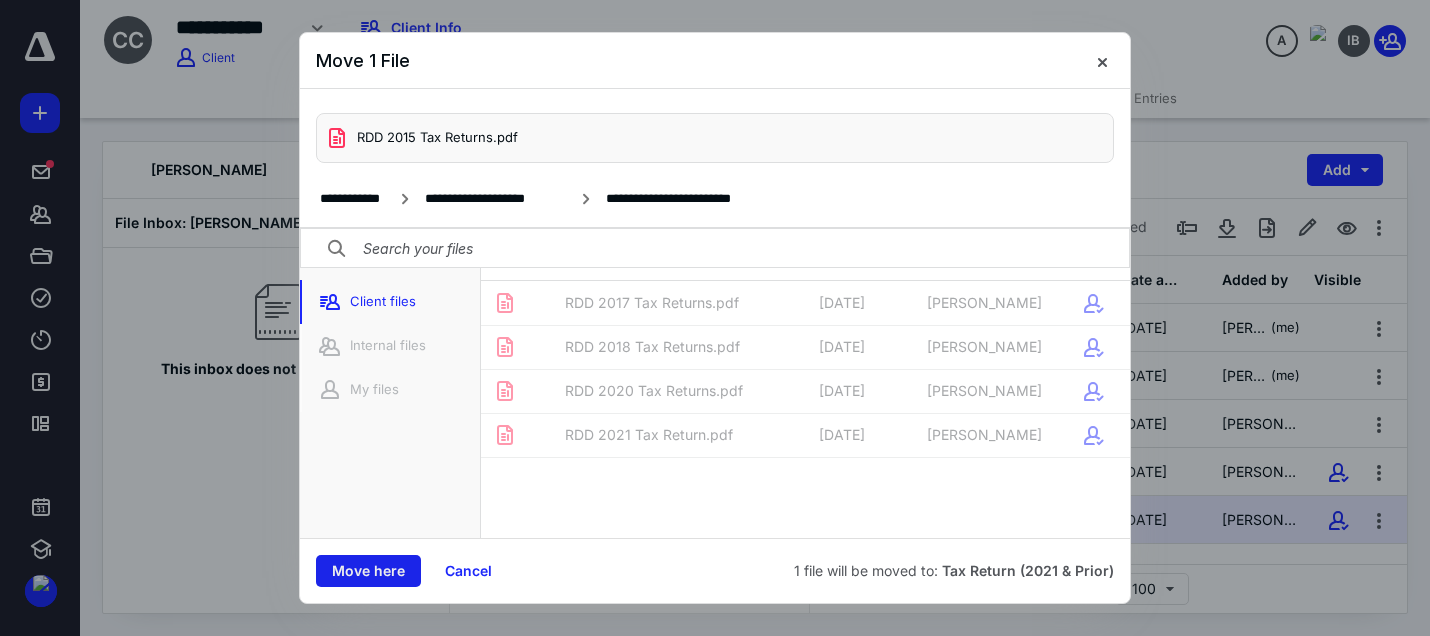 click on "Move here" at bounding box center [368, 571] 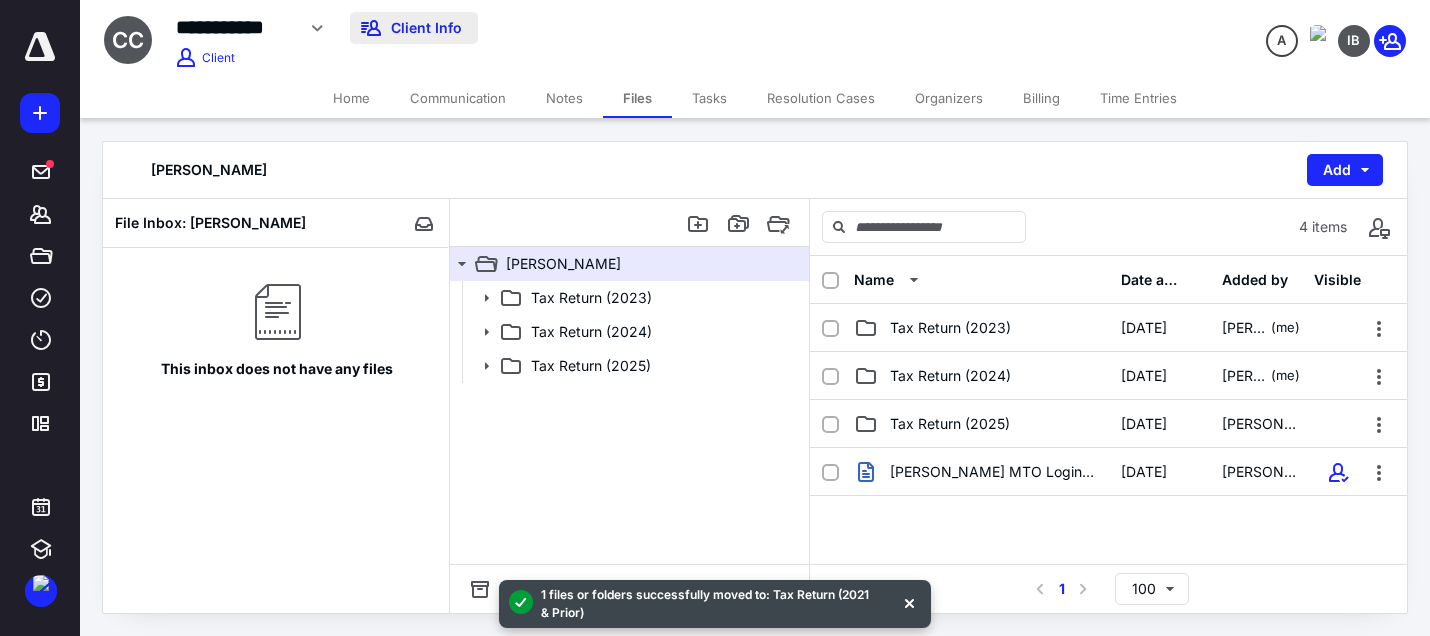 click on "Client Info" at bounding box center [414, 28] 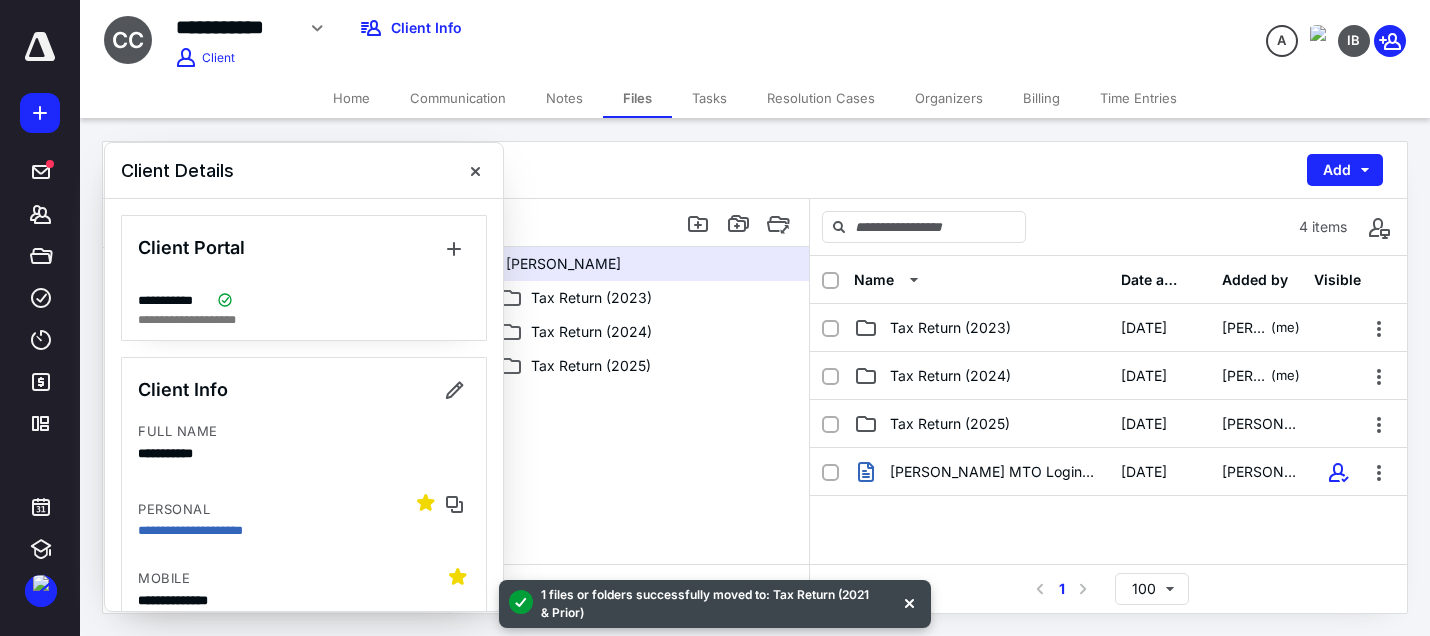 scroll, scrollTop: 2118, scrollLeft: 0, axis: vertical 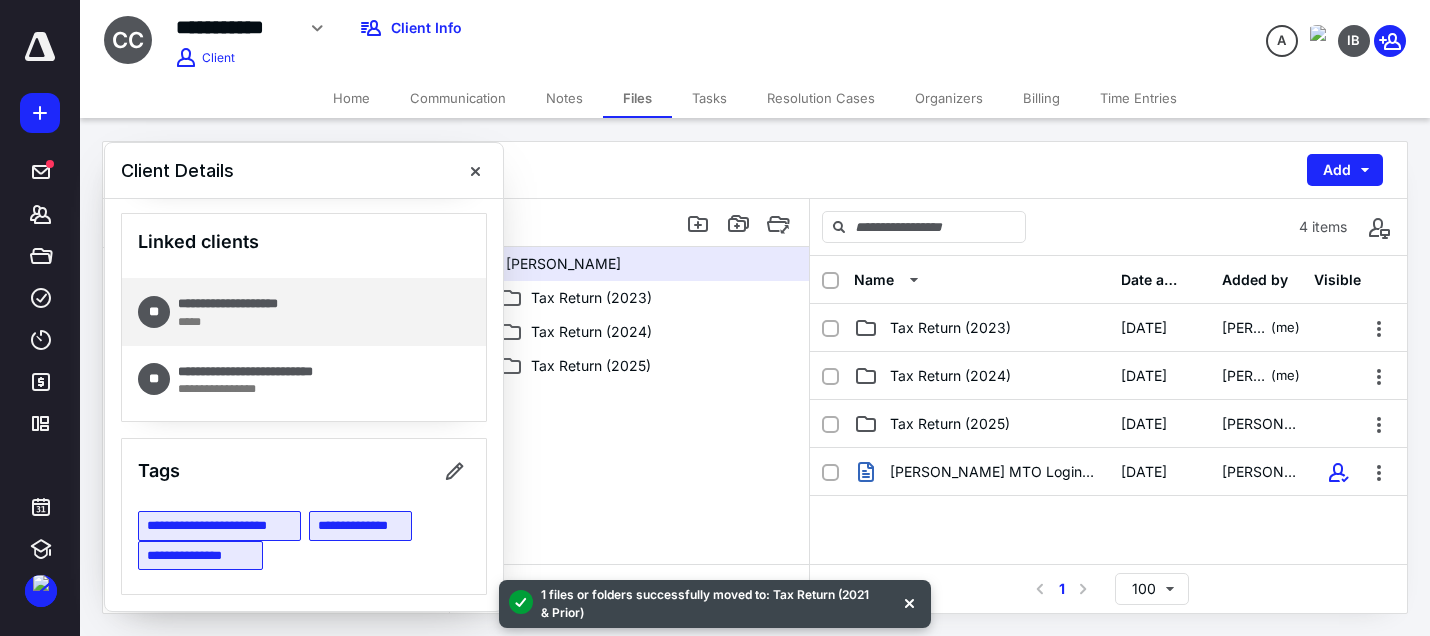 click on "**********" at bounding box center [249, 304] 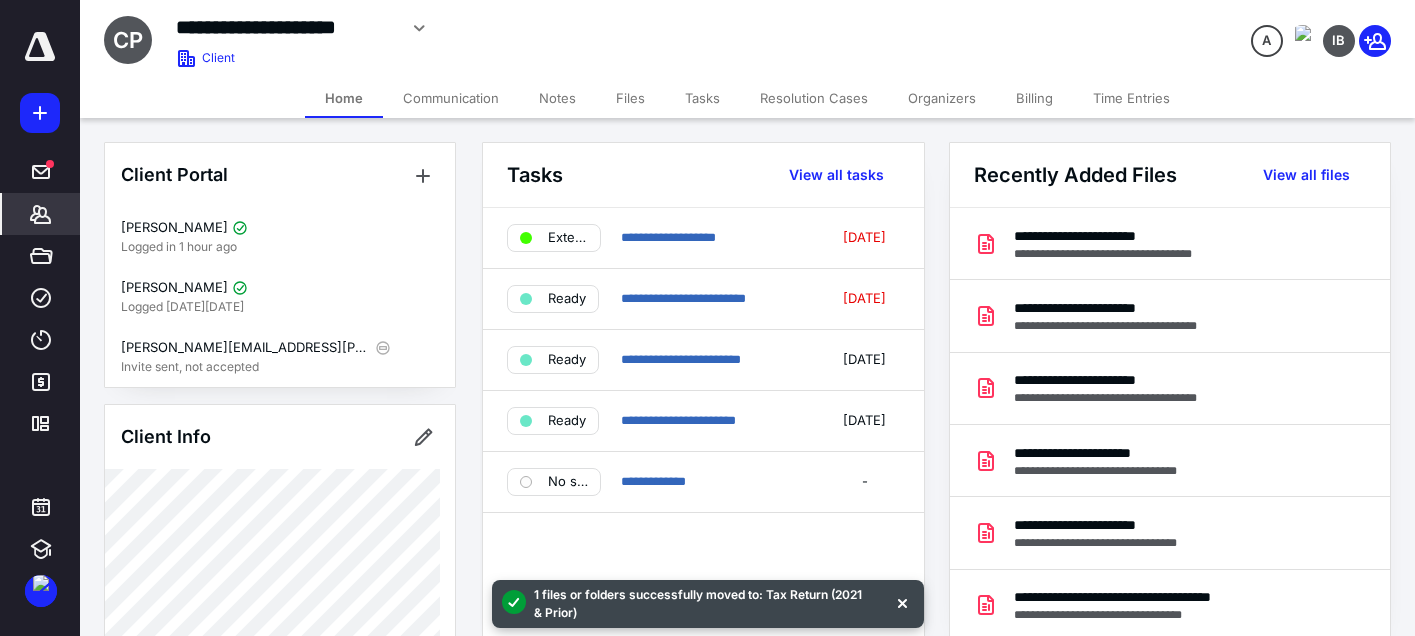 click on "Files" at bounding box center (630, 98) 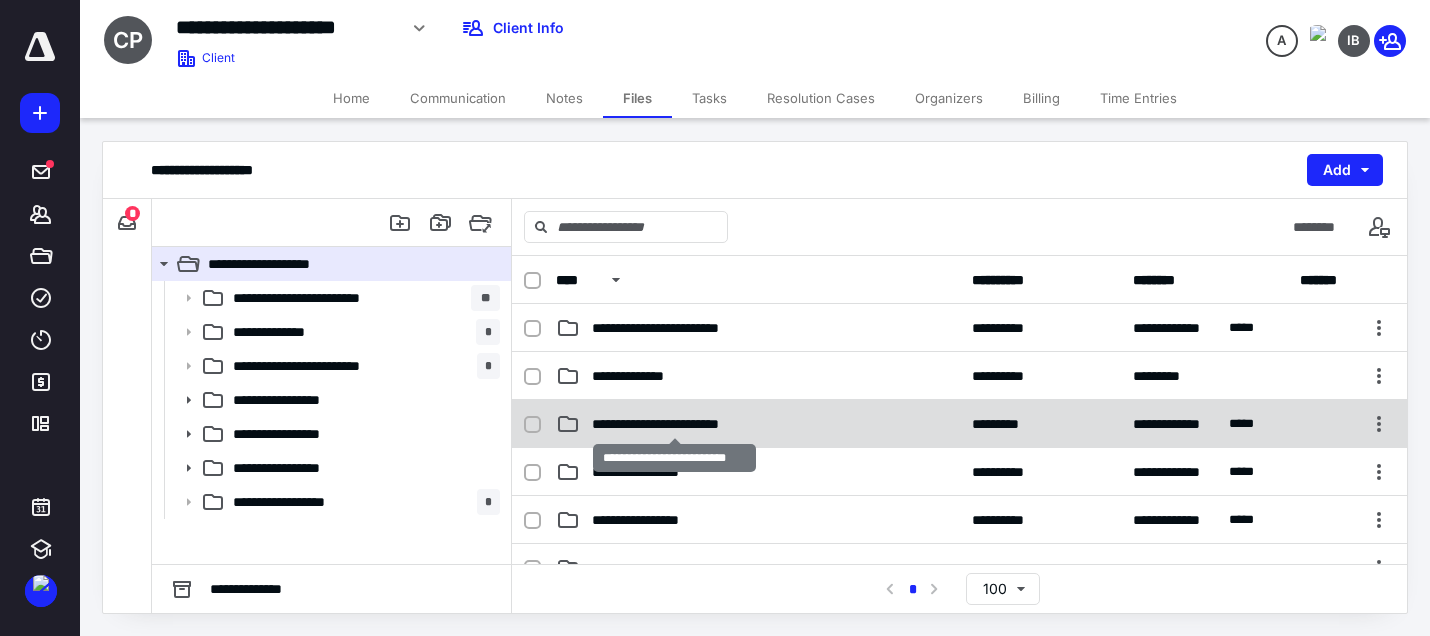 click on "**********" at bounding box center (674, 424) 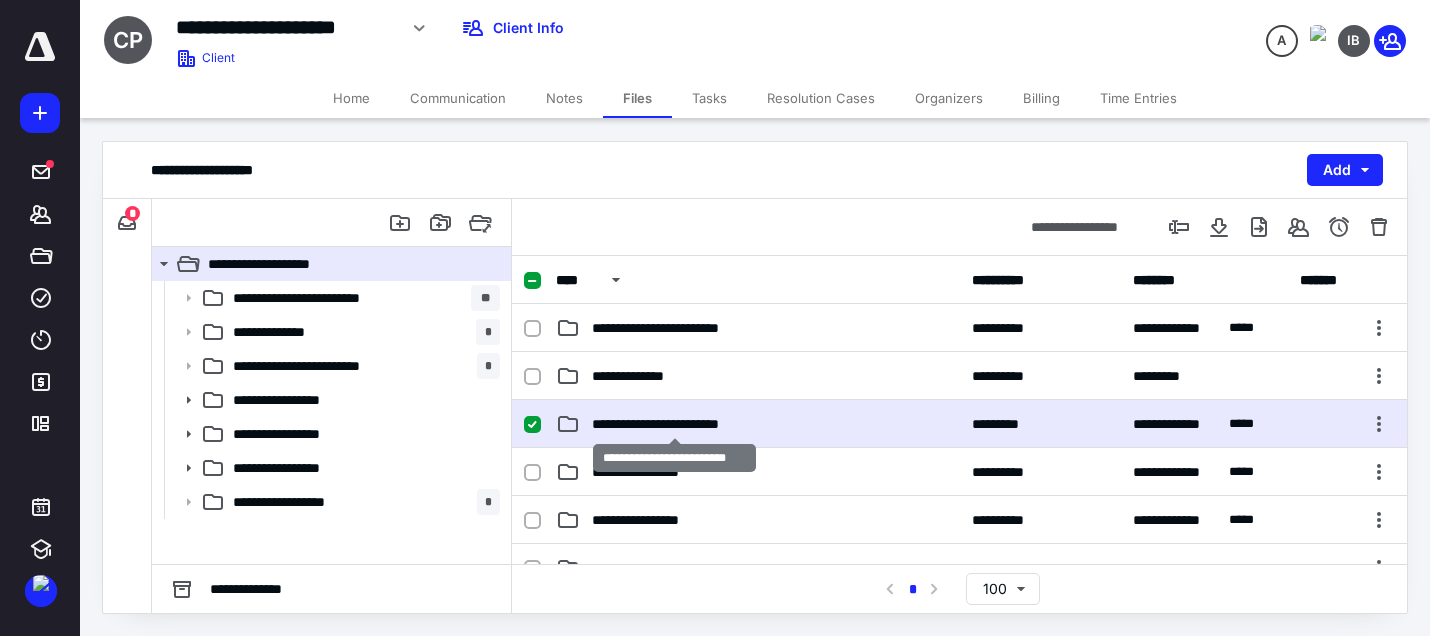 click on "**********" at bounding box center [674, 424] 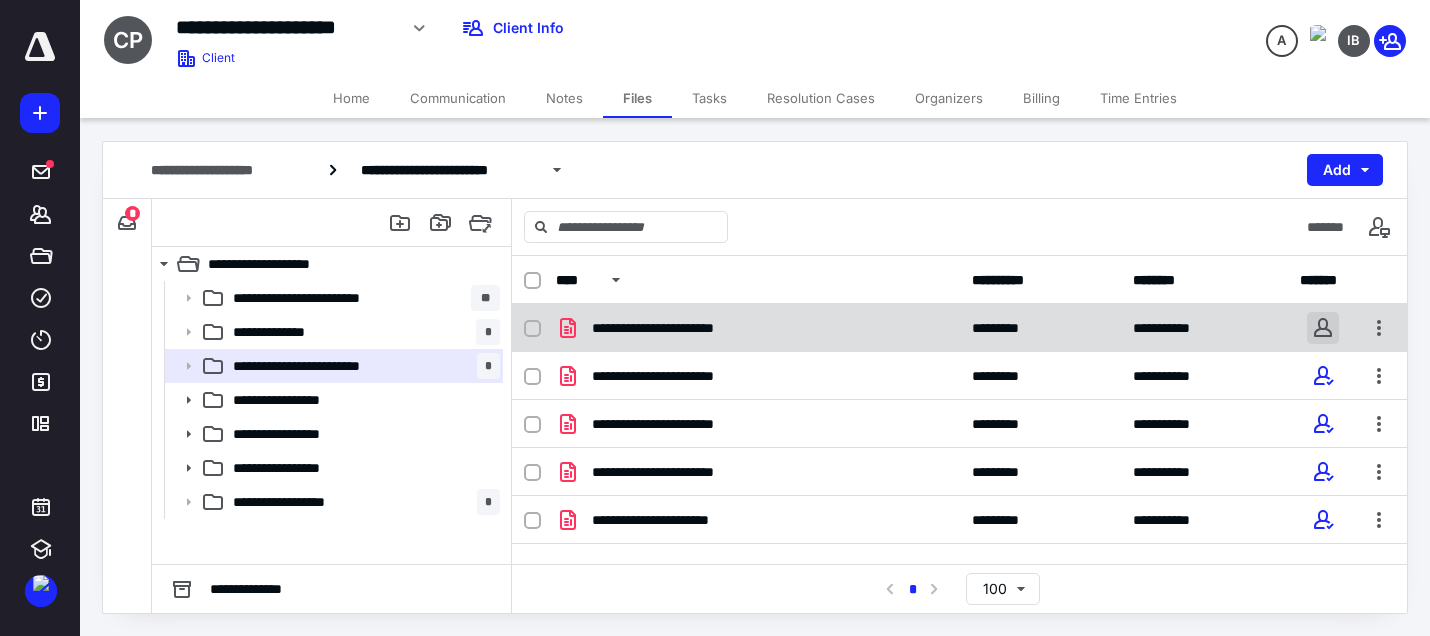 click at bounding box center (1323, 328) 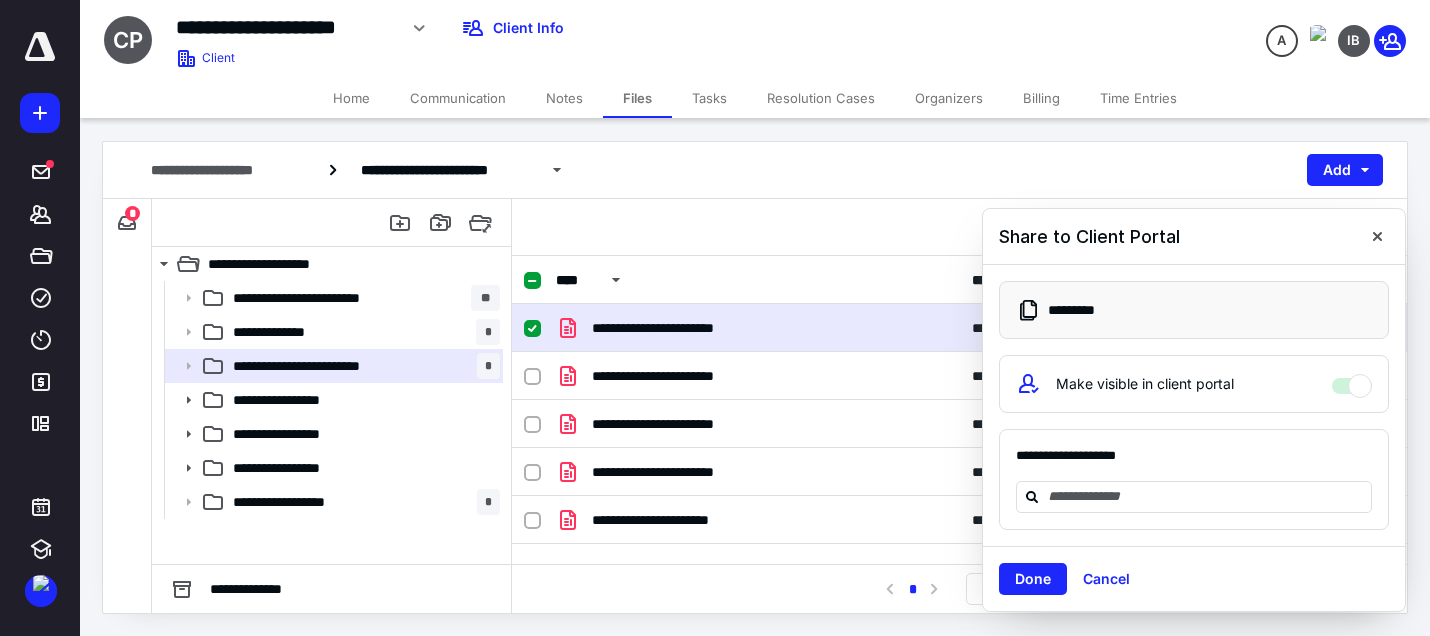 click at bounding box center [1377, 236] 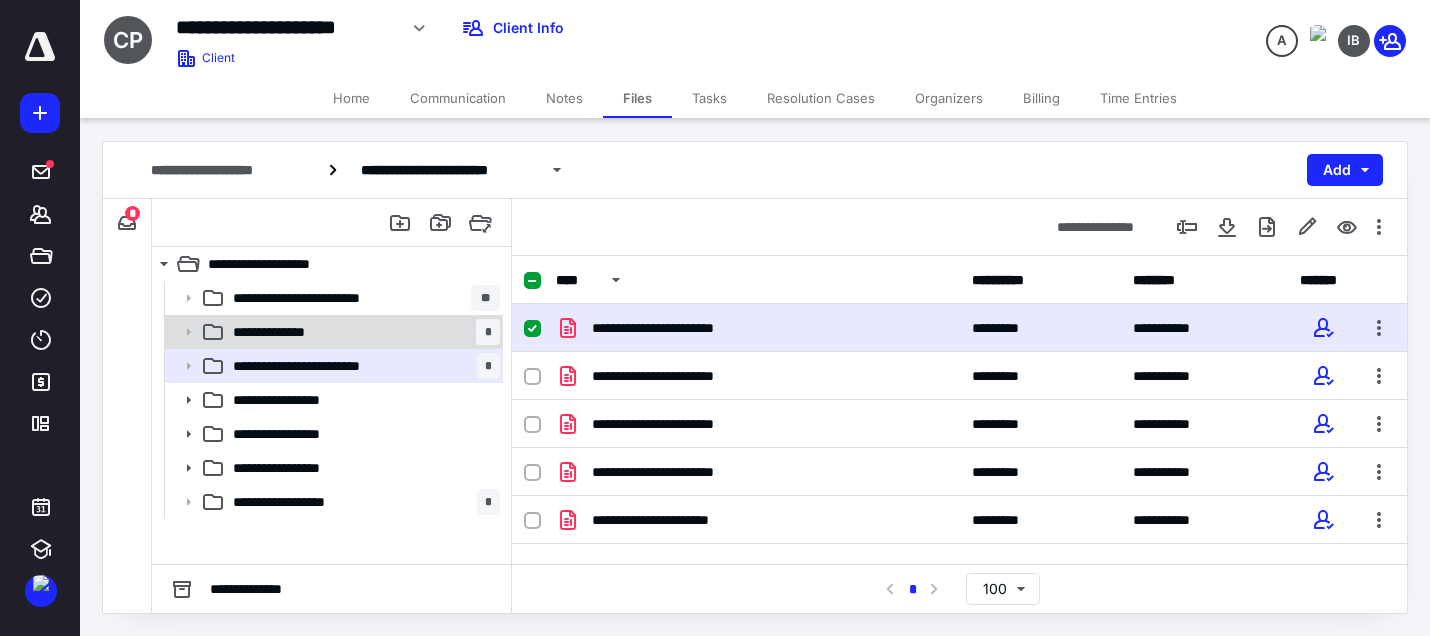 click on "**********" at bounding box center [362, 332] 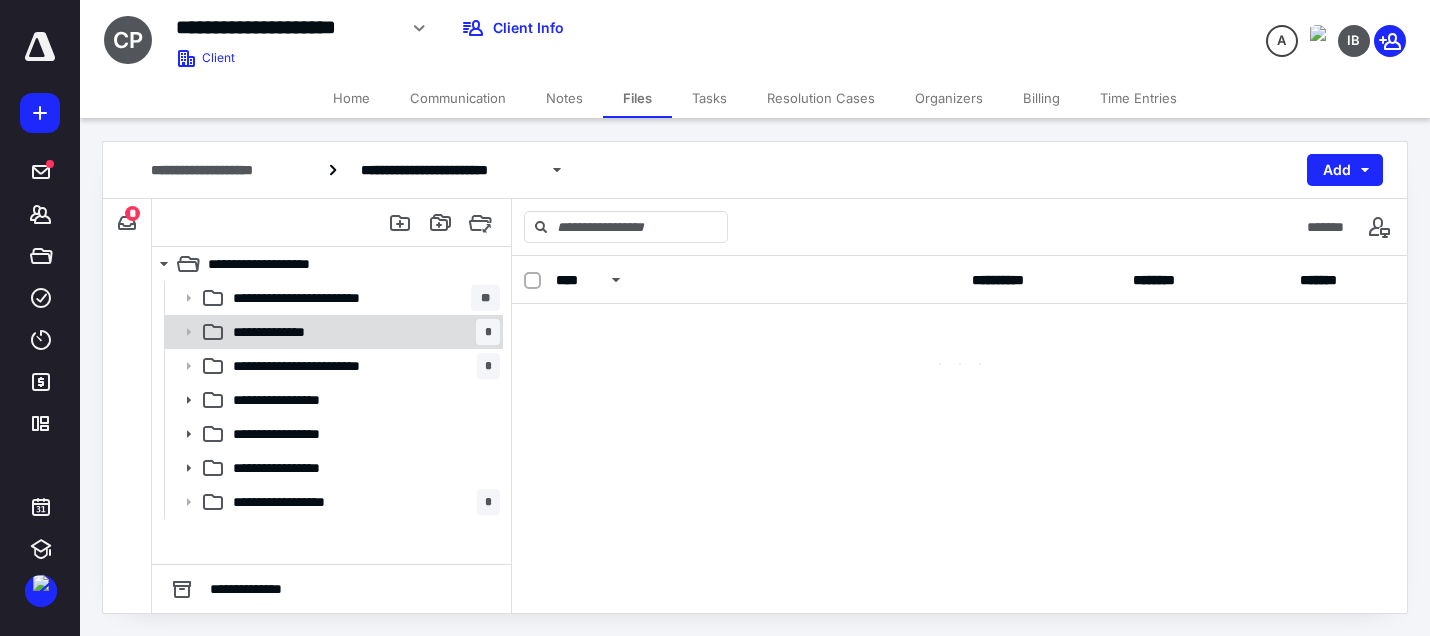 click on "**********" at bounding box center (362, 332) 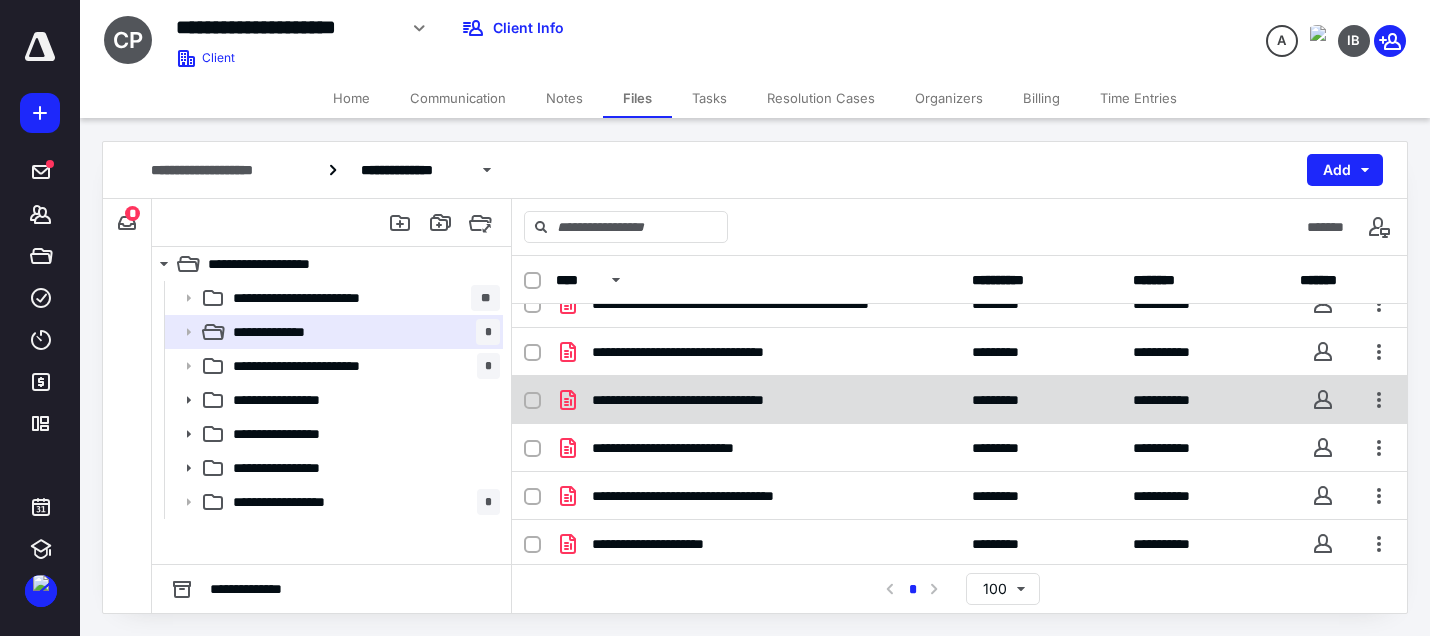 scroll, scrollTop: 0, scrollLeft: 0, axis: both 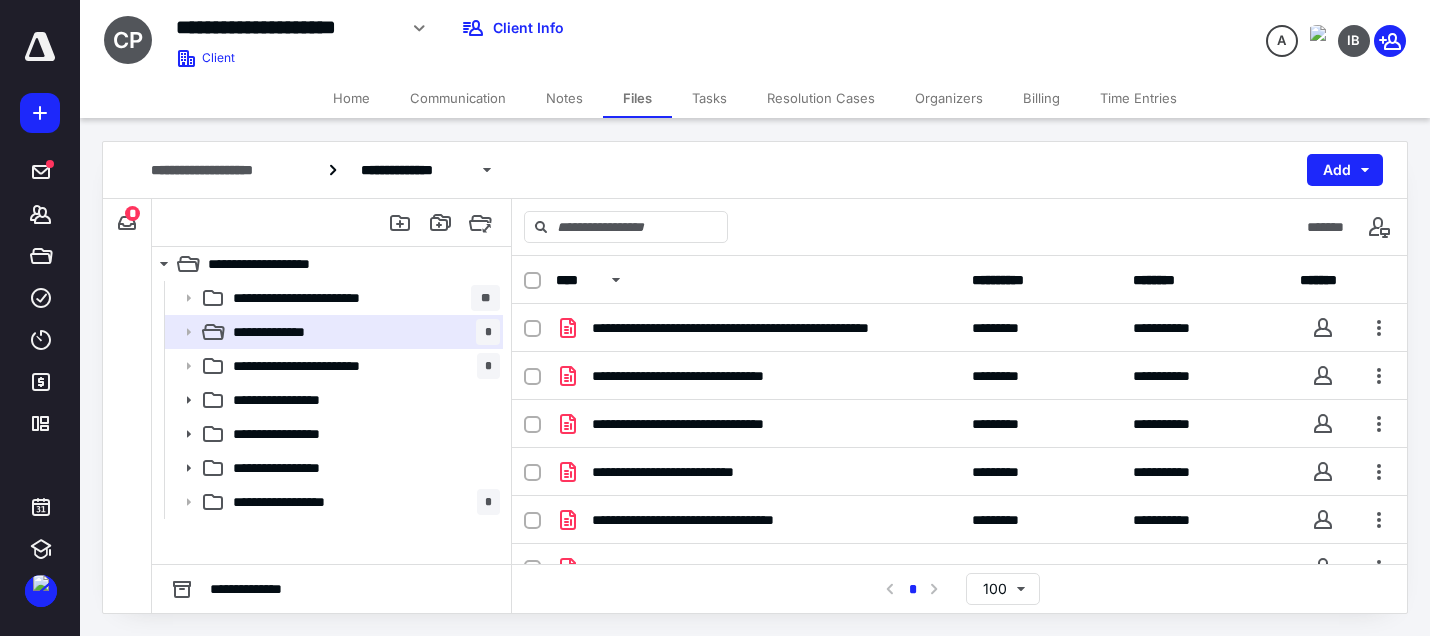 click on "*" at bounding box center [132, 213] 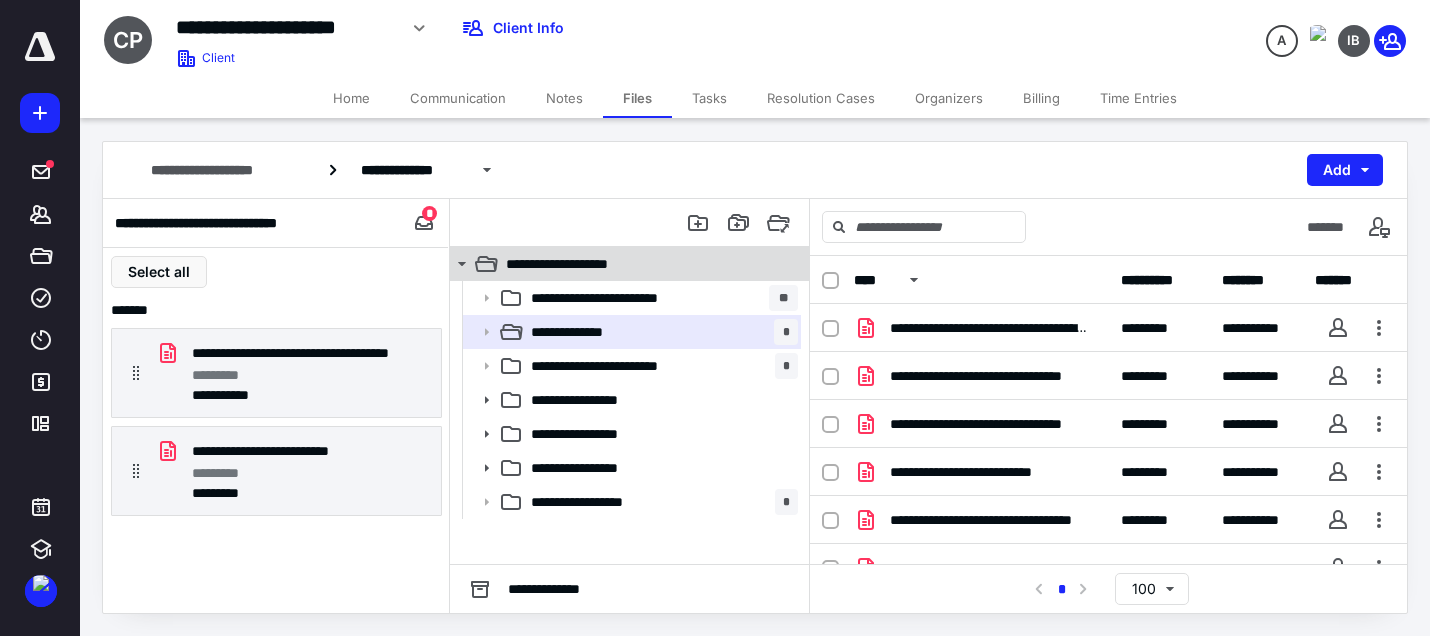 click on "**********" at bounding box center [582, 264] 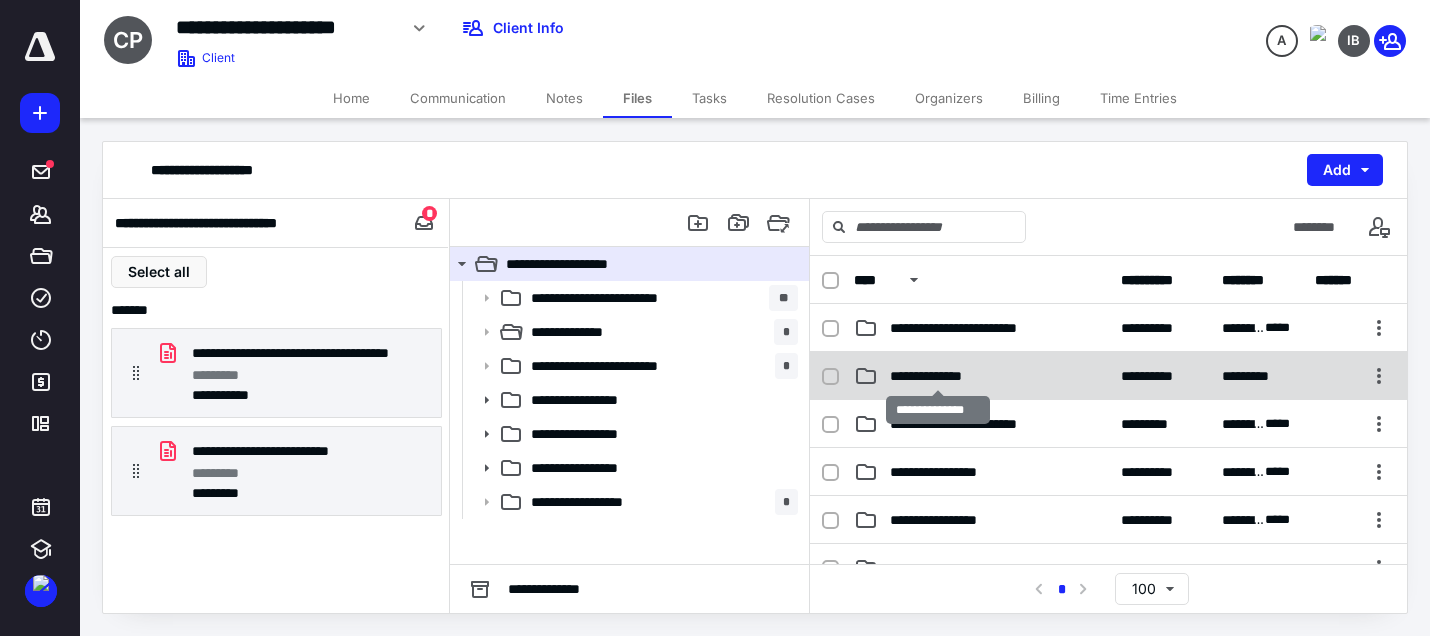scroll, scrollTop: 376, scrollLeft: 0, axis: vertical 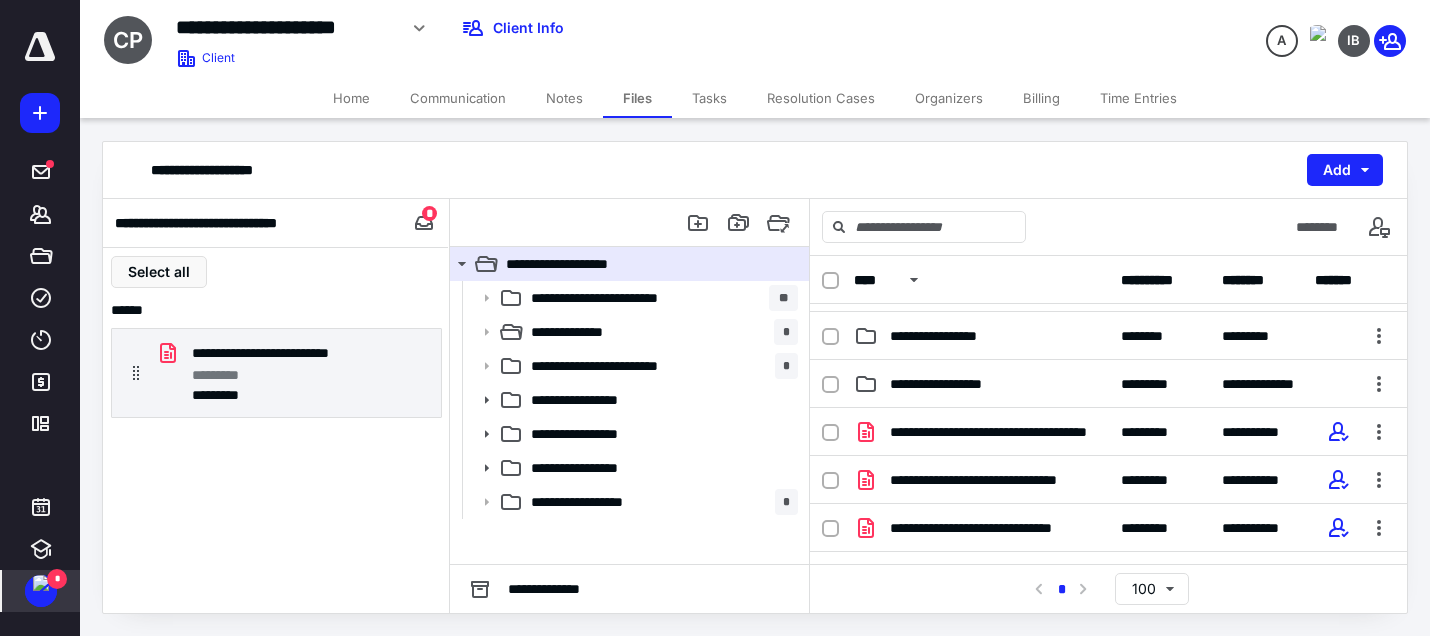 click on "*" at bounding box center (57, 579) 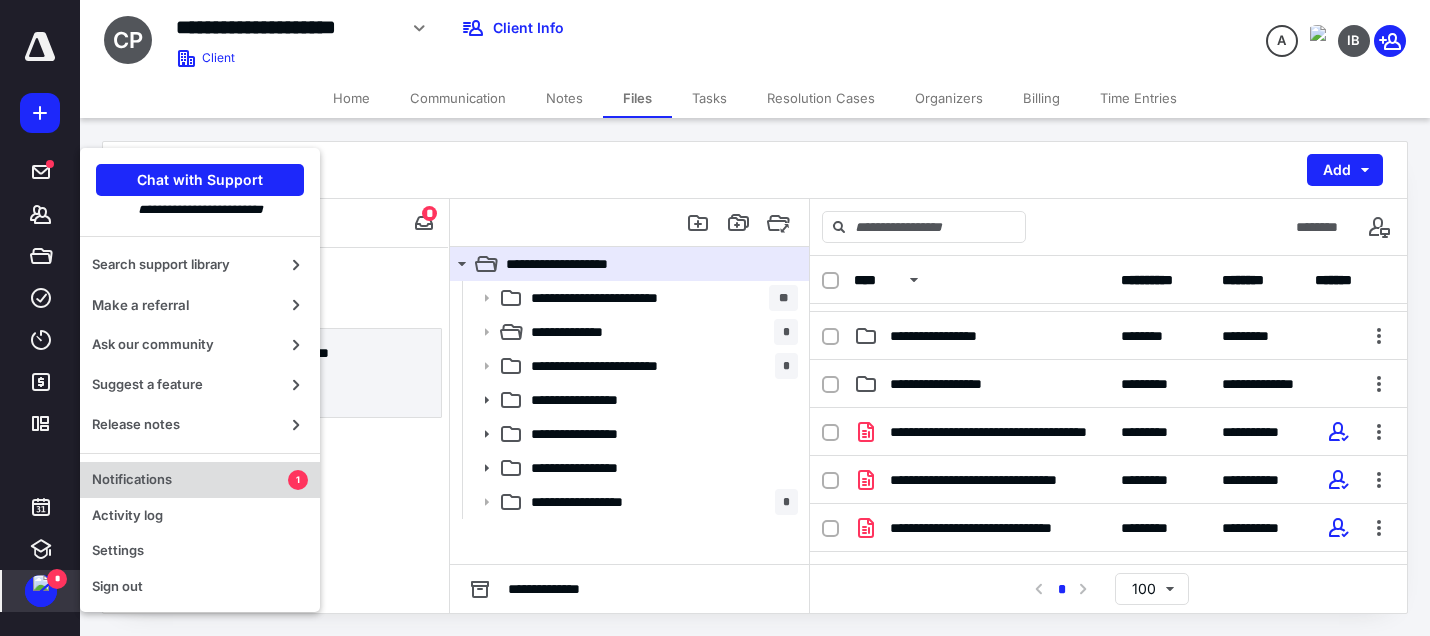 click on "Notifications" at bounding box center [190, 480] 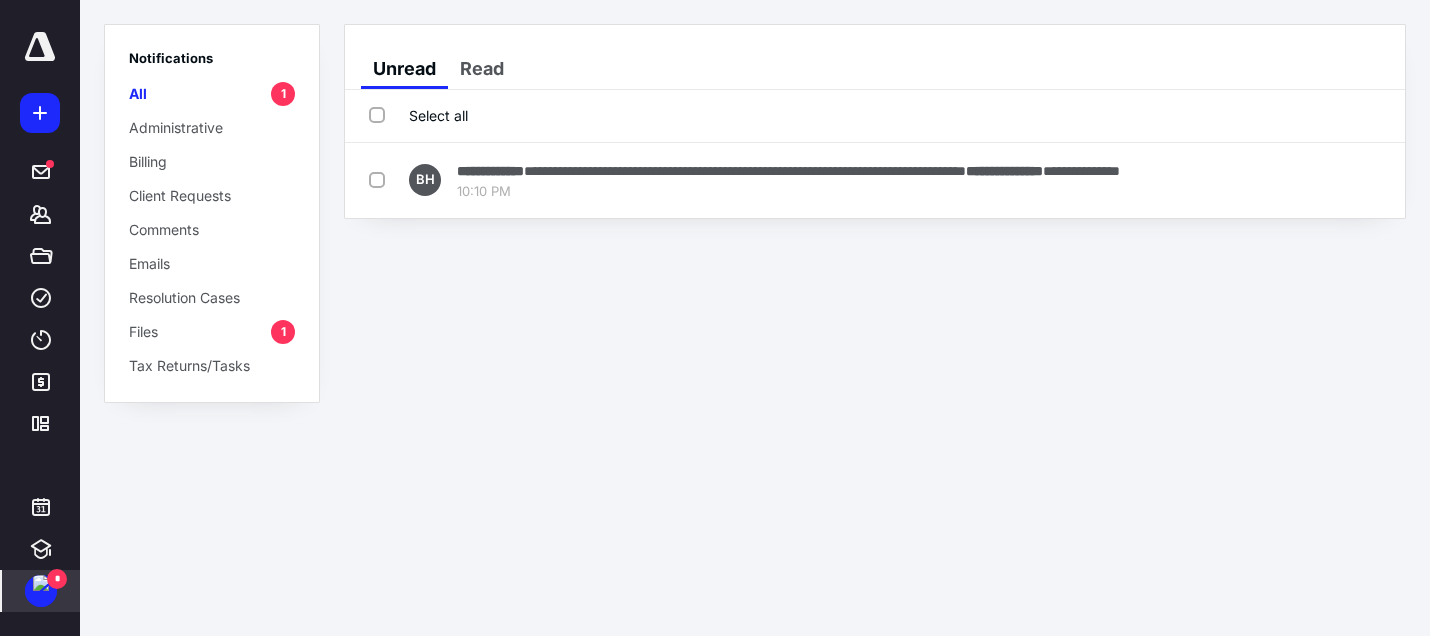 click on "**********" at bounding box center [715, 318] 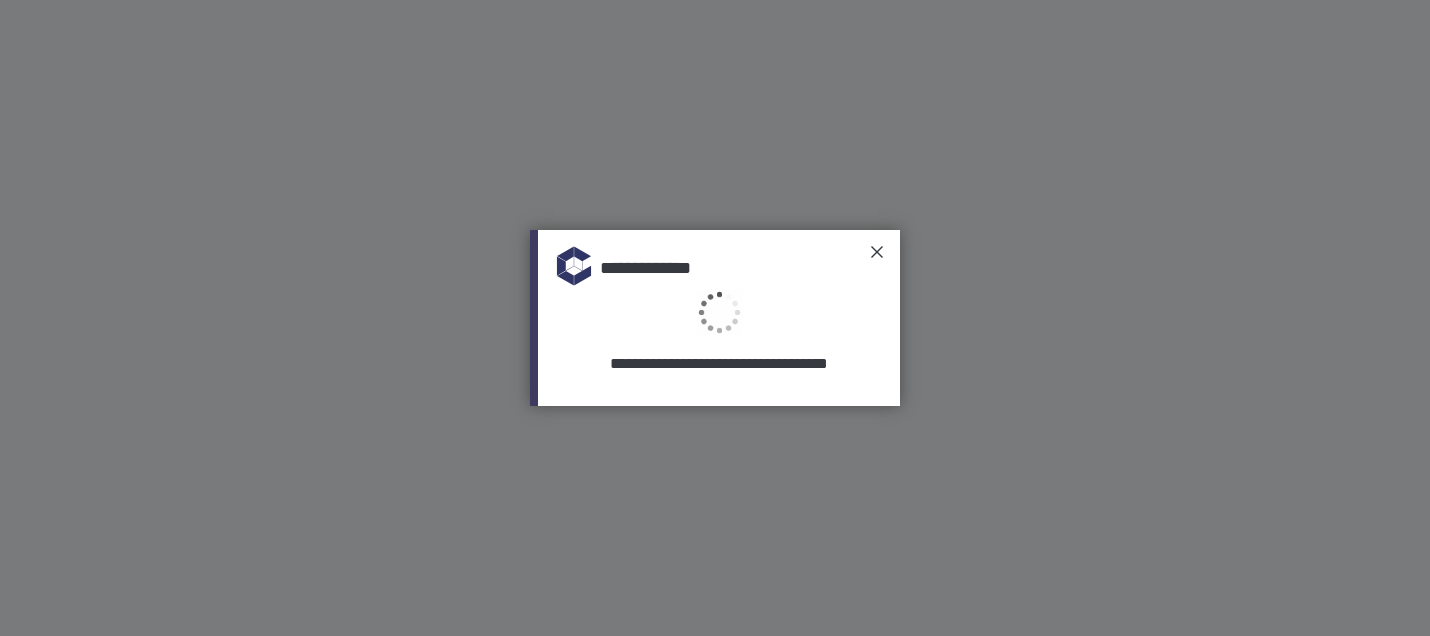 scroll, scrollTop: 0, scrollLeft: 0, axis: both 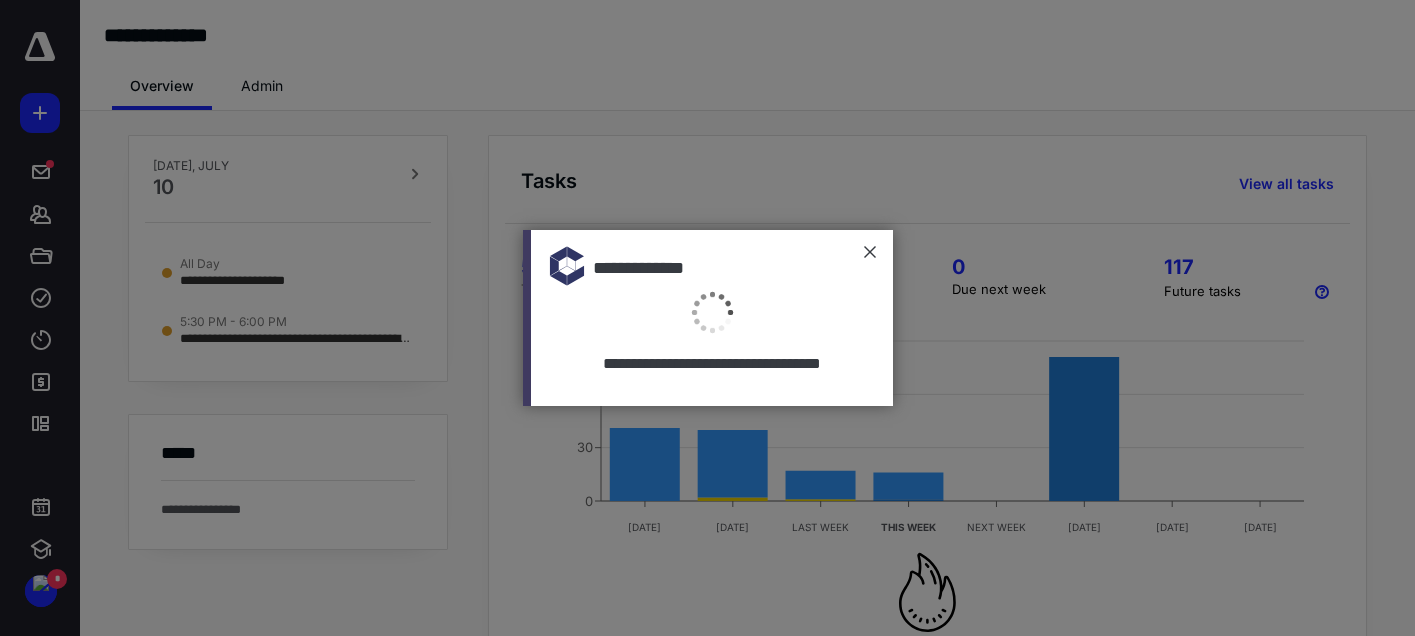 click at bounding box center [707, 318] 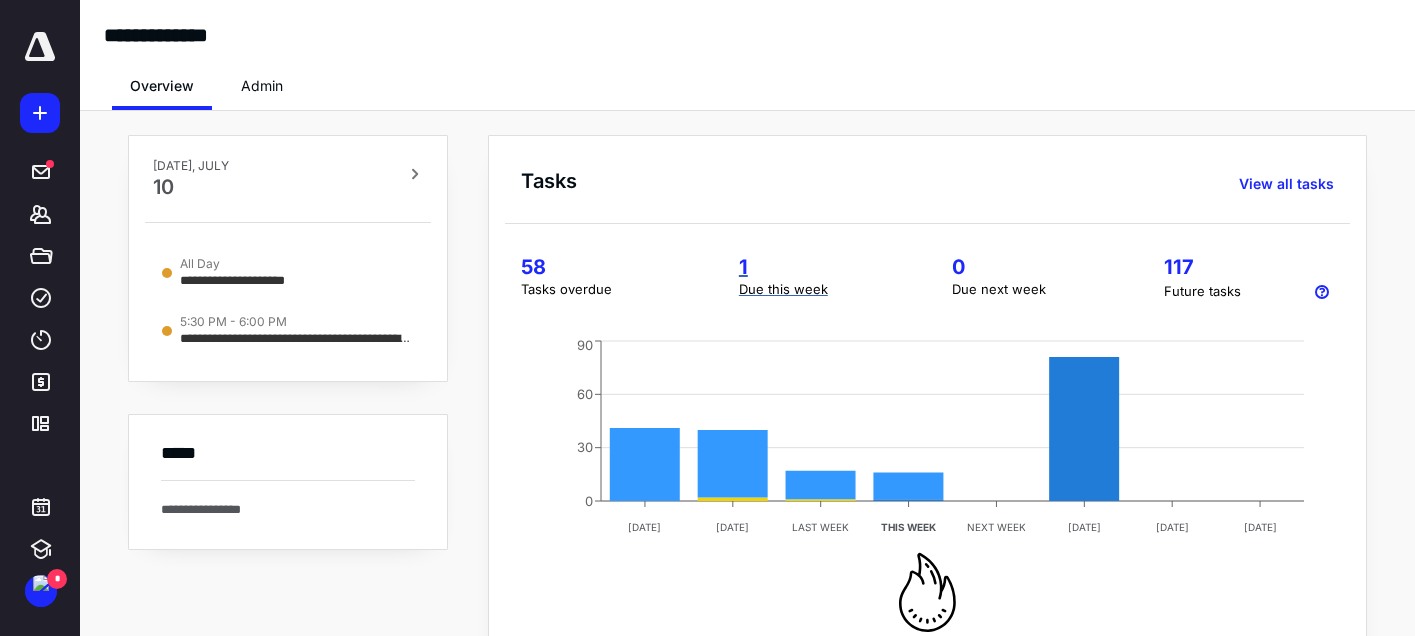 click on "1" at bounding box center [821, 267] 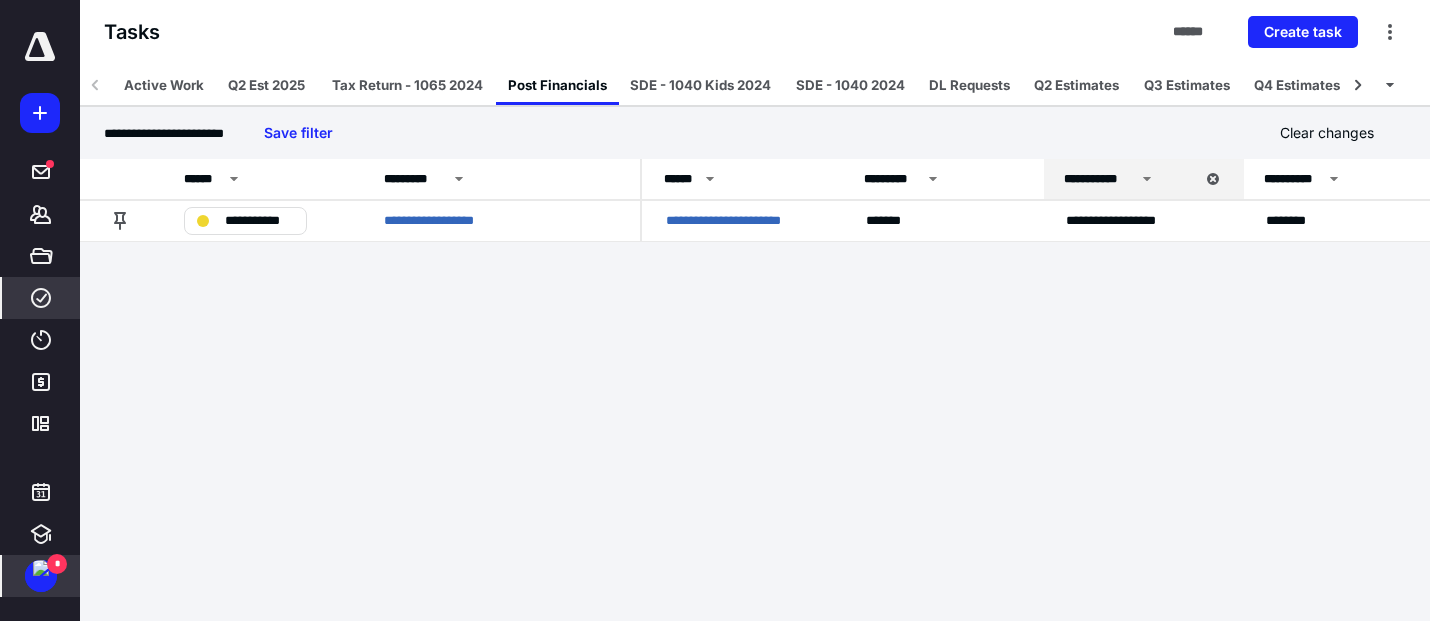 click at bounding box center (41, 568) 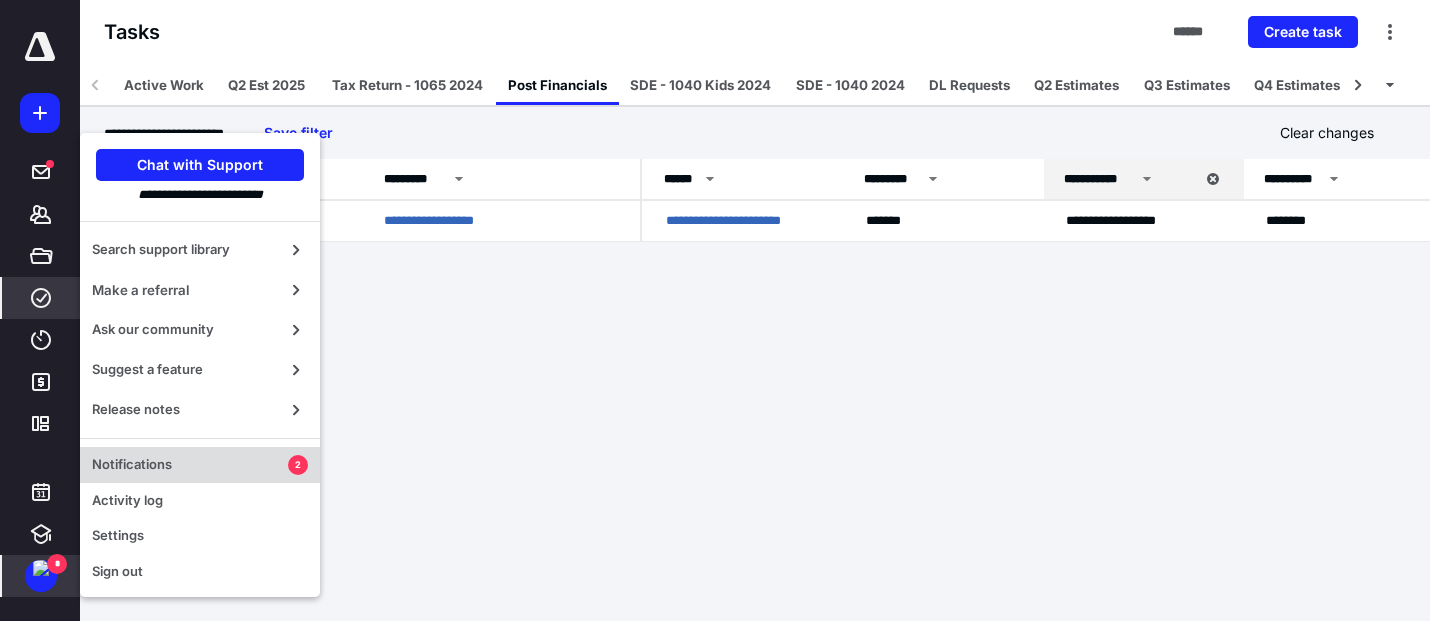click on "Notifications" at bounding box center (190, 465) 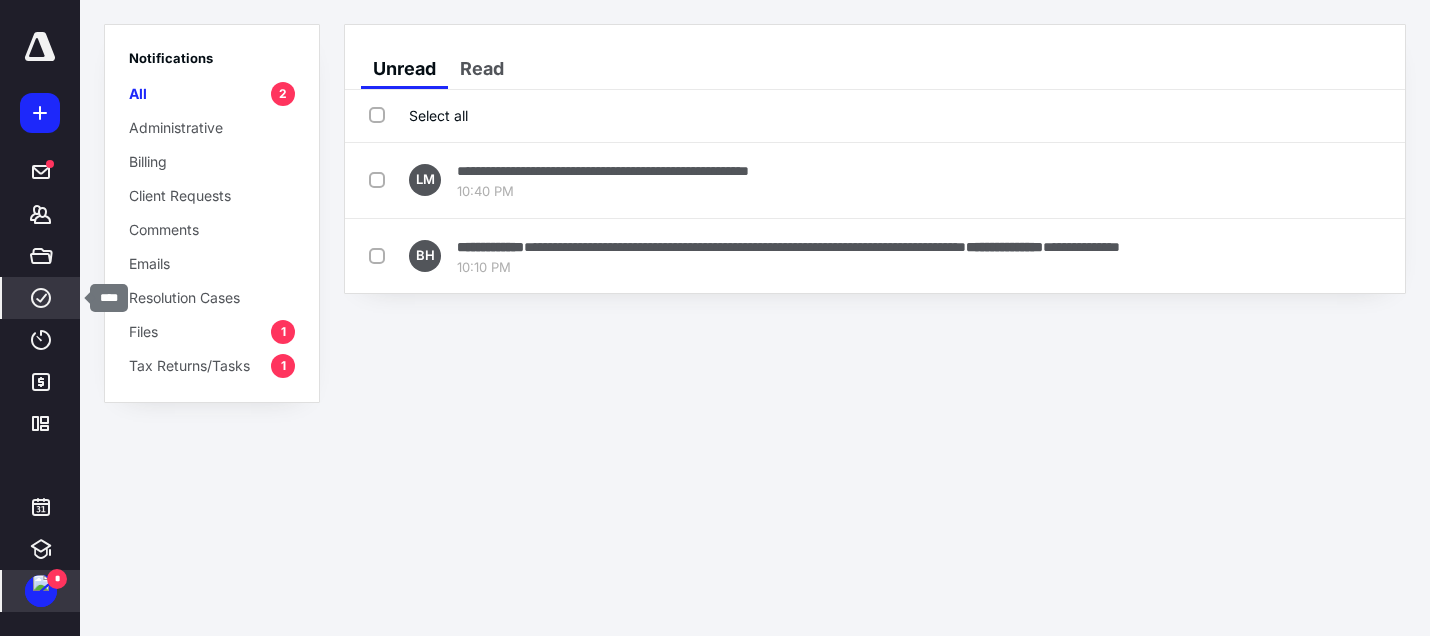 click on "****" at bounding box center (41, 298) 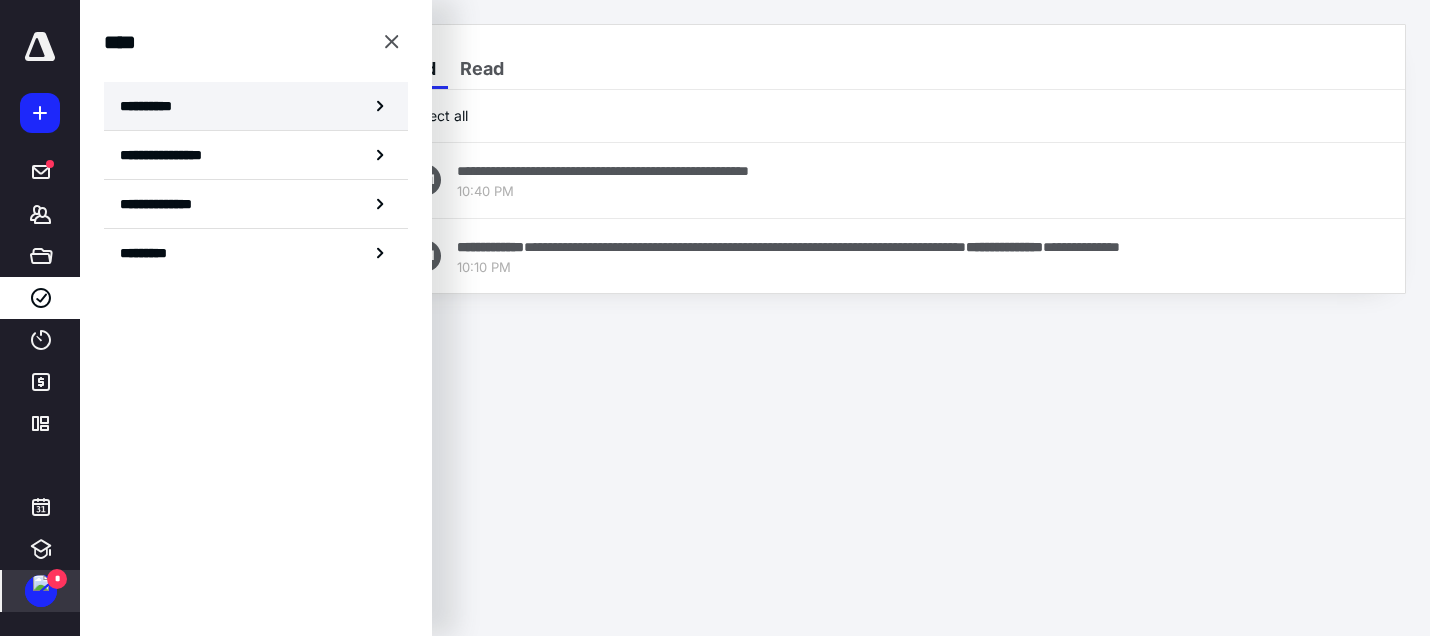 click on "**********" at bounding box center (256, 106) 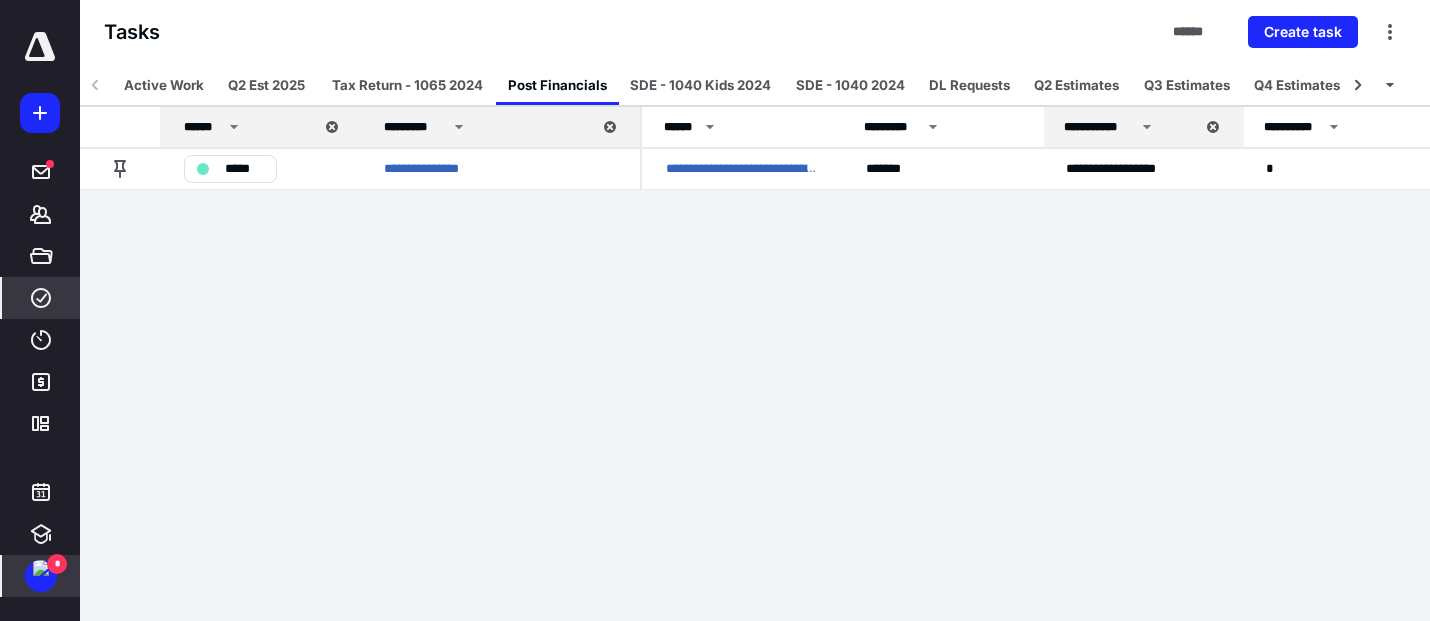 click on "**********" at bounding box center (715, 310) 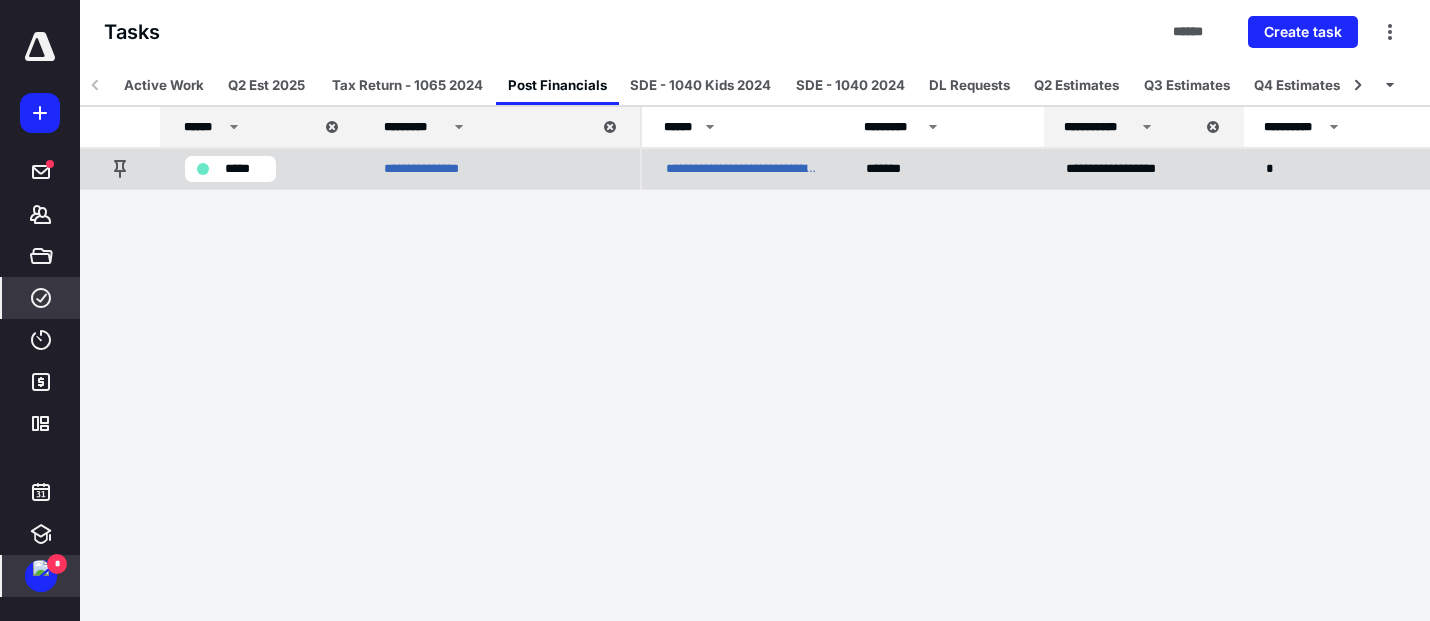 click on "**********" at bounding box center [742, 169] 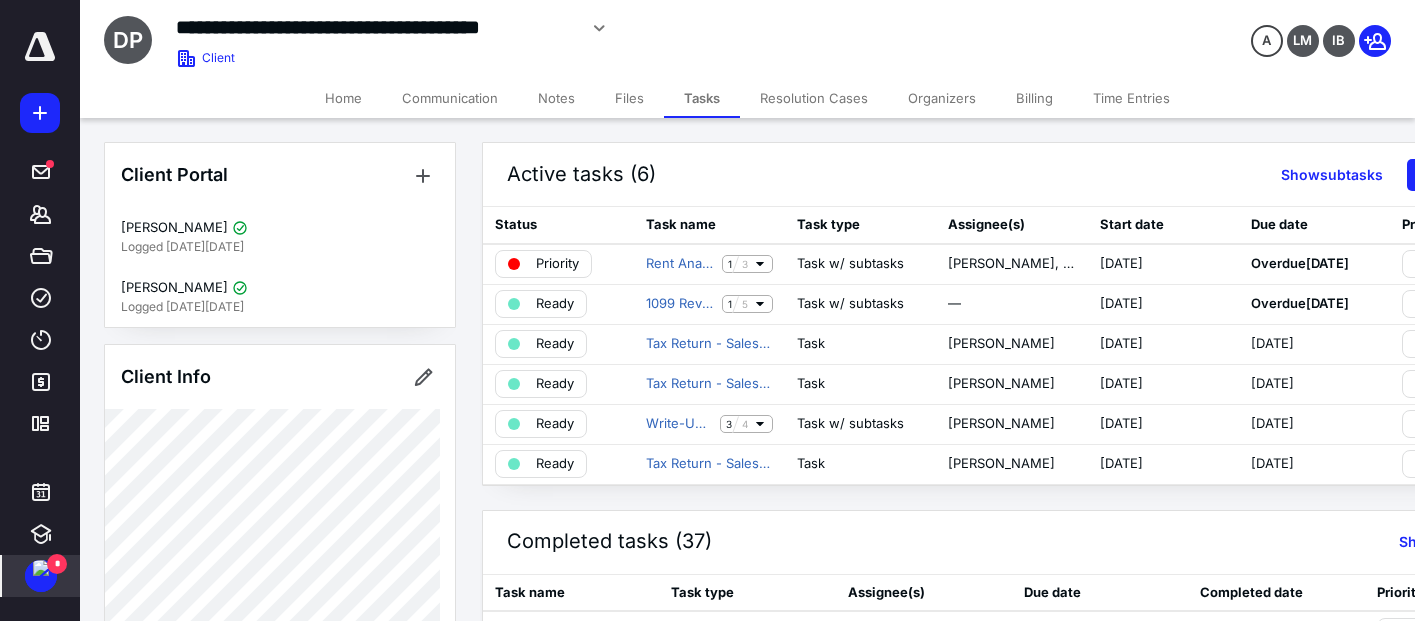 click on "Files" at bounding box center (629, 98) 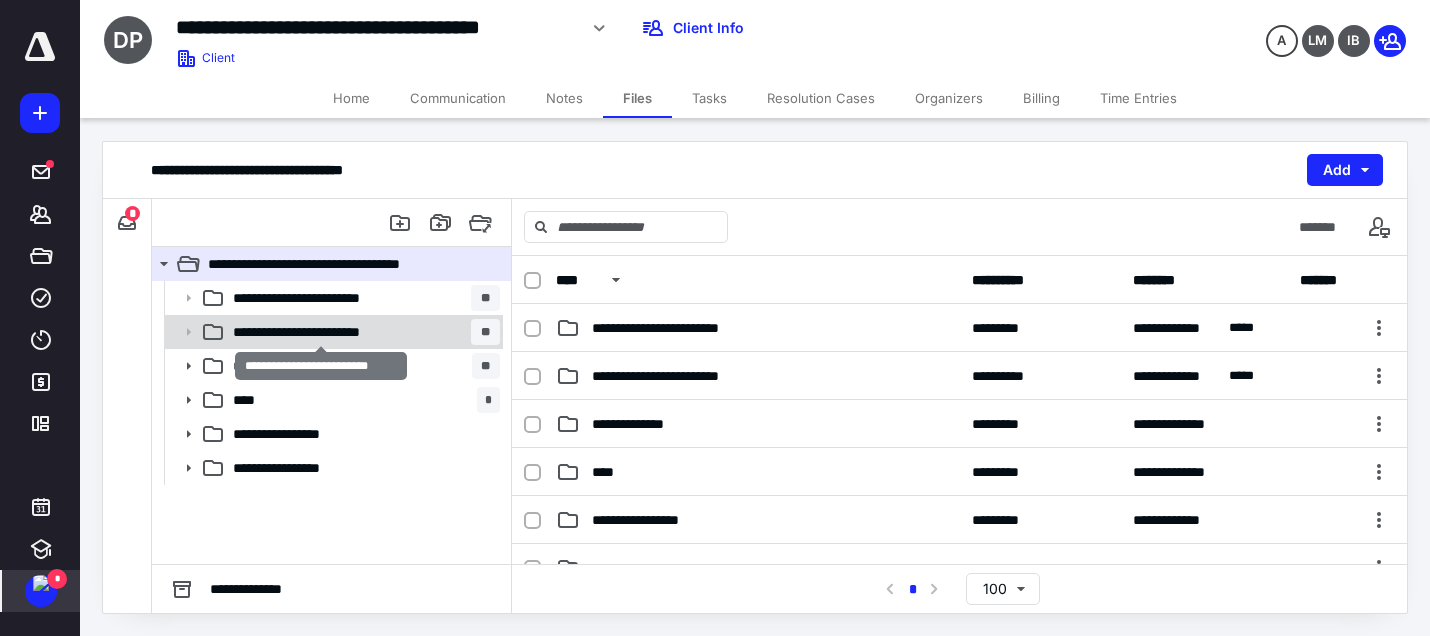 click on "**********" at bounding box center [320, 332] 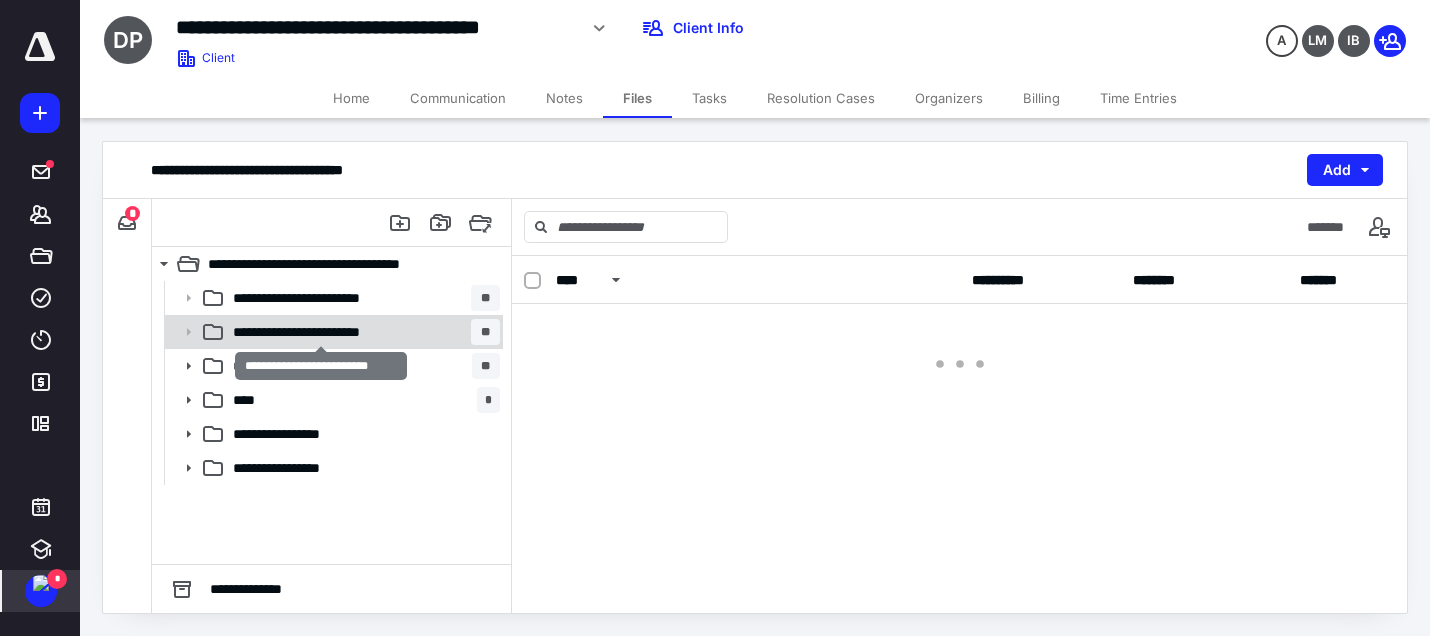 click on "**********" at bounding box center [320, 332] 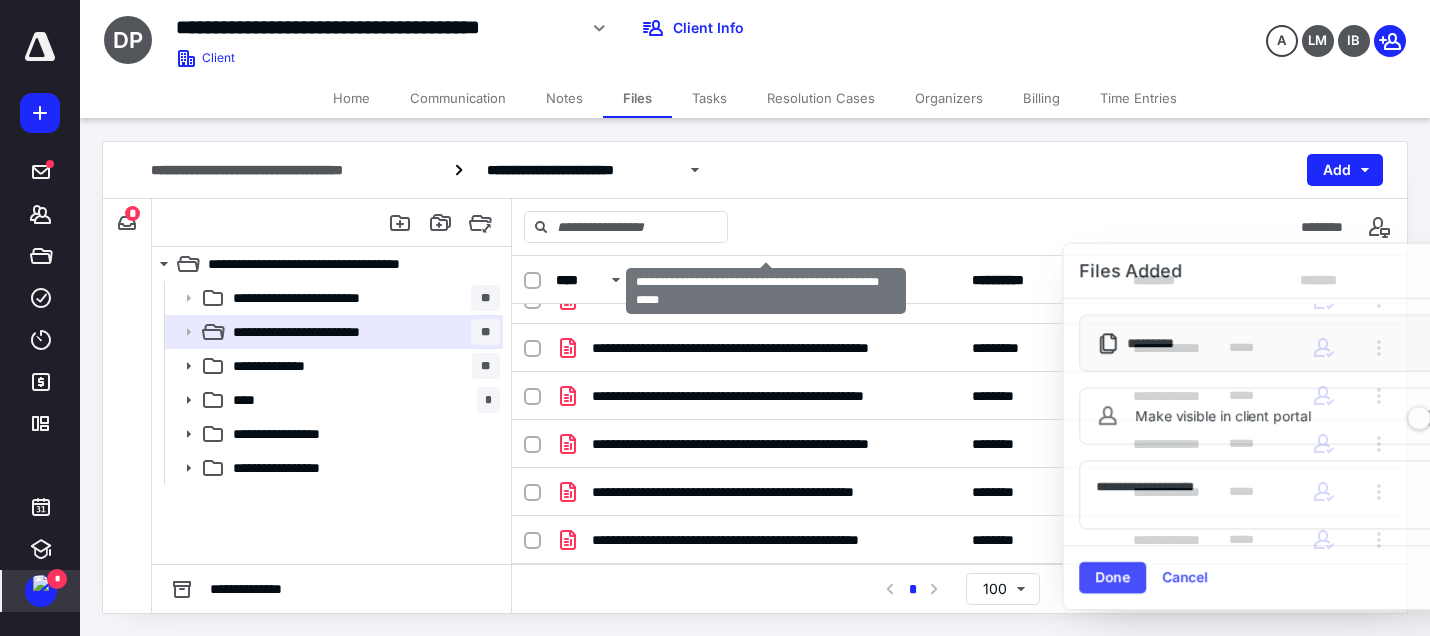 scroll, scrollTop: 364, scrollLeft: 0, axis: vertical 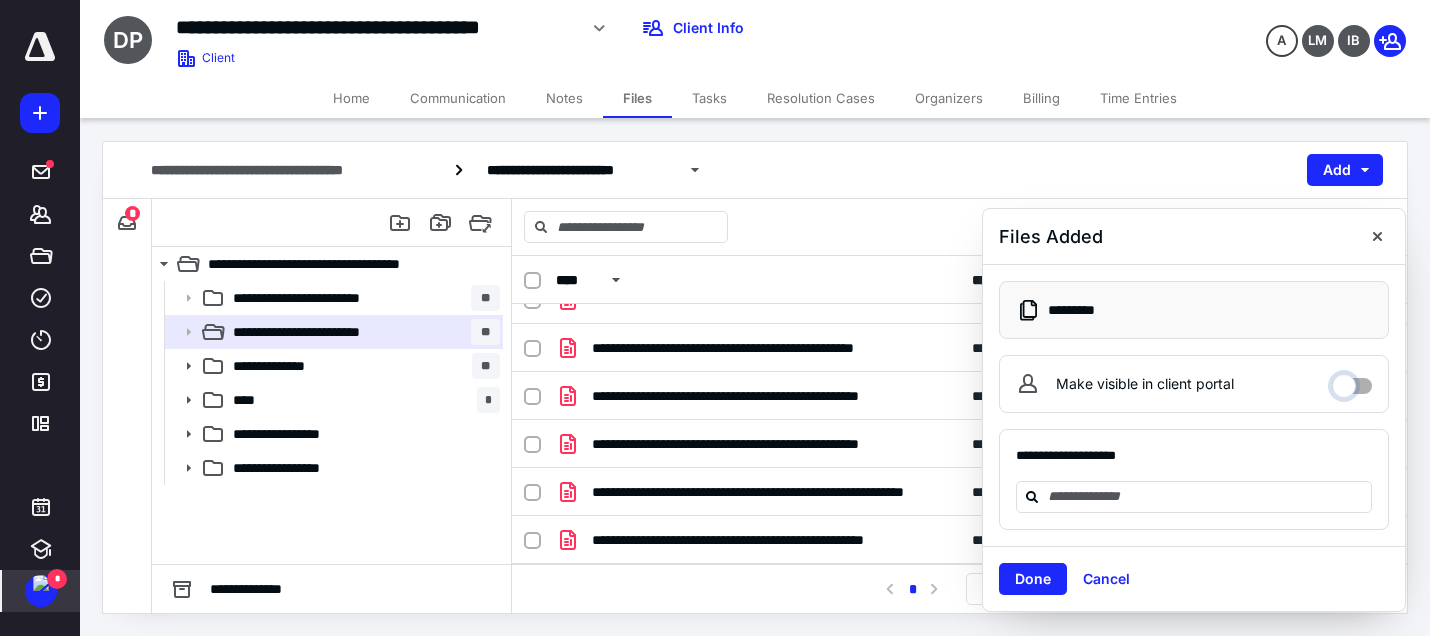 click on "Make visible in client portal" at bounding box center (1352, 381) 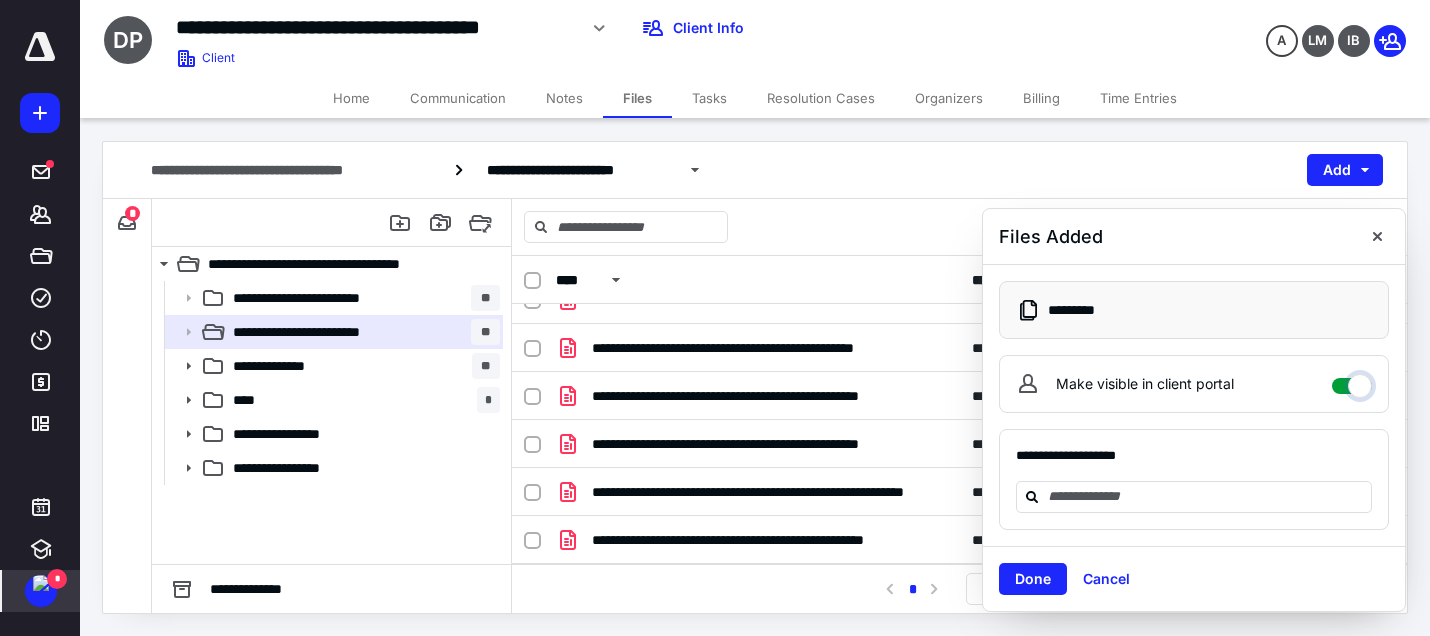 checkbox on "****" 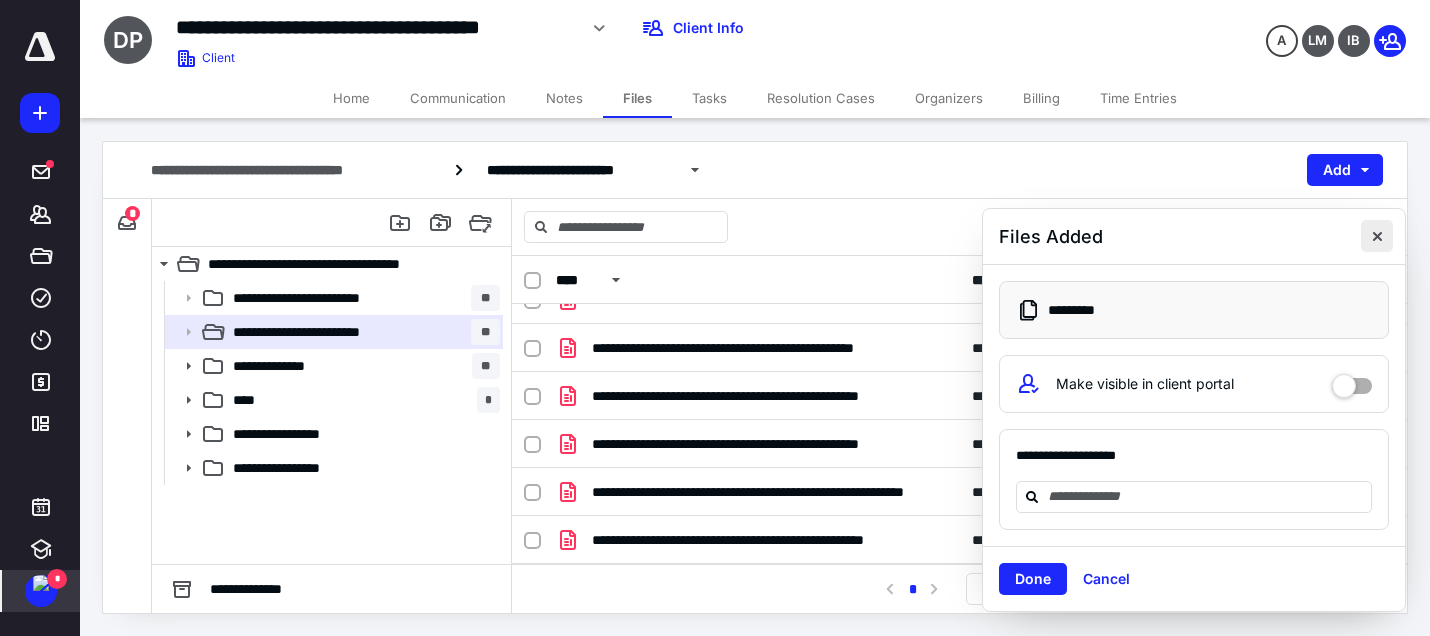 click at bounding box center [1377, 236] 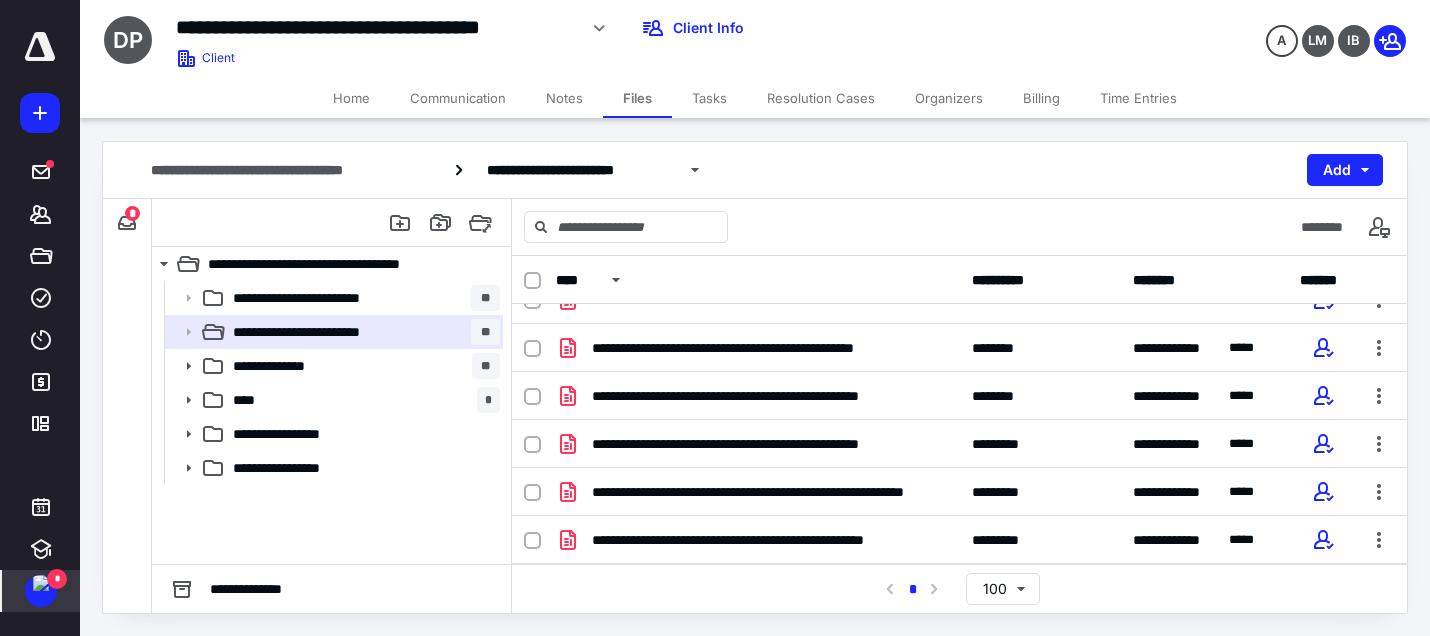 click at bounding box center [41, 583] 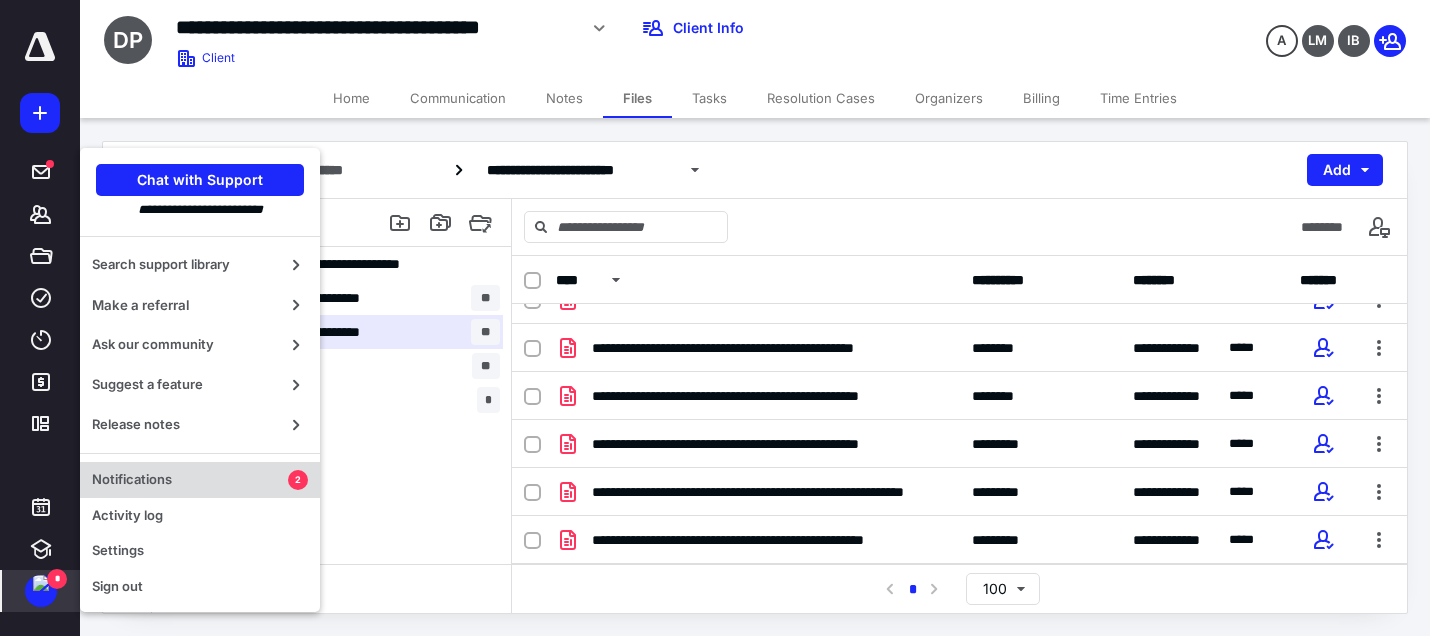 click on "Notifications 2" at bounding box center [200, 480] 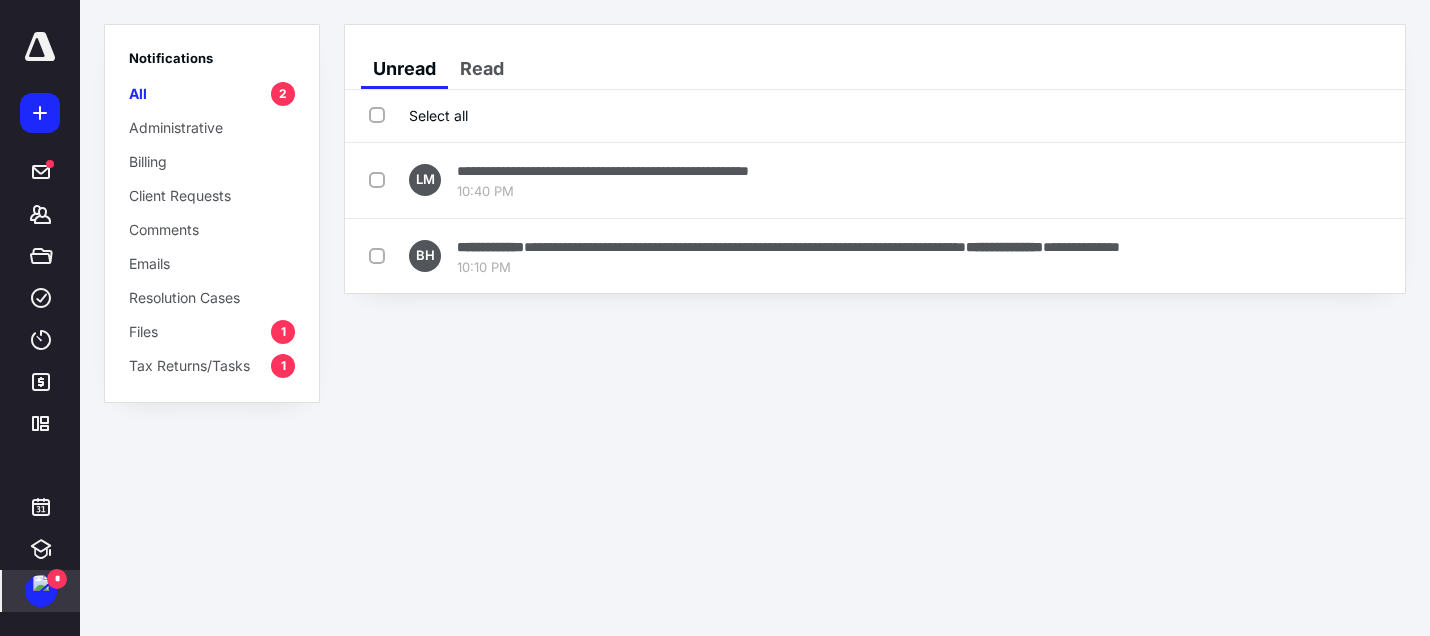 click on "Select all" at bounding box center (418, 116) 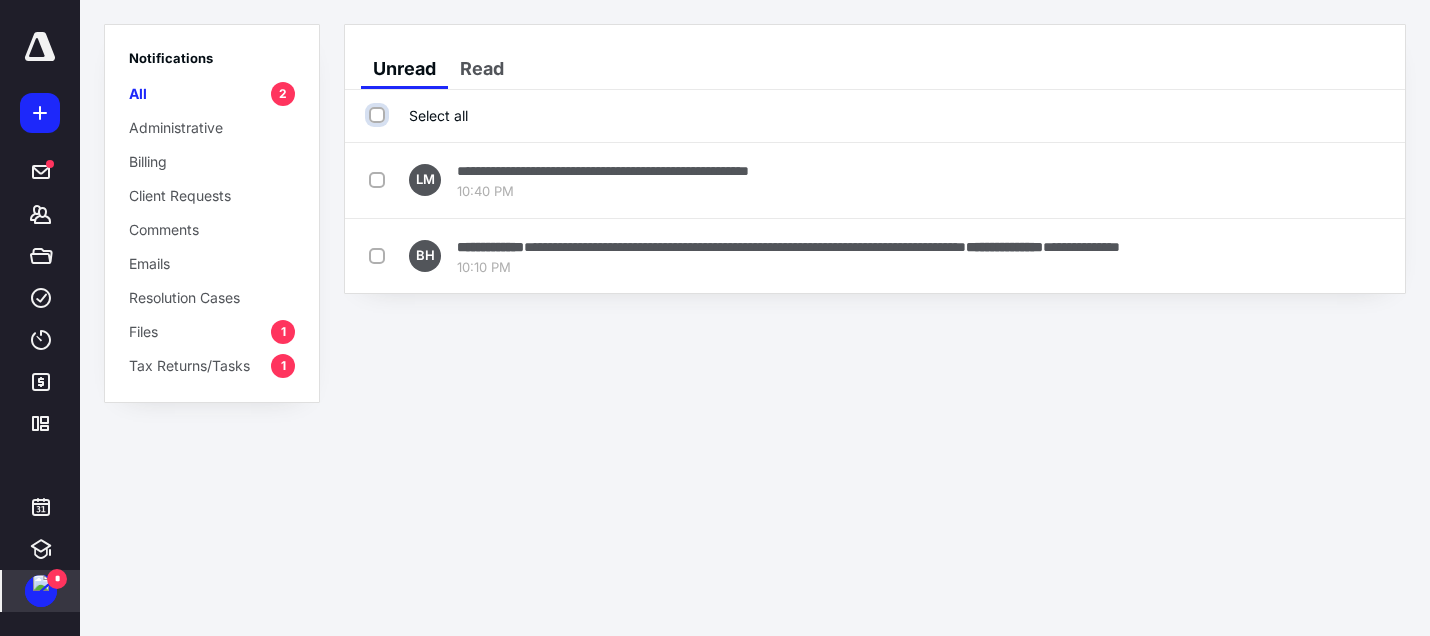 click on "Select all" at bounding box center (379, 115) 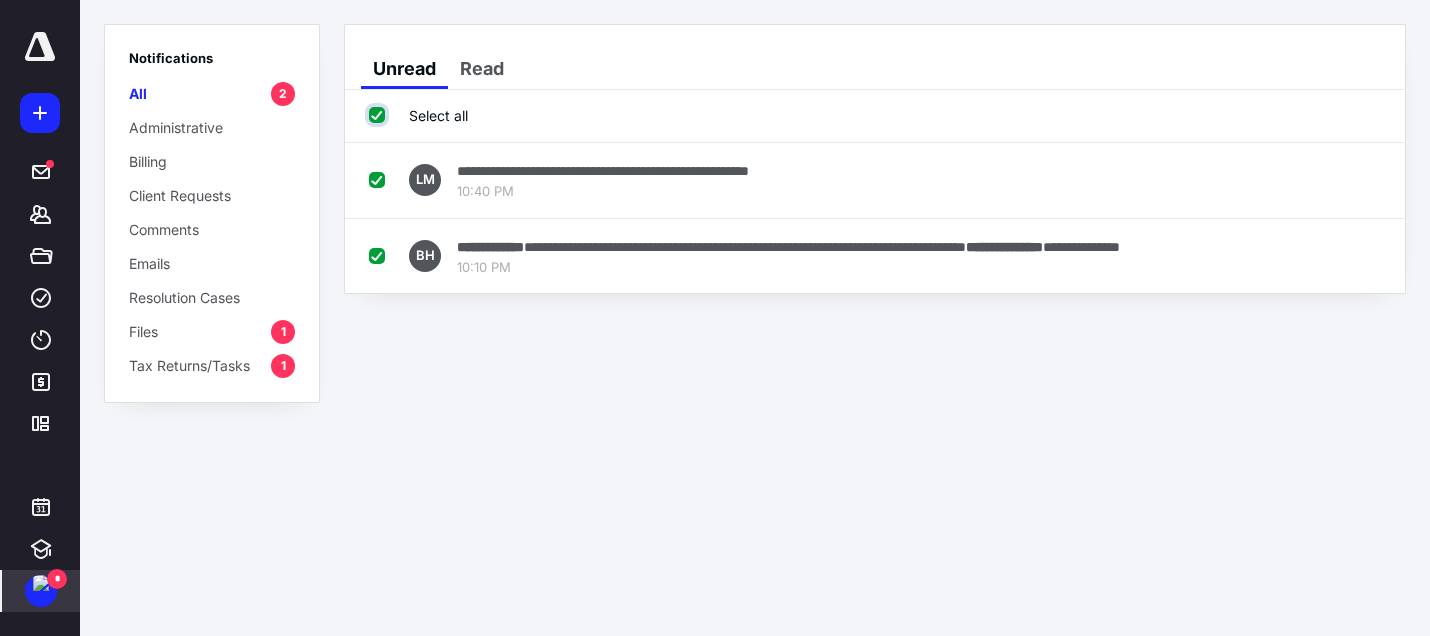 checkbox on "true" 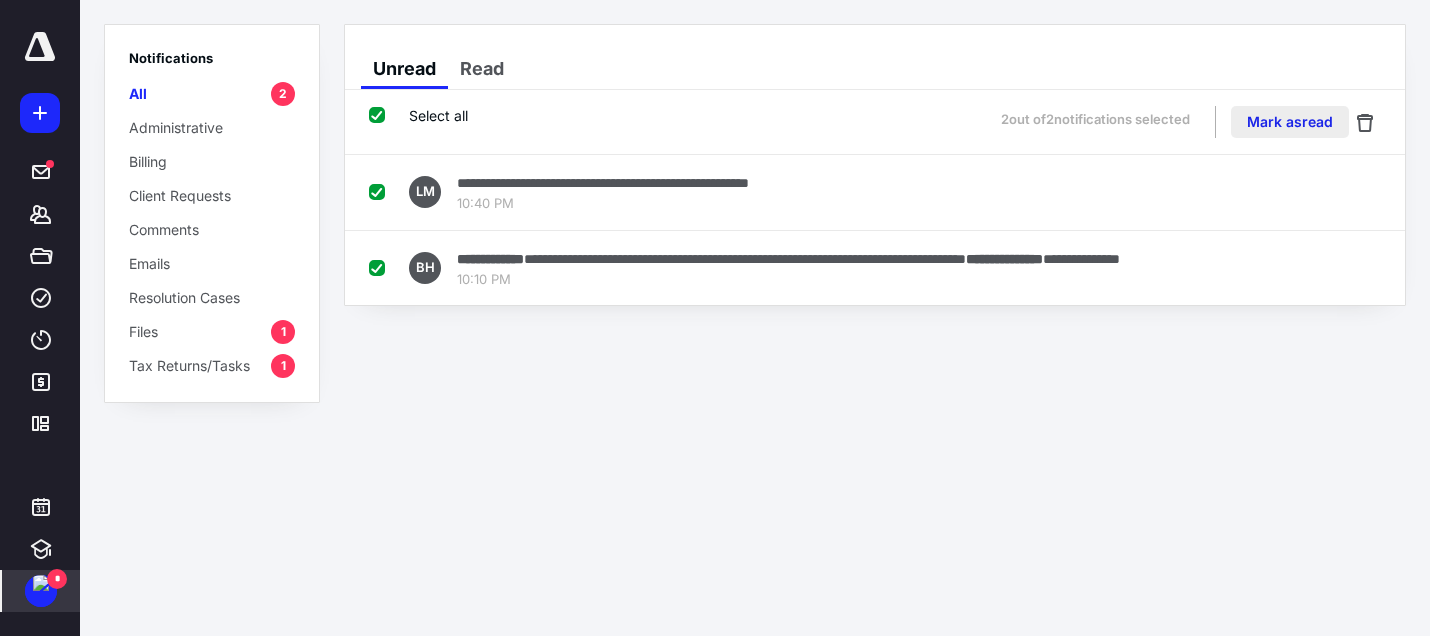 click on "Mark as  read" at bounding box center (1290, 122) 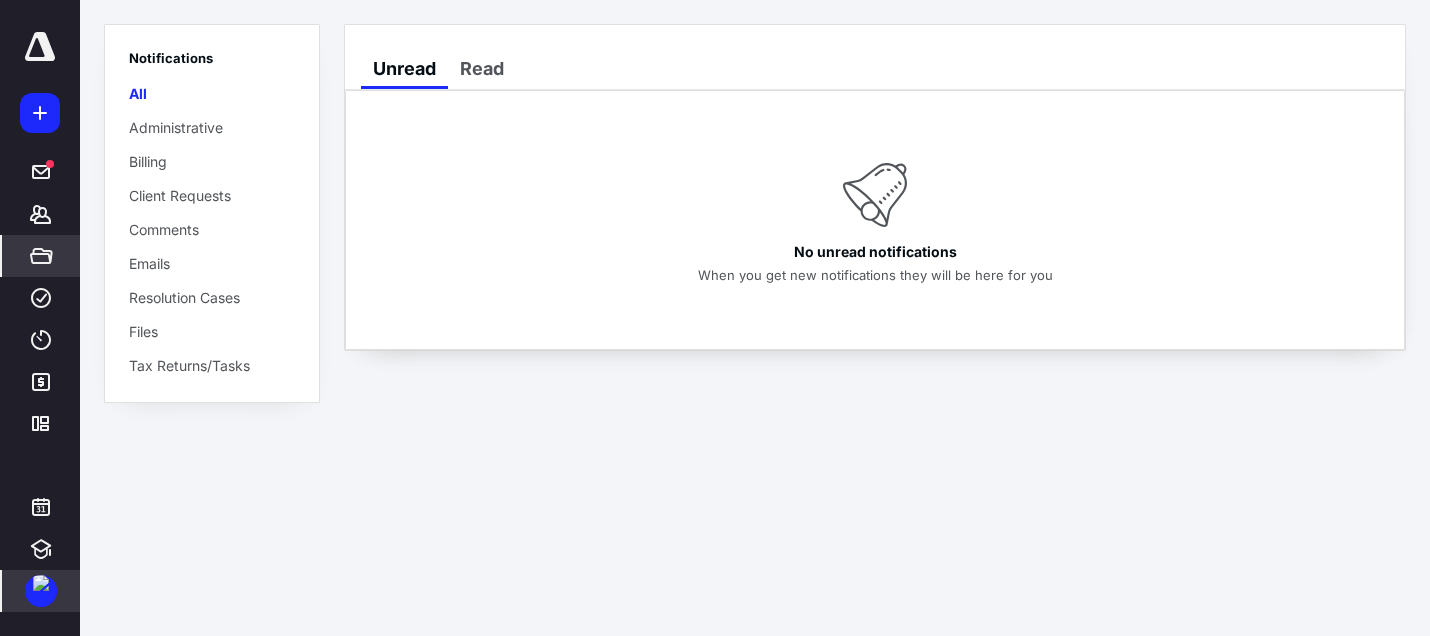 click 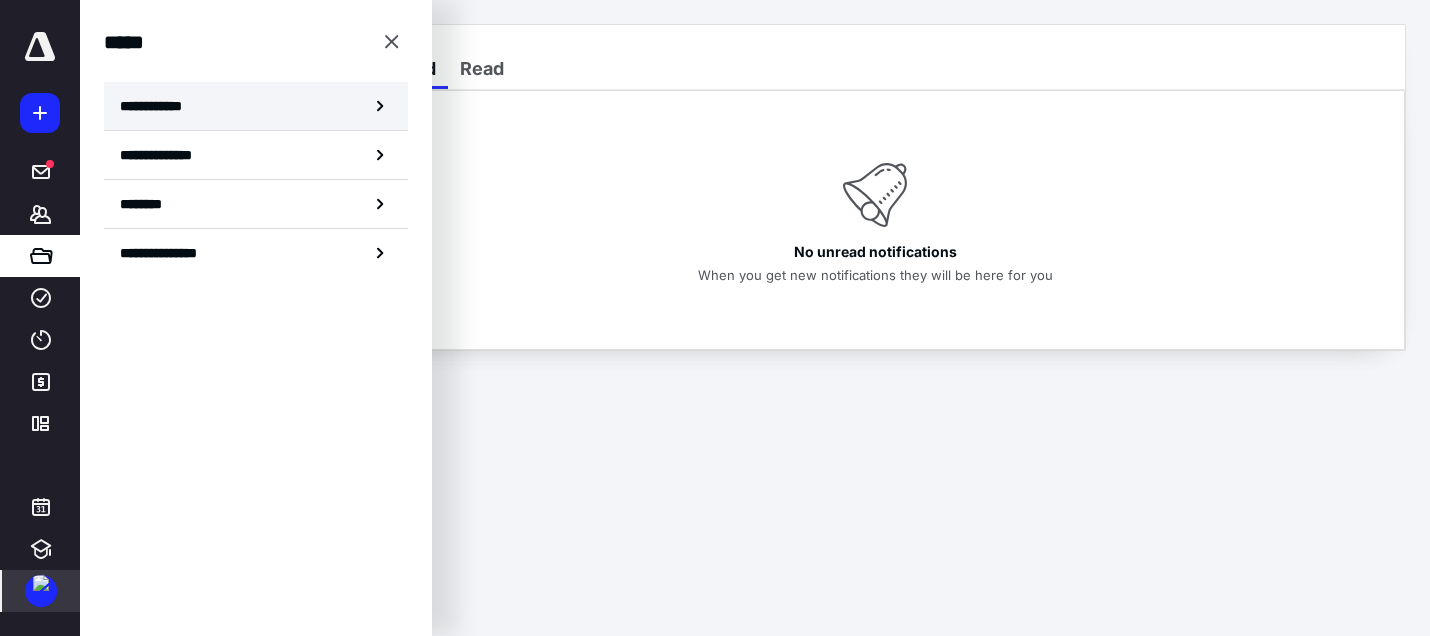 click on "**********" at bounding box center [256, 106] 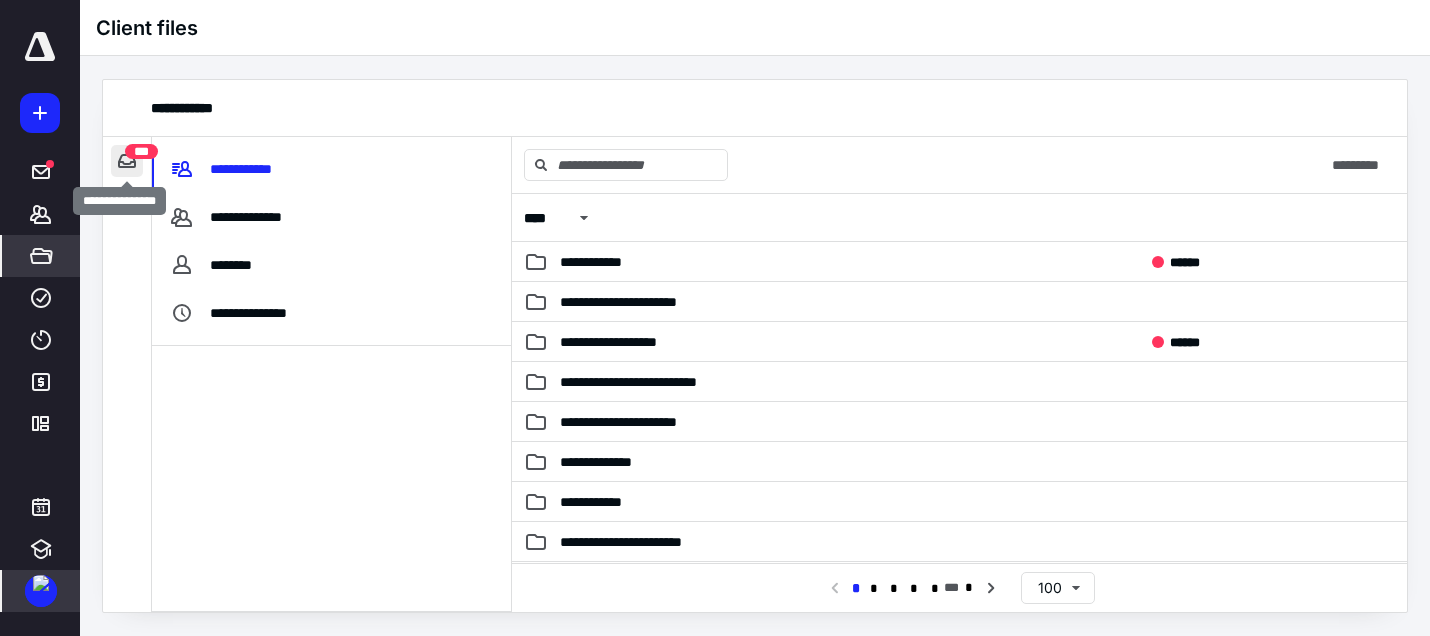 click at bounding box center (127, 161) 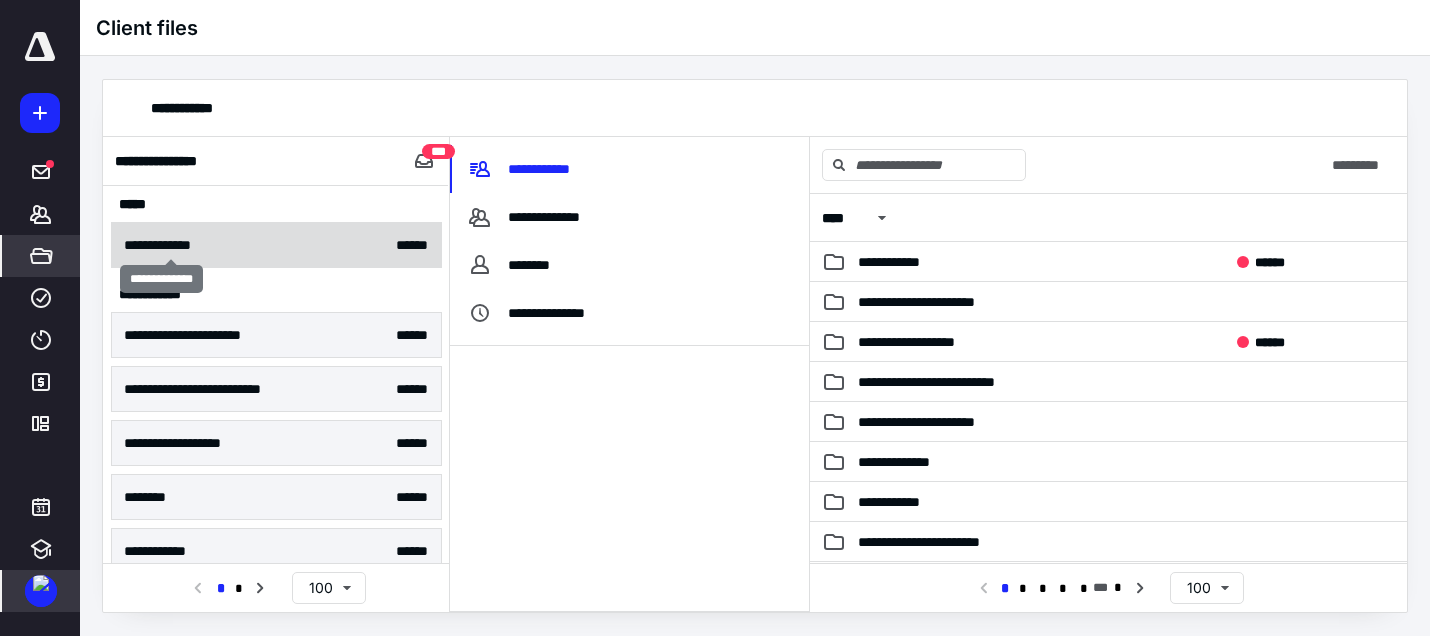 click on "**********" at bounding box center [171, 245] 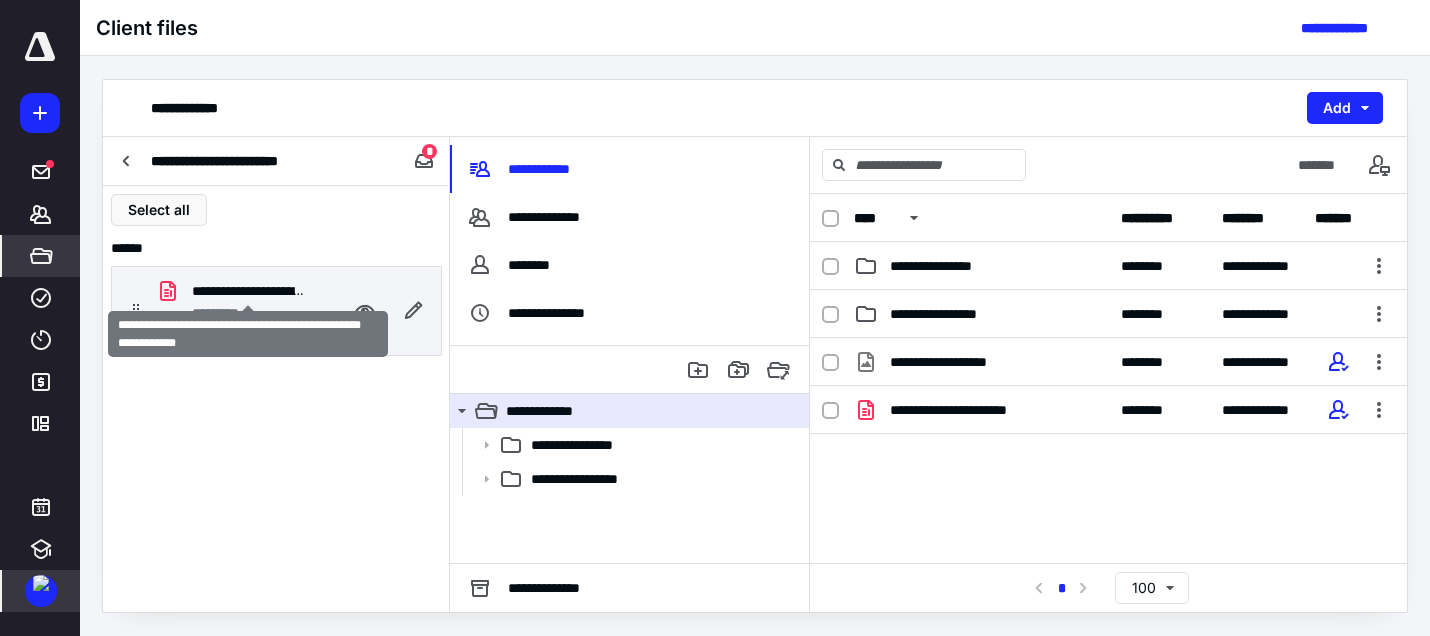 click on "**********" at bounding box center (248, 291) 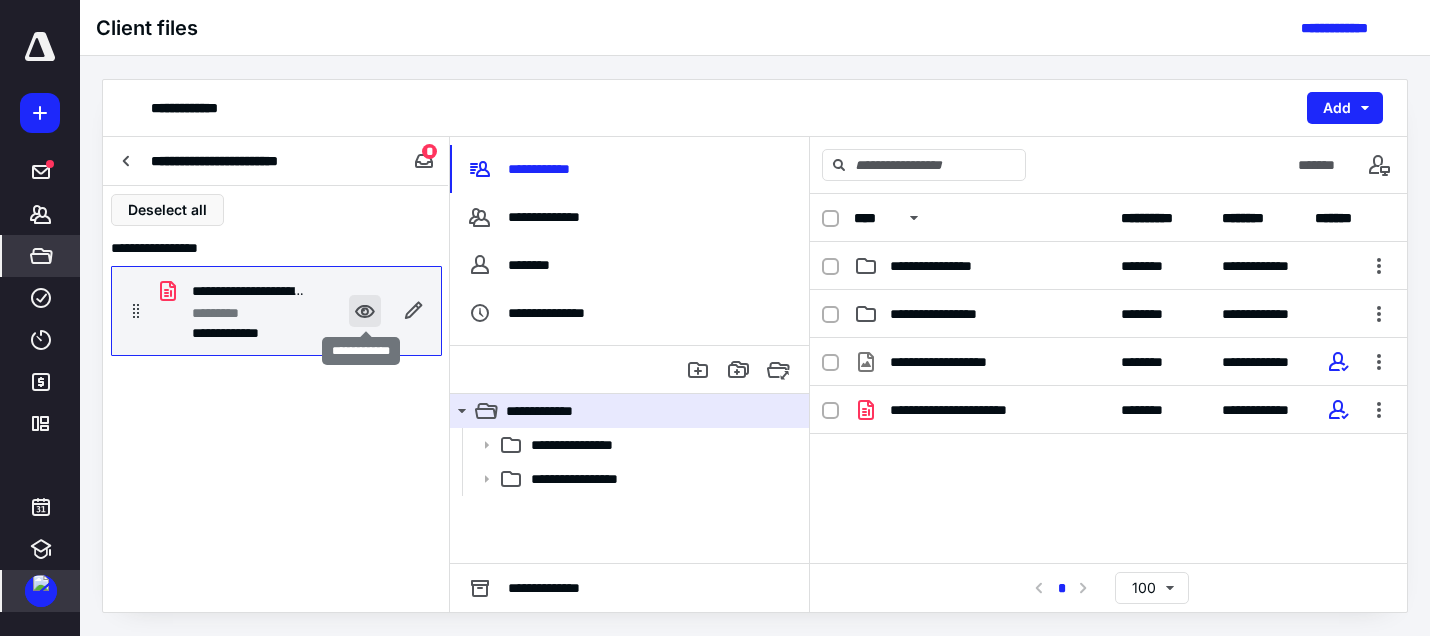 click at bounding box center (365, 311) 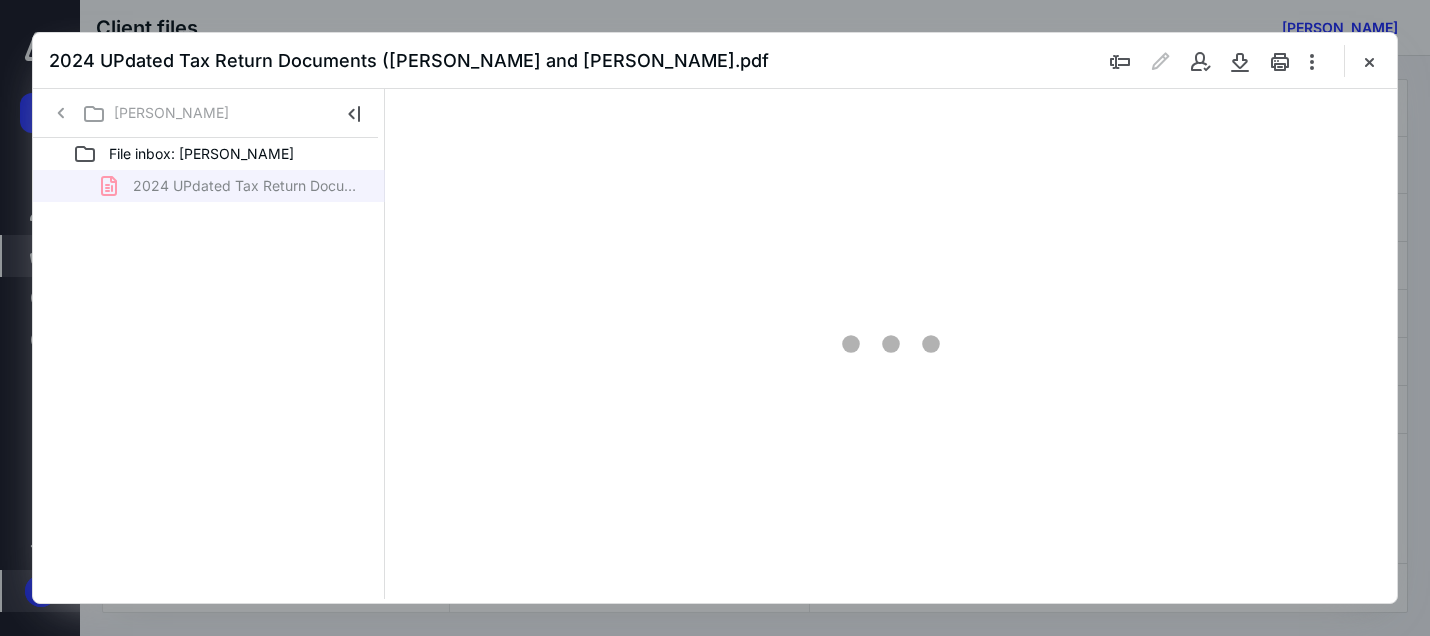 scroll, scrollTop: 0, scrollLeft: 0, axis: both 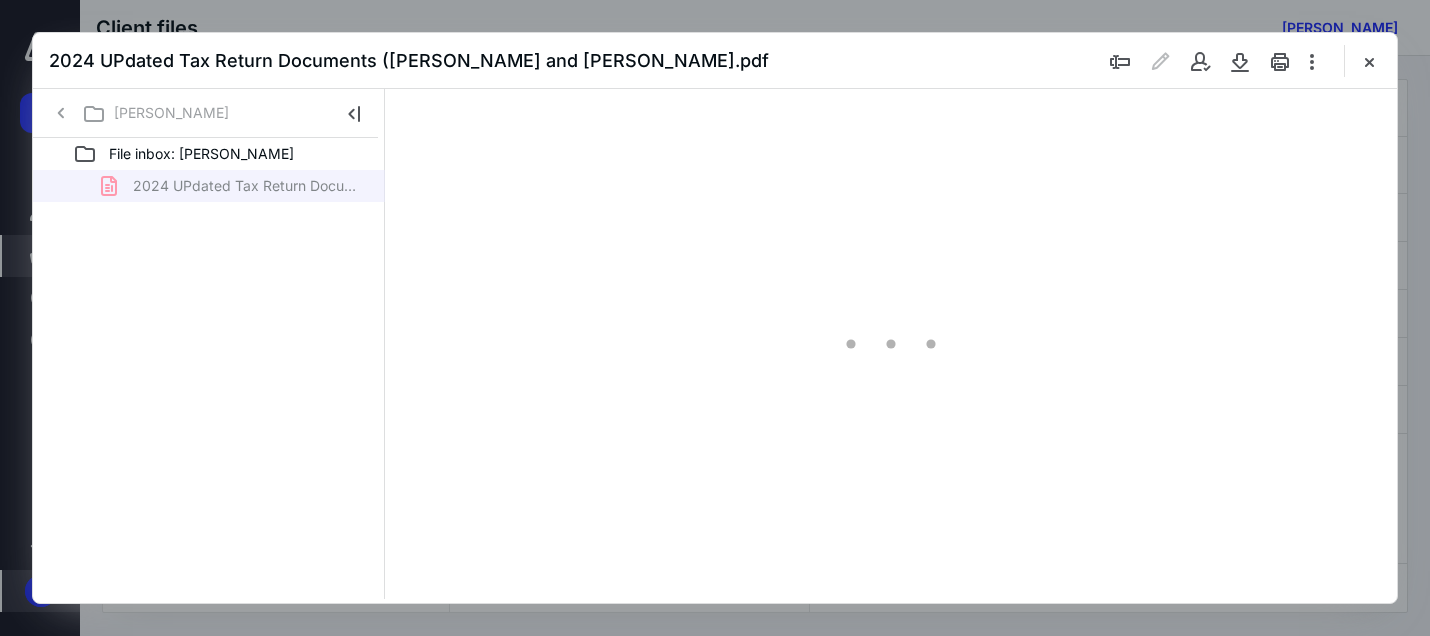 type on "162" 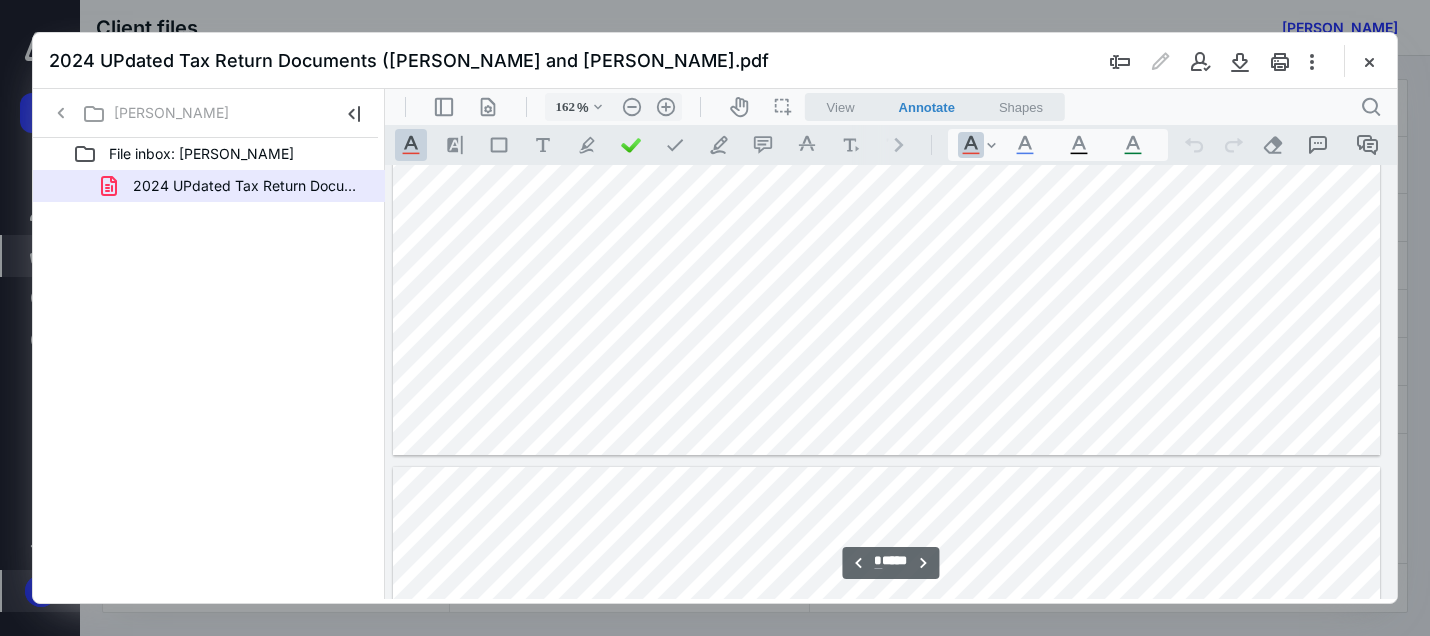 scroll, scrollTop: 2382, scrollLeft: 143, axis: both 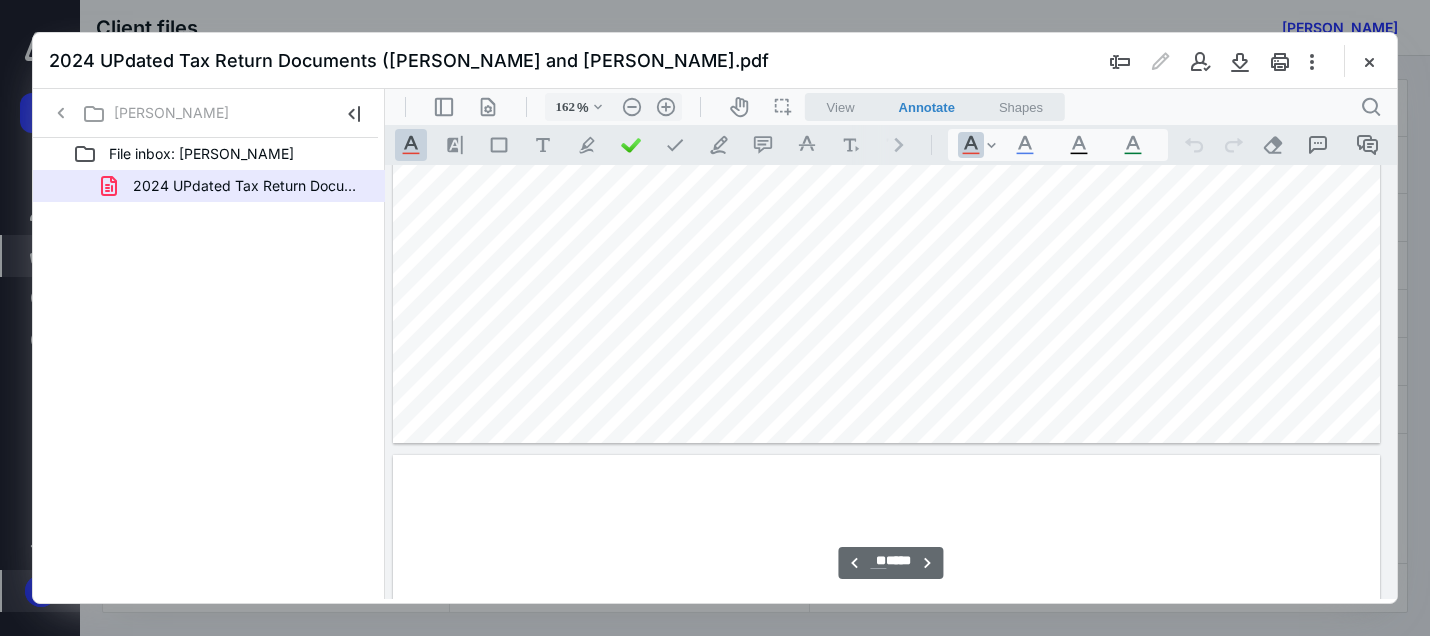 type on "**" 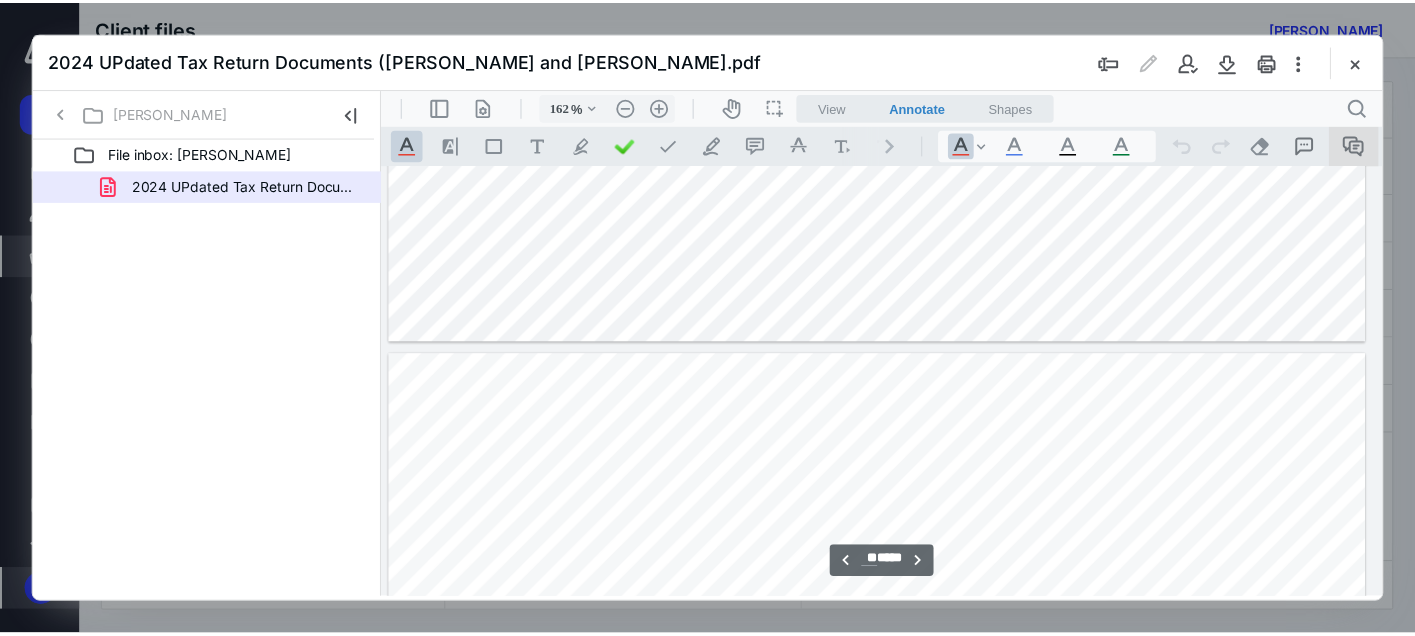 scroll, scrollTop: 16842, scrollLeft: 143, axis: both 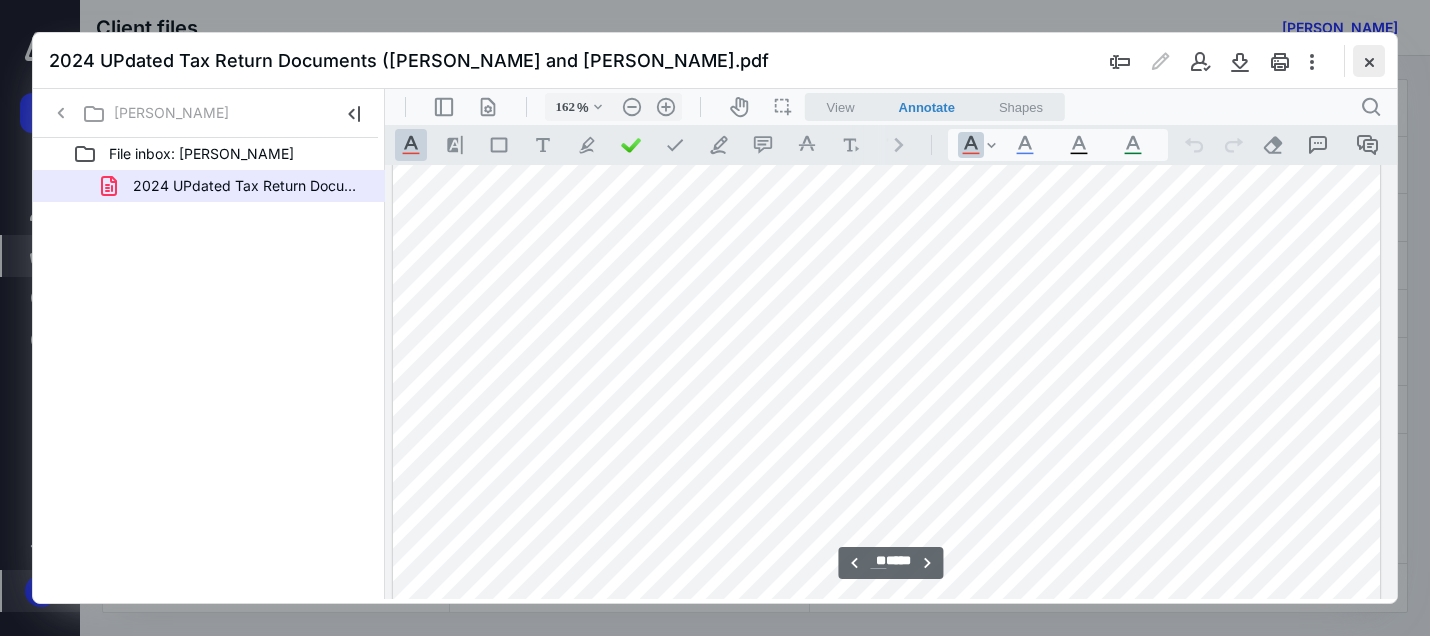 click at bounding box center [1369, 61] 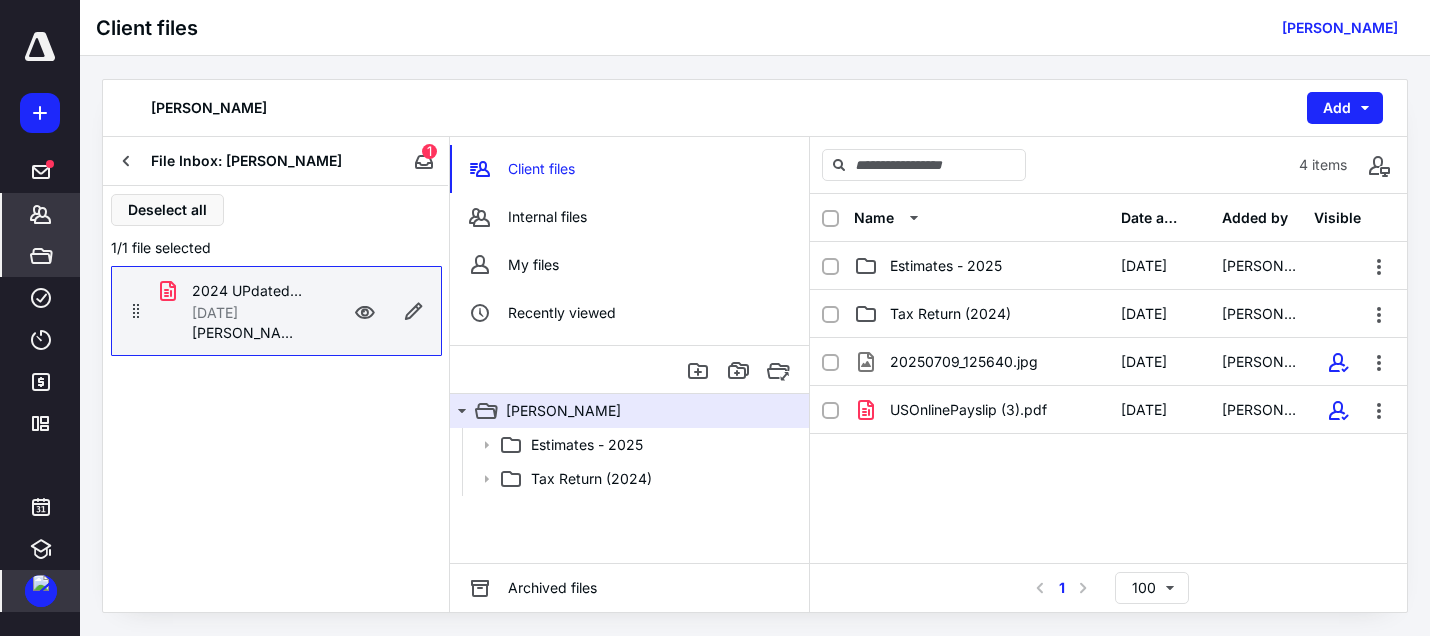 click 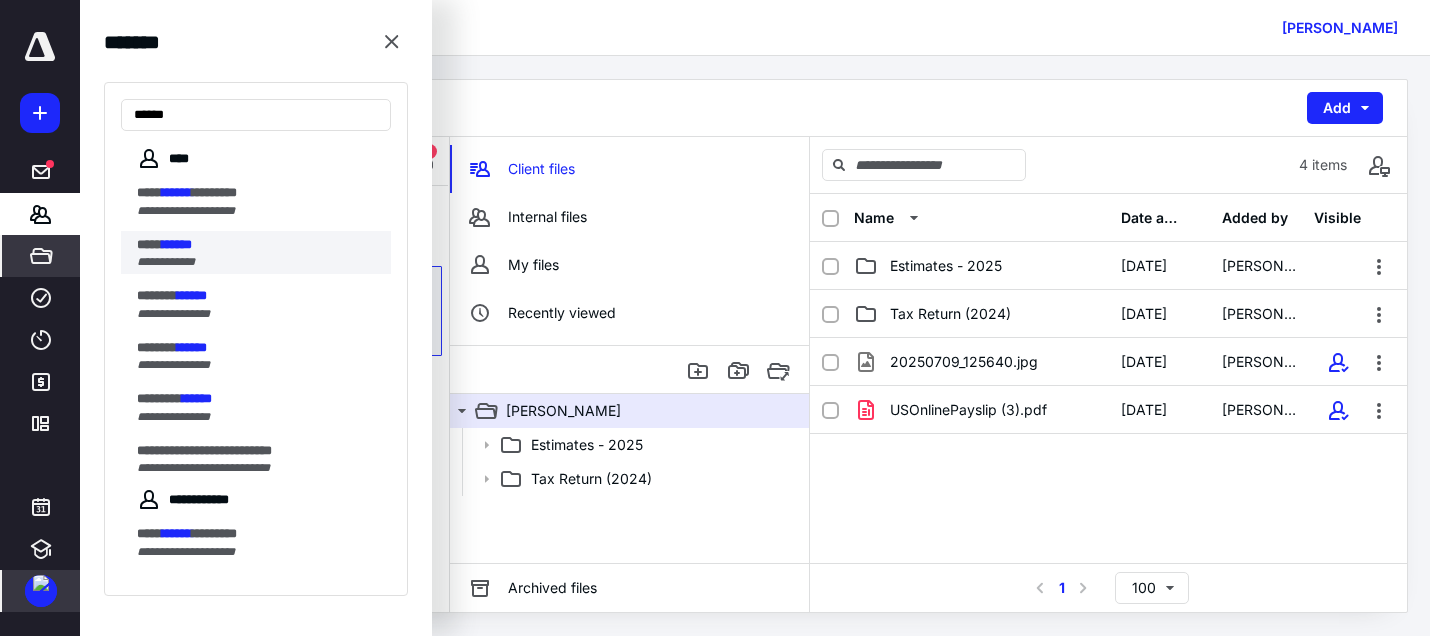 type on "******" 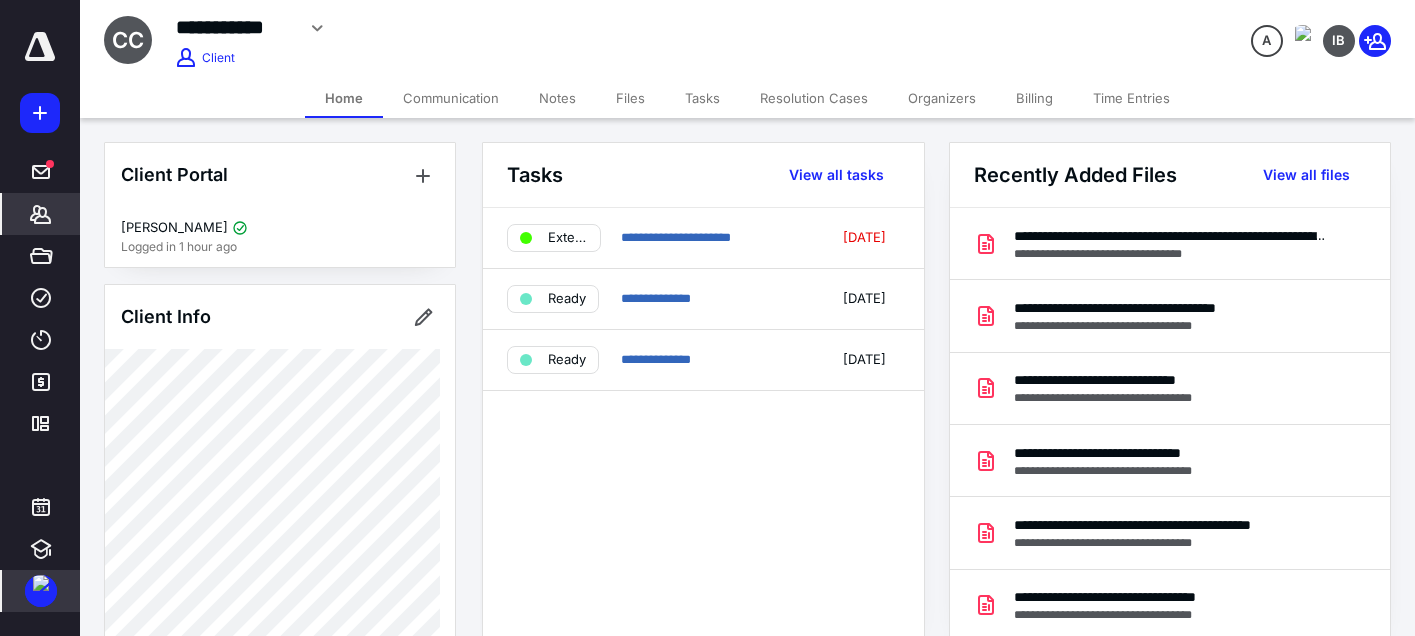 click on "Communication" at bounding box center (451, 98) 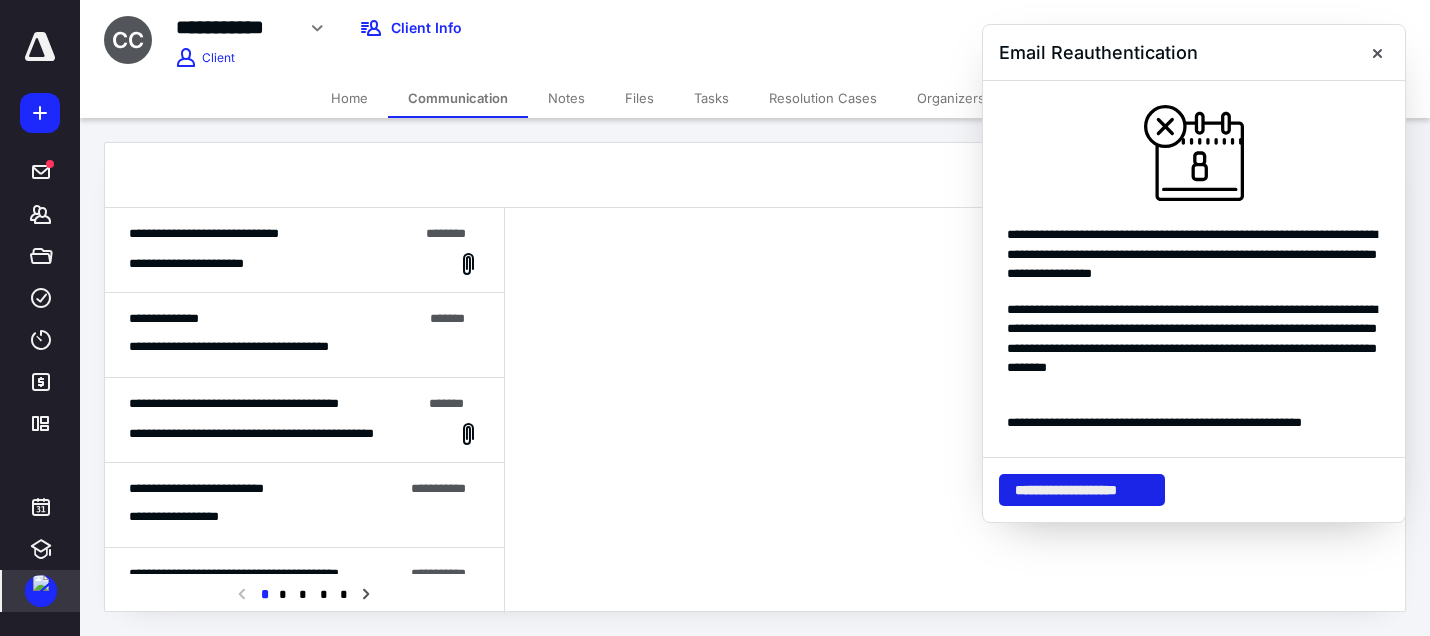 click on "**********" at bounding box center [1082, 490] 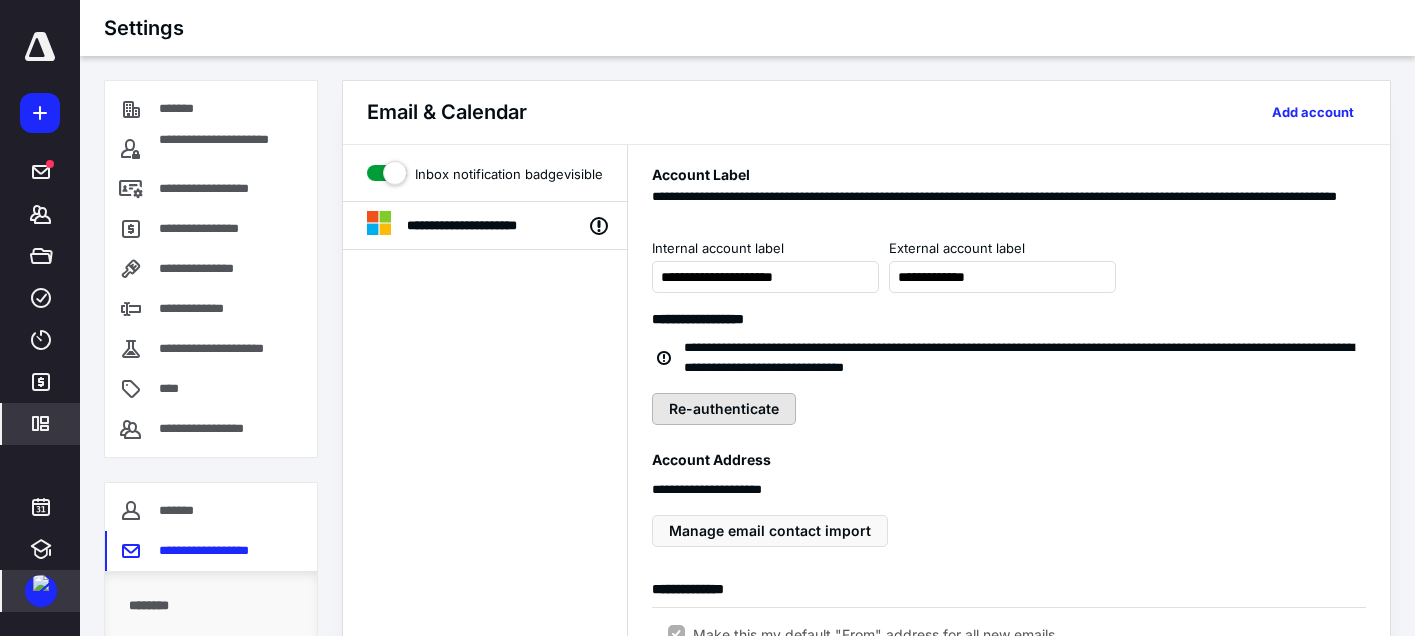 click on "Re-authenticate" at bounding box center [724, 409] 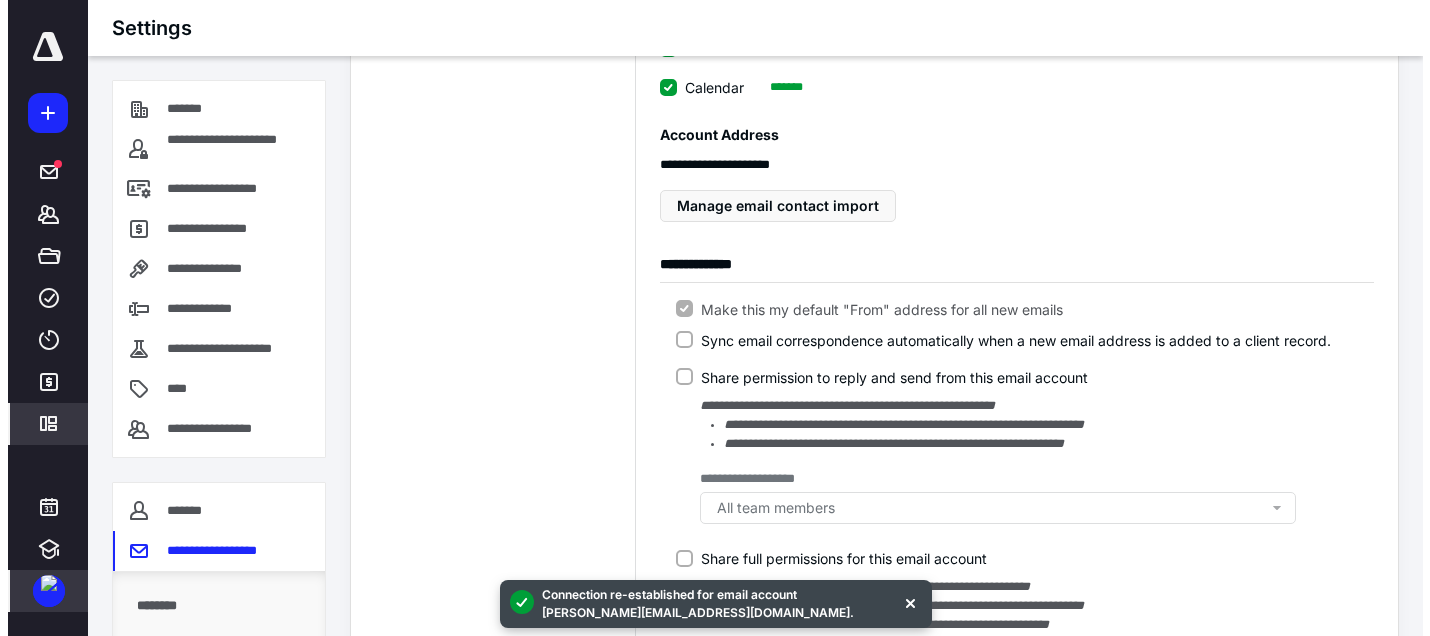 scroll, scrollTop: 0, scrollLeft: 0, axis: both 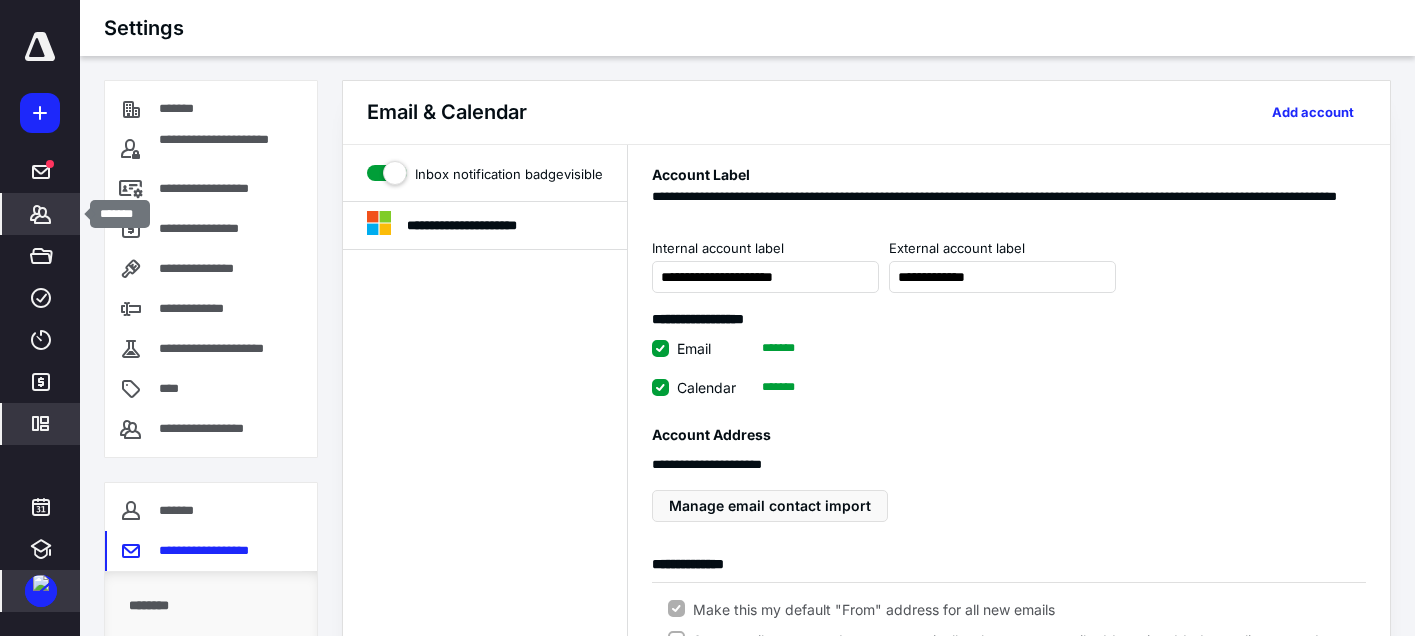 click 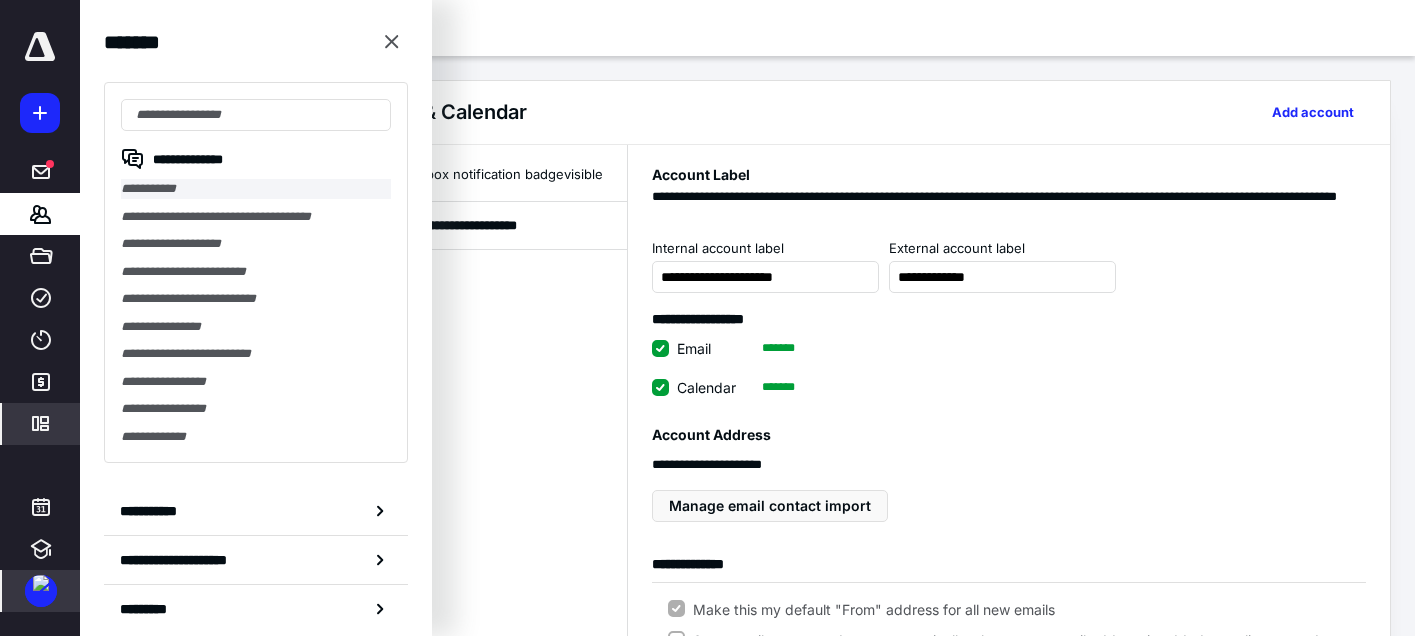 click on "**********" at bounding box center (256, 189) 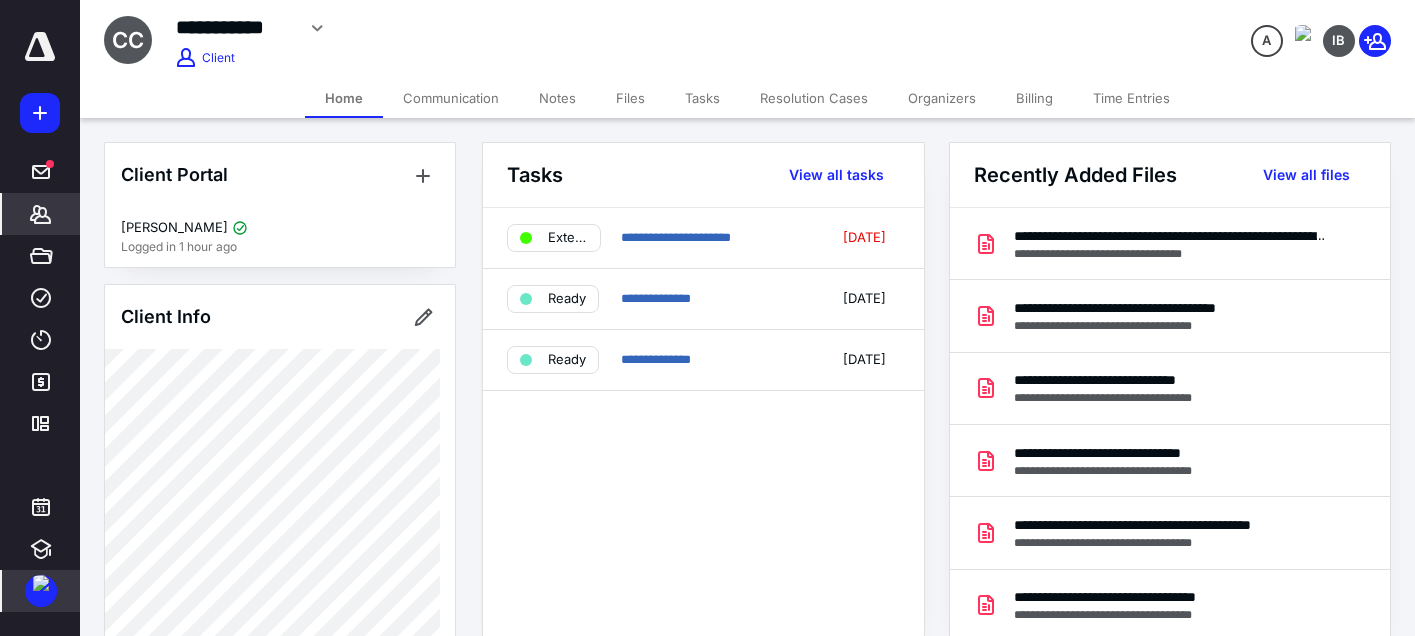 click on "Communication" at bounding box center [451, 98] 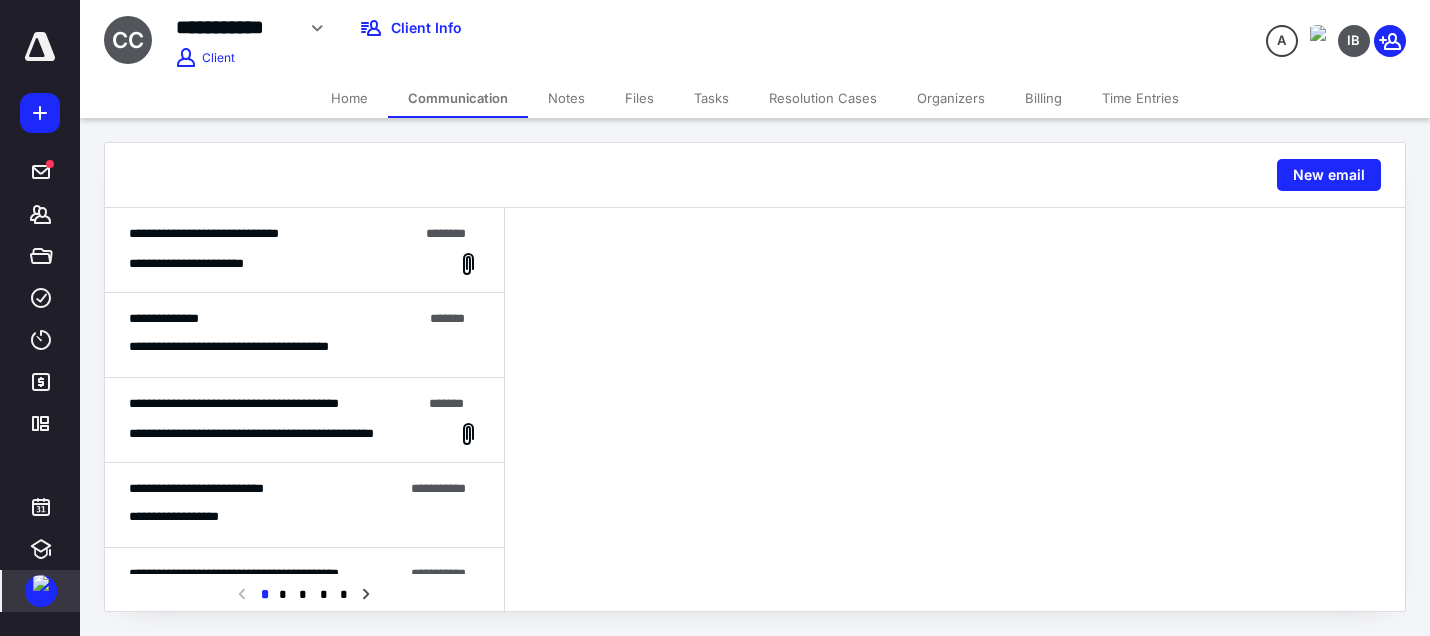 click on "**********" at bounding box center (304, 264) 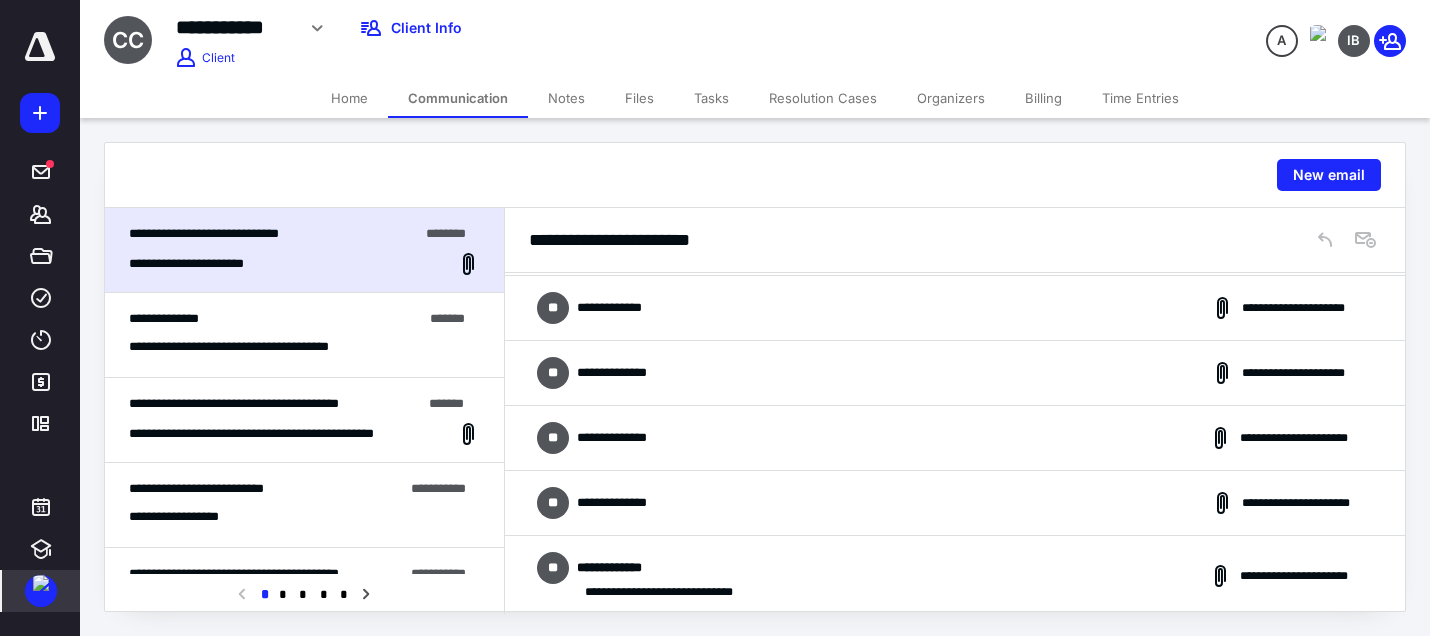 scroll, scrollTop: 0, scrollLeft: 0, axis: both 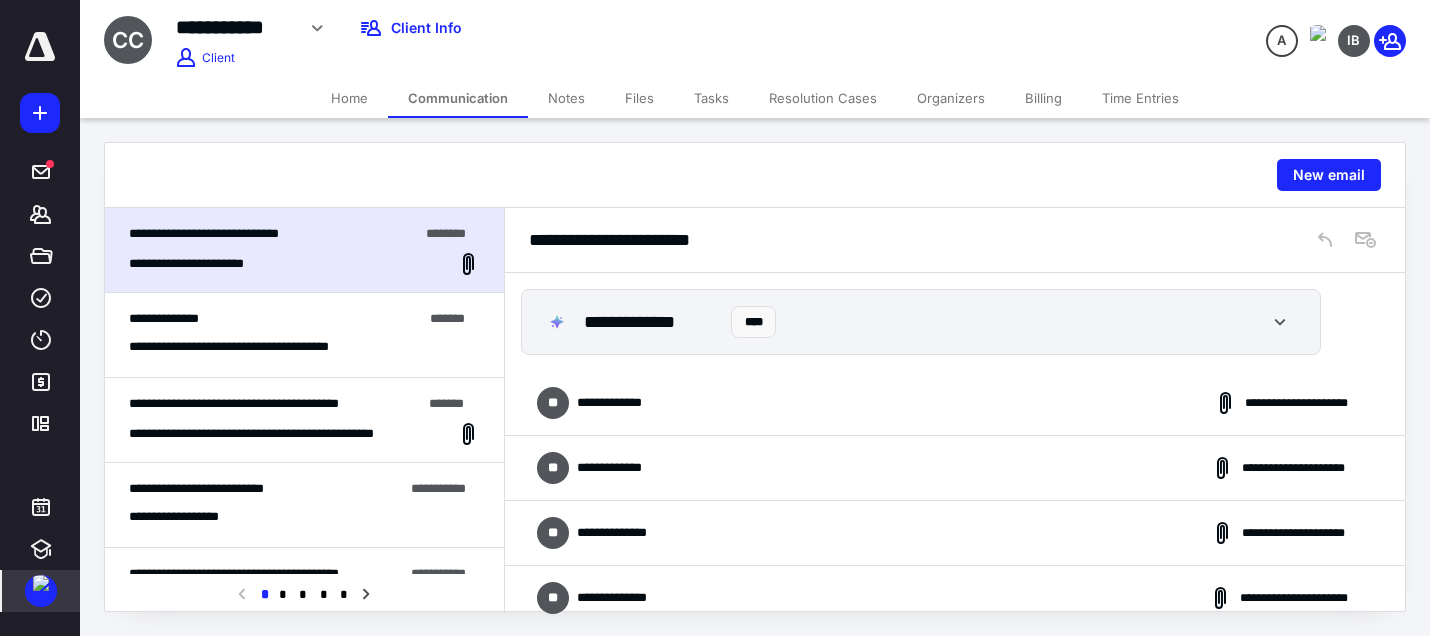 click on "**********" at bounding box center [621, 403] 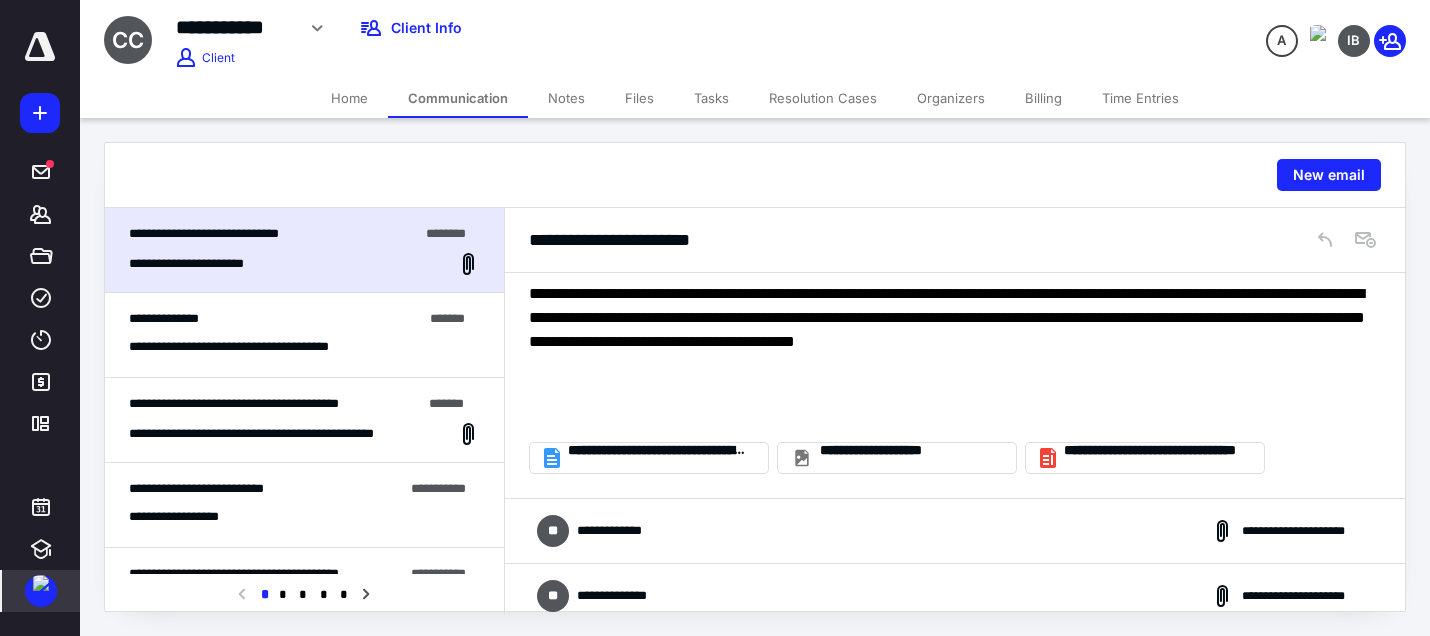 scroll, scrollTop: 900, scrollLeft: 0, axis: vertical 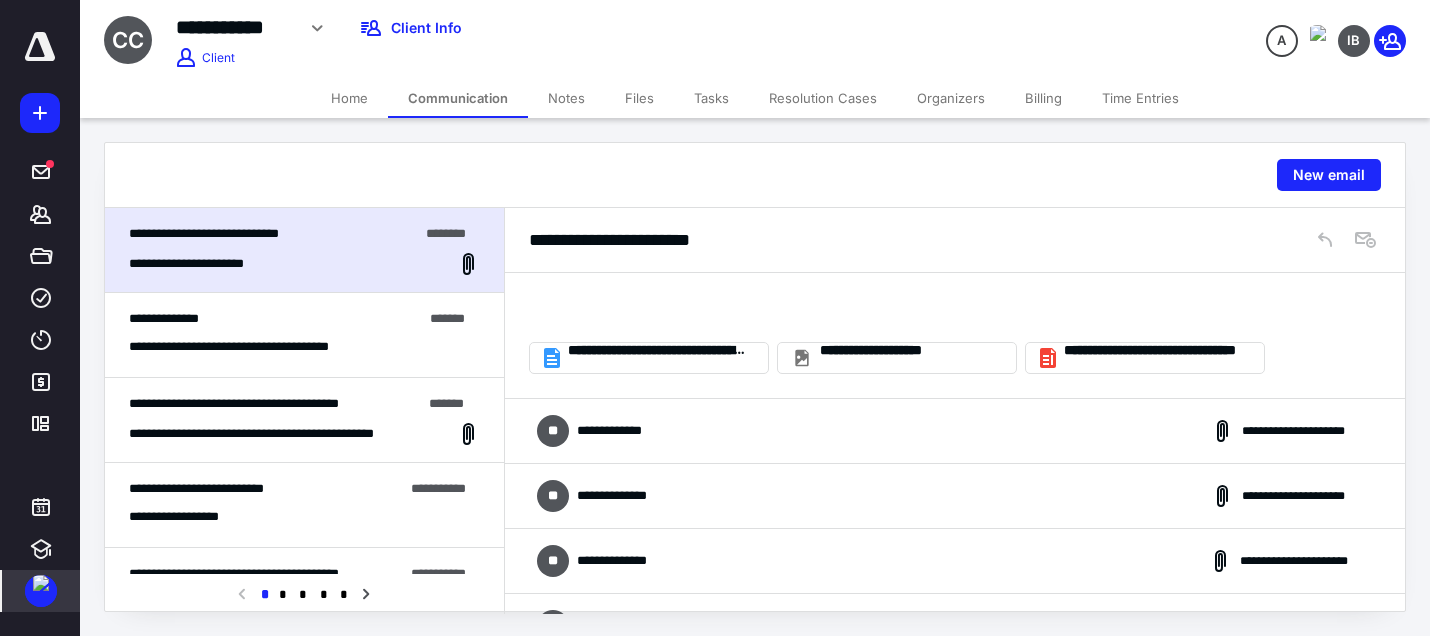click on "**********" at bounding box center [266, 347] 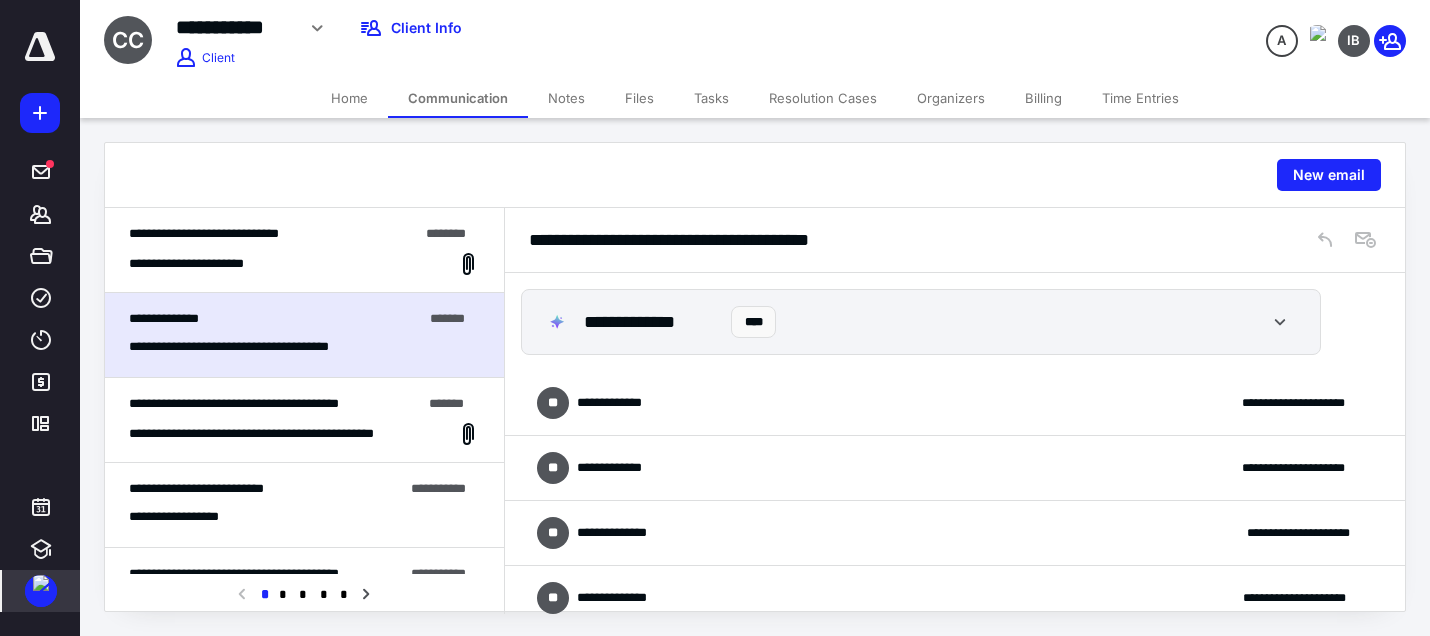 scroll, scrollTop: 299, scrollLeft: 0, axis: vertical 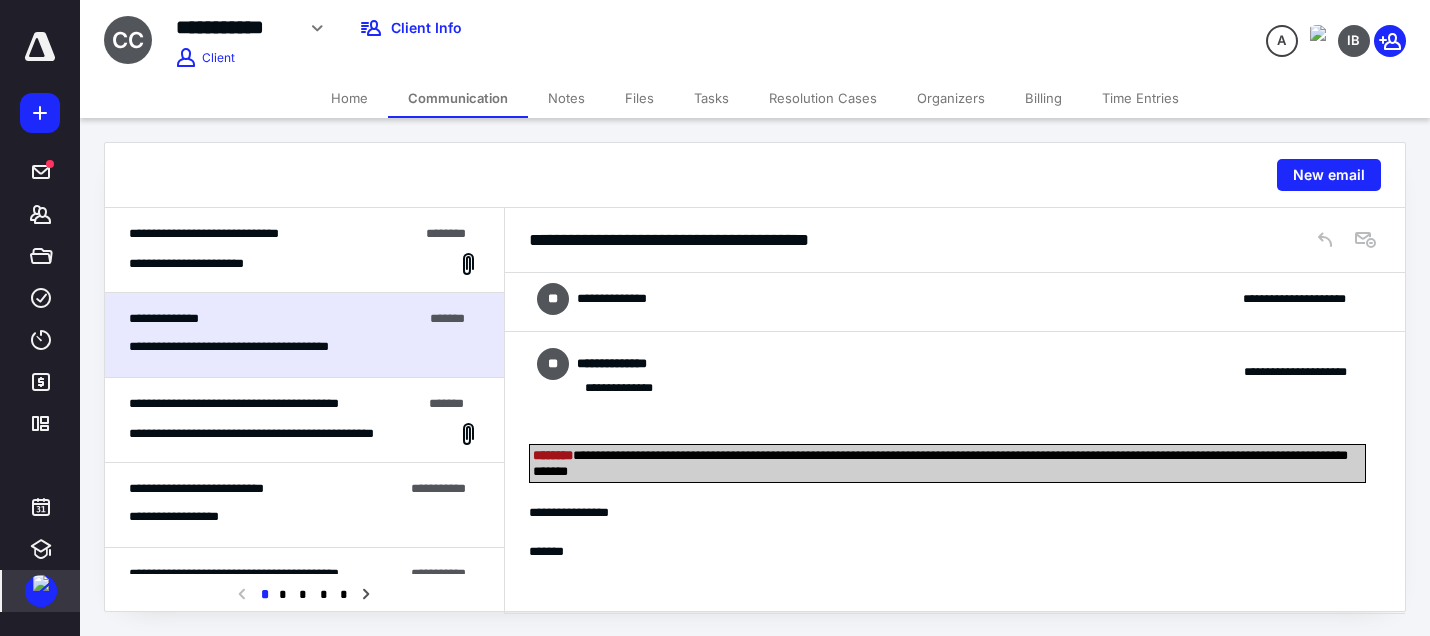 click on "**********" at bounding box center (621, 299) 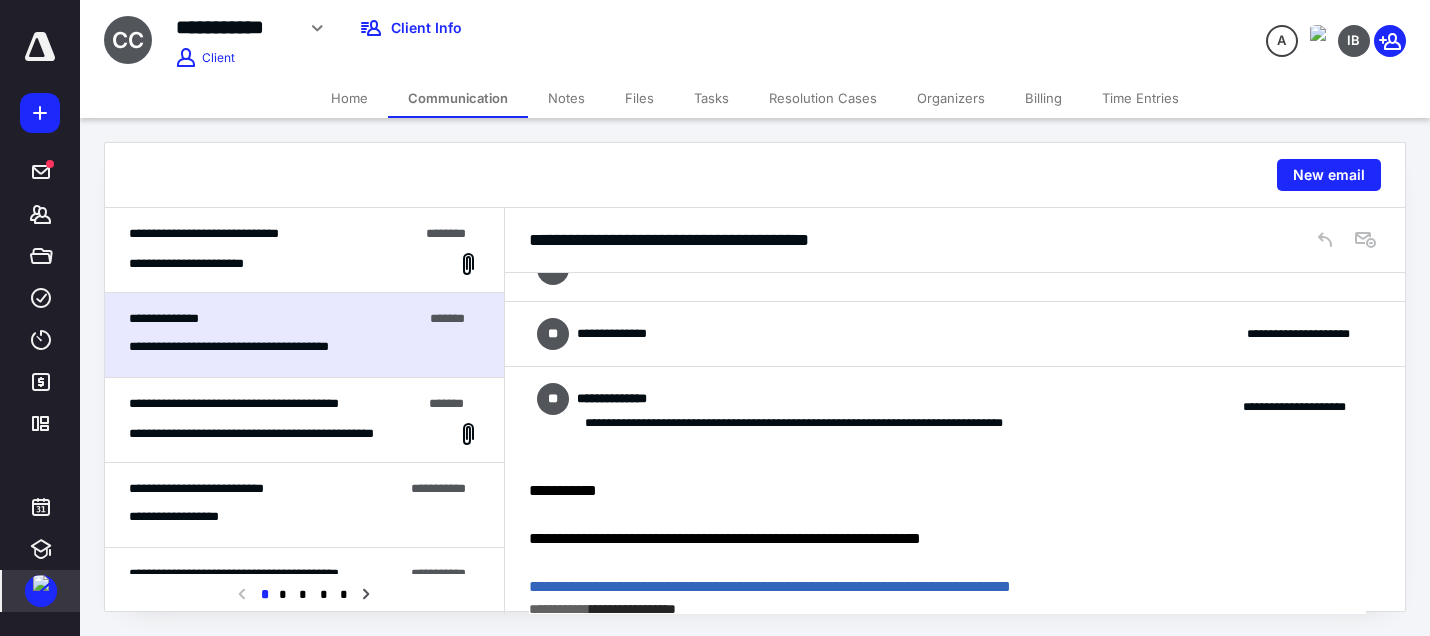 scroll, scrollTop: 0, scrollLeft: 0, axis: both 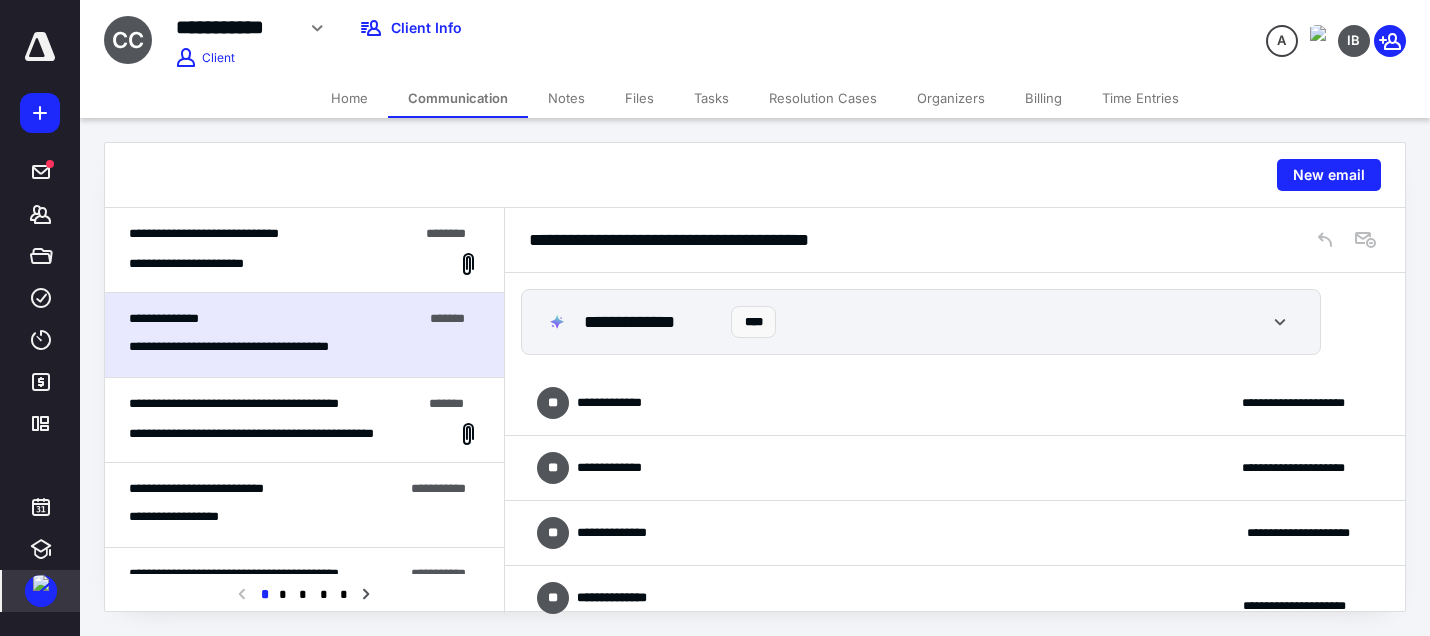 click on "**********" at bounding box center [955, 403] 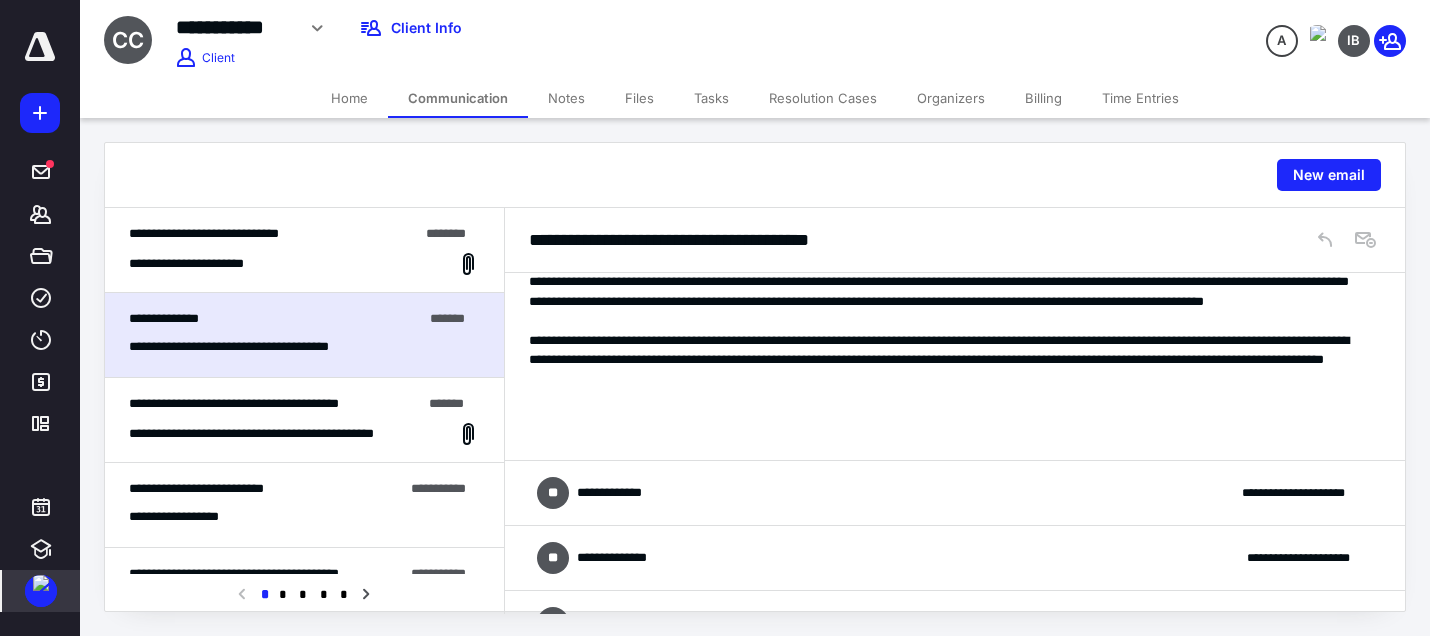 scroll, scrollTop: 1000, scrollLeft: 0, axis: vertical 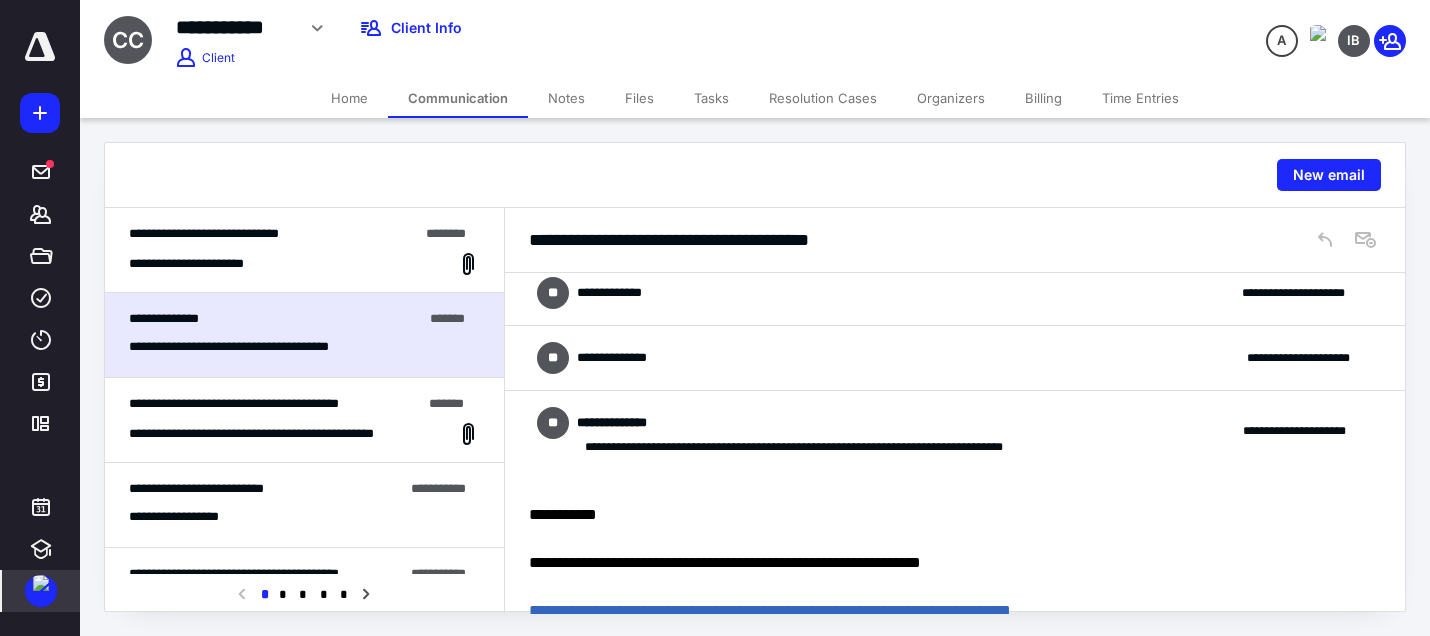 click on "**********" at bounding box center [955, 358] 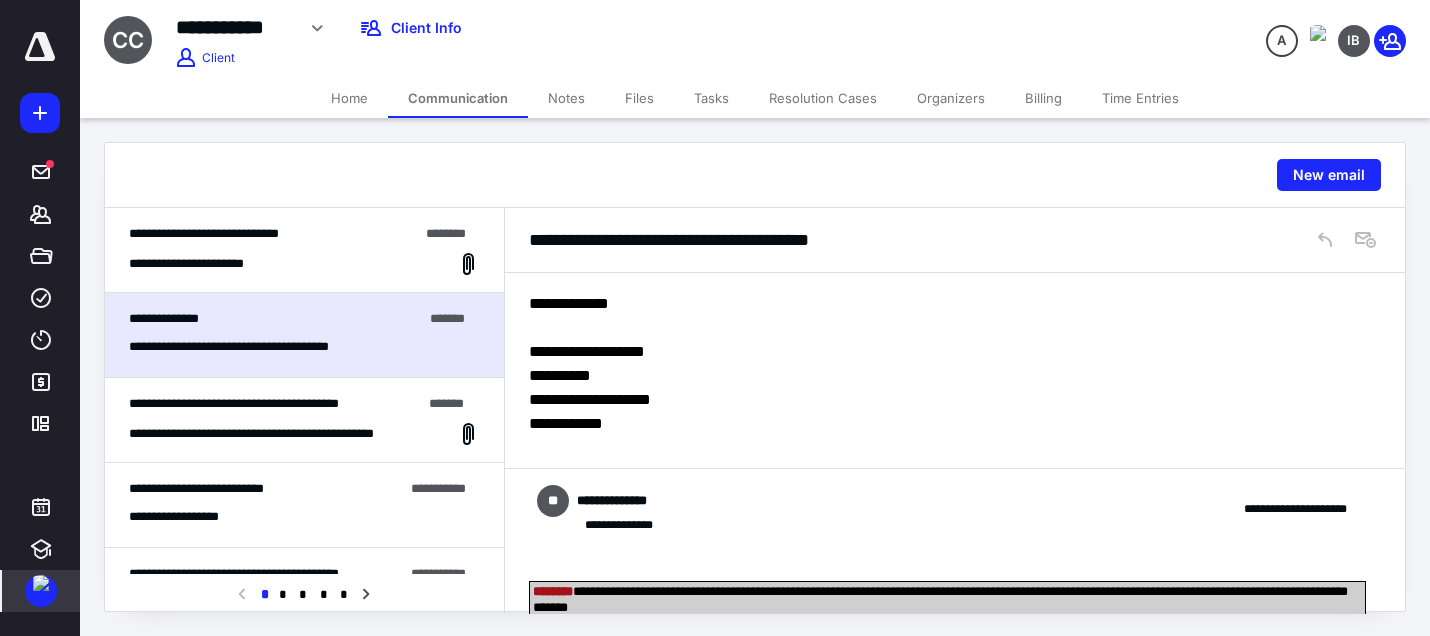 scroll, scrollTop: 1937, scrollLeft: 0, axis: vertical 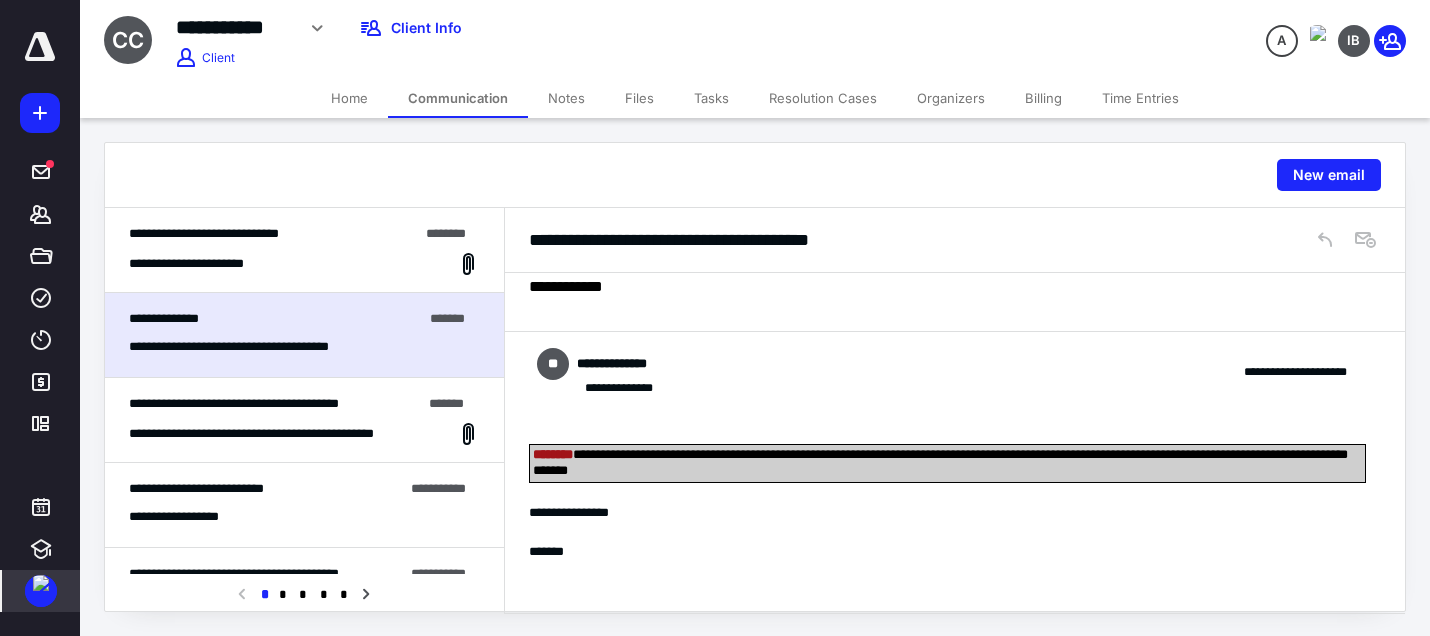 click on "**********" at bounding box center (281, 434) 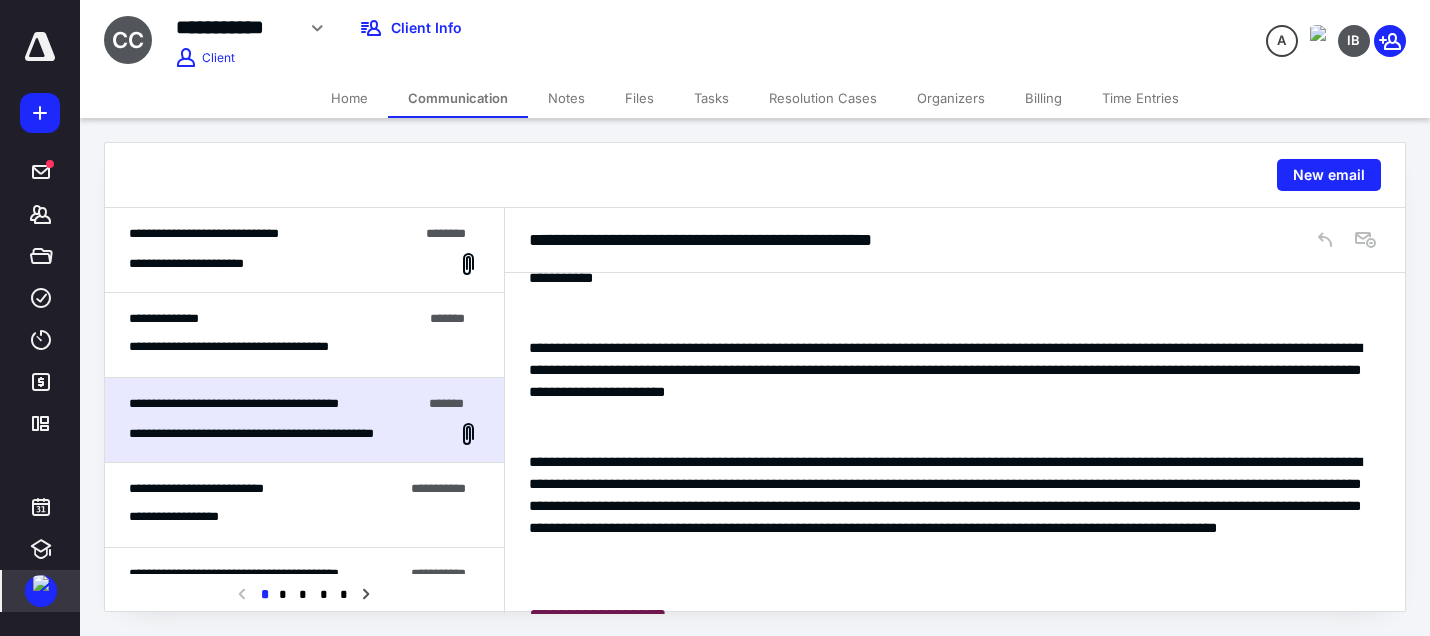 scroll, scrollTop: 700, scrollLeft: 0, axis: vertical 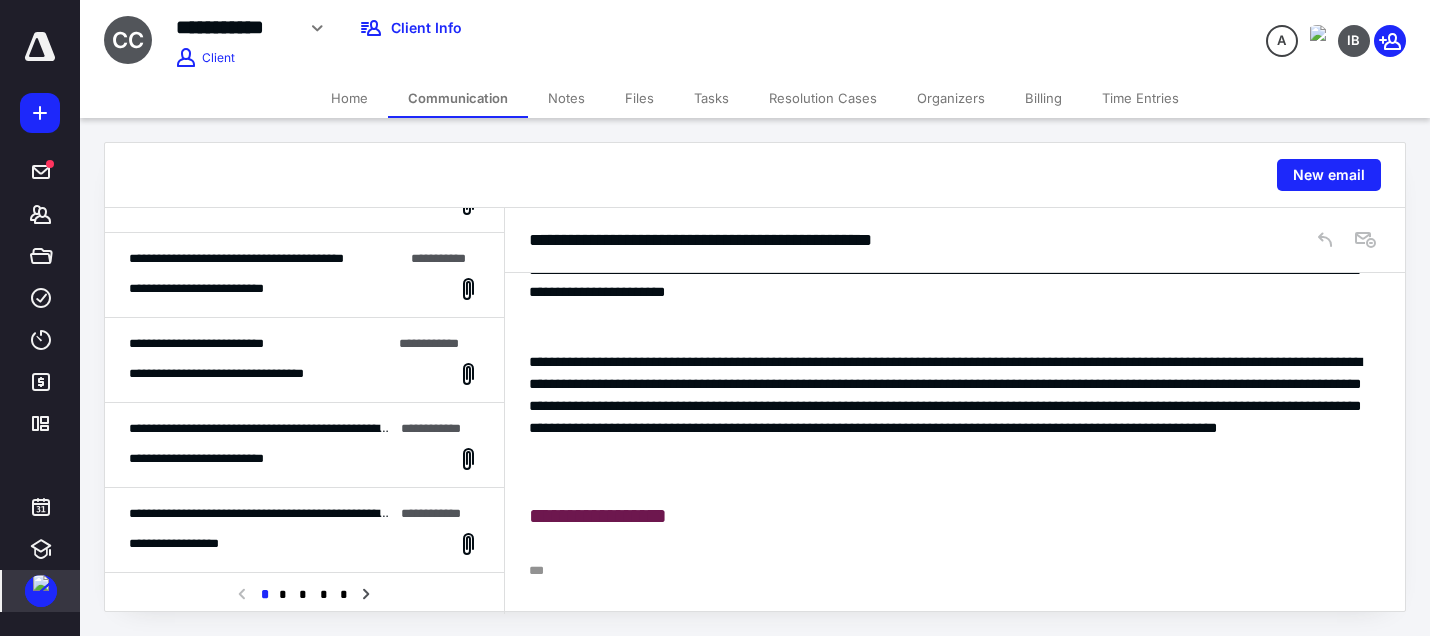 click on "**********" at bounding box center [304, 275] 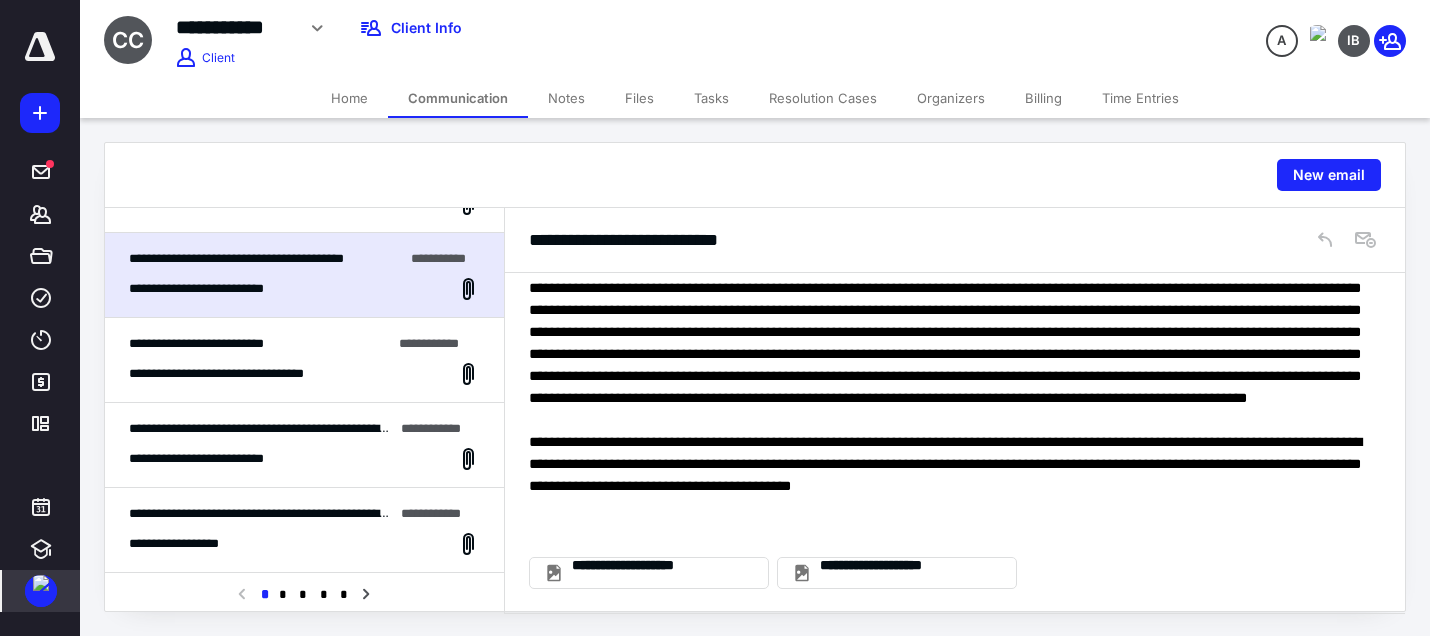 scroll, scrollTop: 0, scrollLeft: 0, axis: both 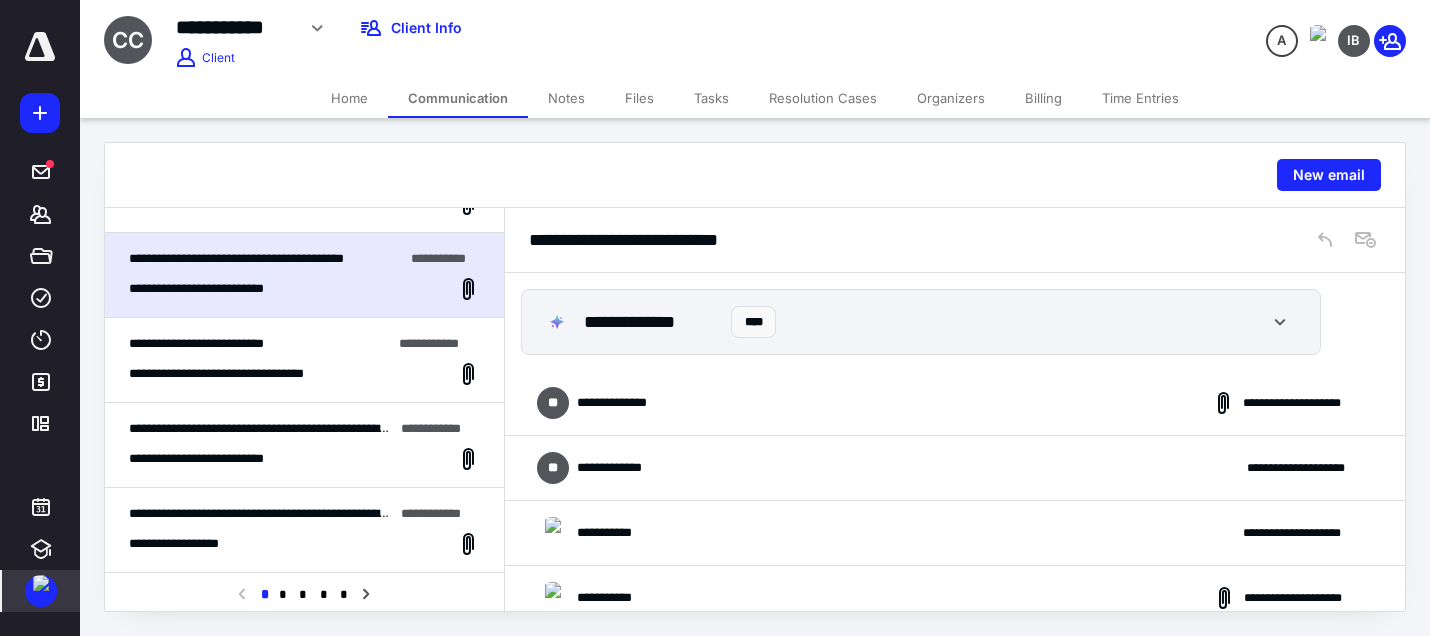 click on "**********" at bounding box center (955, 403) 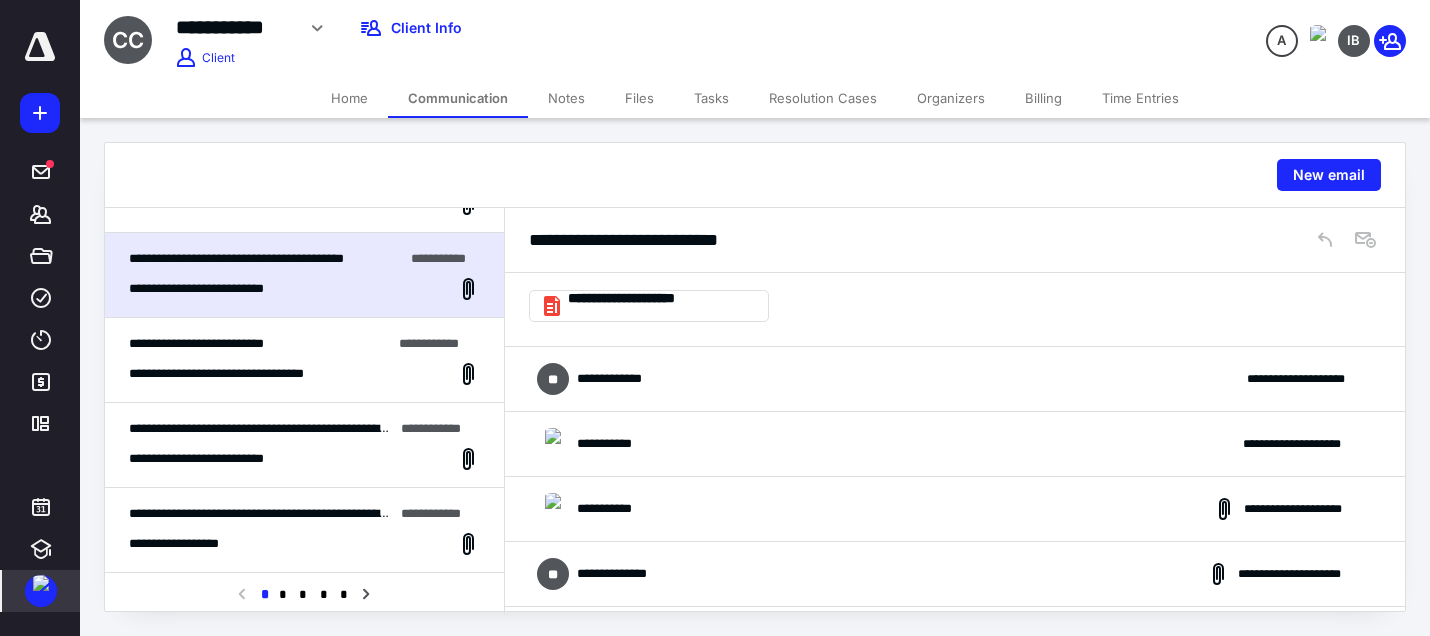 scroll, scrollTop: 900, scrollLeft: 0, axis: vertical 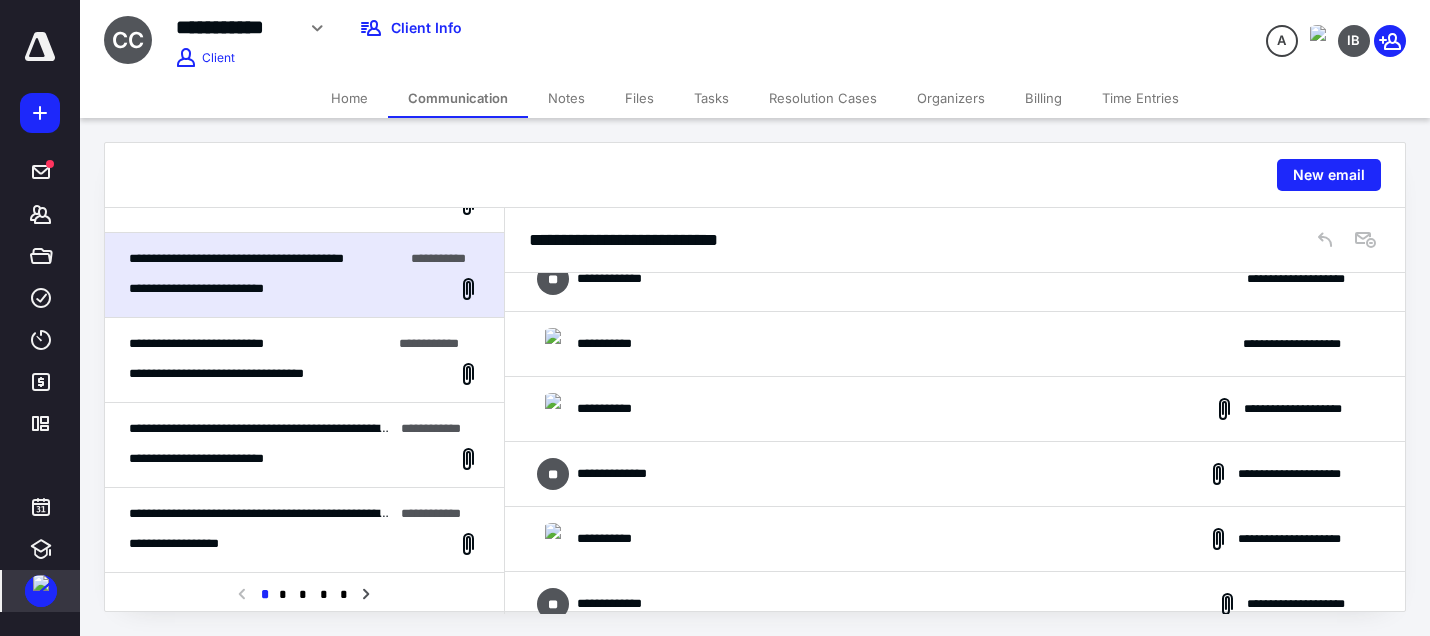 click on "**********" at bounding box center (955, 279) 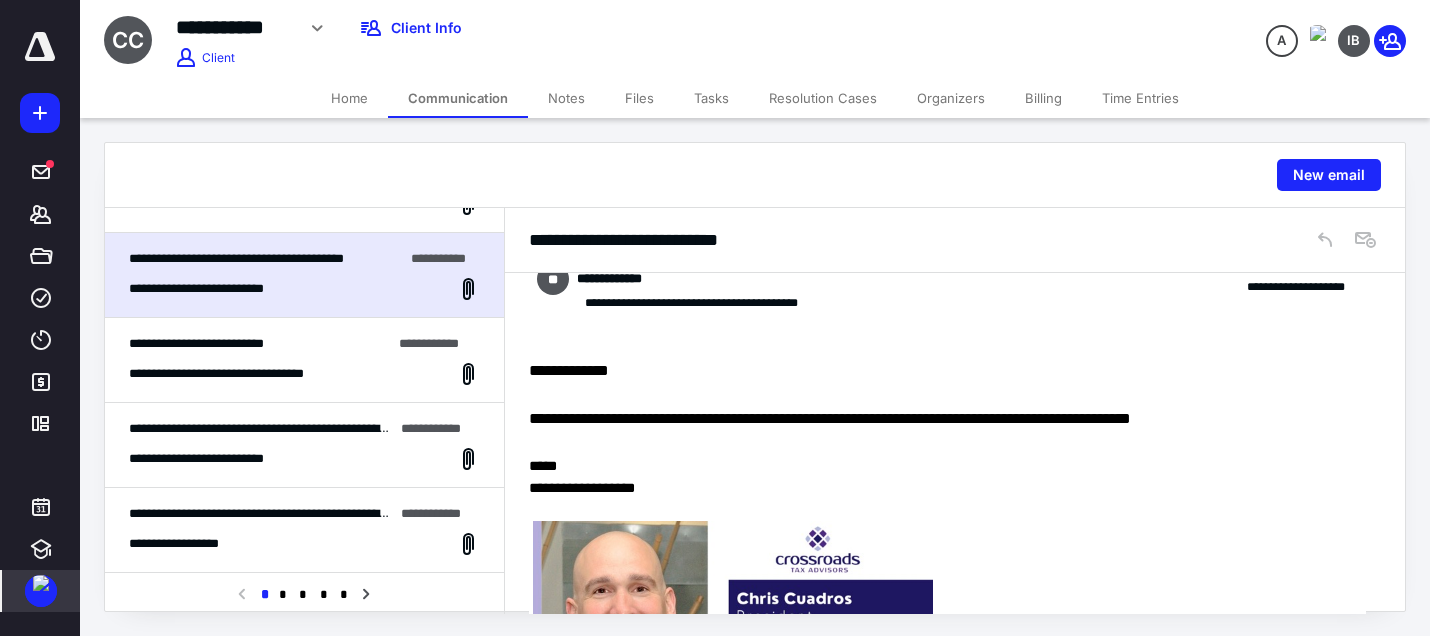 click on "**********" at bounding box center [678, 279] 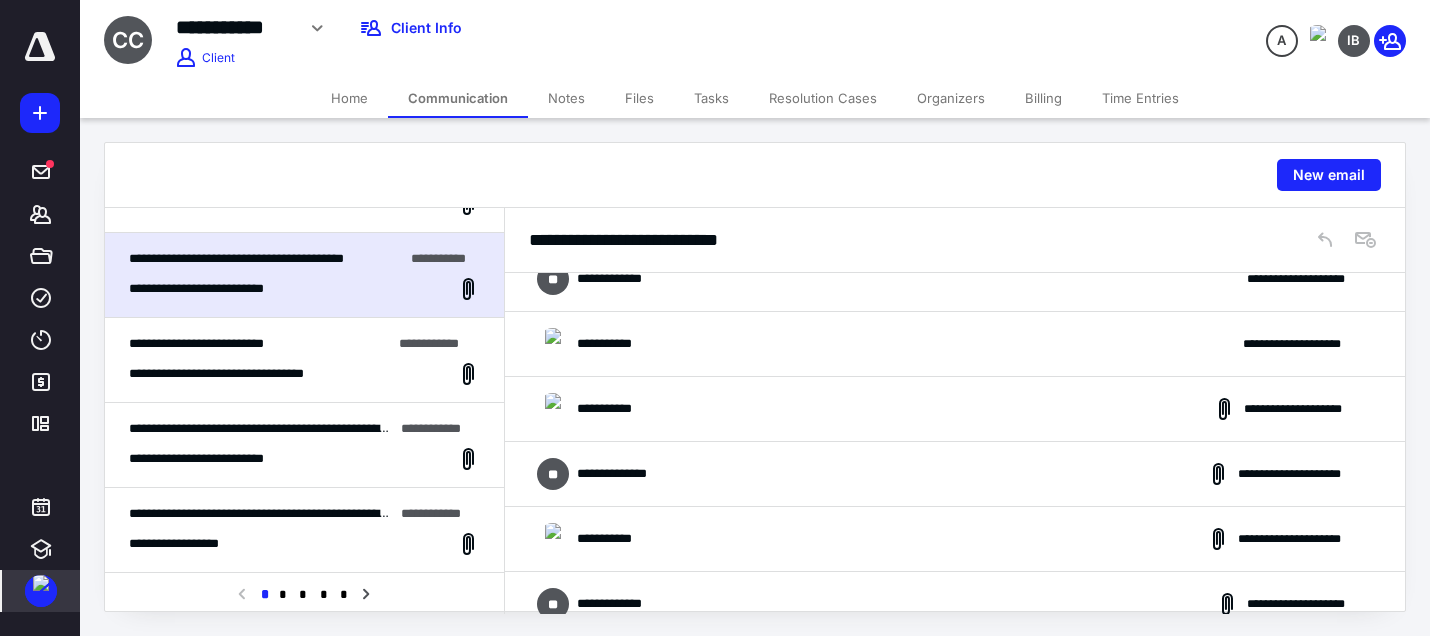 click on "**********" at bounding box center (955, 344) 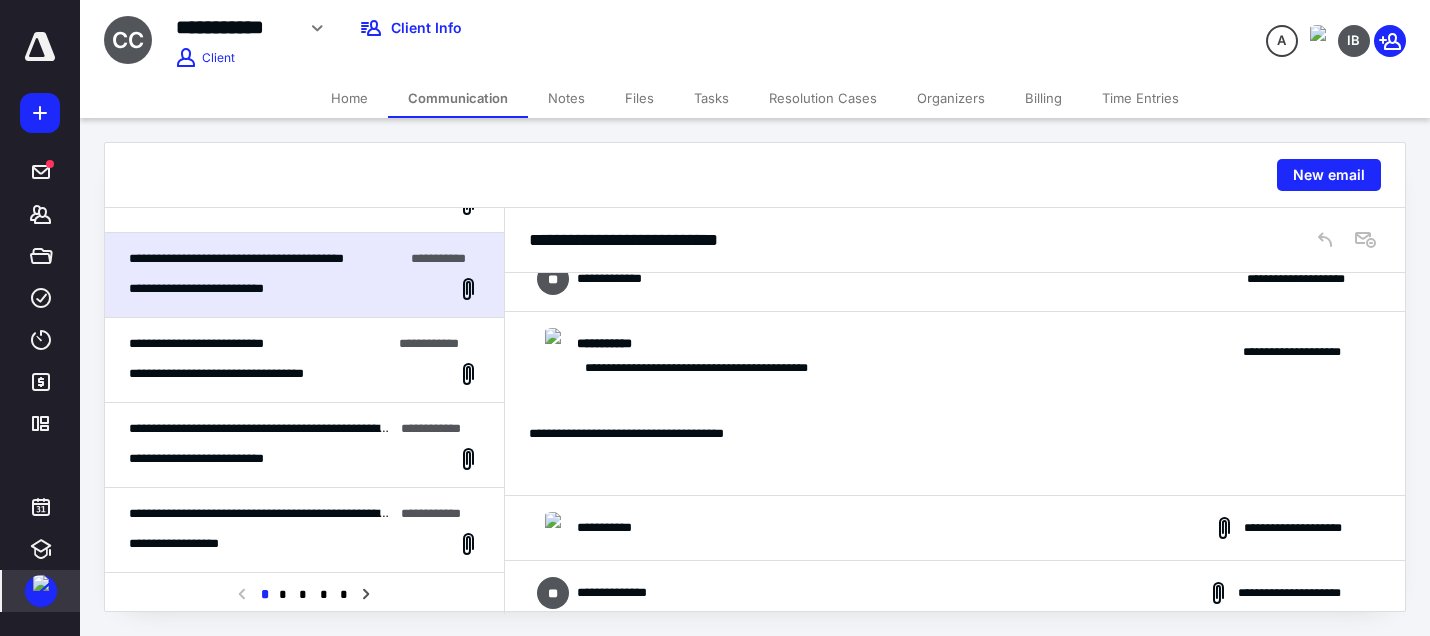 click on "**********" at bounding box center [683, 344] 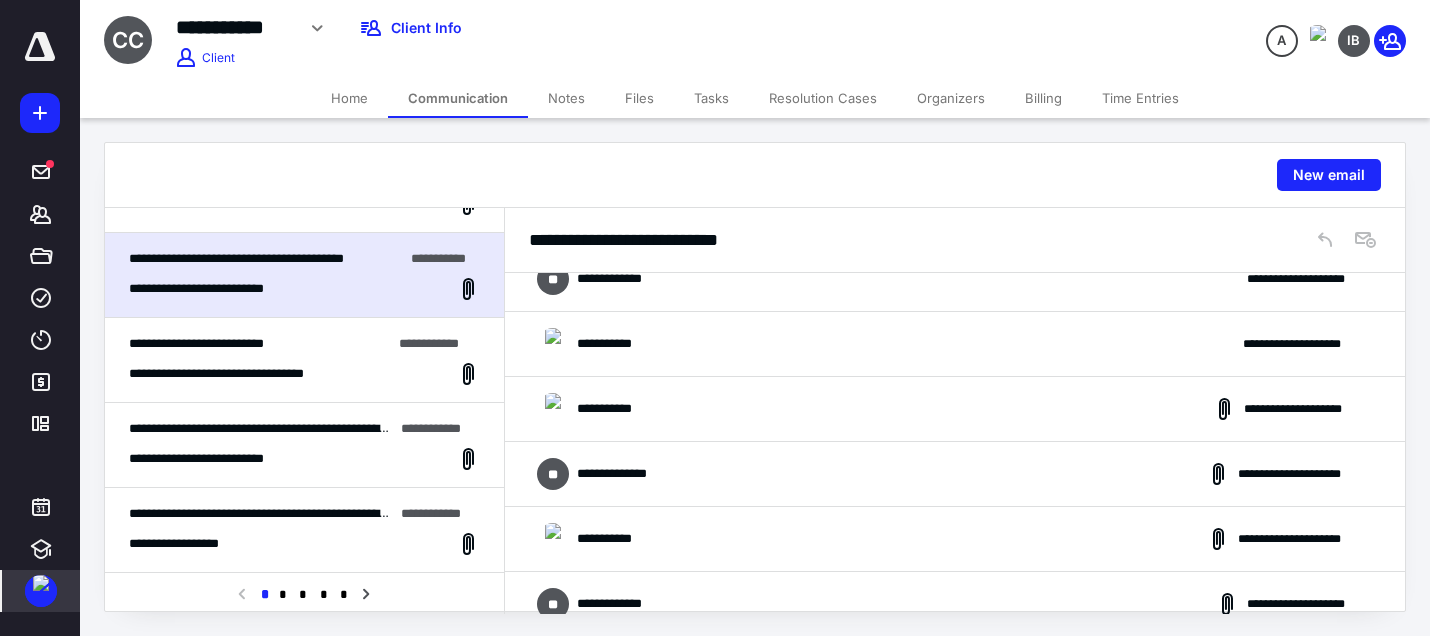 click on "**********" at bounding box center (955, 409) 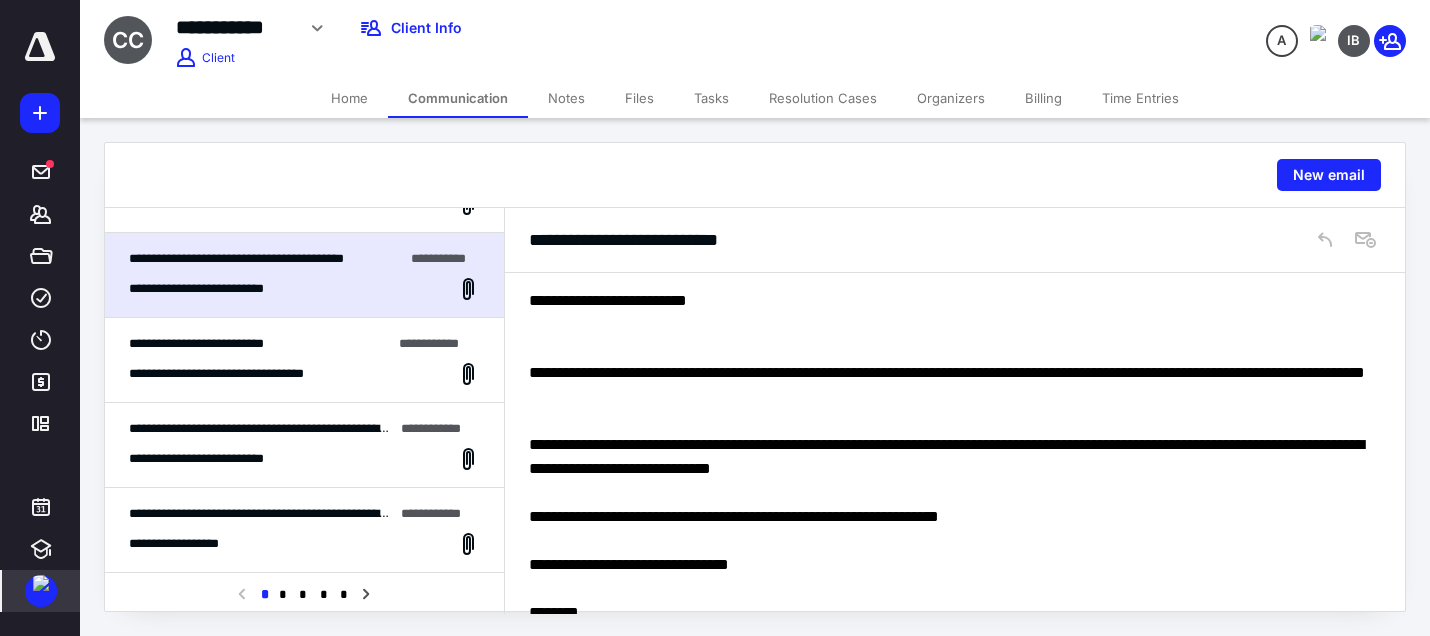 scroll, scrollTop: 1000, scrollLeft: 0, axis: vertical 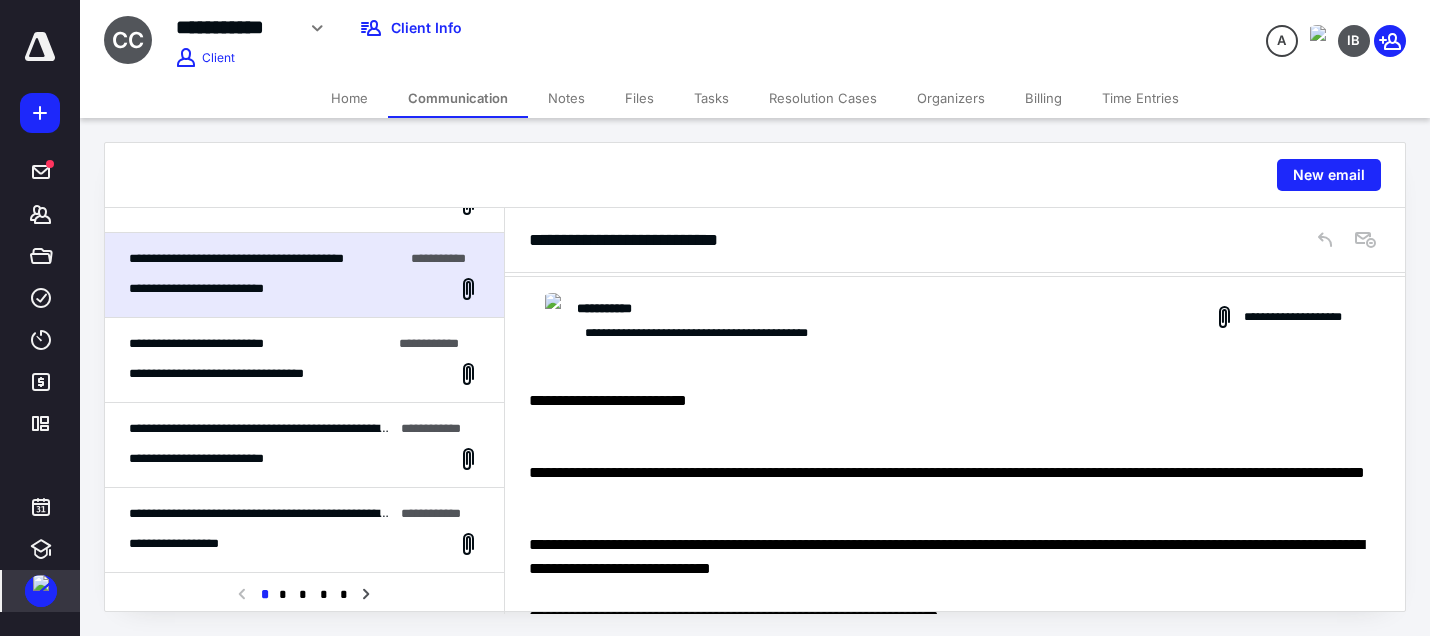 click on "**********" at bounding box center (683, 309) 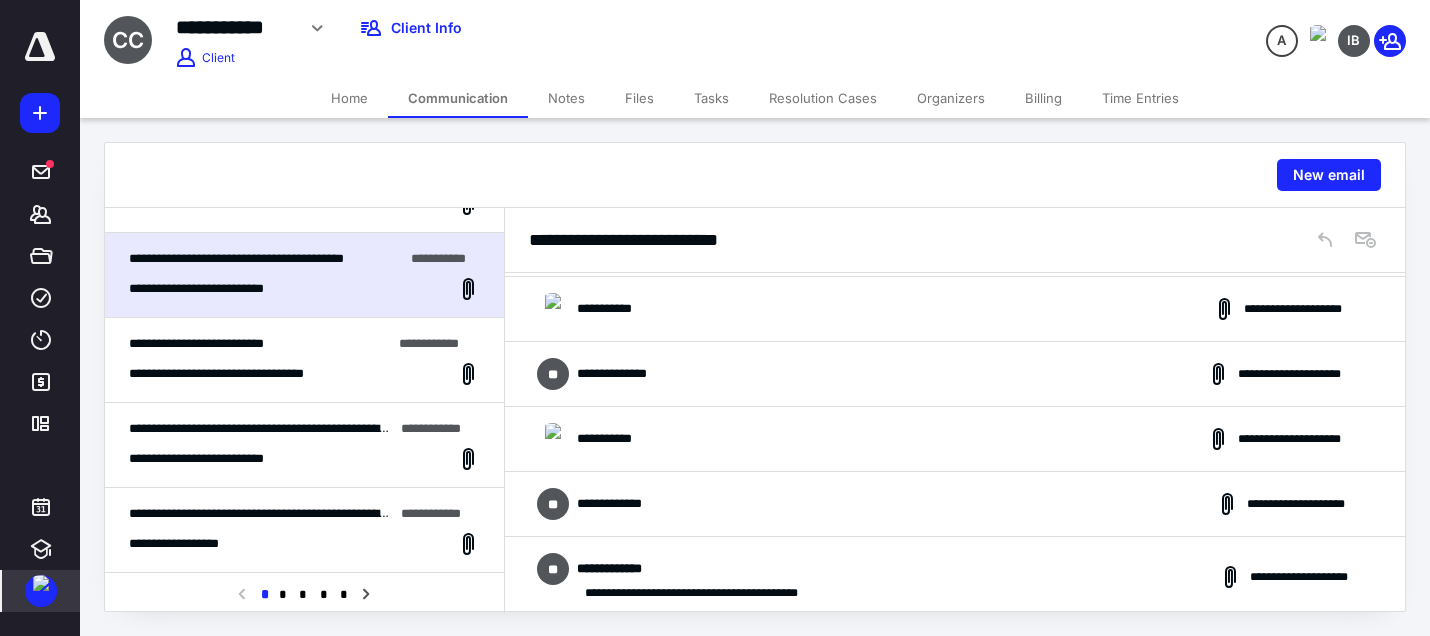 click on "**********" at bounding box center [955, 374] 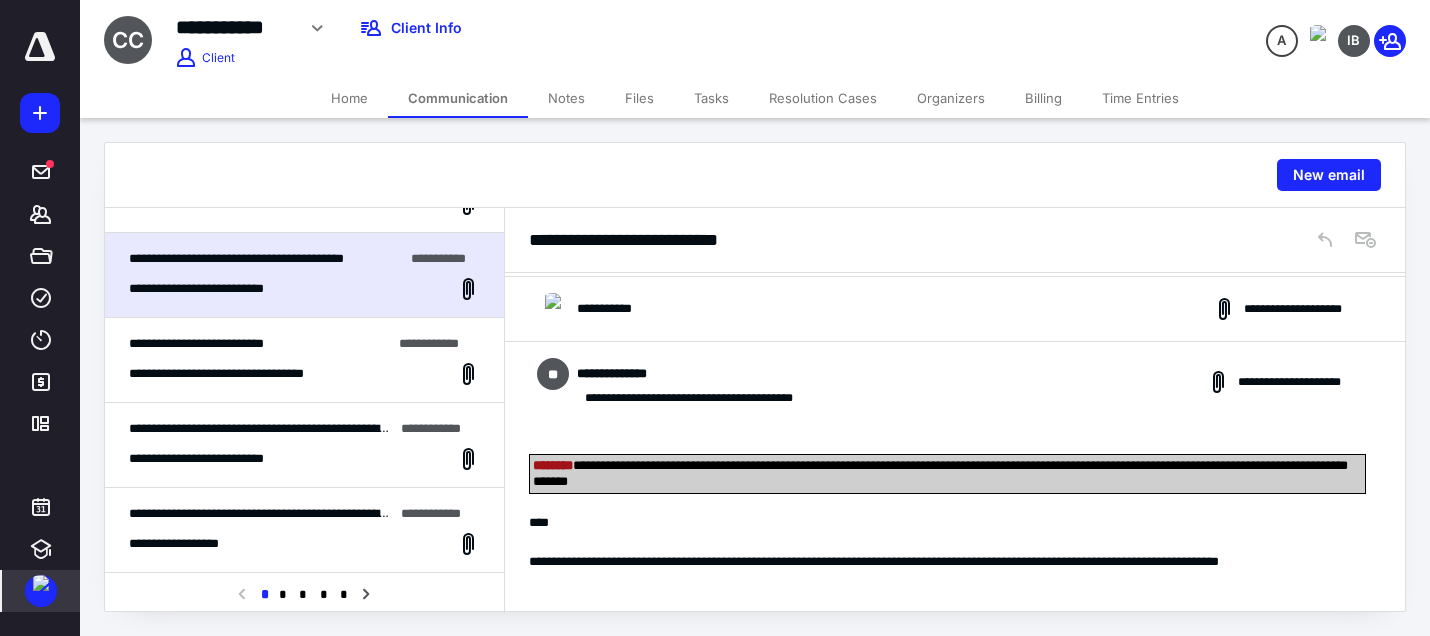 scroll, scrollTop: 900, scrollLeft: 0, axis: vertical 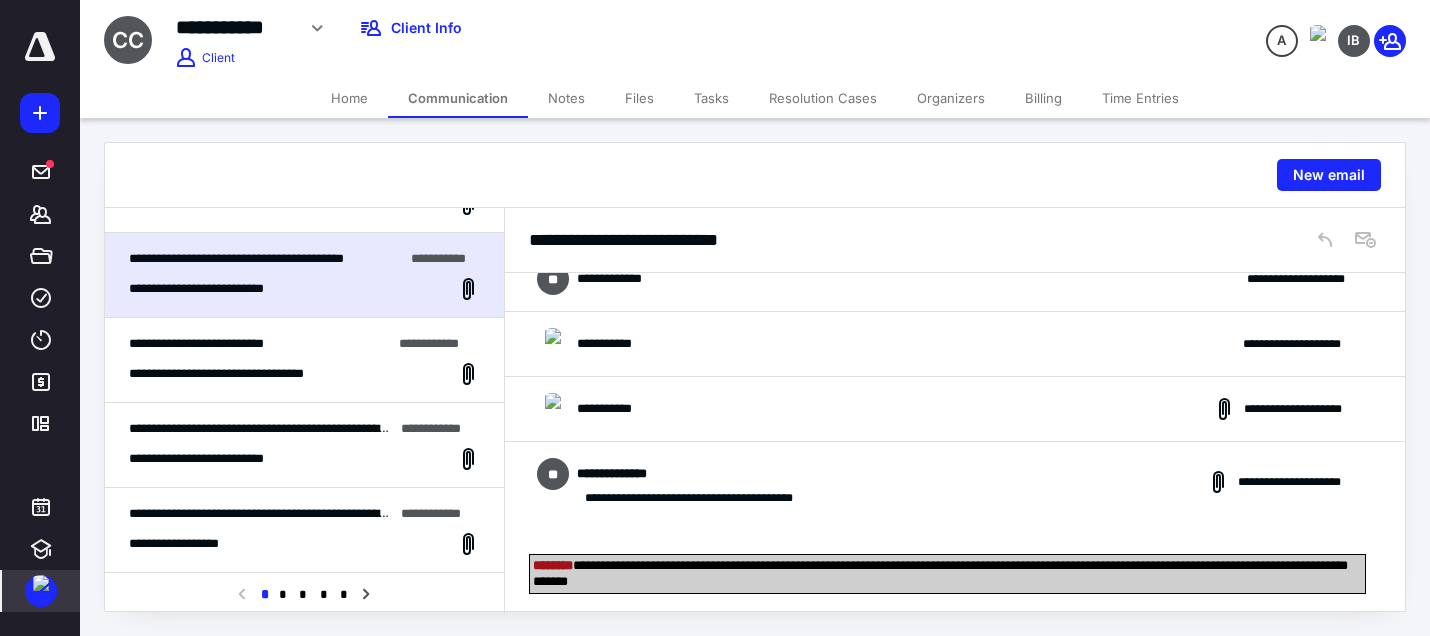click on "**********" at bounding box center (619, 474) 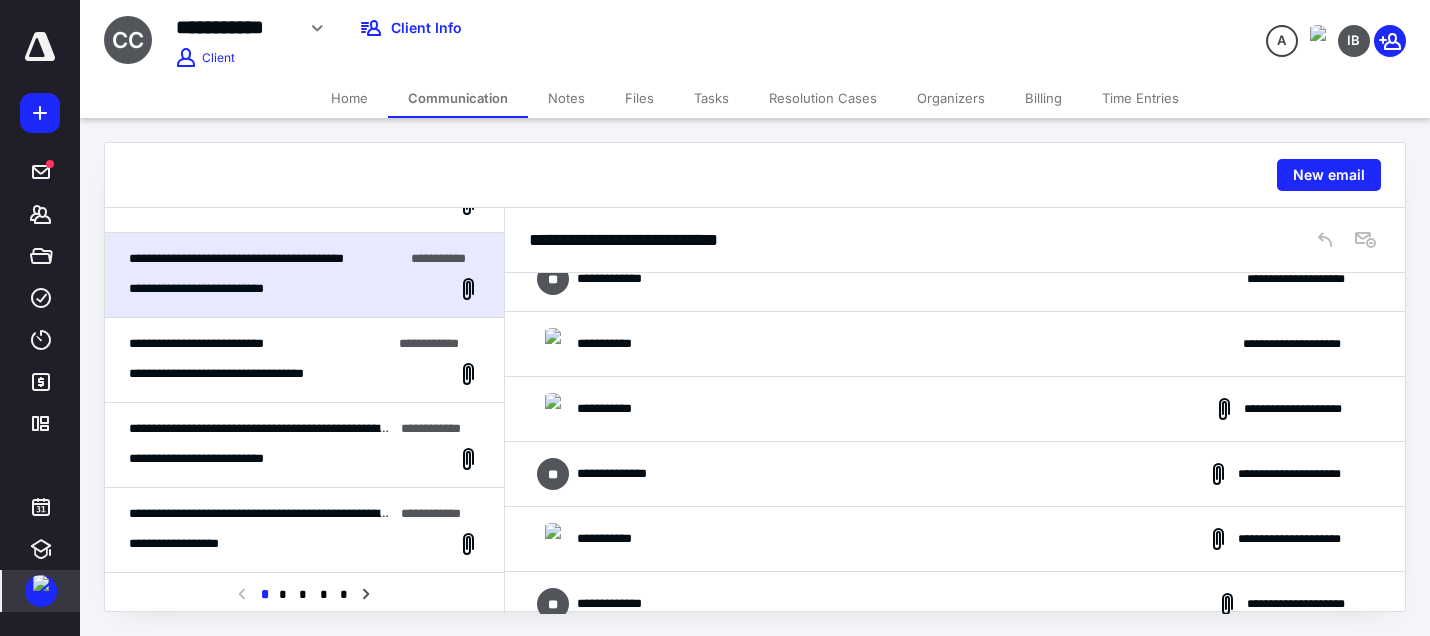 click on "**********" at bounding box center [615, 539] 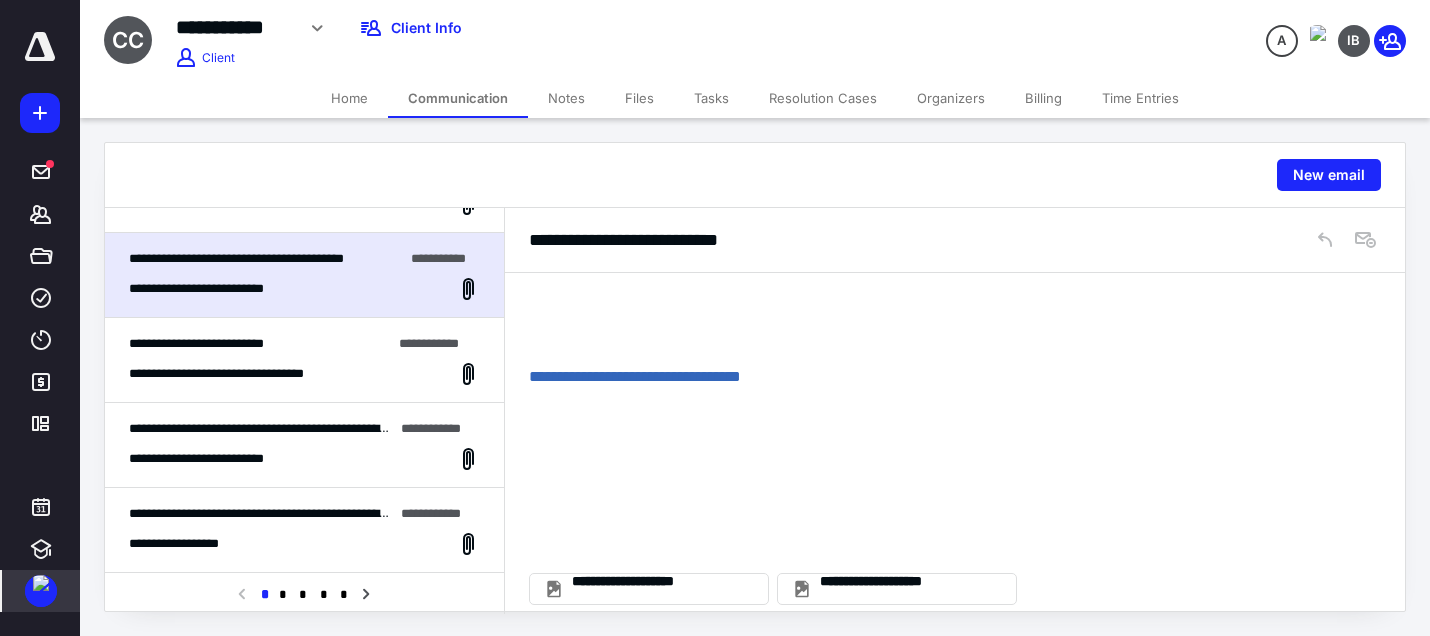 scroll, scrollTop: 1800, scrollLeft: 0, axis: vertical 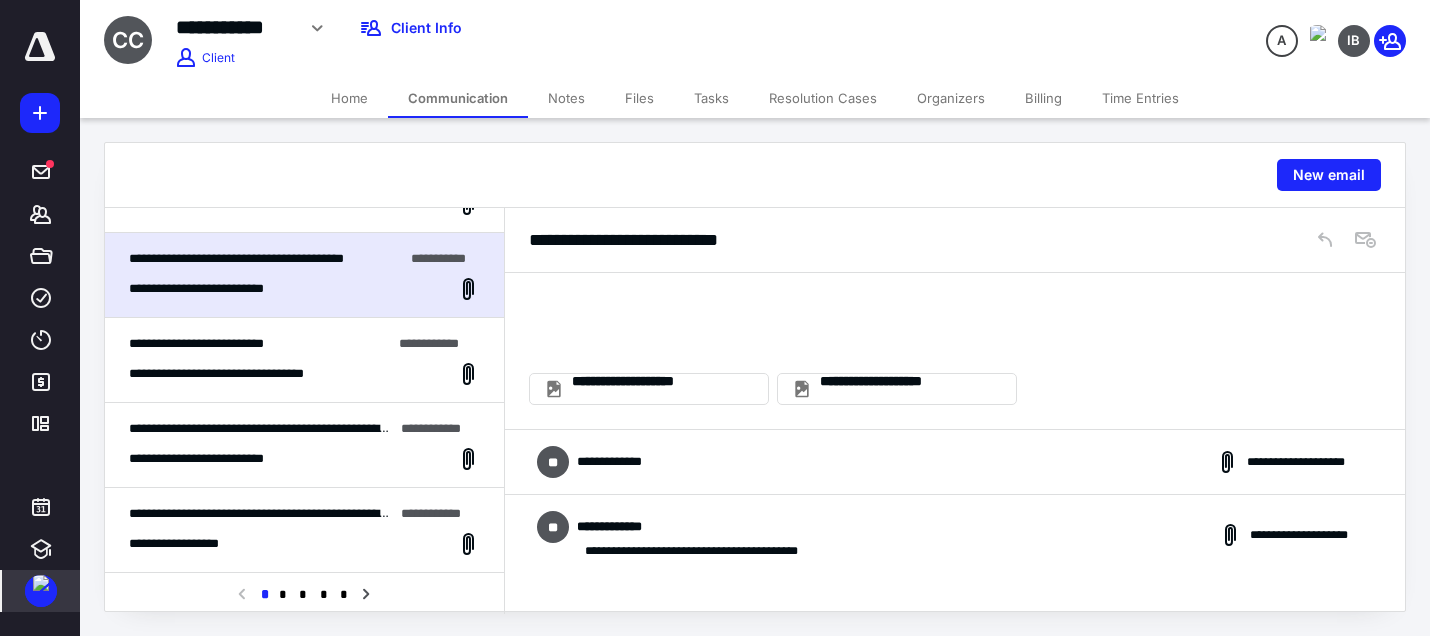 click on "**********" at bounding box center [955, 462] 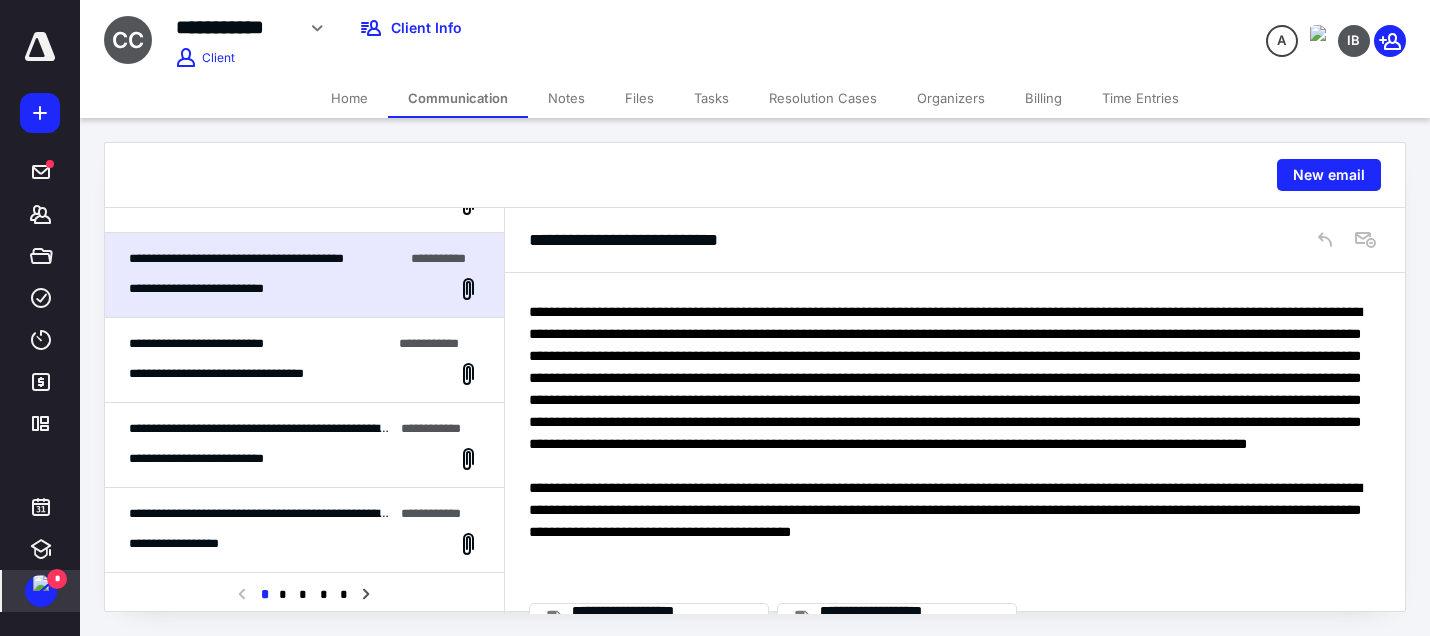 scroll, scrollTop: 3546, scrollLeft: 0, axis: vertical 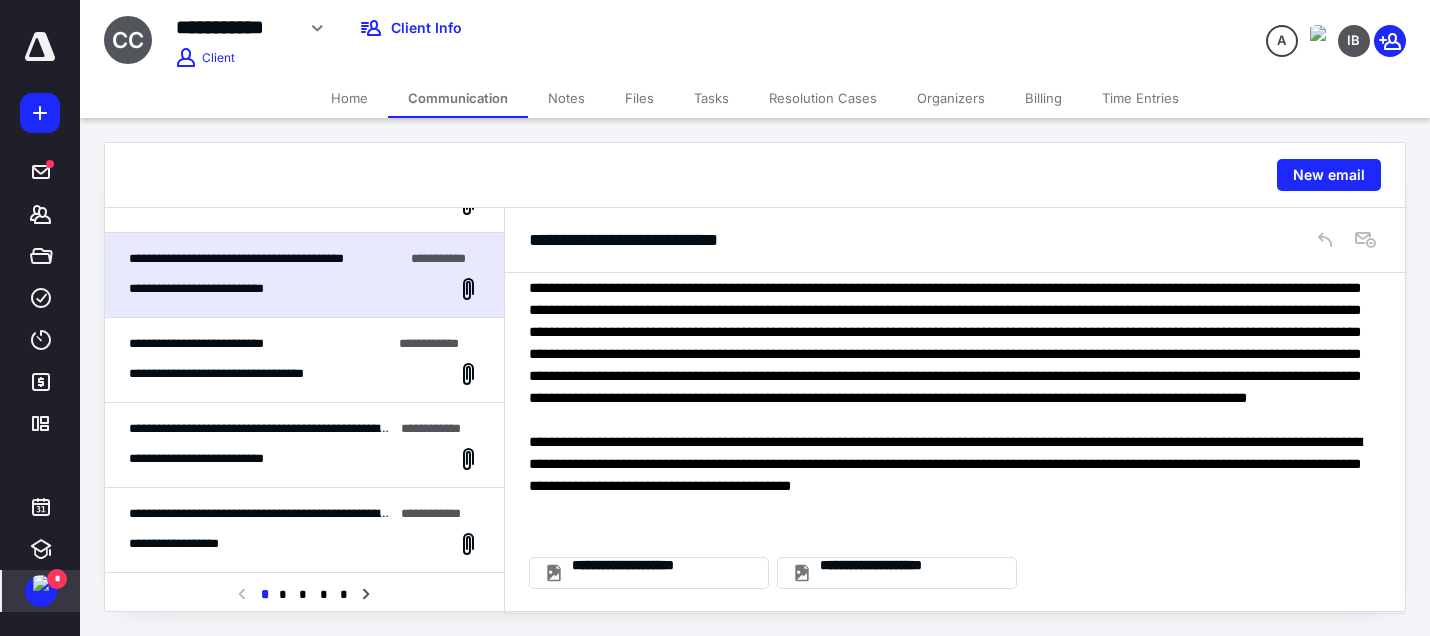 click on "**********" at bounding box center (244, 374) 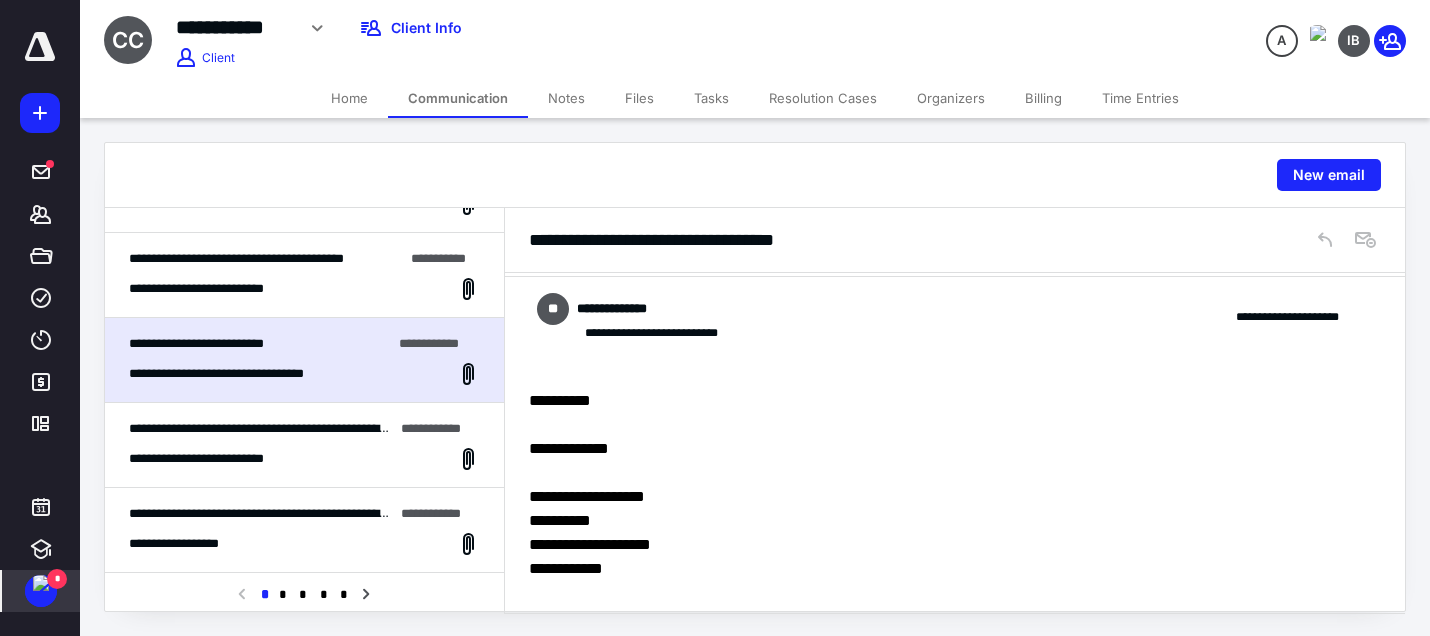 scroll, scrollTop: 0, scrollLeft: 0, axis: both 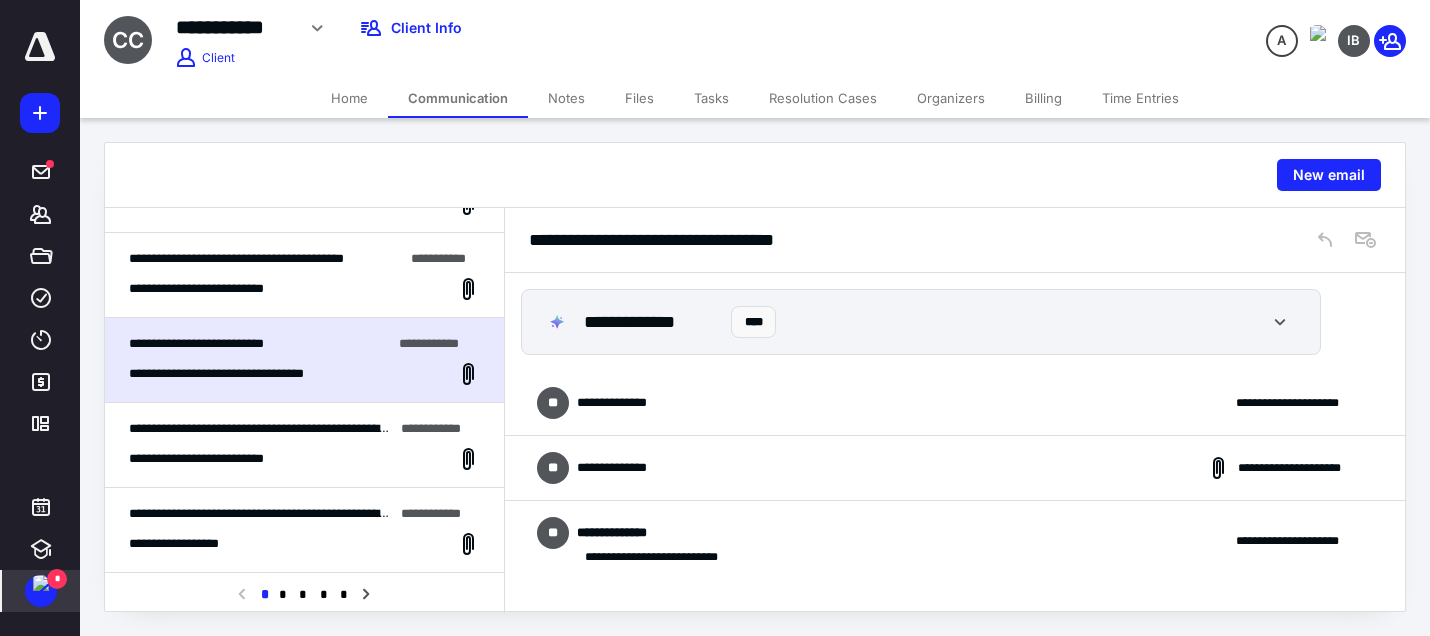 click on "**********" at bounding box center [955, 403] 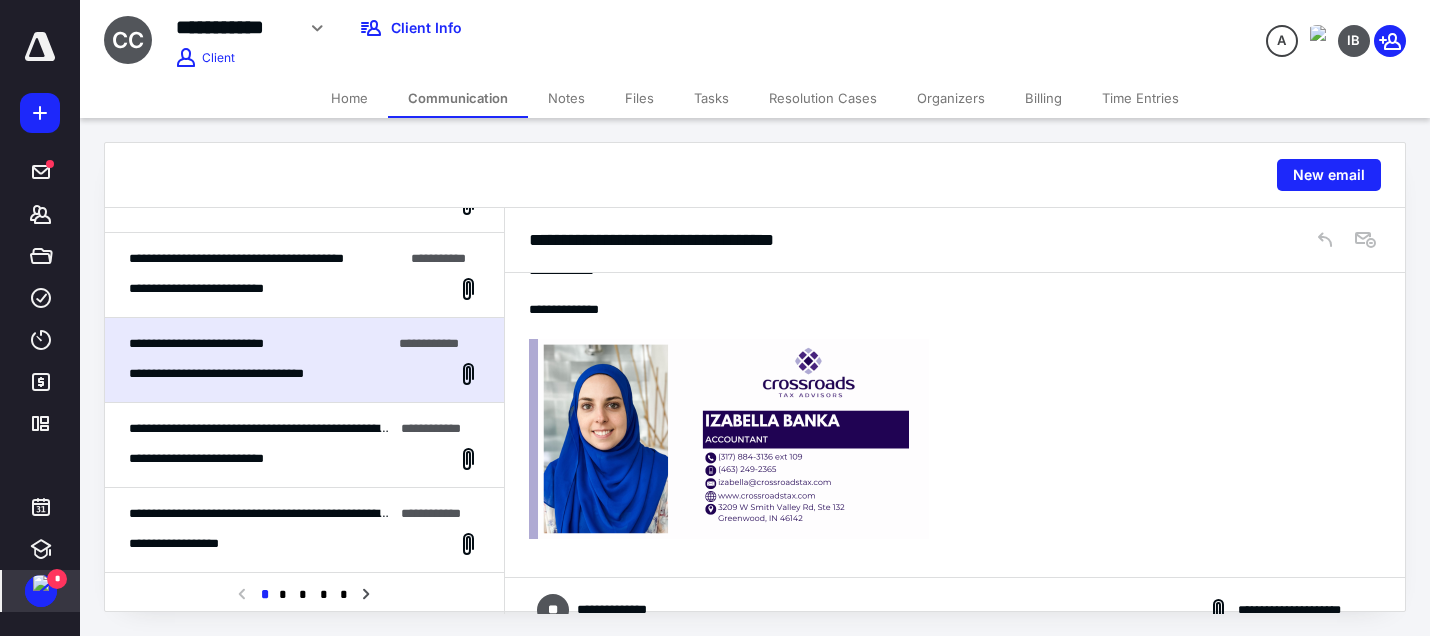 scroll, scrollTop: 400, scrollLeft: 0, axis: vertical 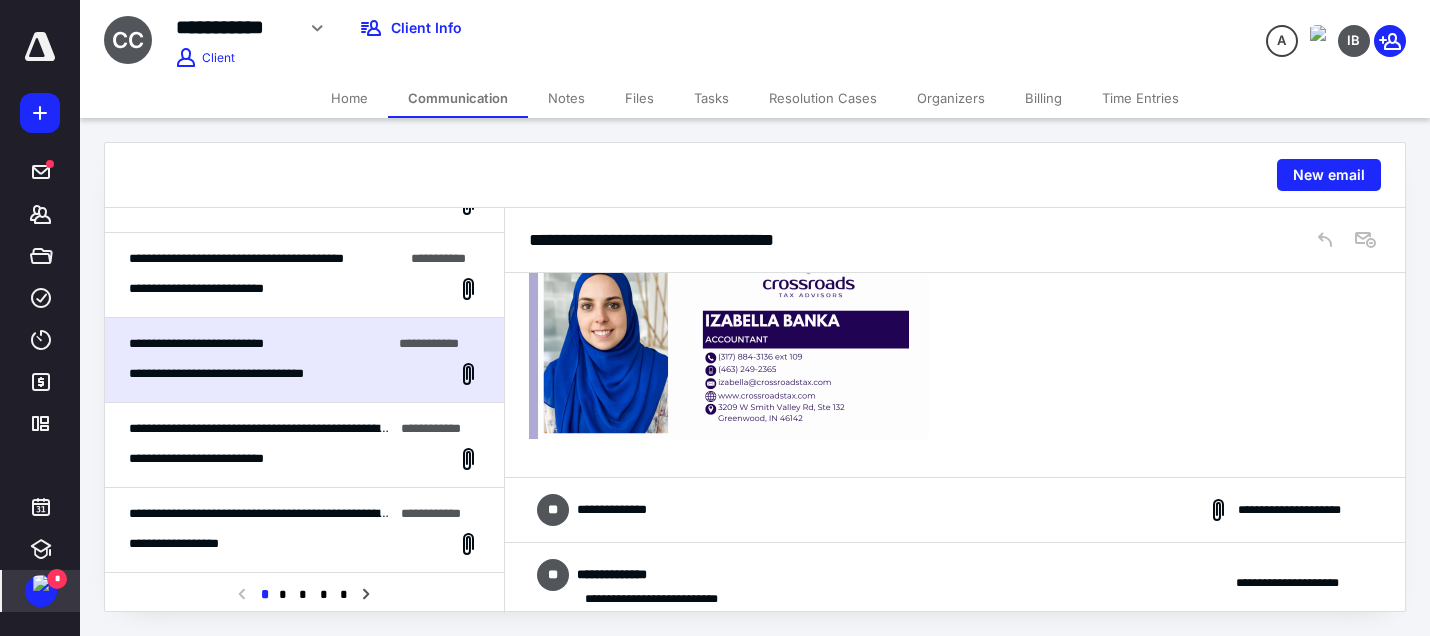 click on "**********" at bounding box center [955, 510] 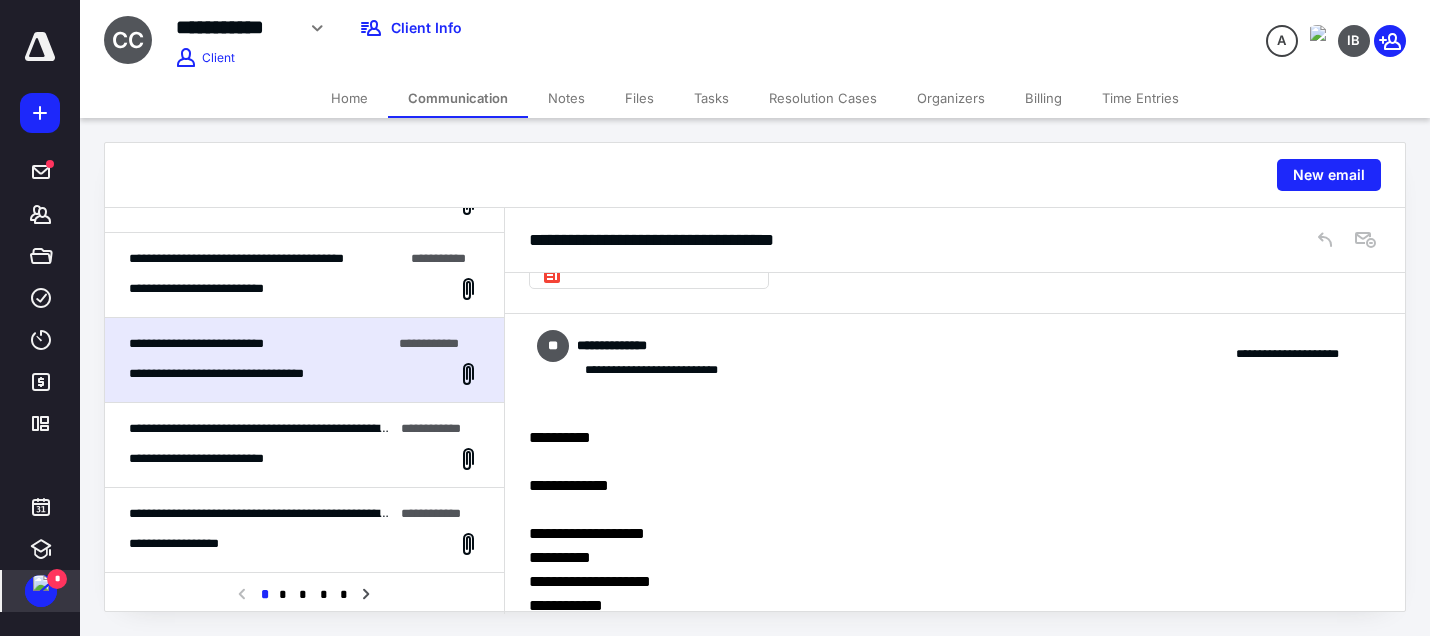 scroll, scrollTop: 1137, scrollLeft: 0, axis: vertical 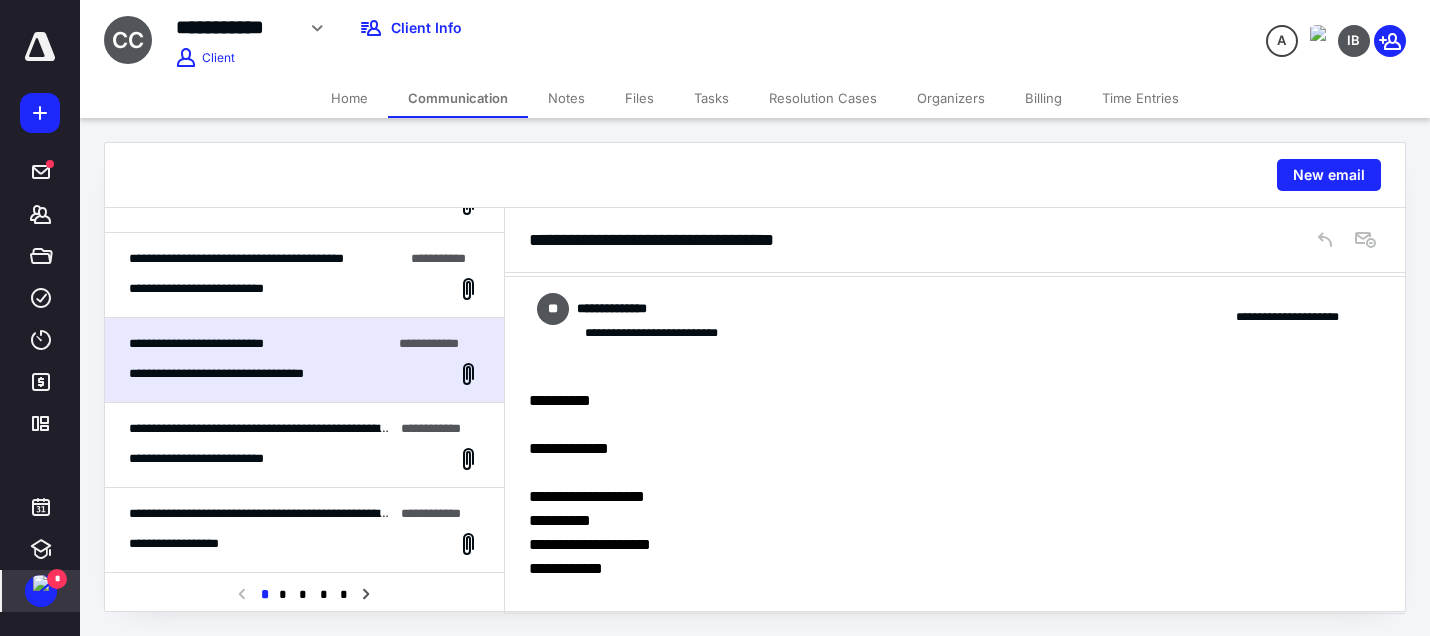 click on "**********" at bounding box center [215, 459] 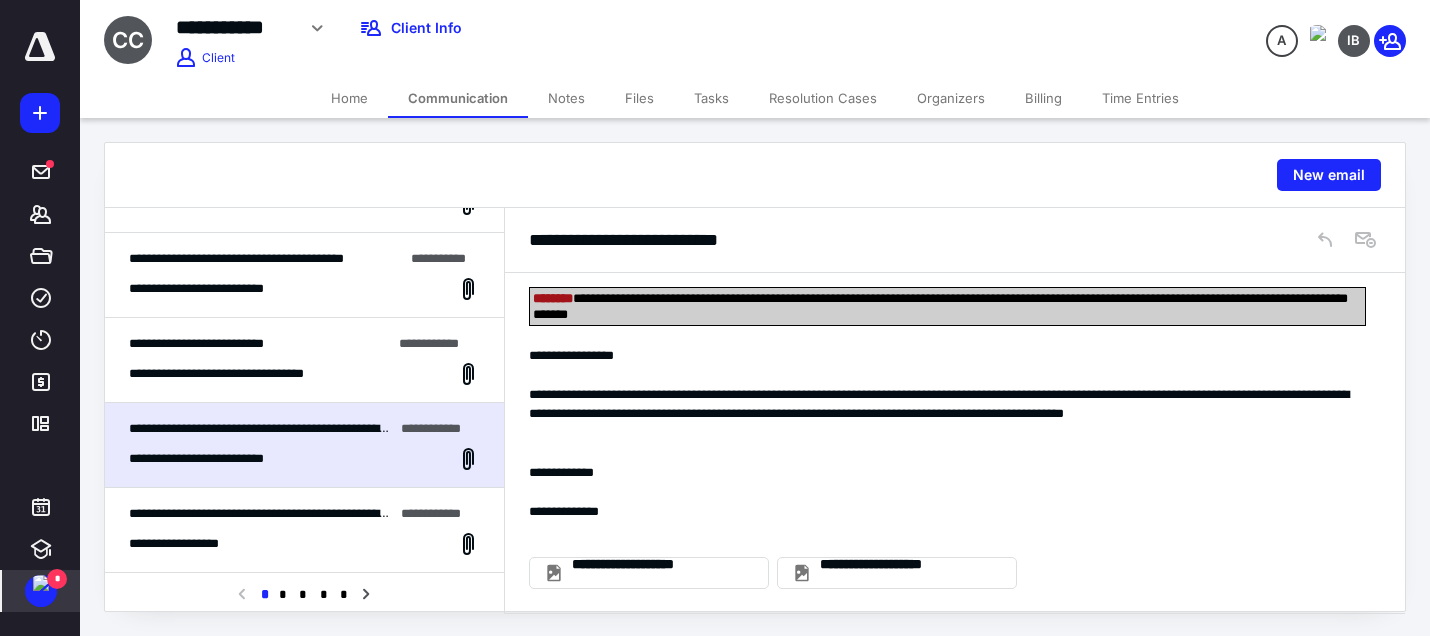 scroll, scrollTop: 421, scrollLeft: 0, axis: vertical 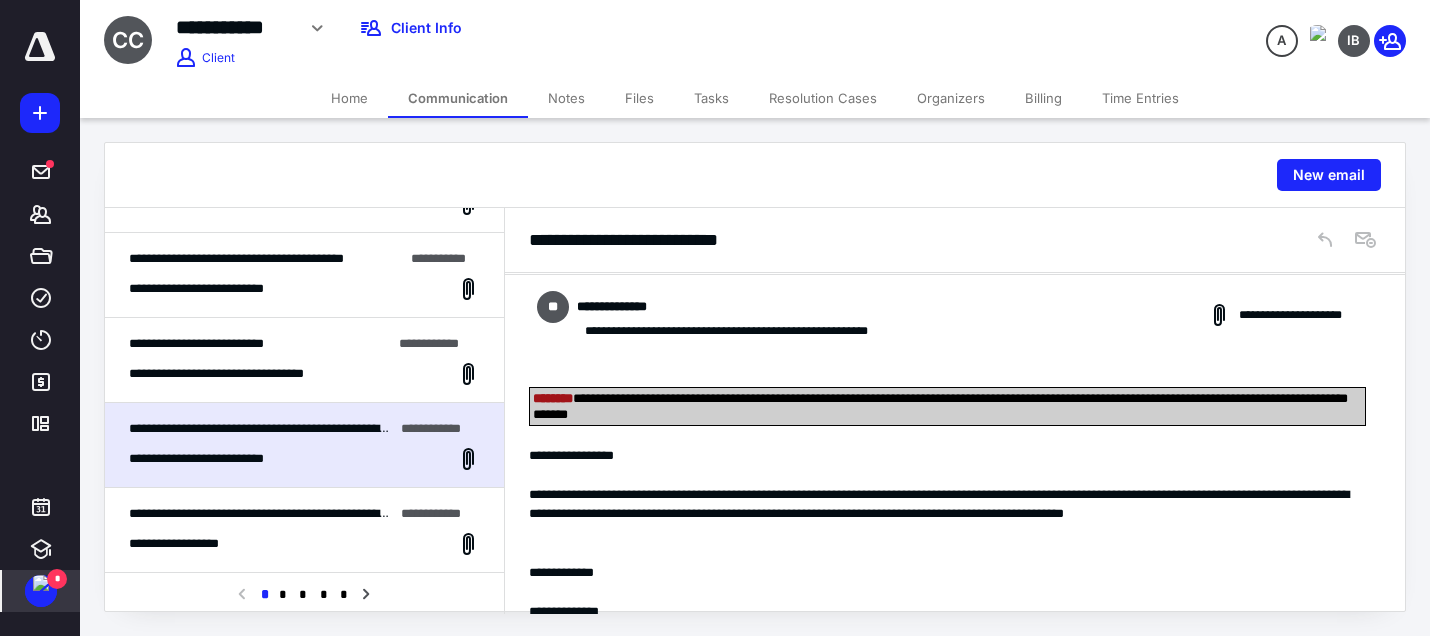 click on "**********" at bounding box center [304, 544] 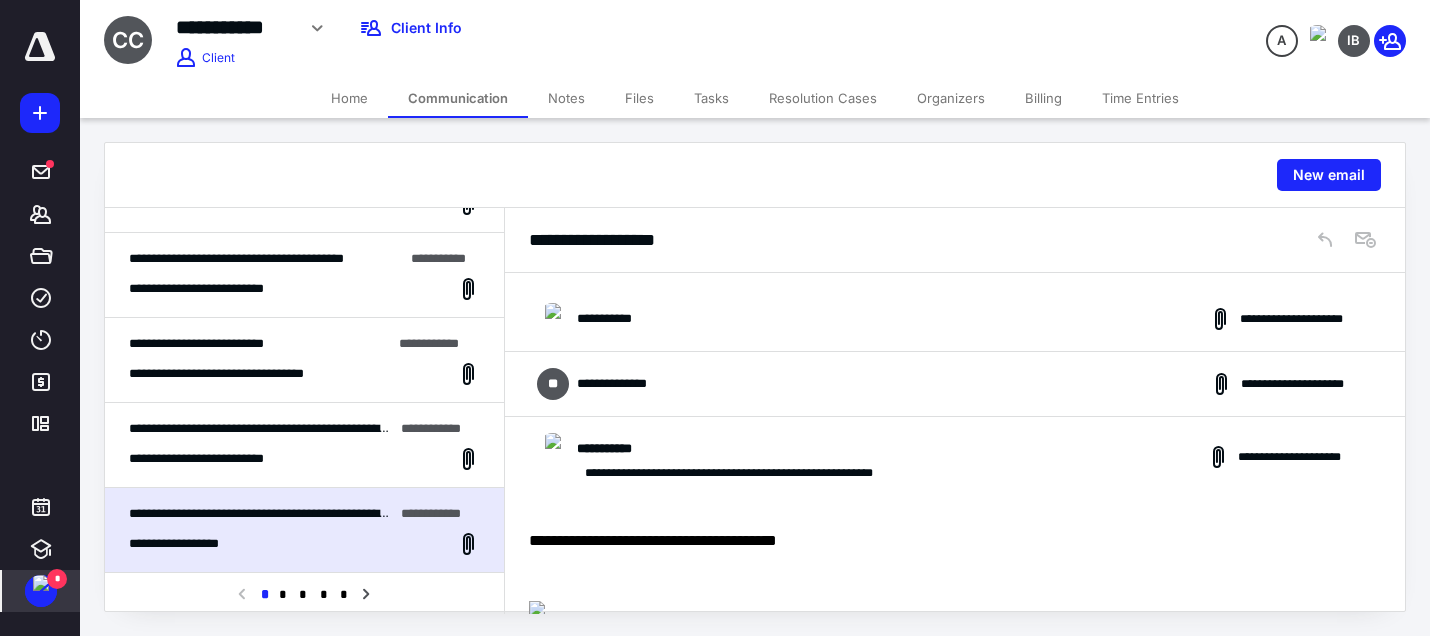 scroll, scrollTop: 0, scrollLeft: 0, axis: both 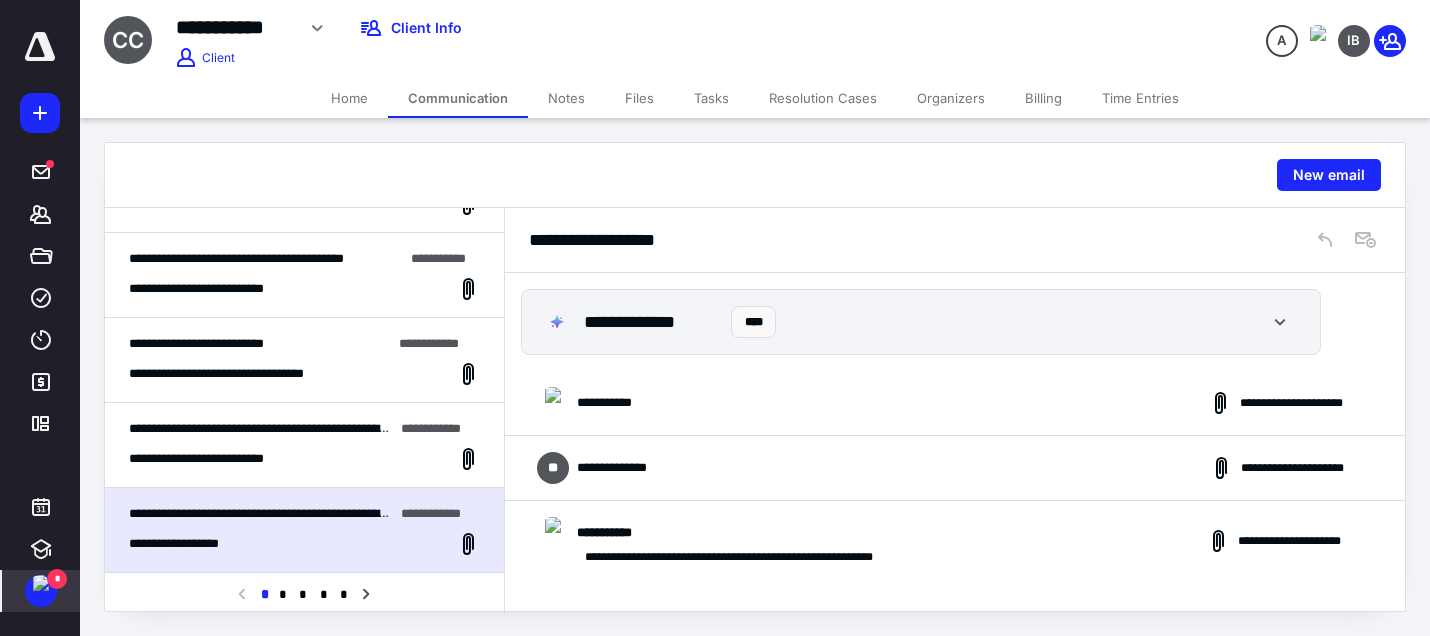 click on "**********" at bounding box center [955, 403] 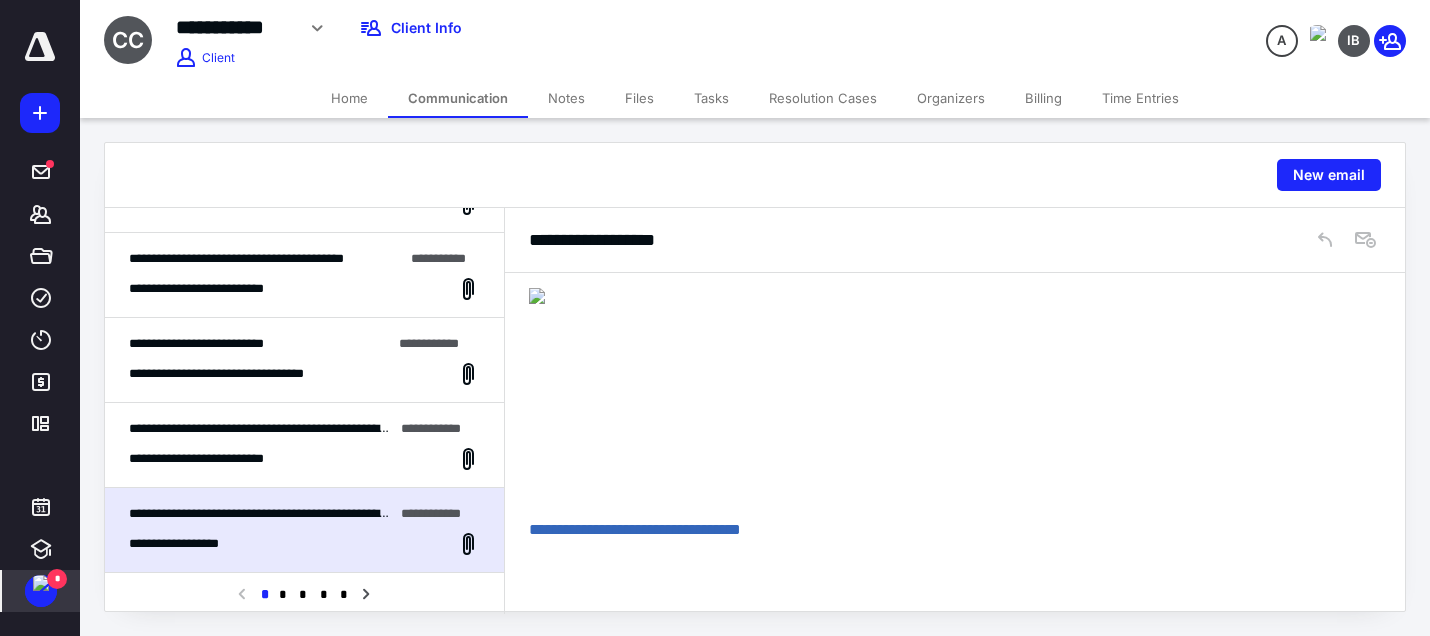 scroll, scrollTop: 1200, scrollLeft: 0, axis: vertical 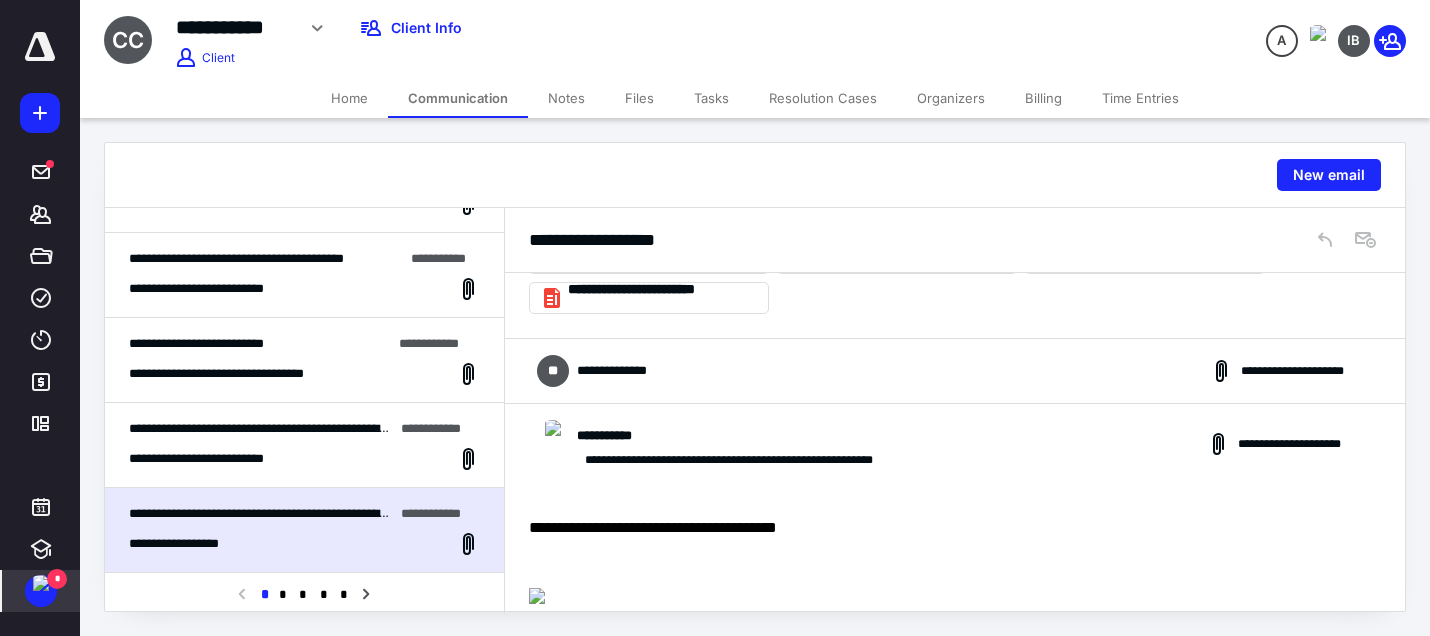 click on "**********" at bounding box center [955, 371] 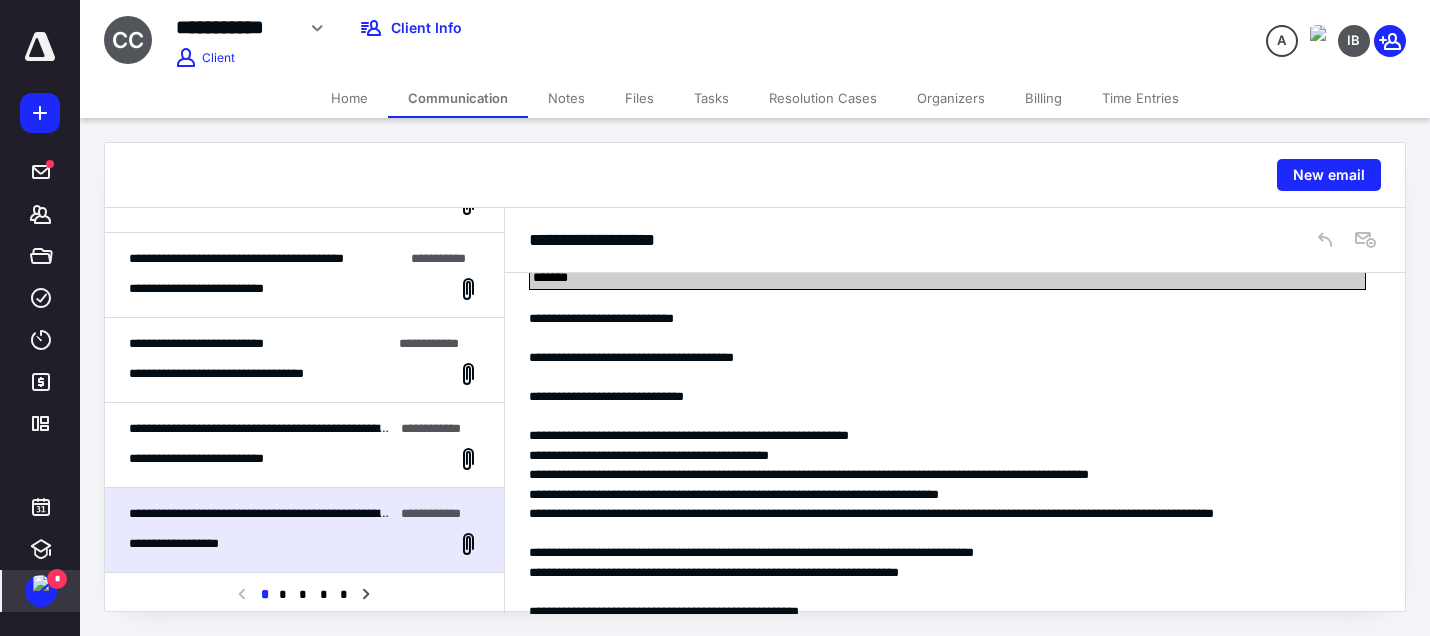 scroll, scrollTop: 1500, scrollLeft: 0, axis: vertical 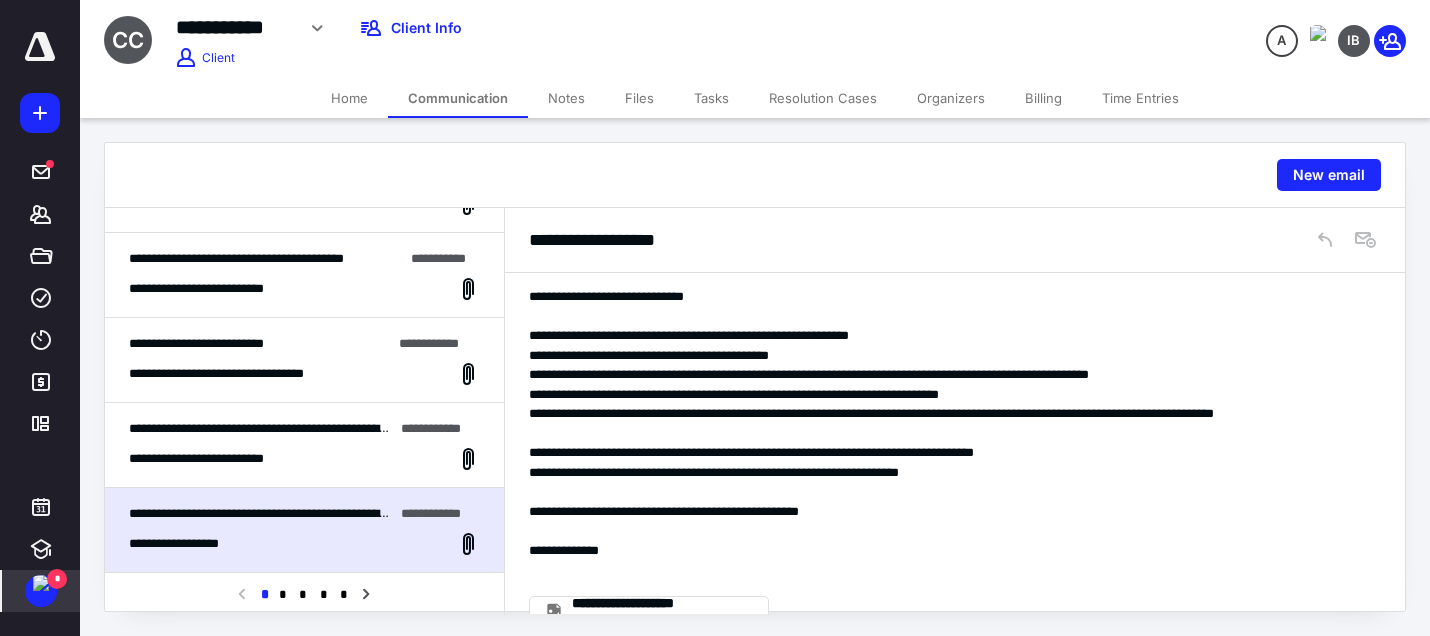 click on "*" at bounding box center [41, 591] 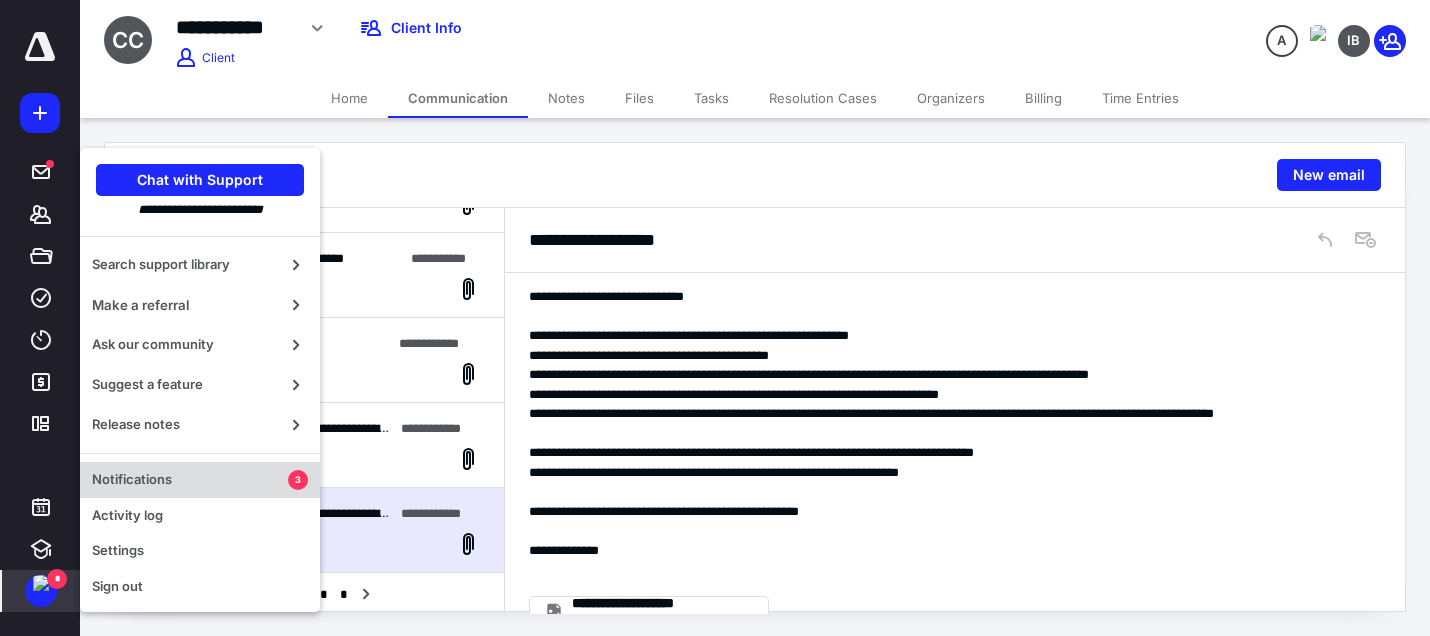 click on "Notifications" at bounding box center (190, 480) 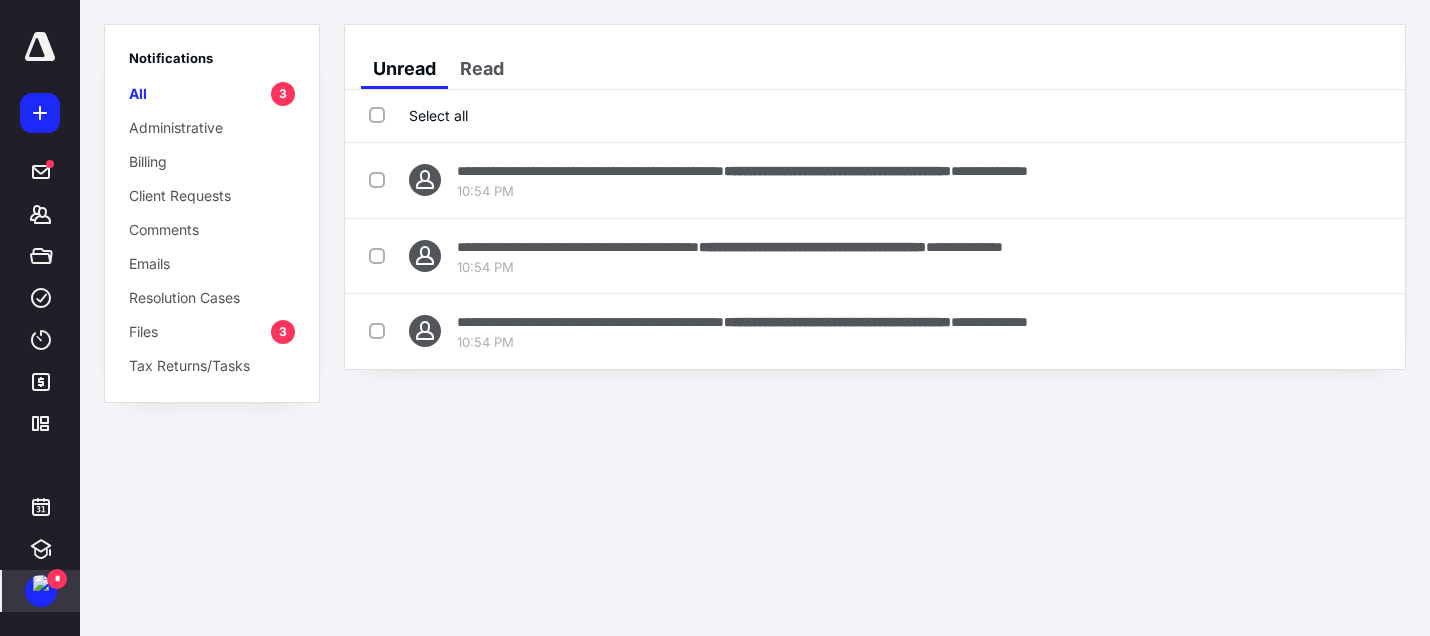 click on "Select all" at bounding box center (418, 115) 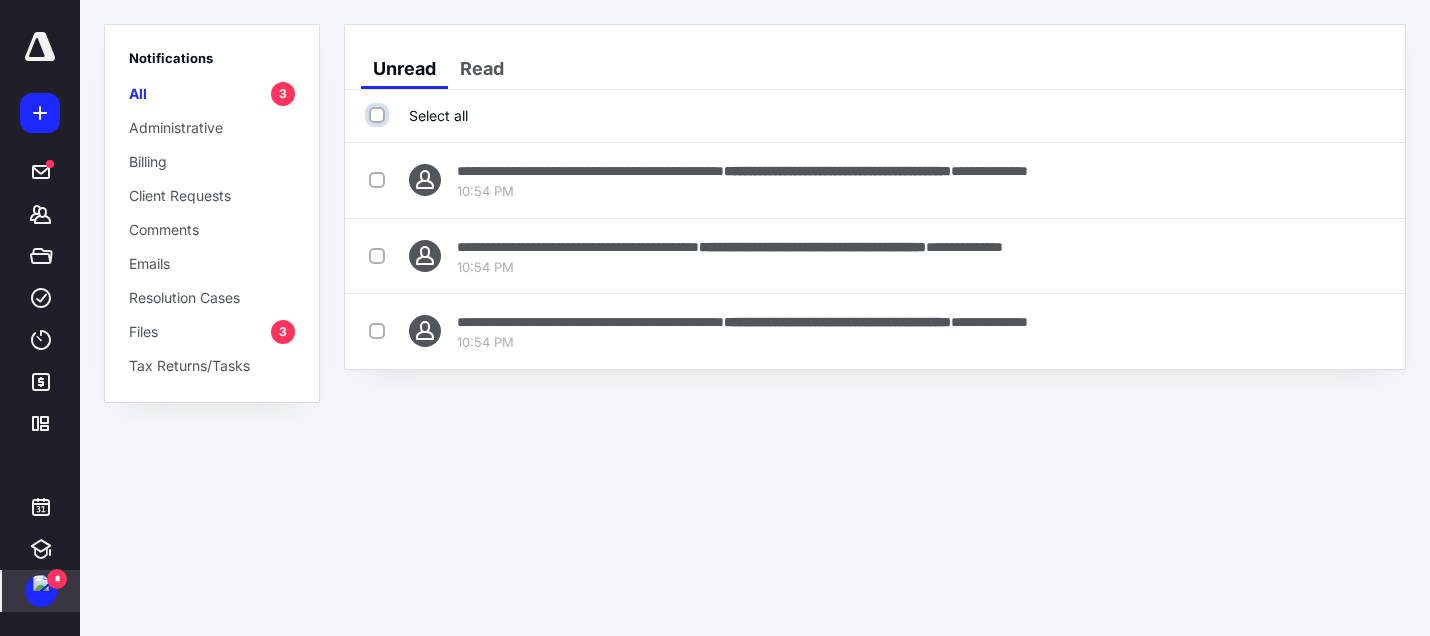 click on "Select all" at bounding box center (379, 115) 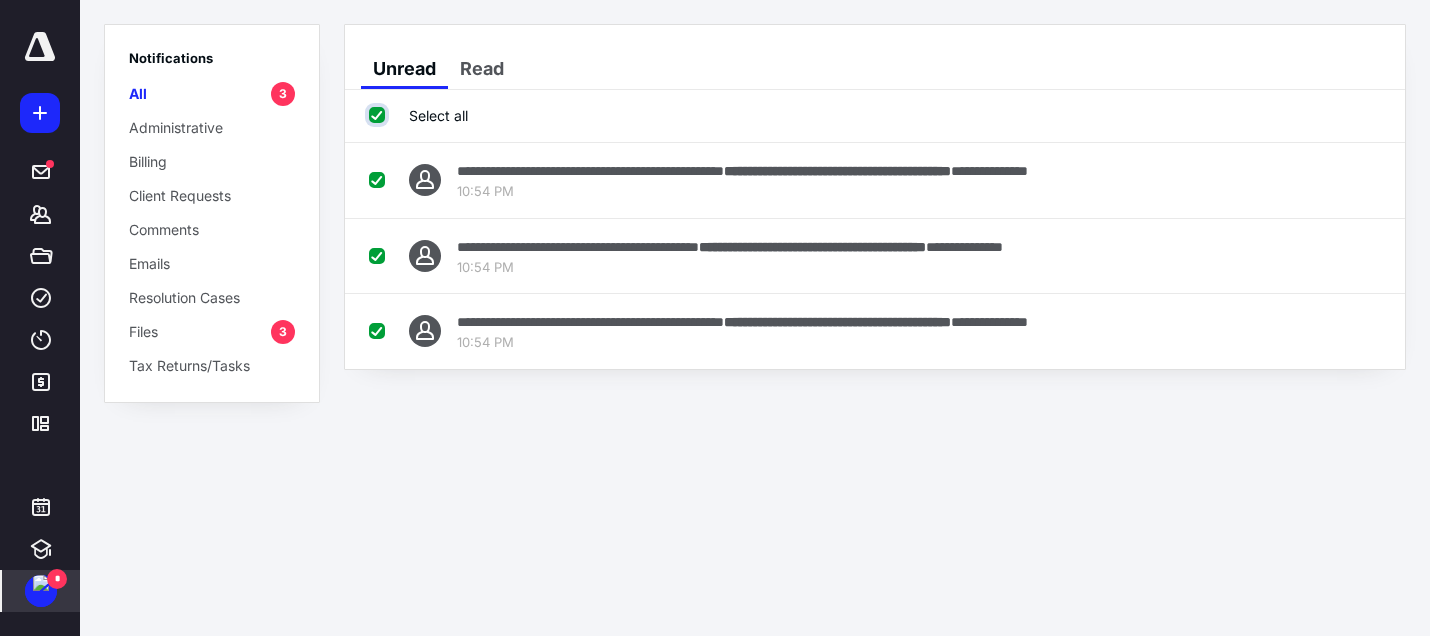 checkbox on "true" 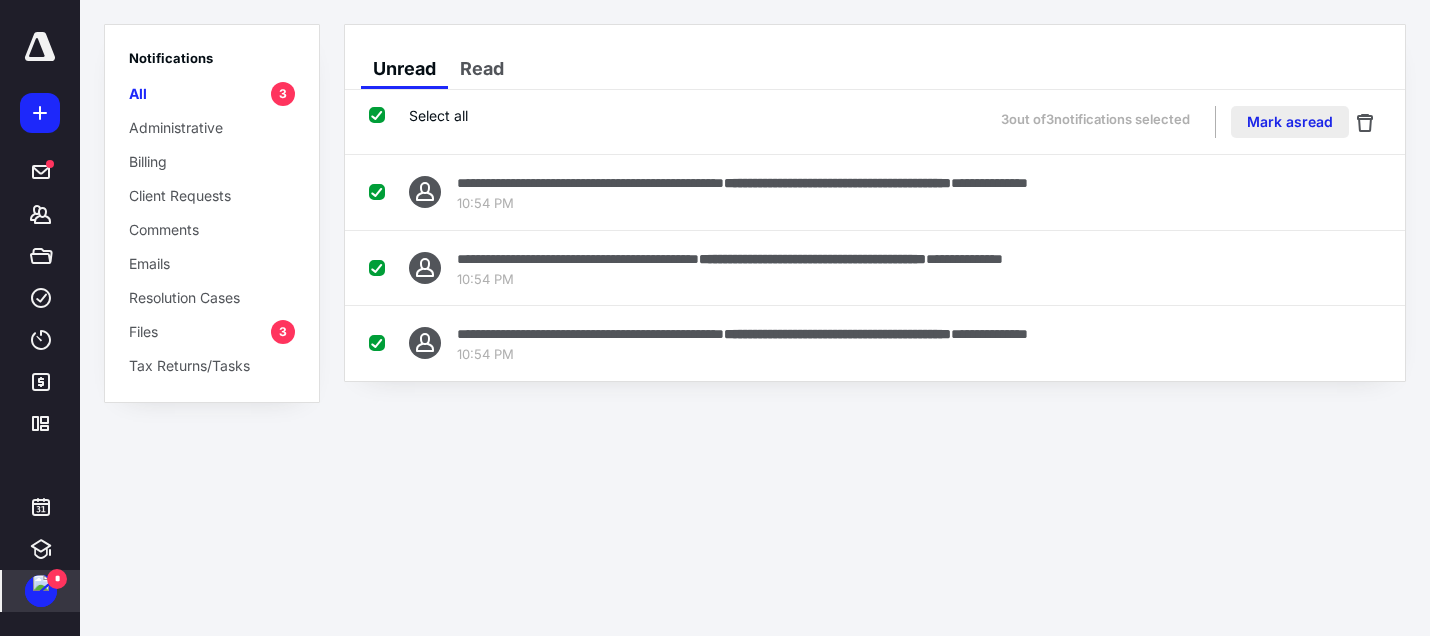 click on "Mark as  read" at bounding box center (1290, 122) 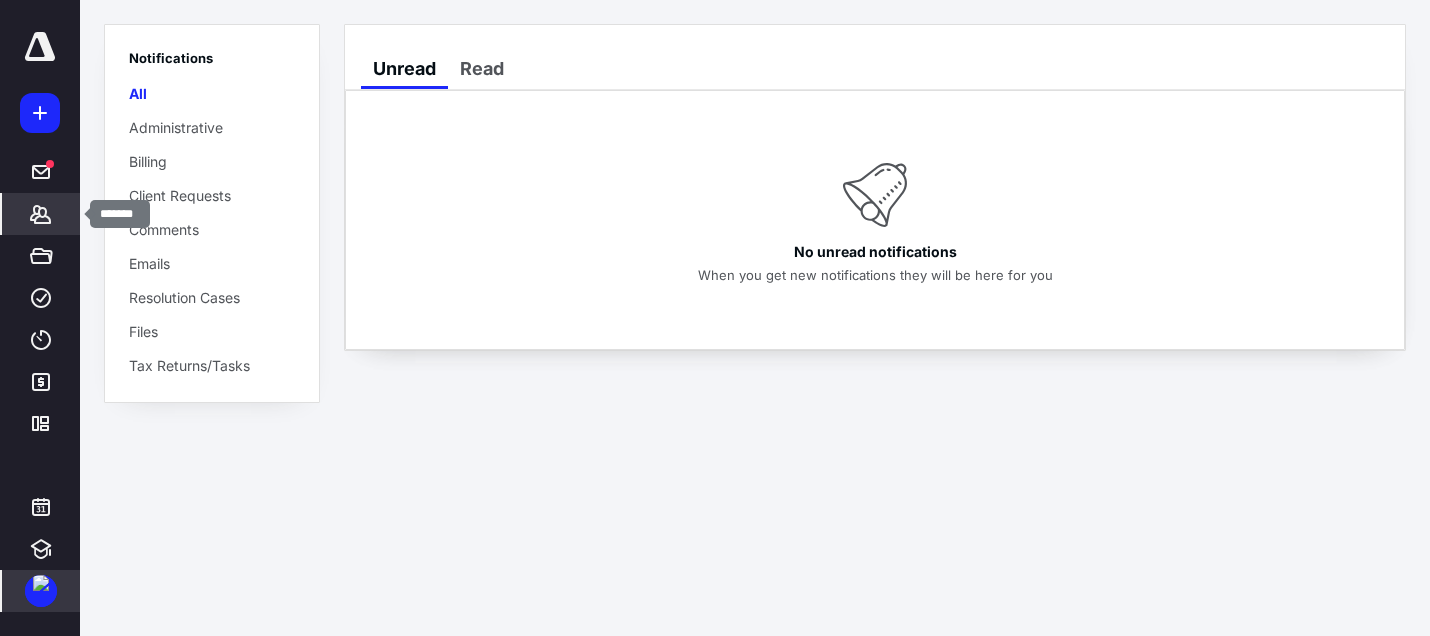 click 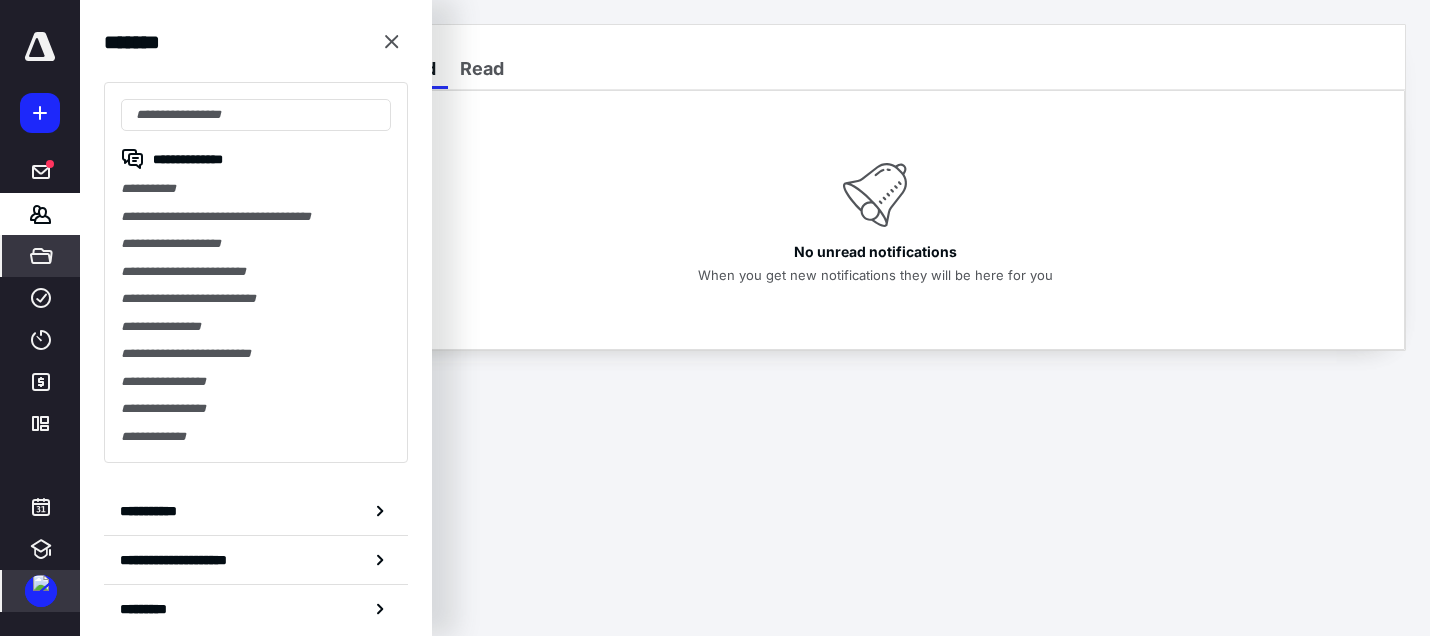 click 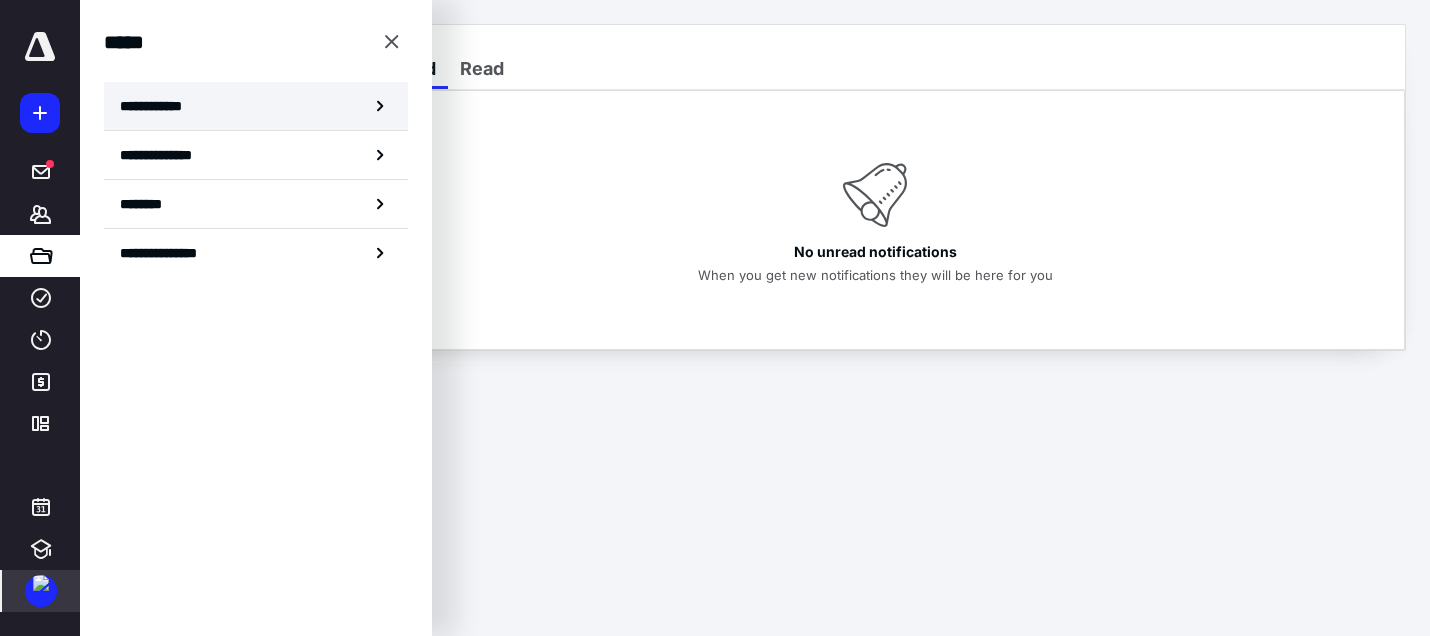 click on "**********" at bounding box center (157, 106) 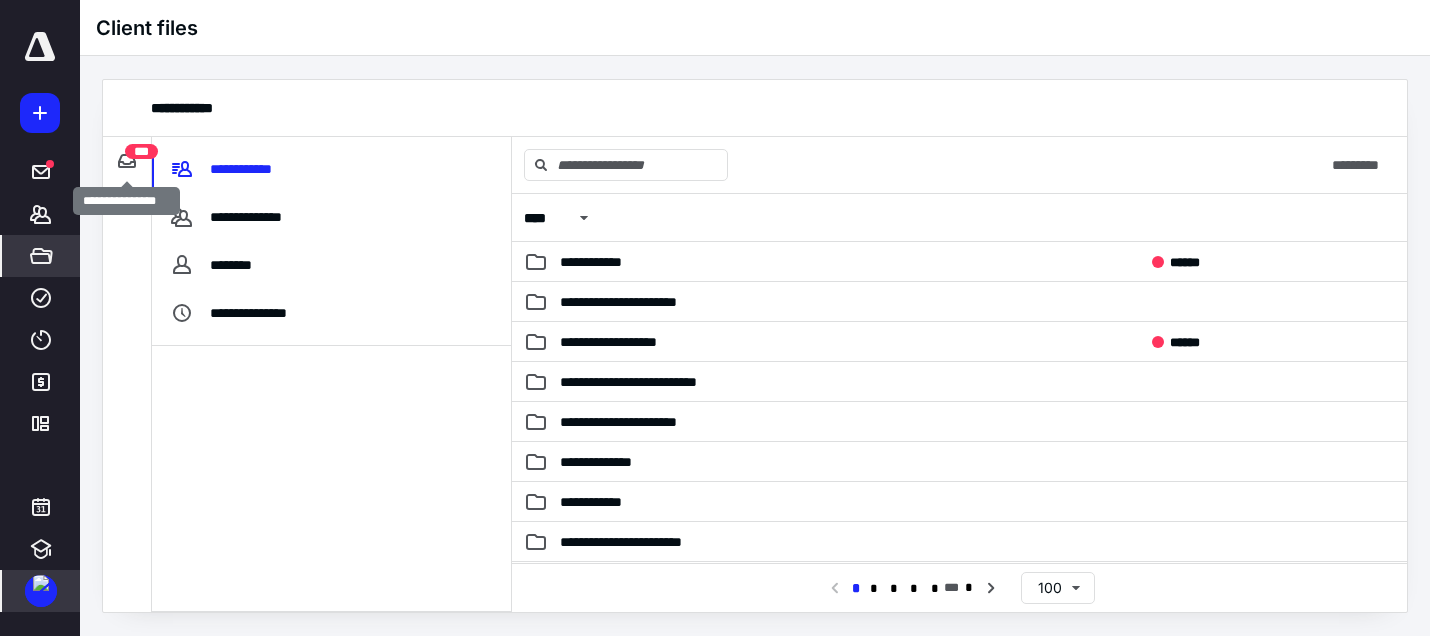 click on "***" at bounding box center [141, 151] 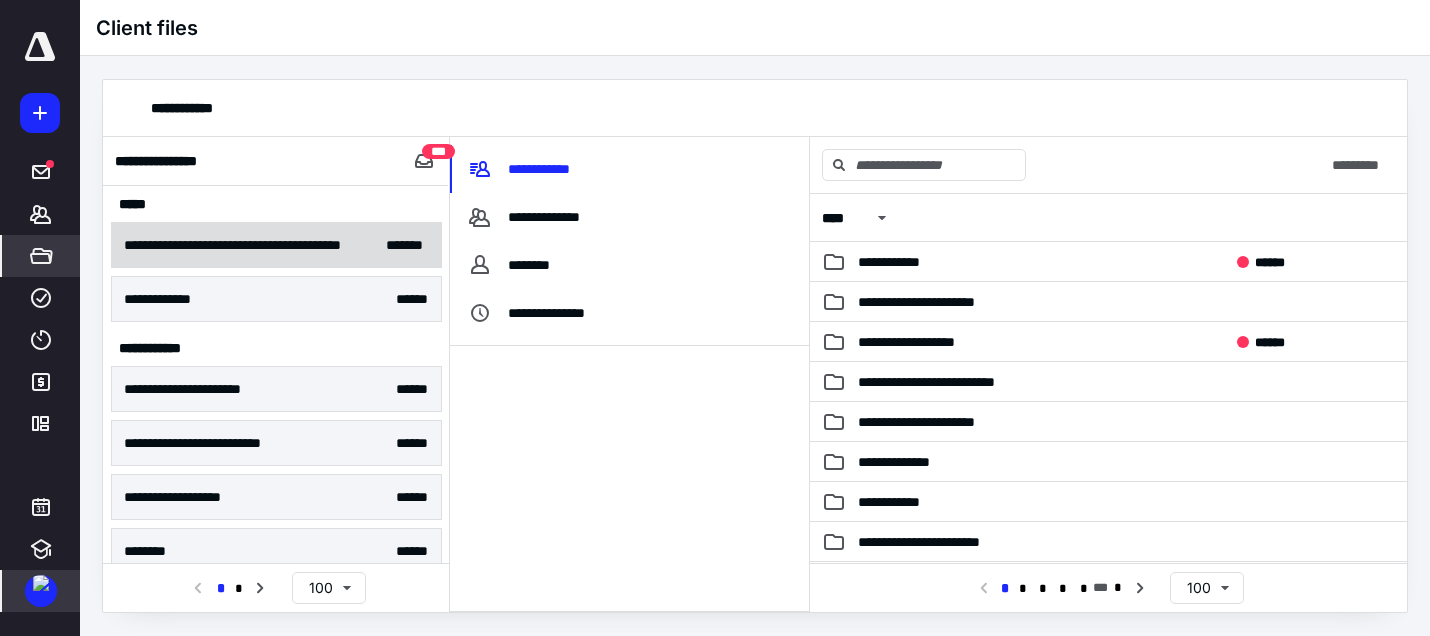 click on "**********" at bounding box center [276, 245] 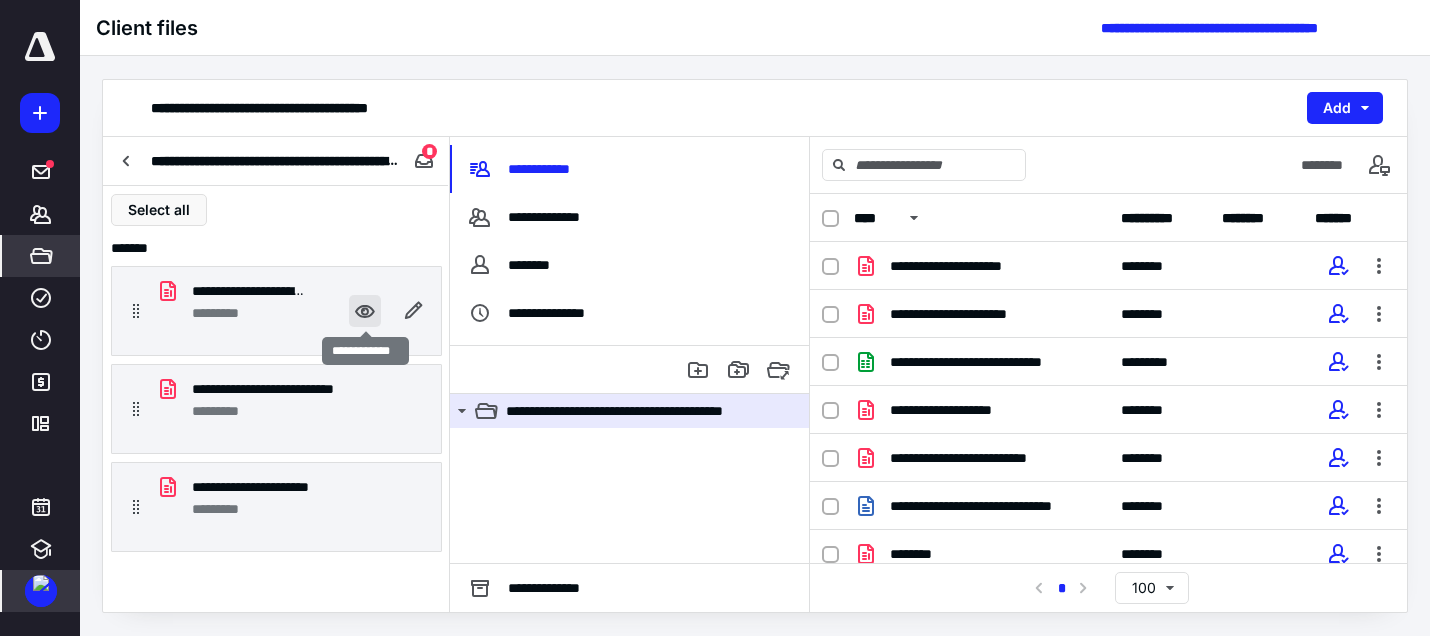 click at bounding box center [365, 311] 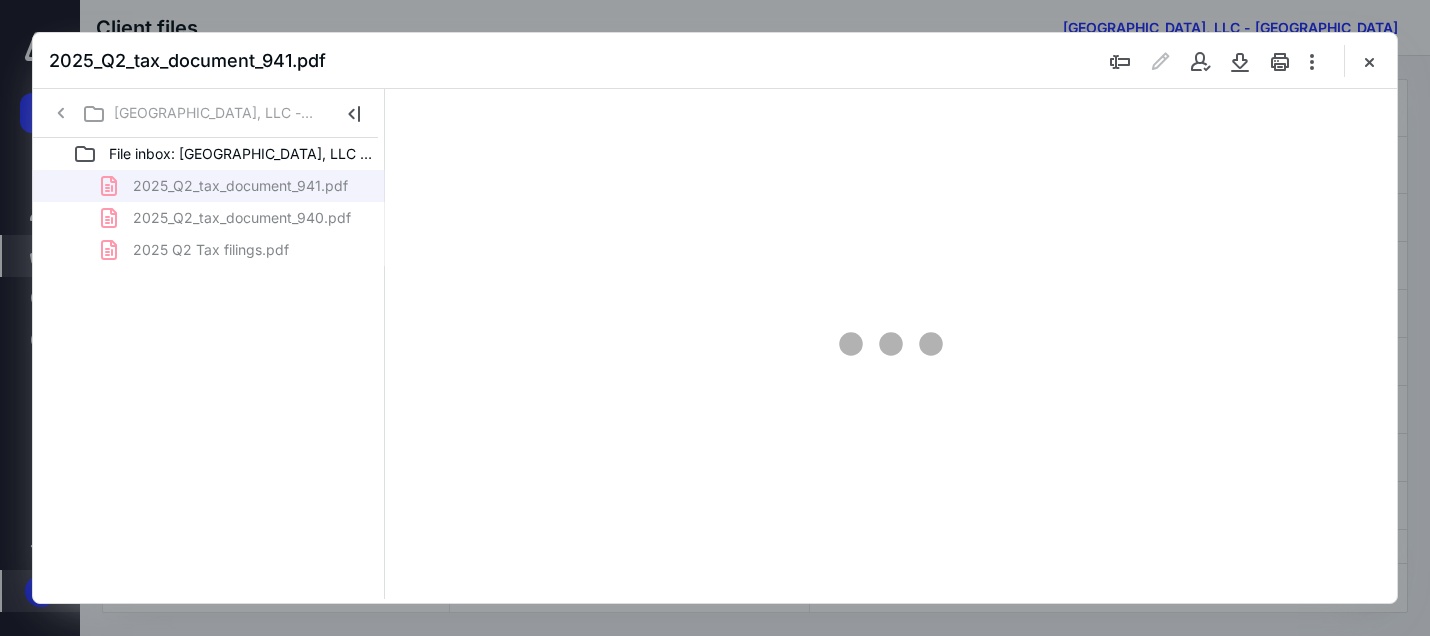 scroll, scrollTop: 0, scrollLeft: 0, axis: both 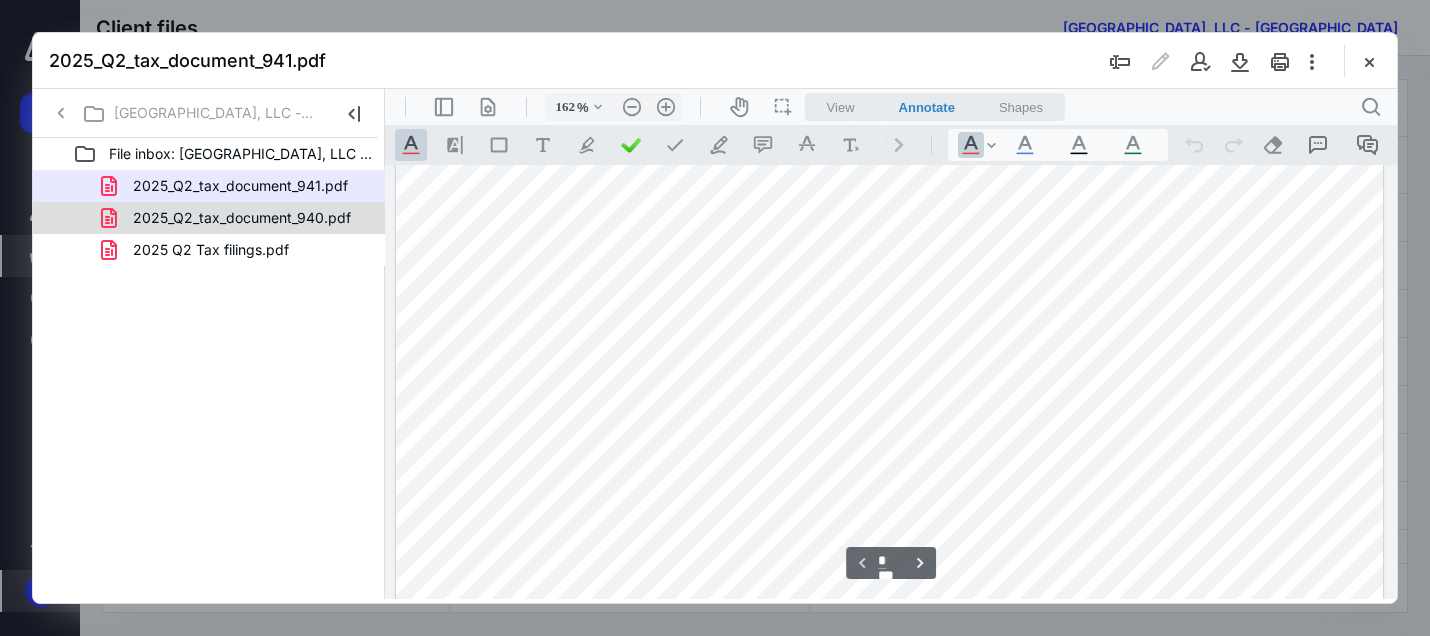 click on "2025_Q2_tax_document_940.pdf" at bounding box center (242, 218) 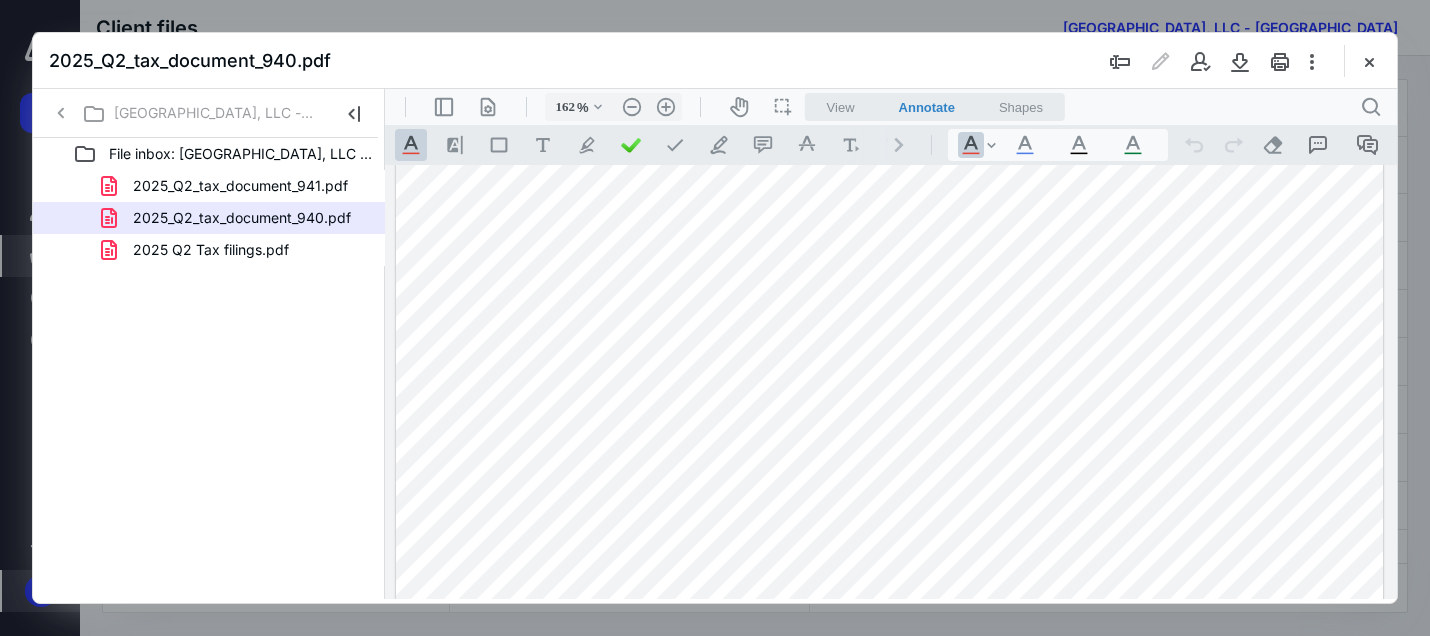 scroll, scrollTop: 700, scrollLeft: 0, axis: vertical 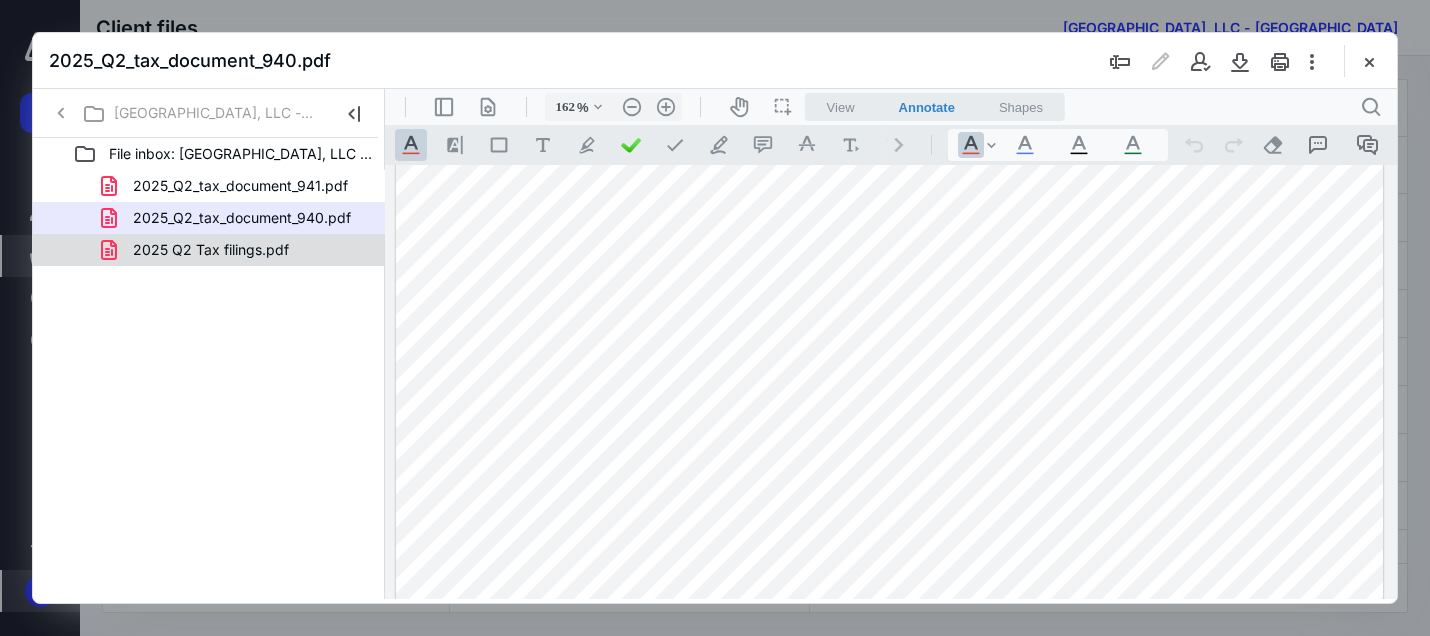 click on "2025 Q2 Tax filings.pdf" at bounding box center (211, 250) 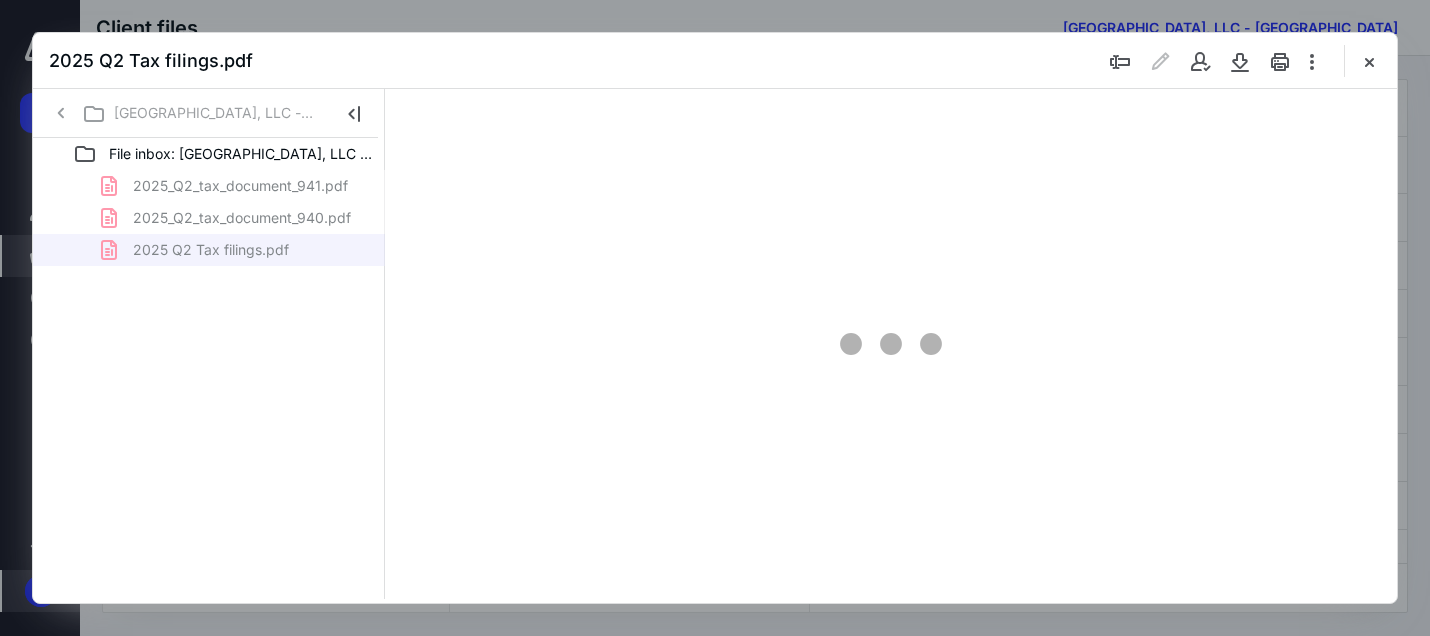 type on "161" 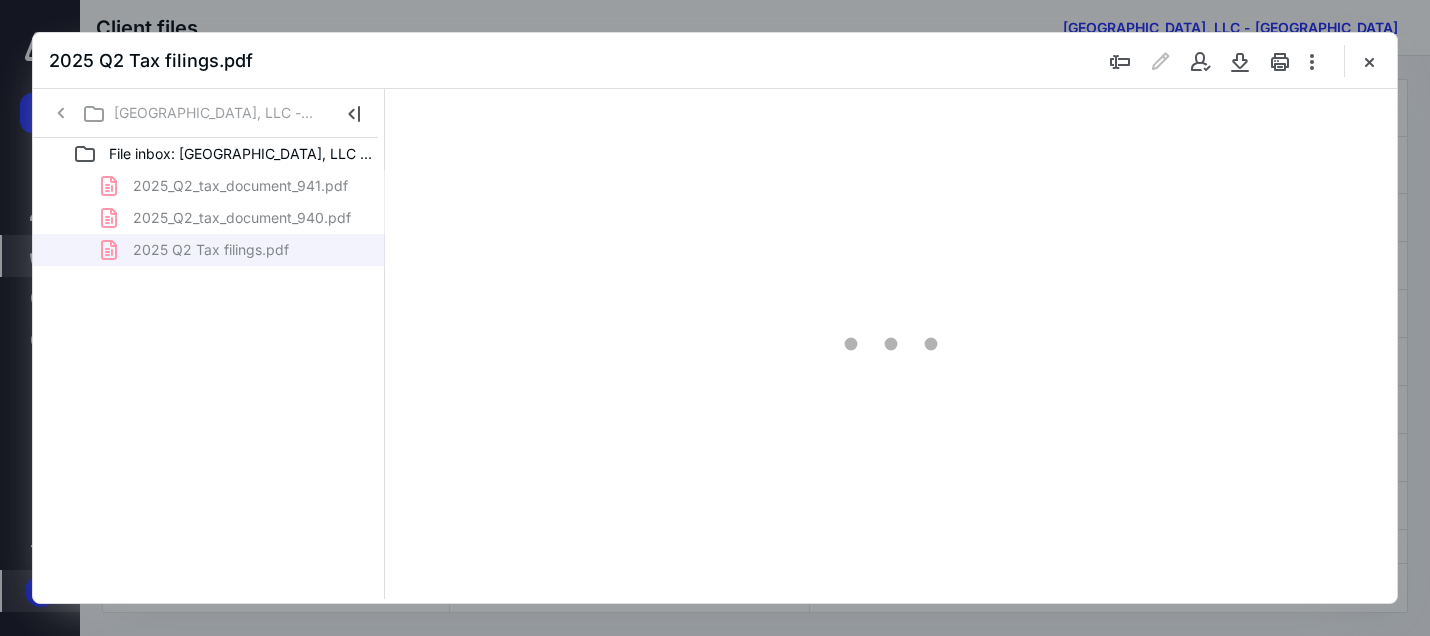 scroll, scrollTop: 0, scrollLeft: 138, axis: horizontal 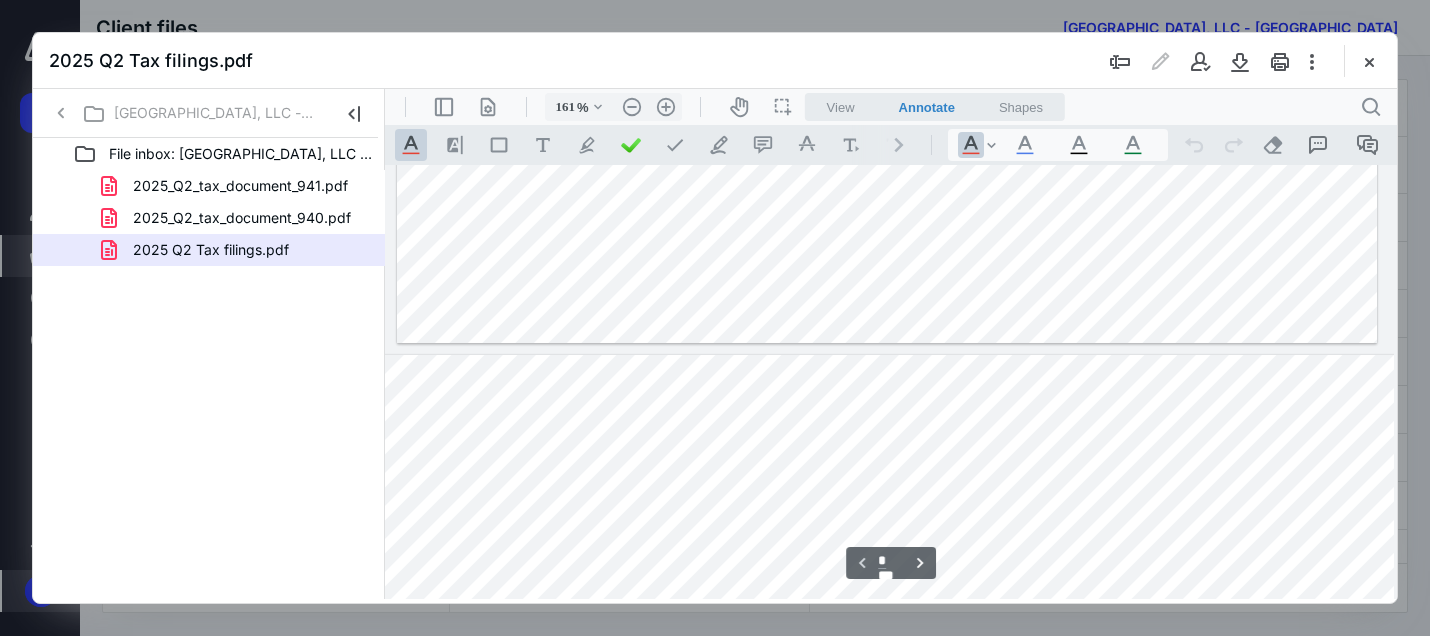 type on "*" 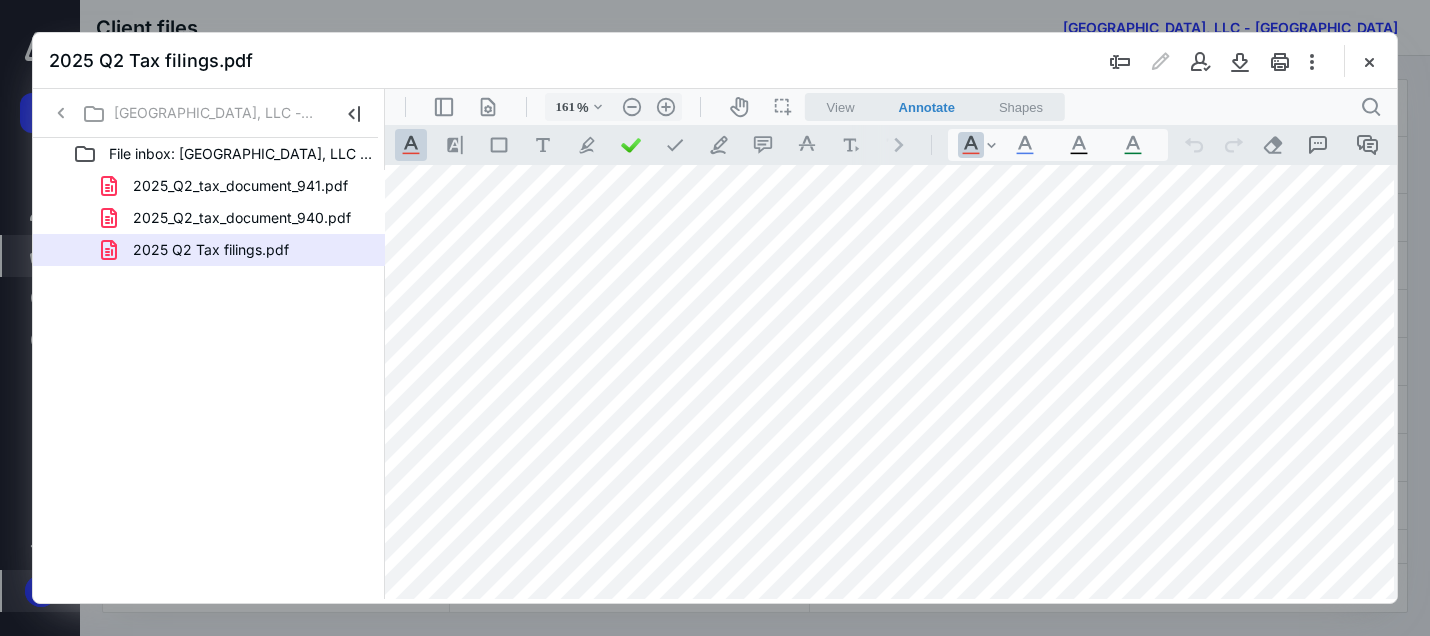 scroll, scrollTop: 1845, scrollLeft: 138, axis: both 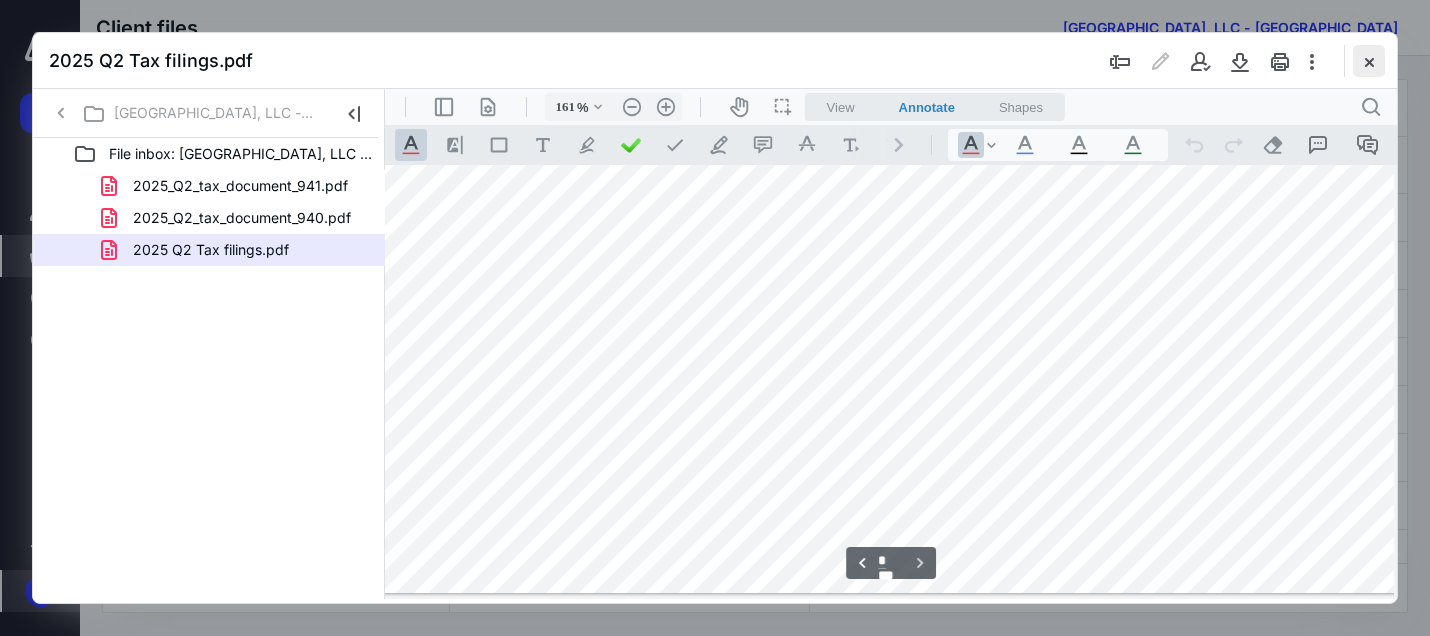 click at bounding box center (1369, 61) 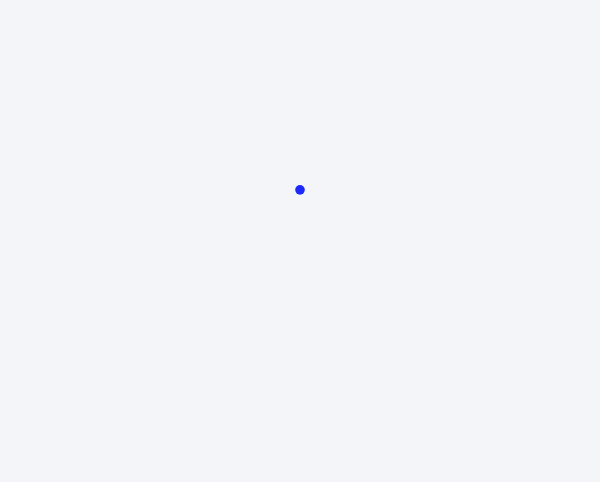 scroll, scrollTop: 0, scrollLeft: 0, axis: both 